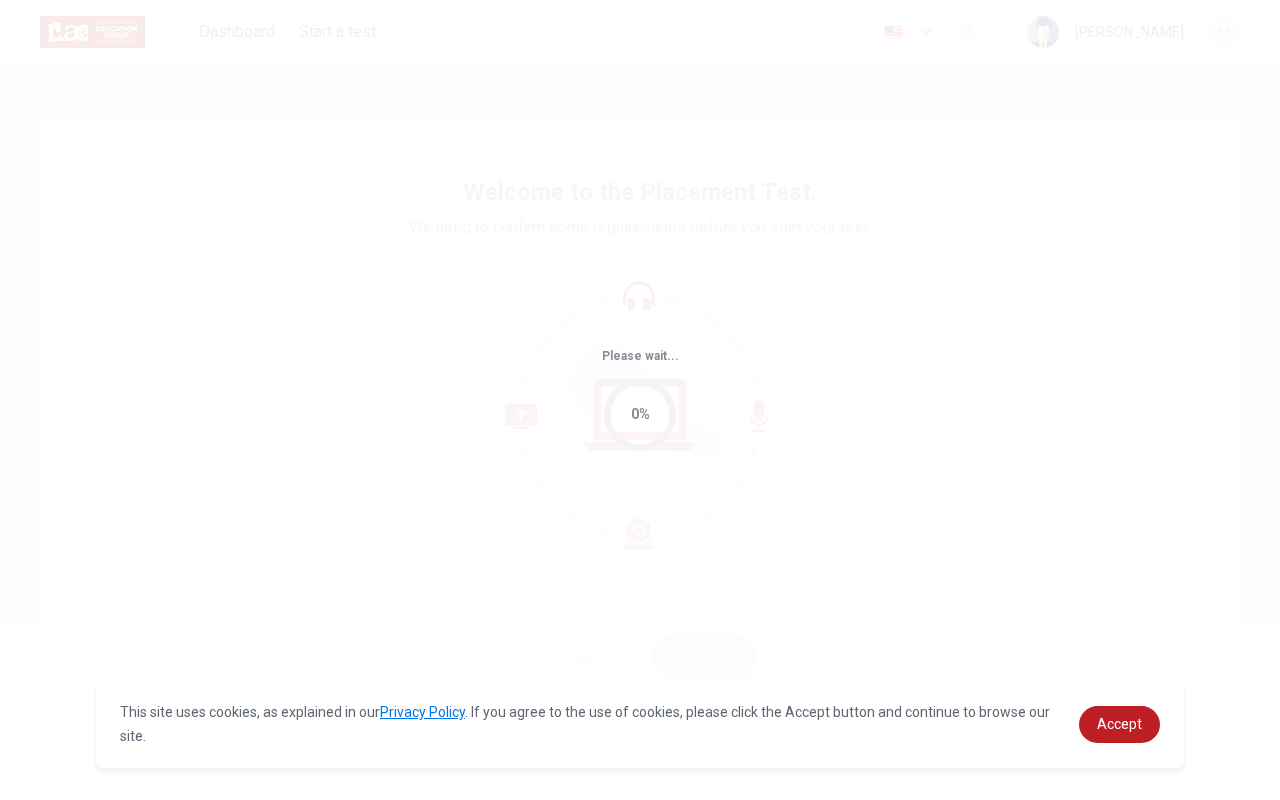 scroll, scrollTop: 0, scrollLeft: 0, axis: both 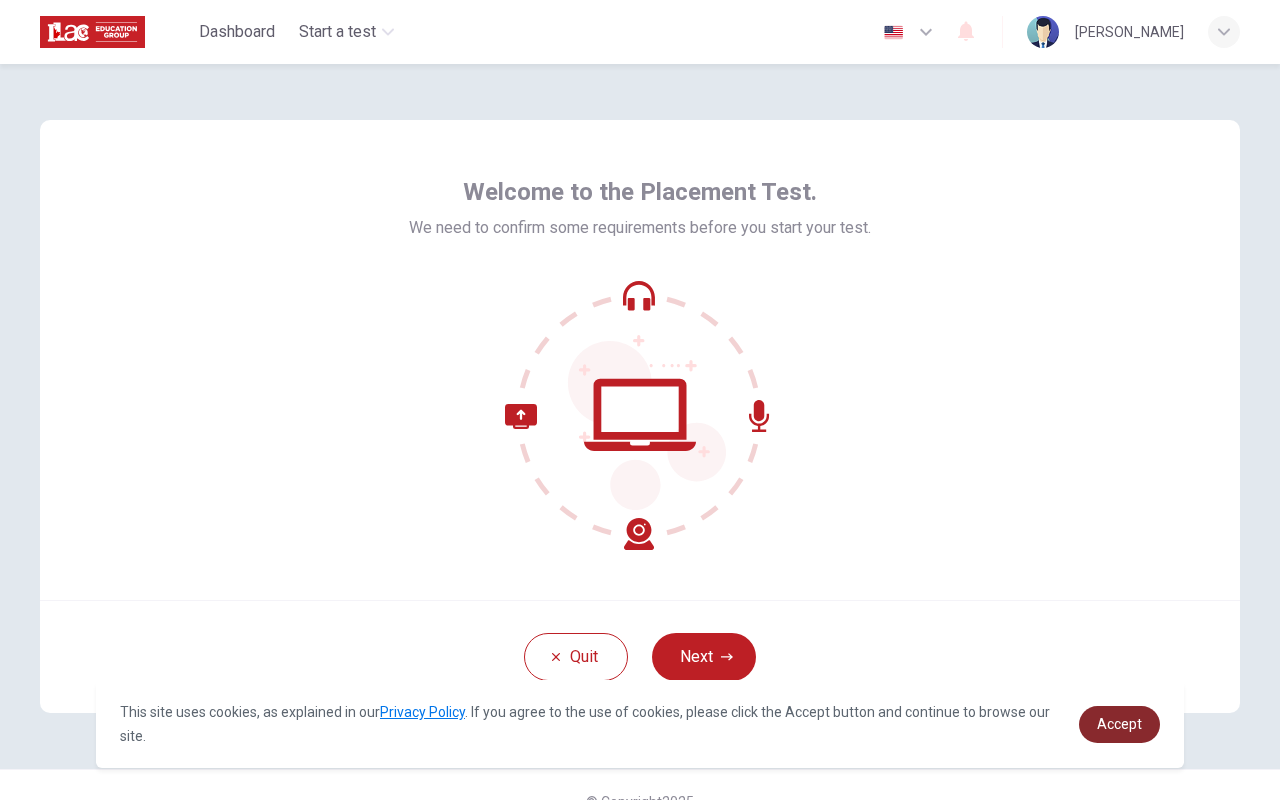 click on "Accept" at bounding box center (1119, 724) 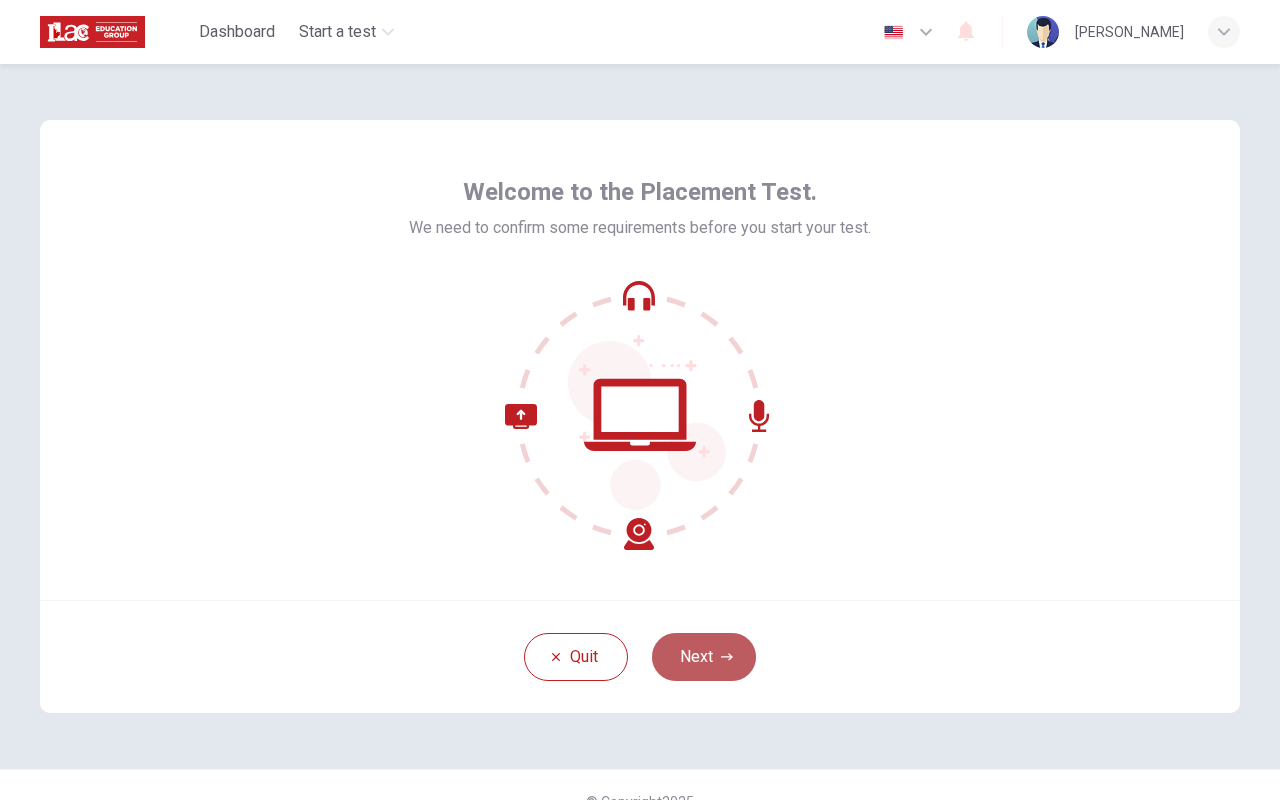 click on "Next" at bounding box center [704, 657] 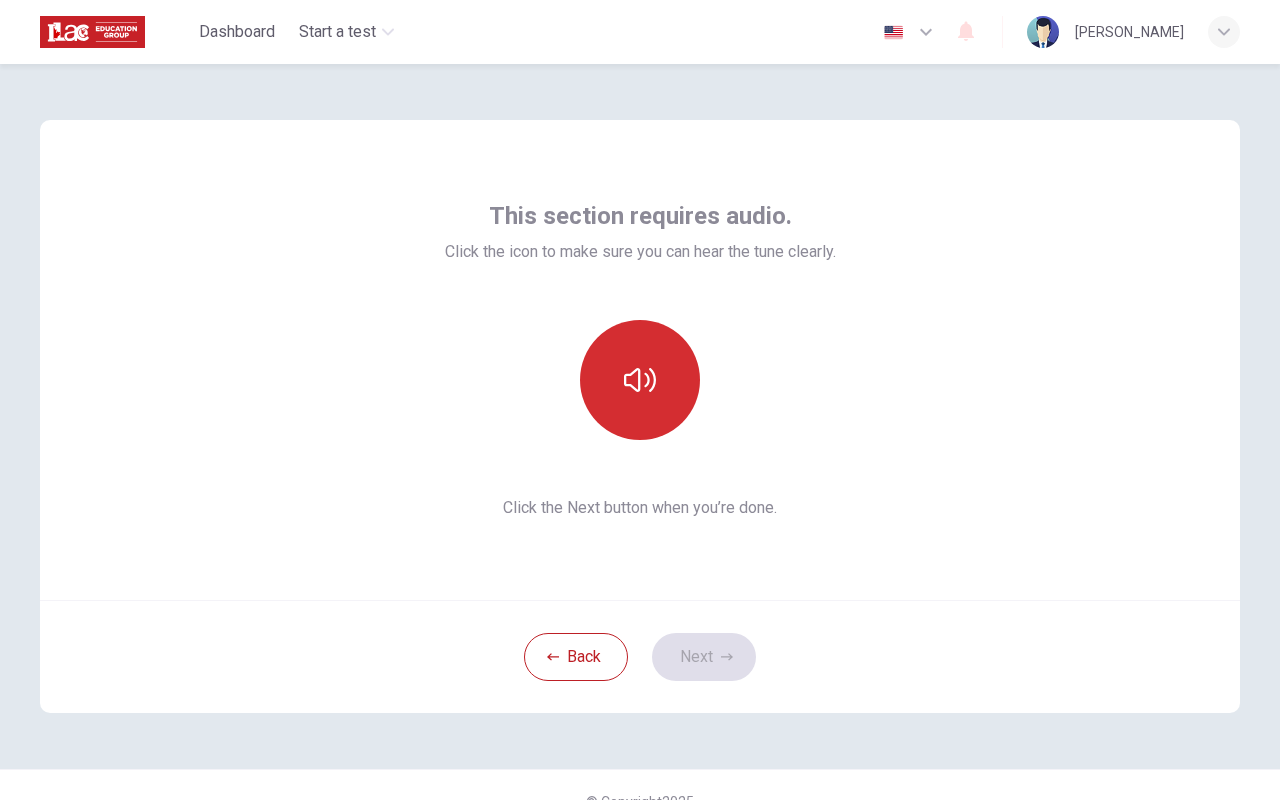 click 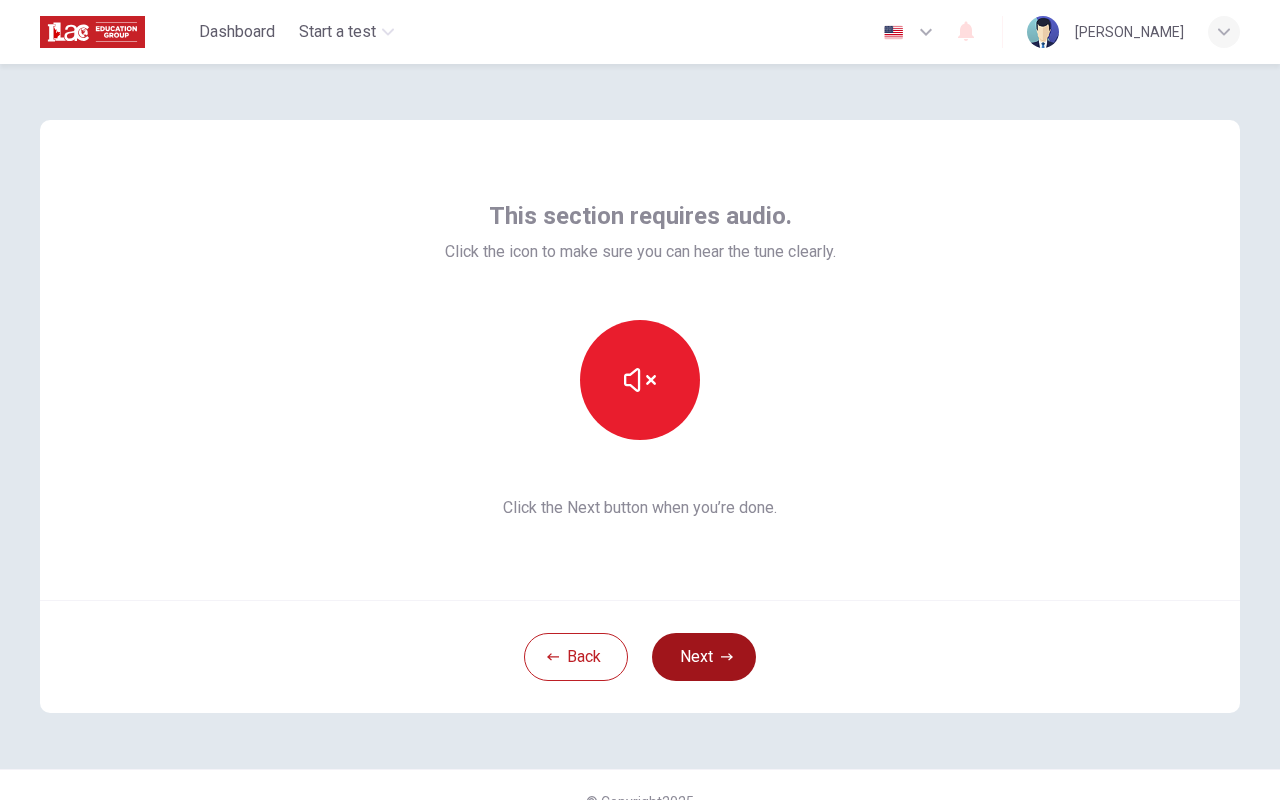 click on "Next" at bounding box center (704, 657) 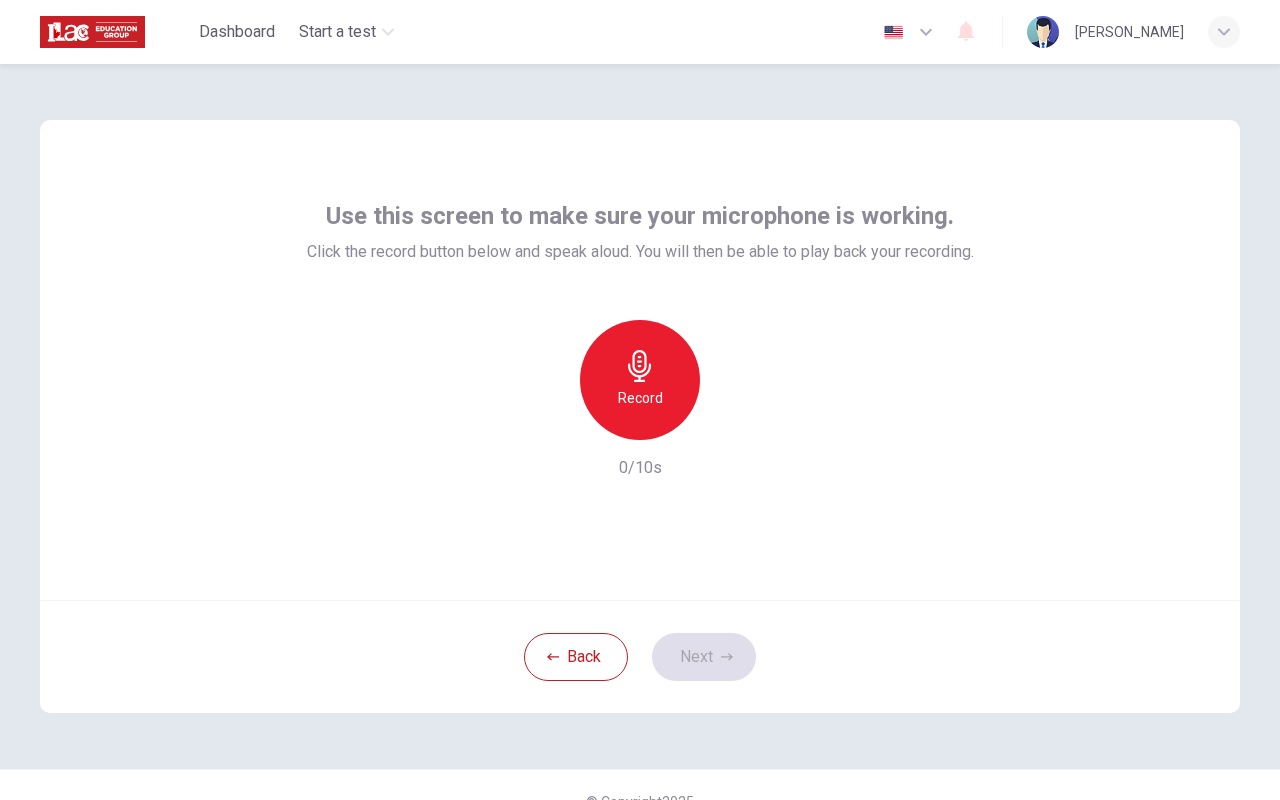click 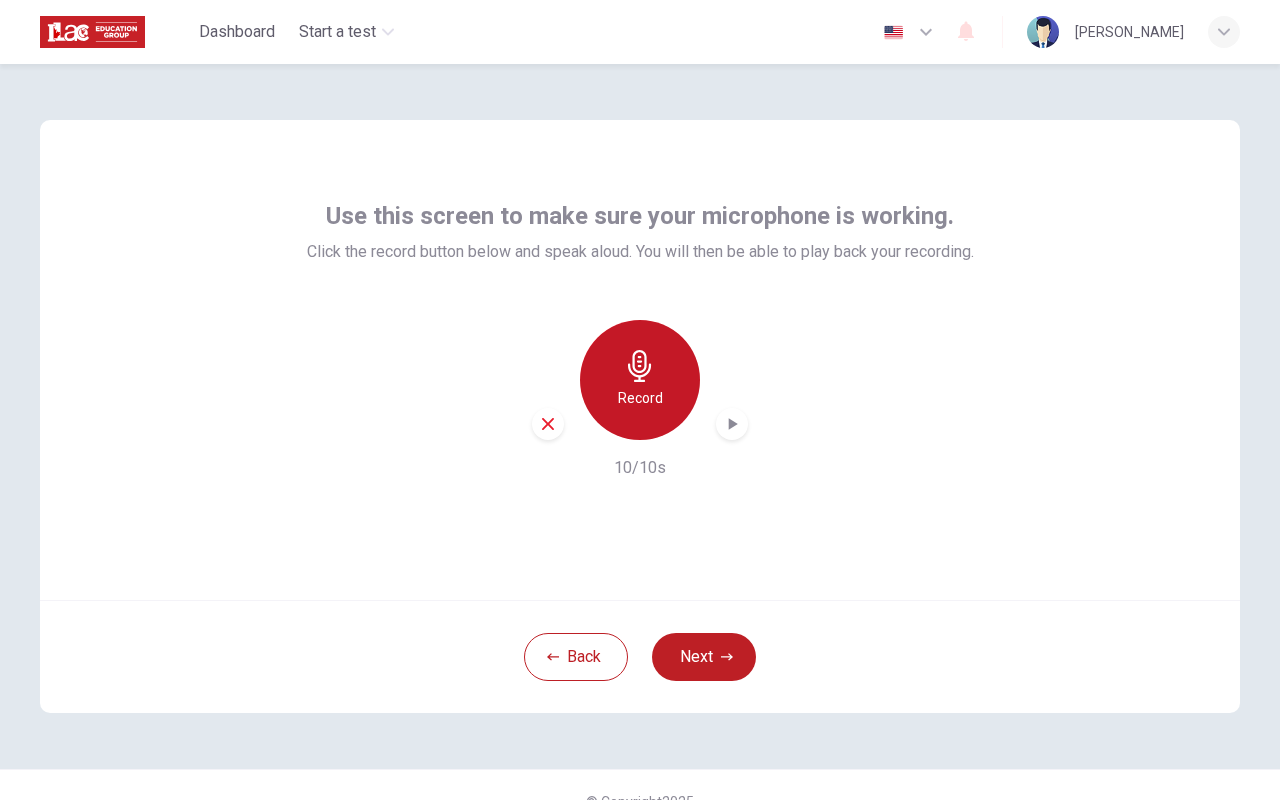 click on "Record" at bounding box center (640, 380) 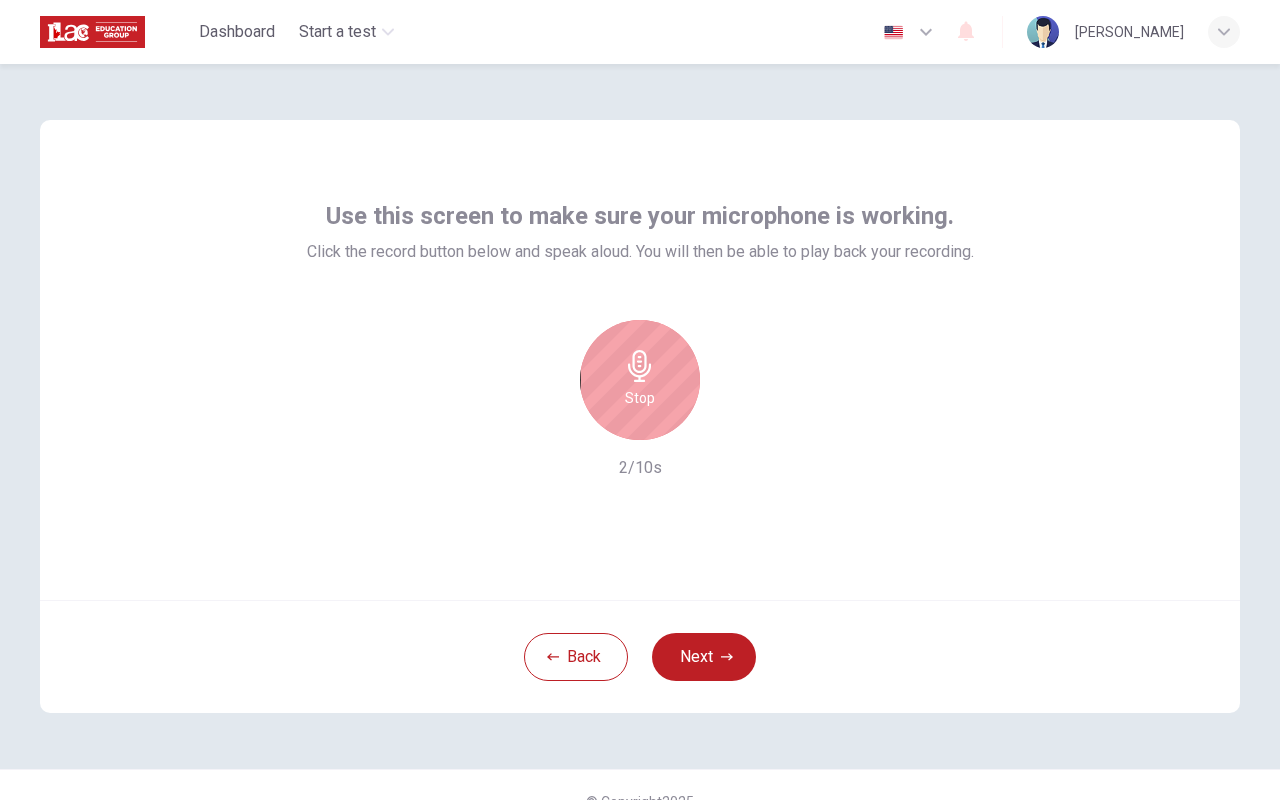 click 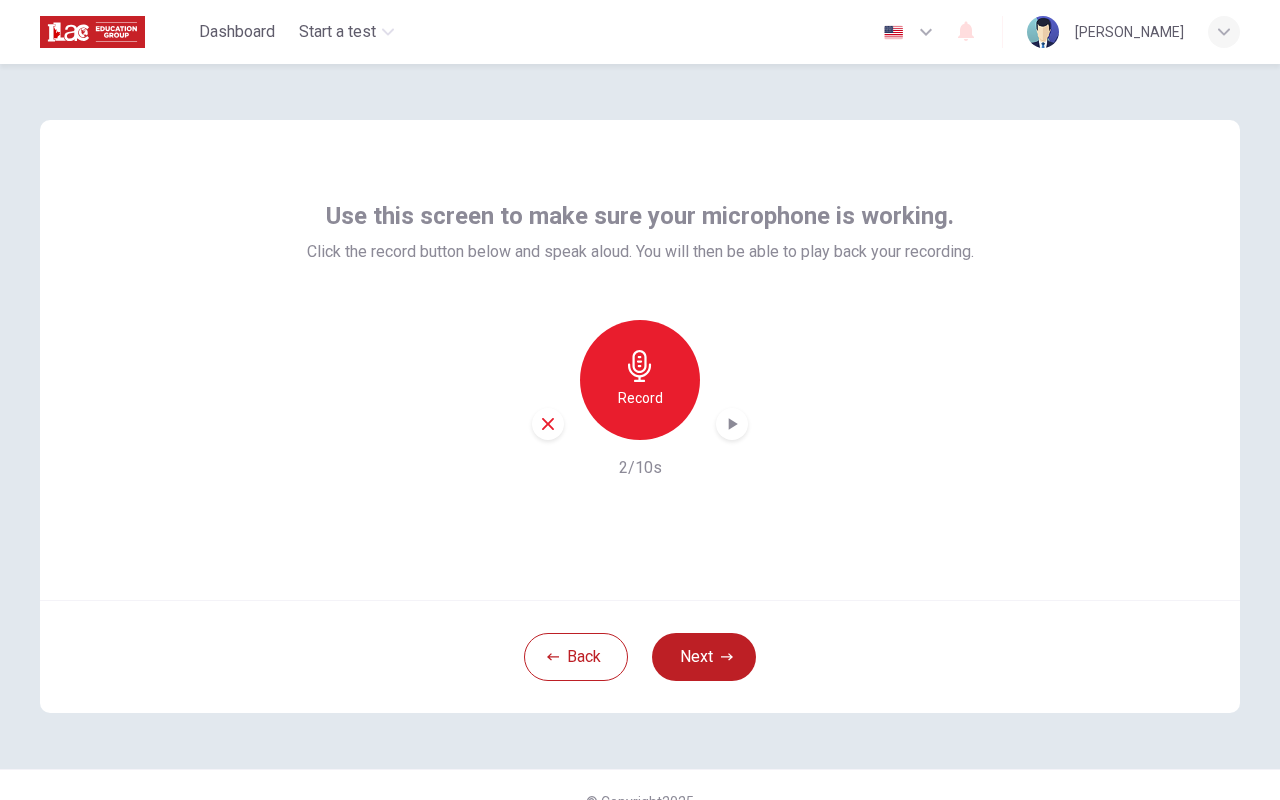 click at bounding box center [732, 424] 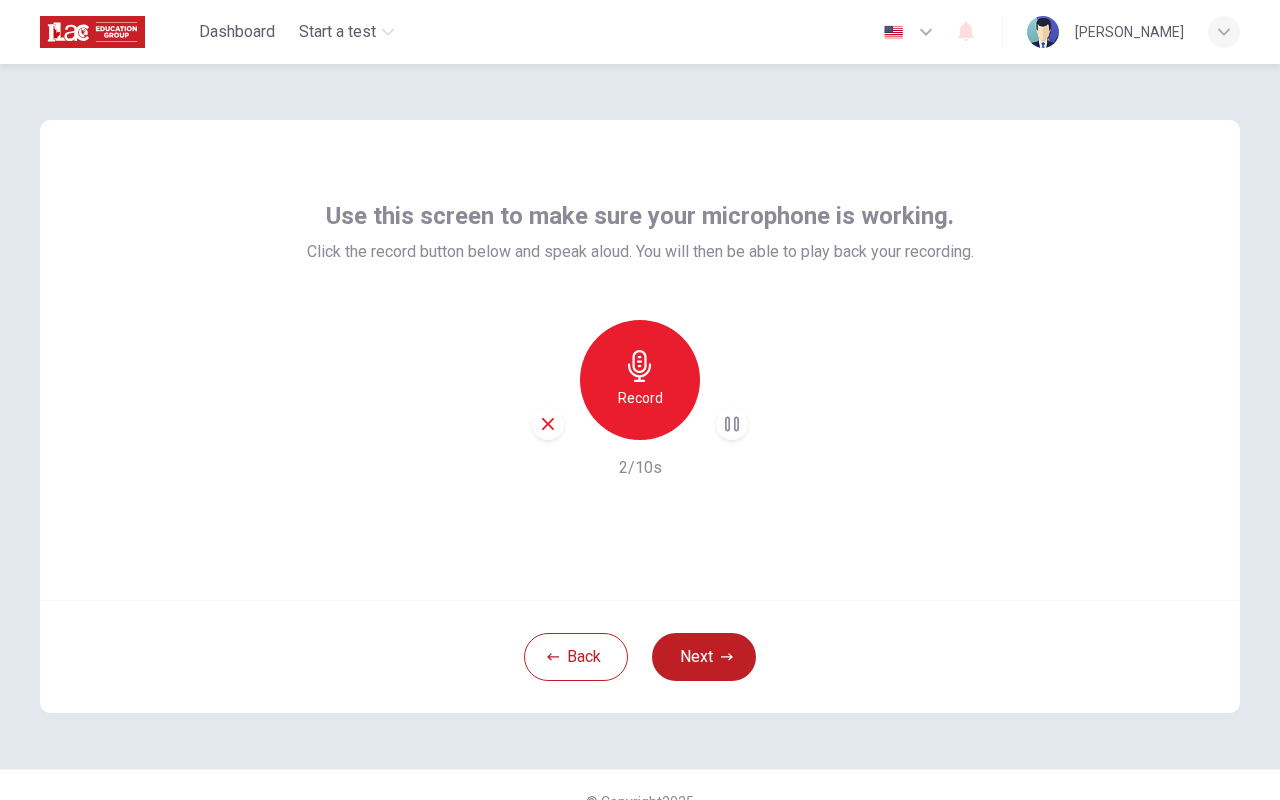 click on "Use this screen to make sure your microphone is working. Click the record button below and speak aloud. You will then be able to play back your recording. Record 2/10s" at bounding box center (640, 360) 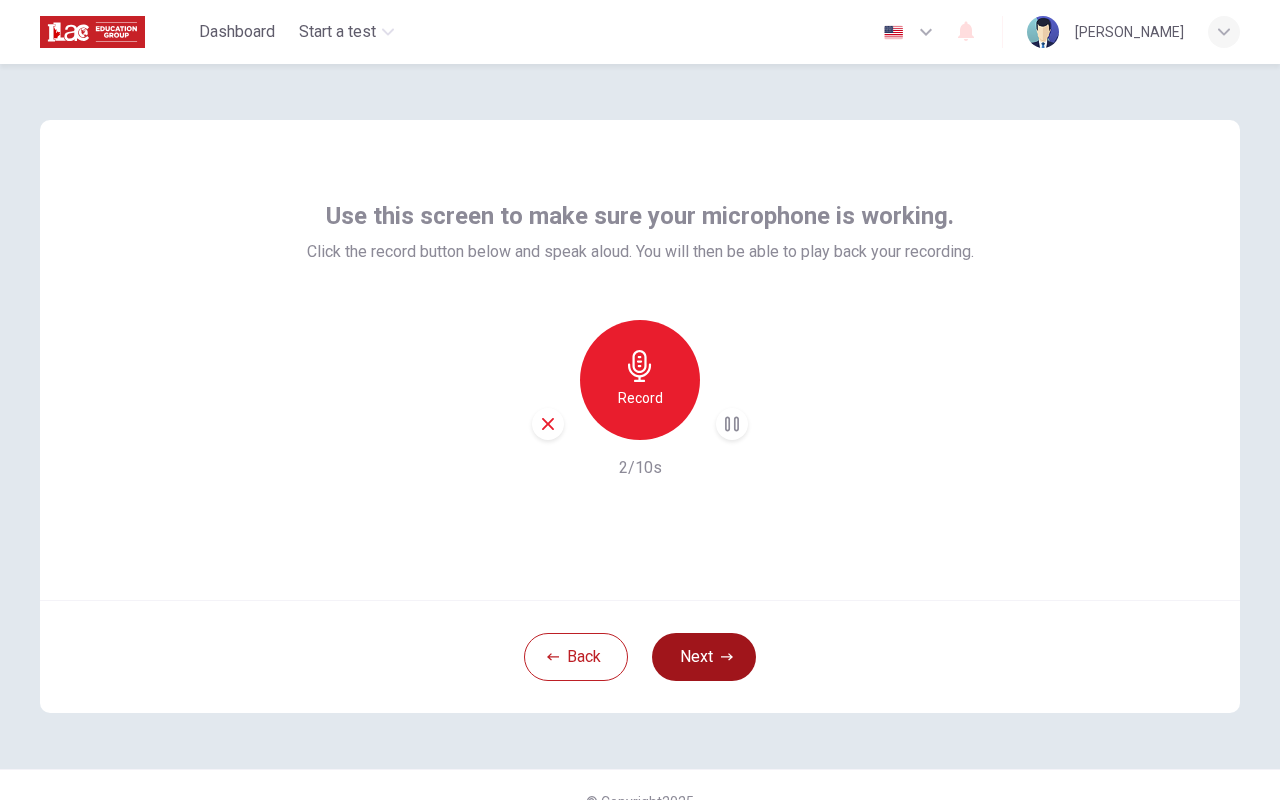 click on "Next" at bounding box center (704, 657) 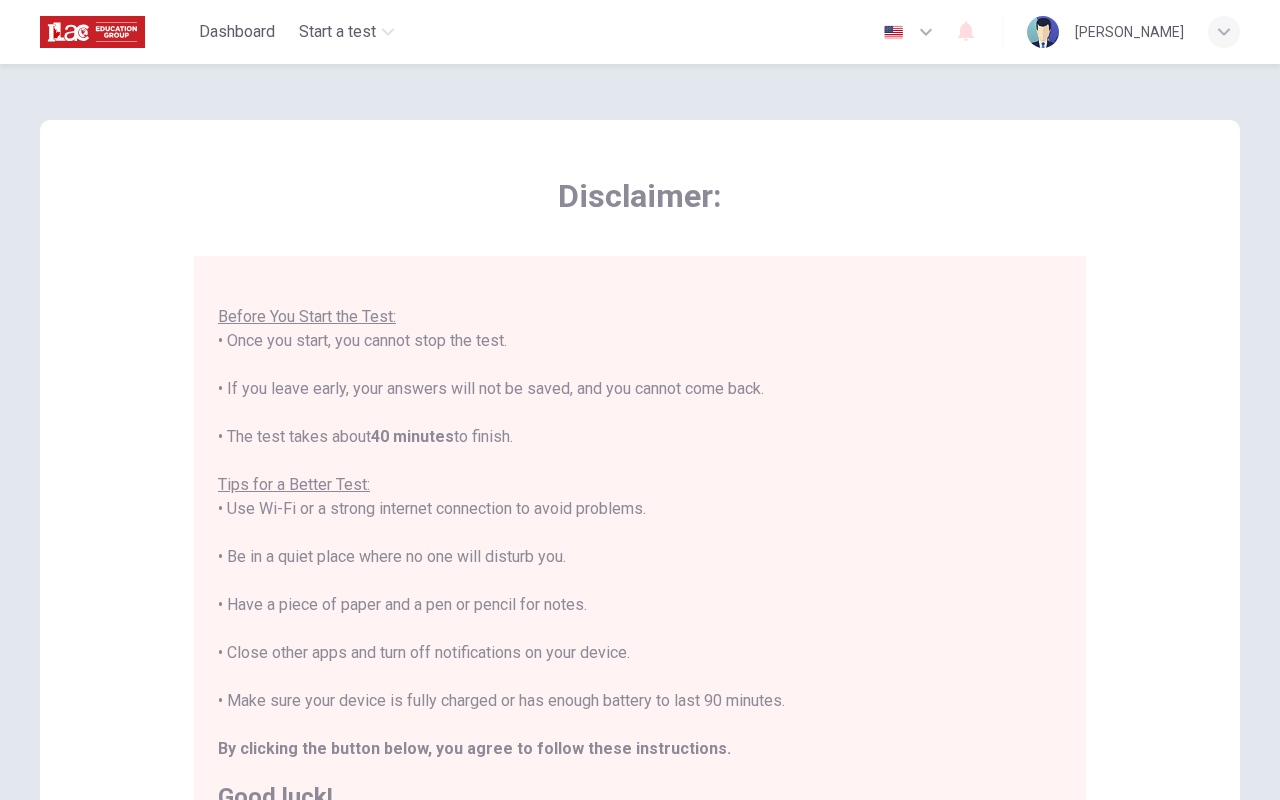 scroll, scrollTop: 21, scrollLeft: 0, axis: vertical 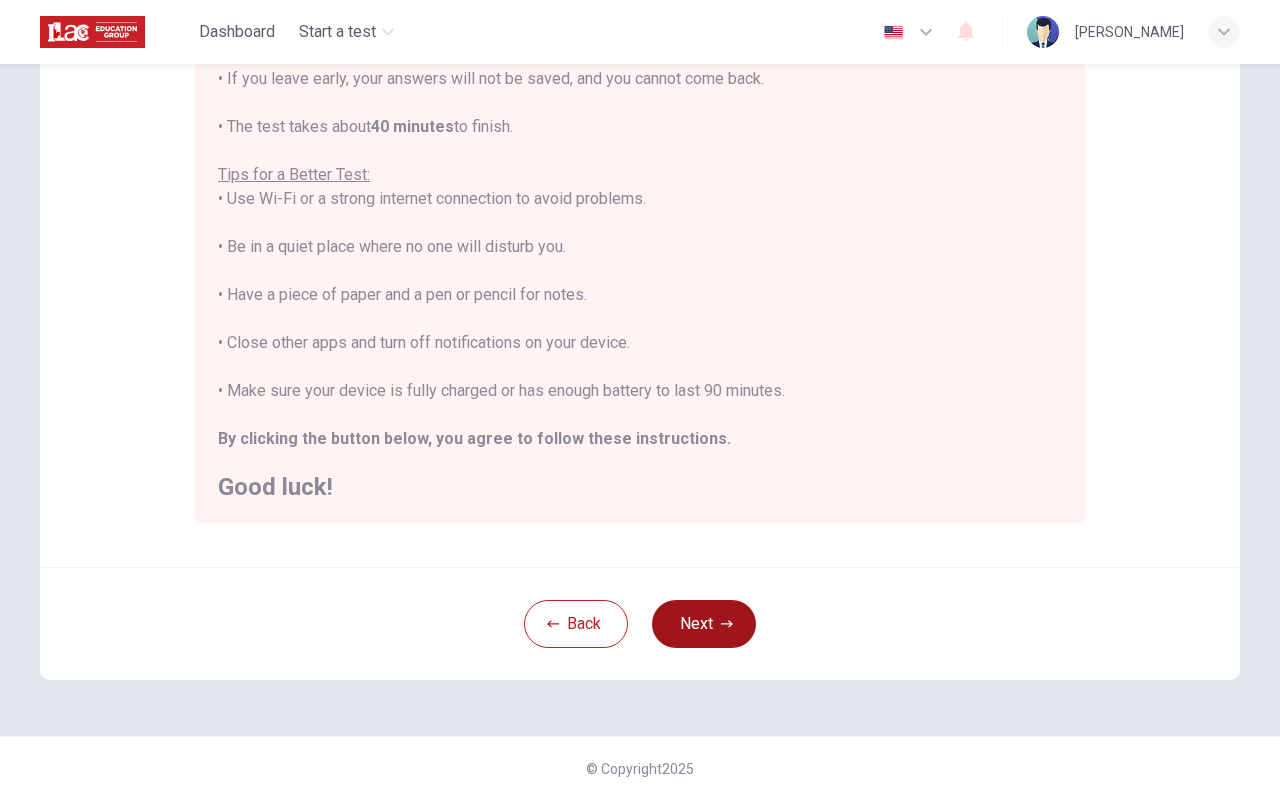 click on "Next" at bounding box center (704, 624) 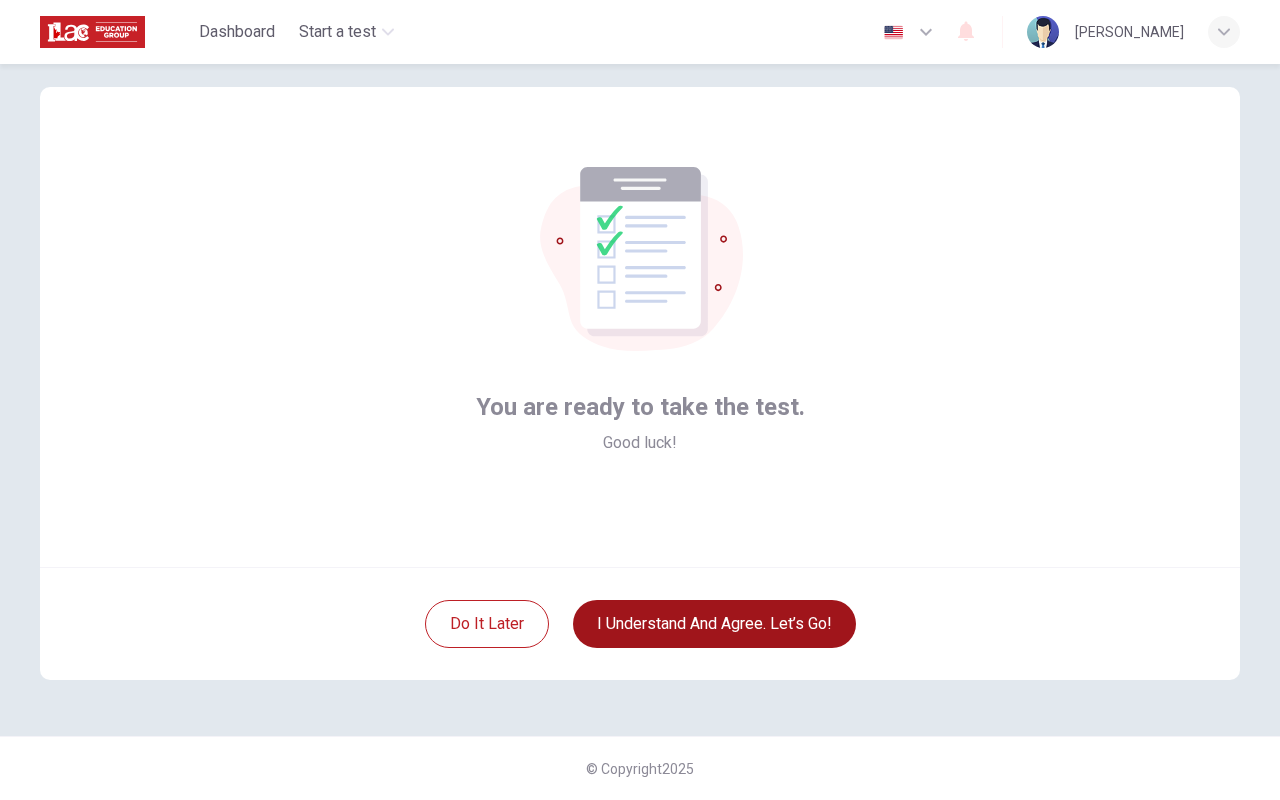 scroll, scrollTop: 33, scrollLeft: 0, axis: vertical 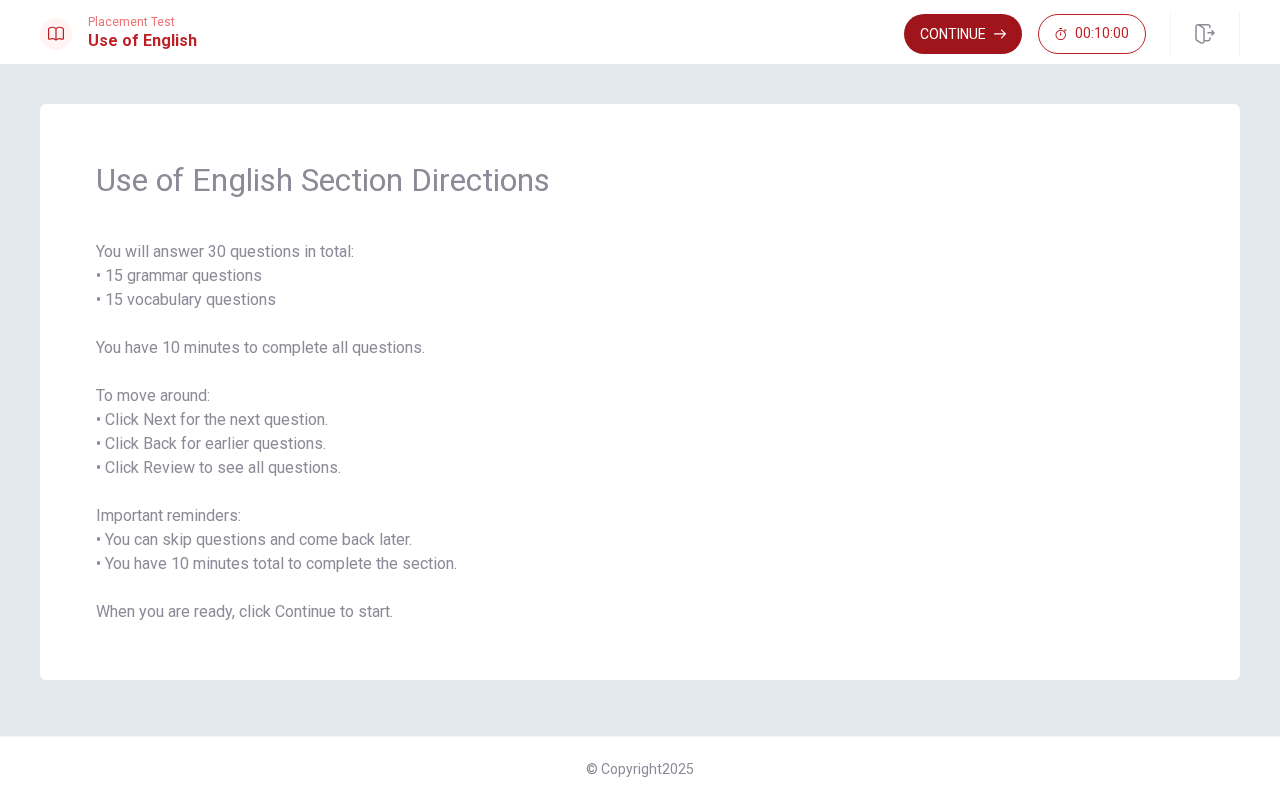 click on "Continue" at bounding box center [963, 34] 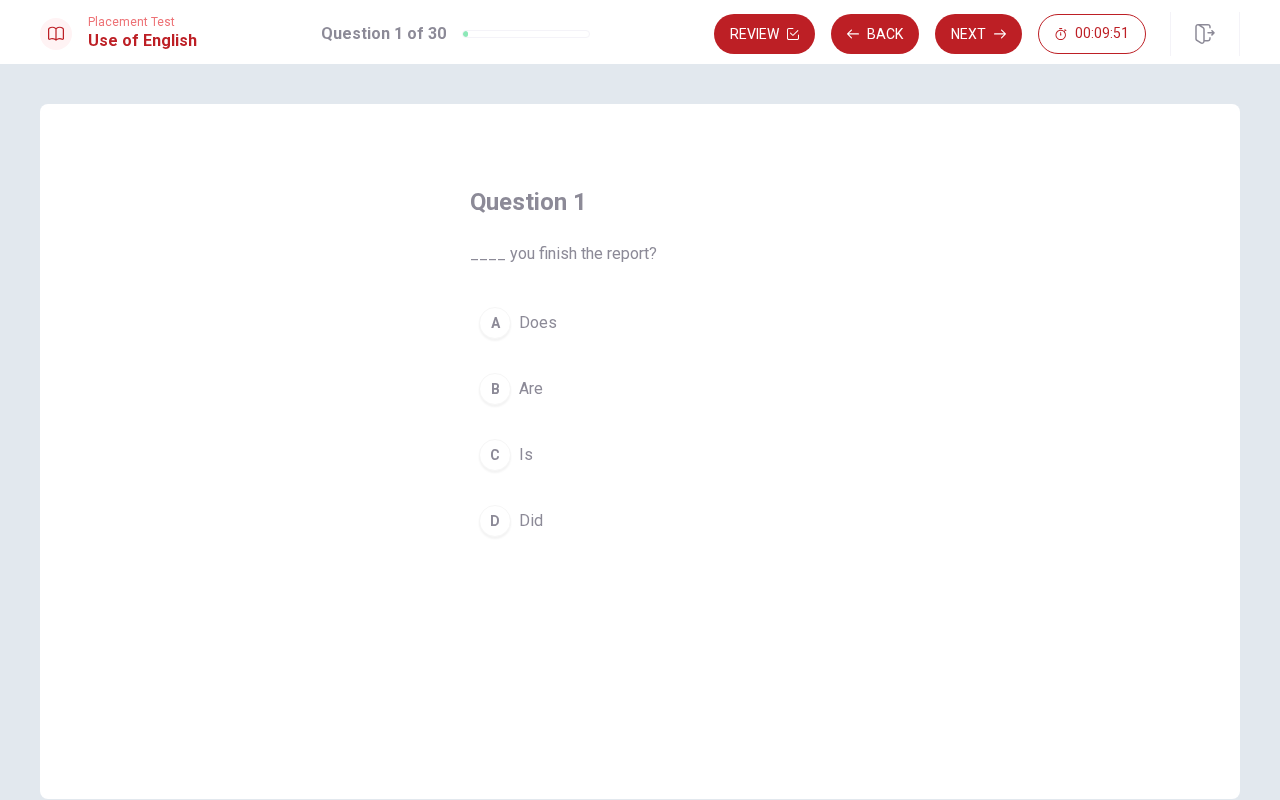 click on "Did" at bounding box center [531, 521] 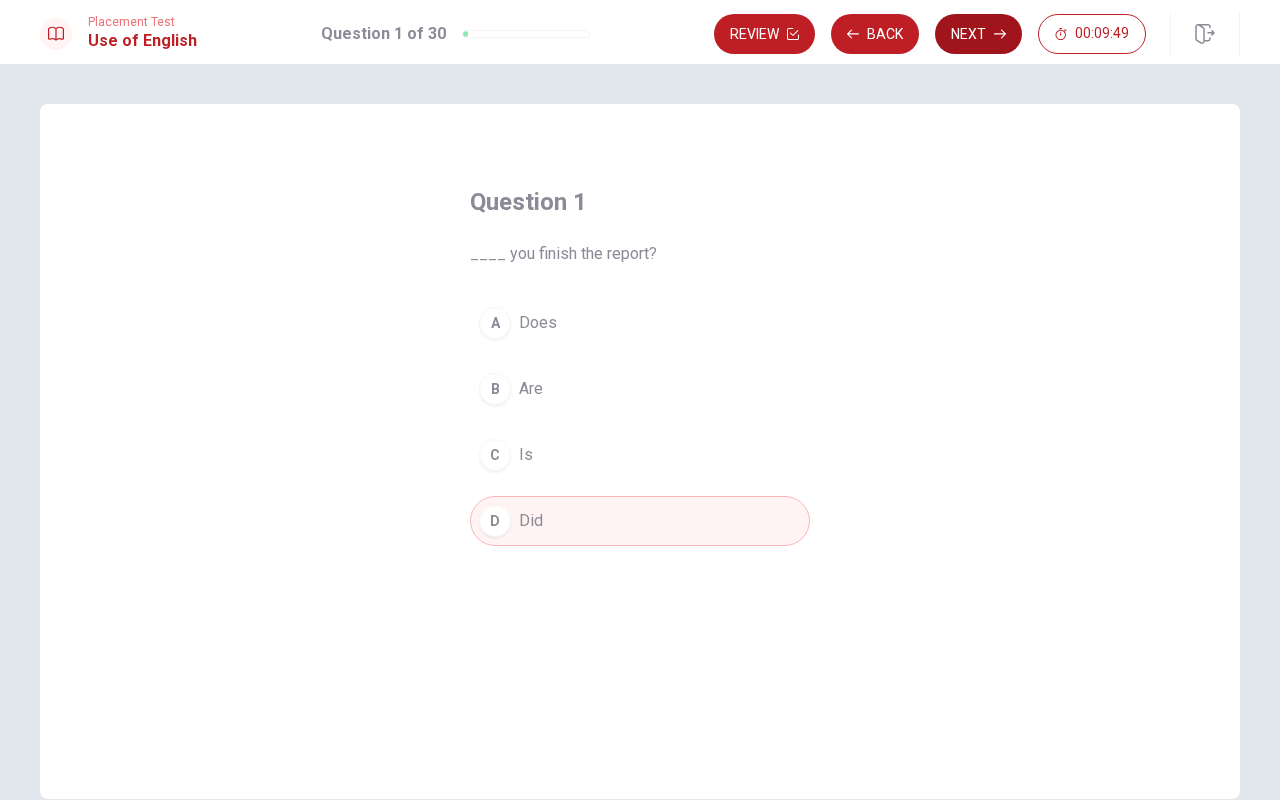 click on "Next" at bounding box center (978, 34) 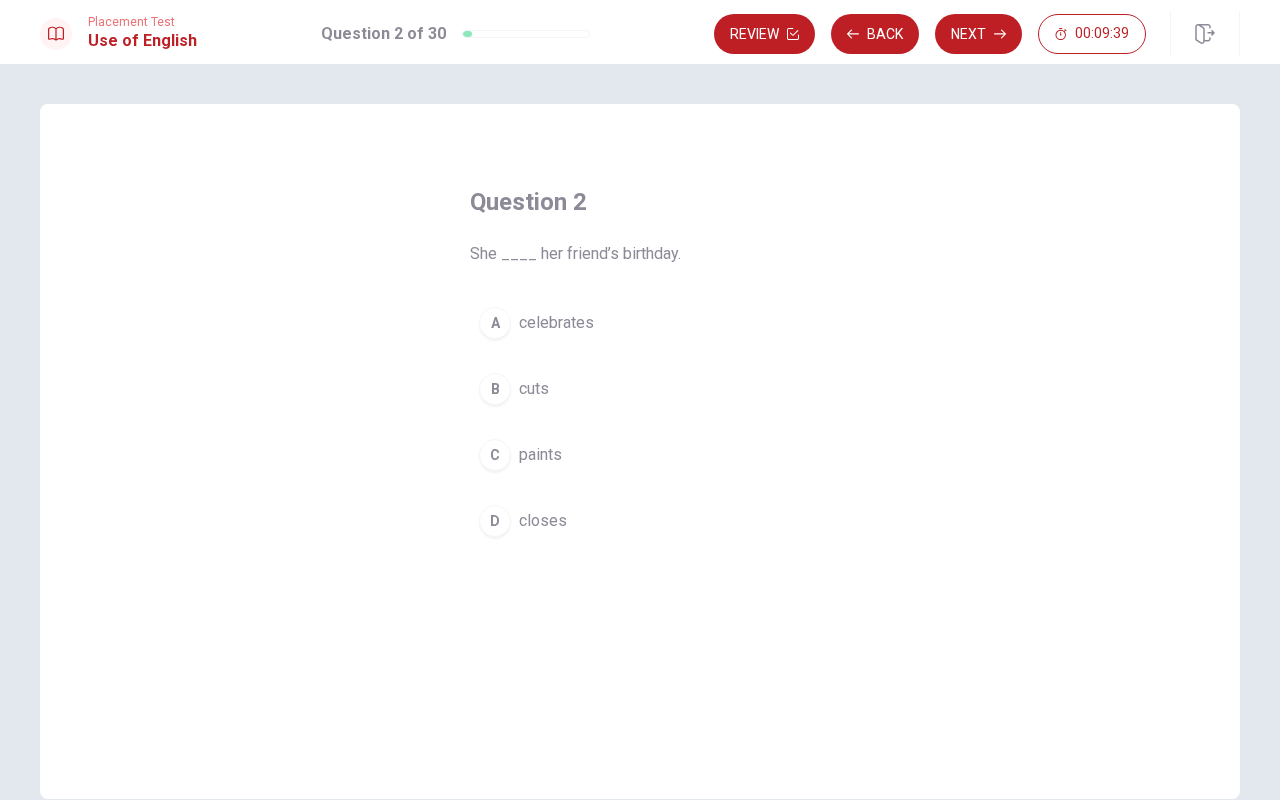click on "celebrates" at bounding box center [556, 323] 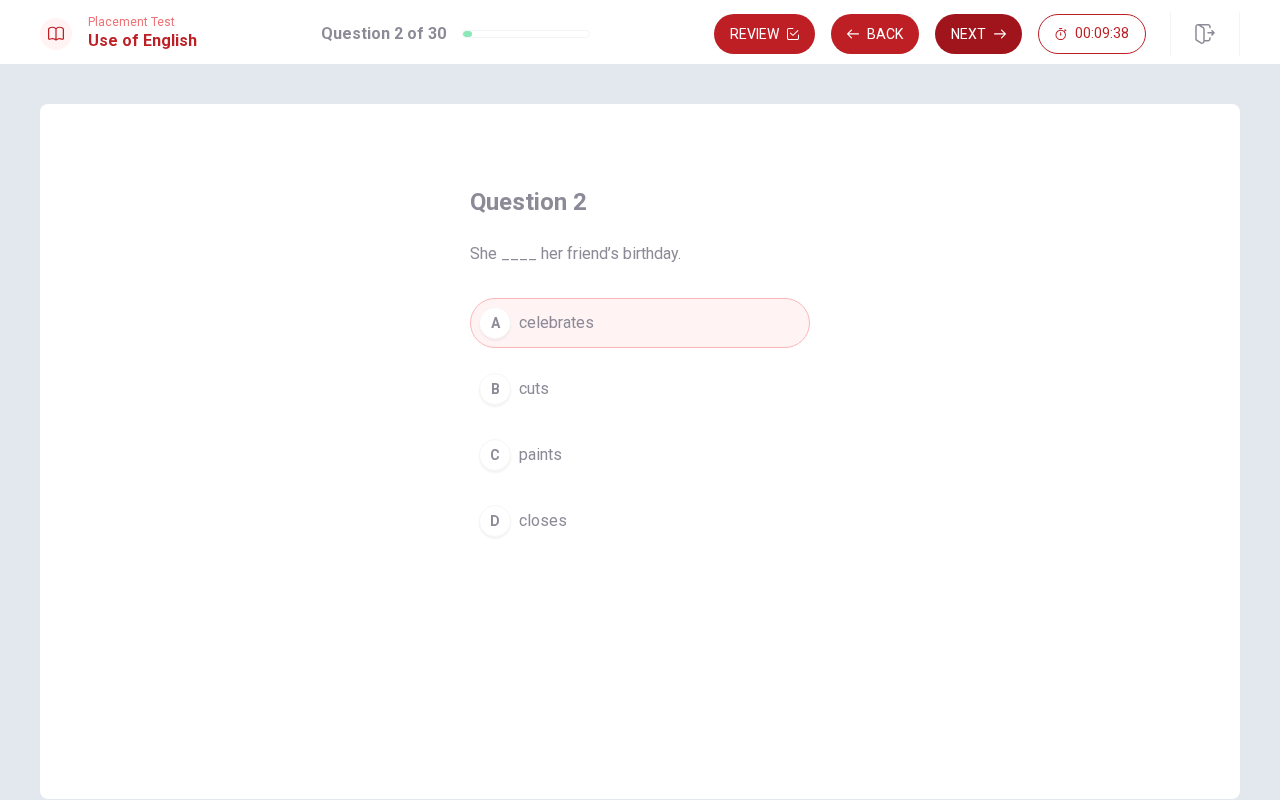 click on "Next" at bounding box center (978, 34) 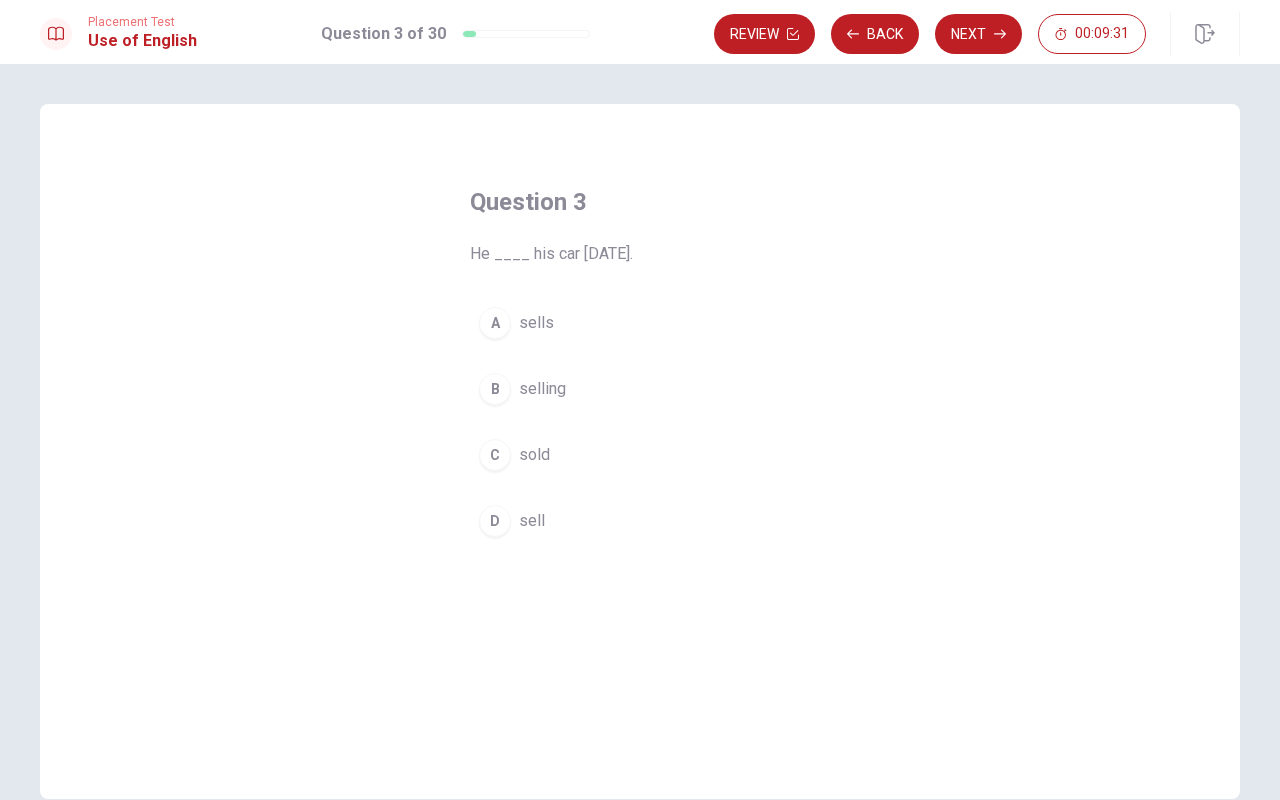 click on "selling" at bounding box center [542, 389] 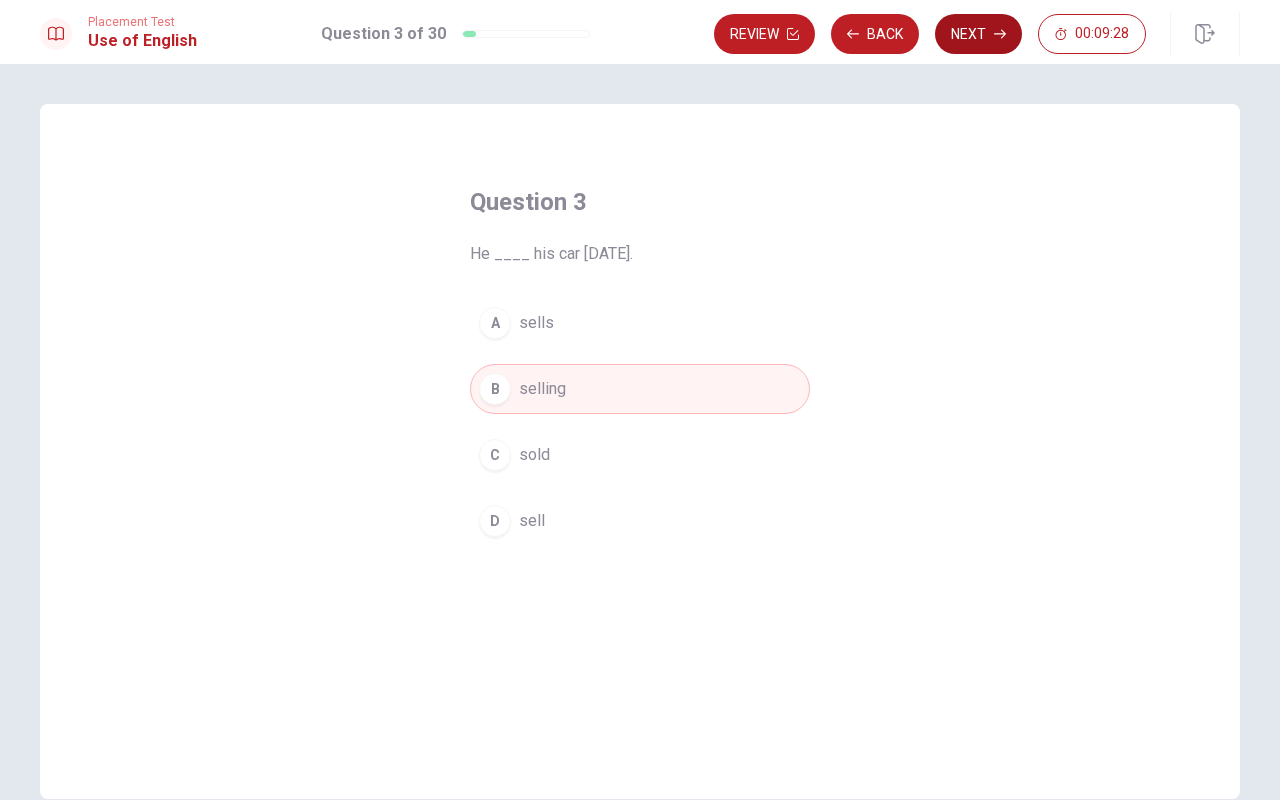 click on "Next" at bounding box center (978, 34) 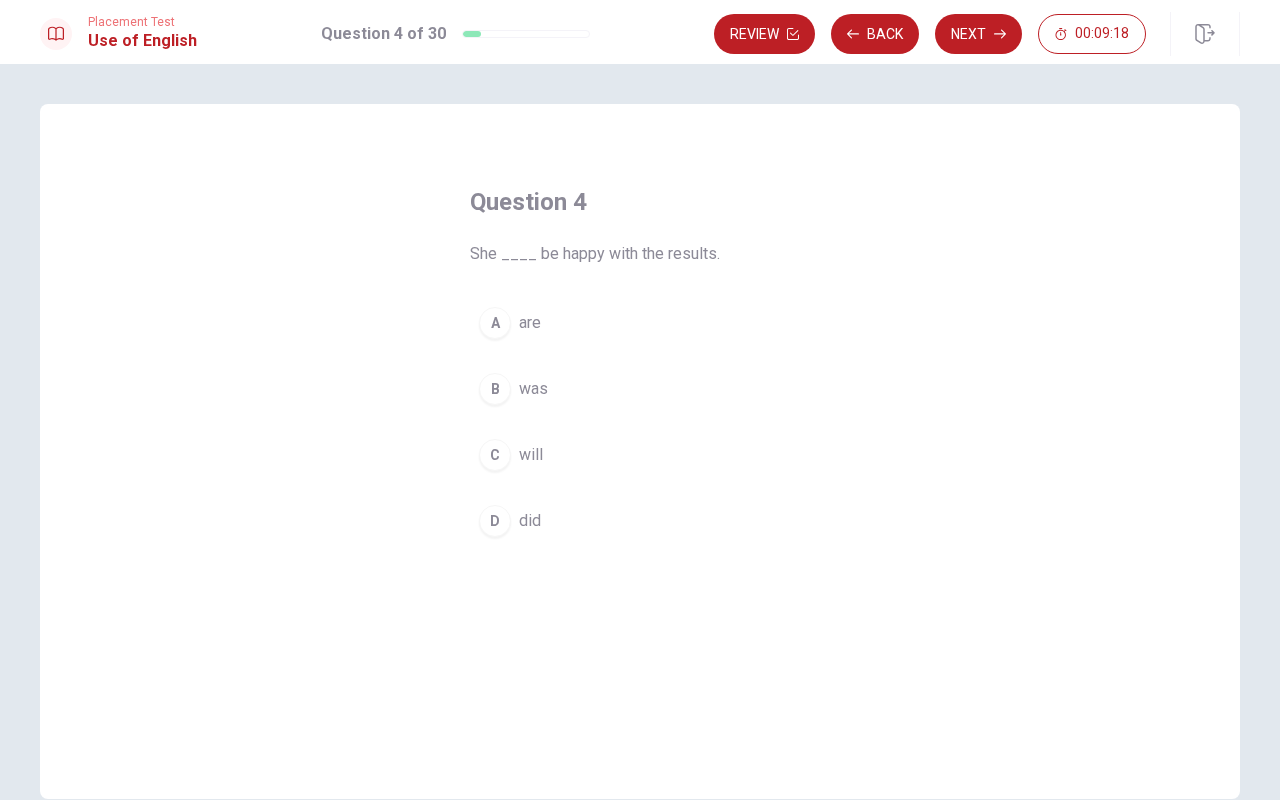 click on "will" at bounding box center (531, 455) 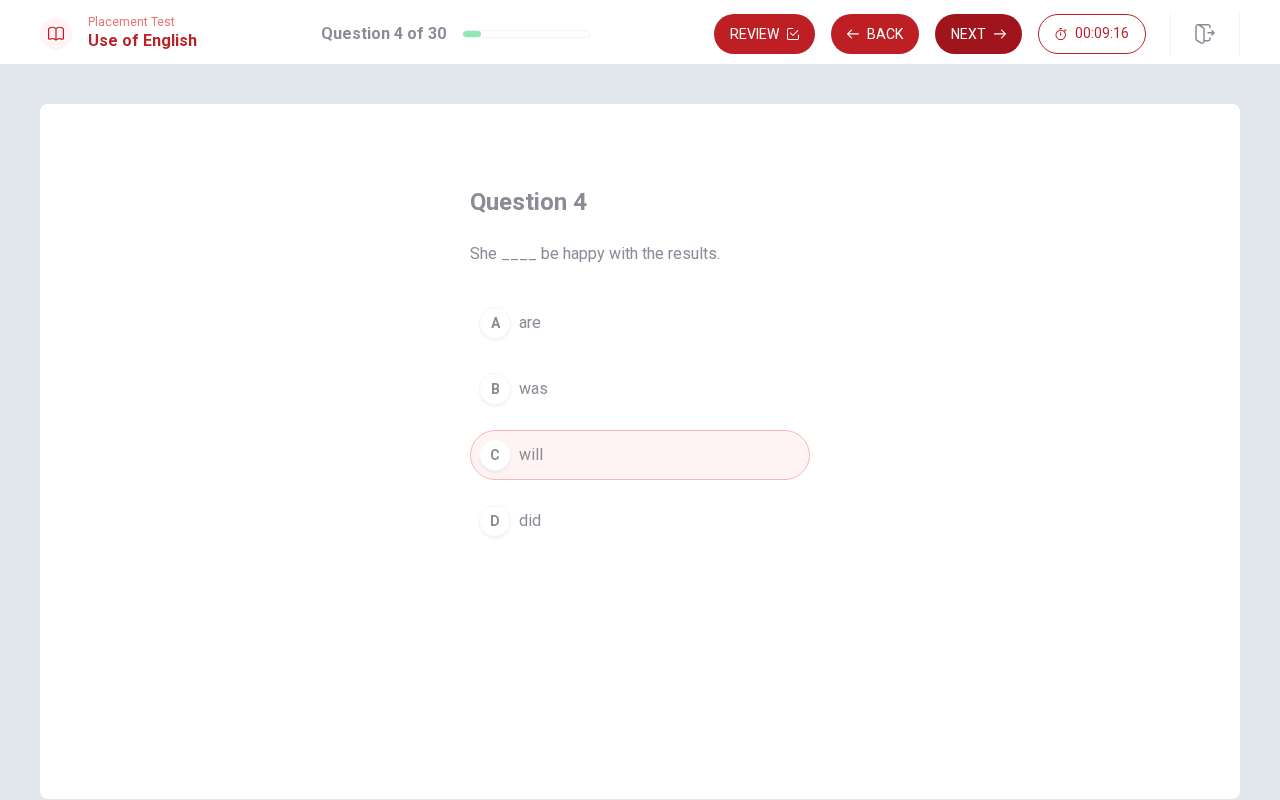 click on "Next" at bounding box center (978, 34) 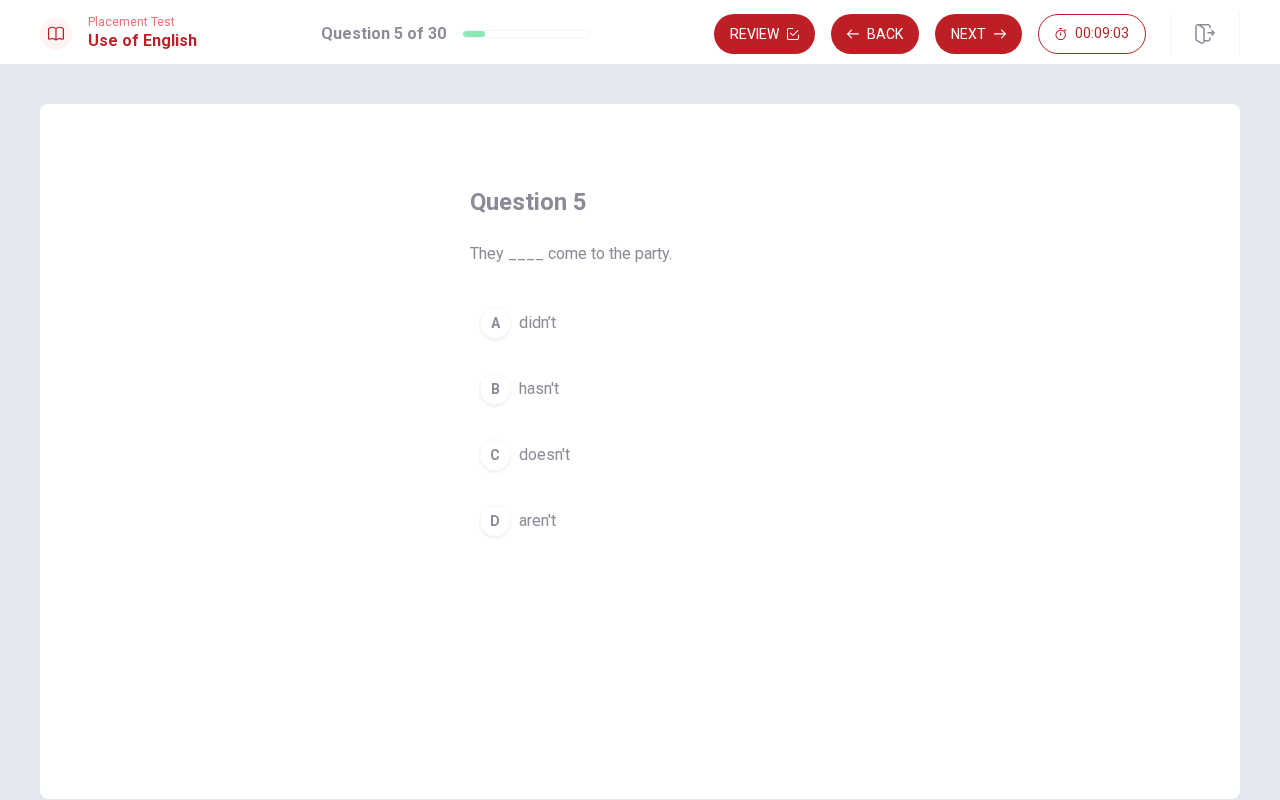 click on "aren't" at bounding box center (537, 521) 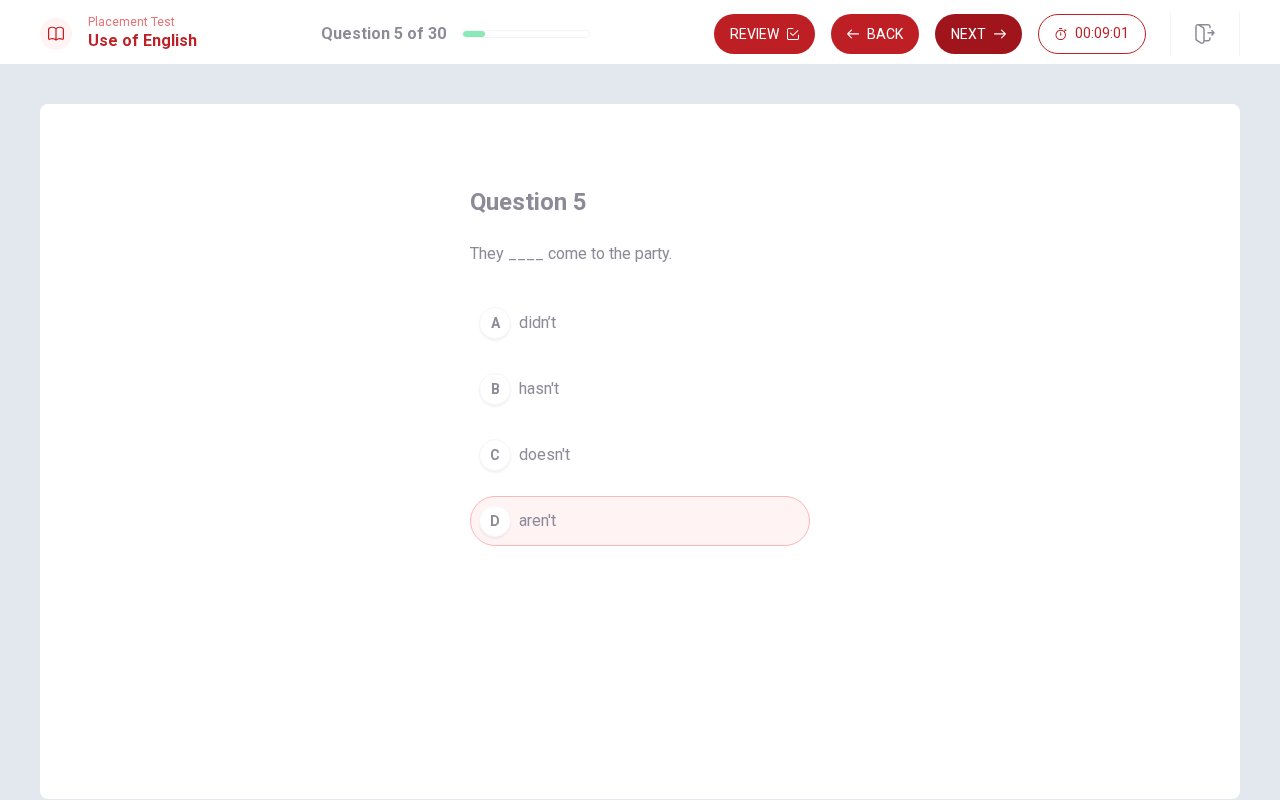 click on "Next" at bounding box center (978, 34) 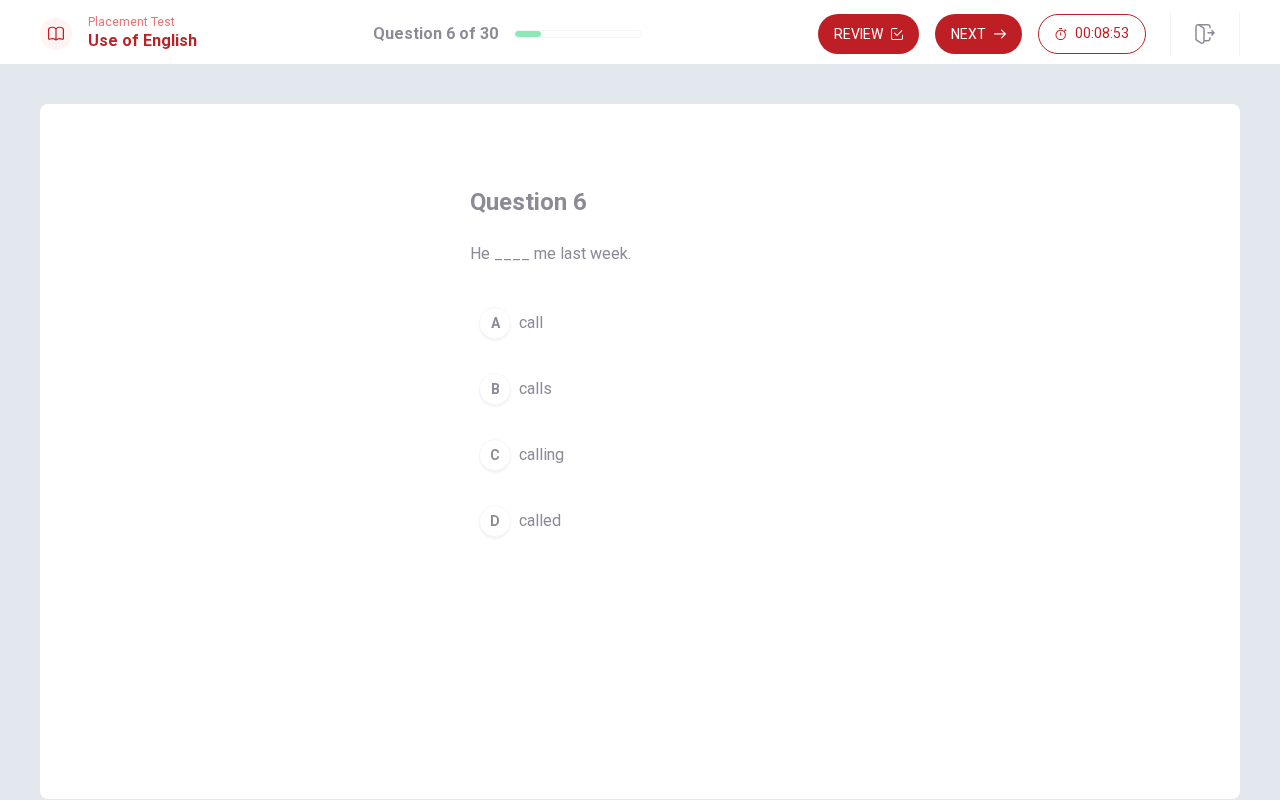 click on "called" at bounding box center [540, 521] 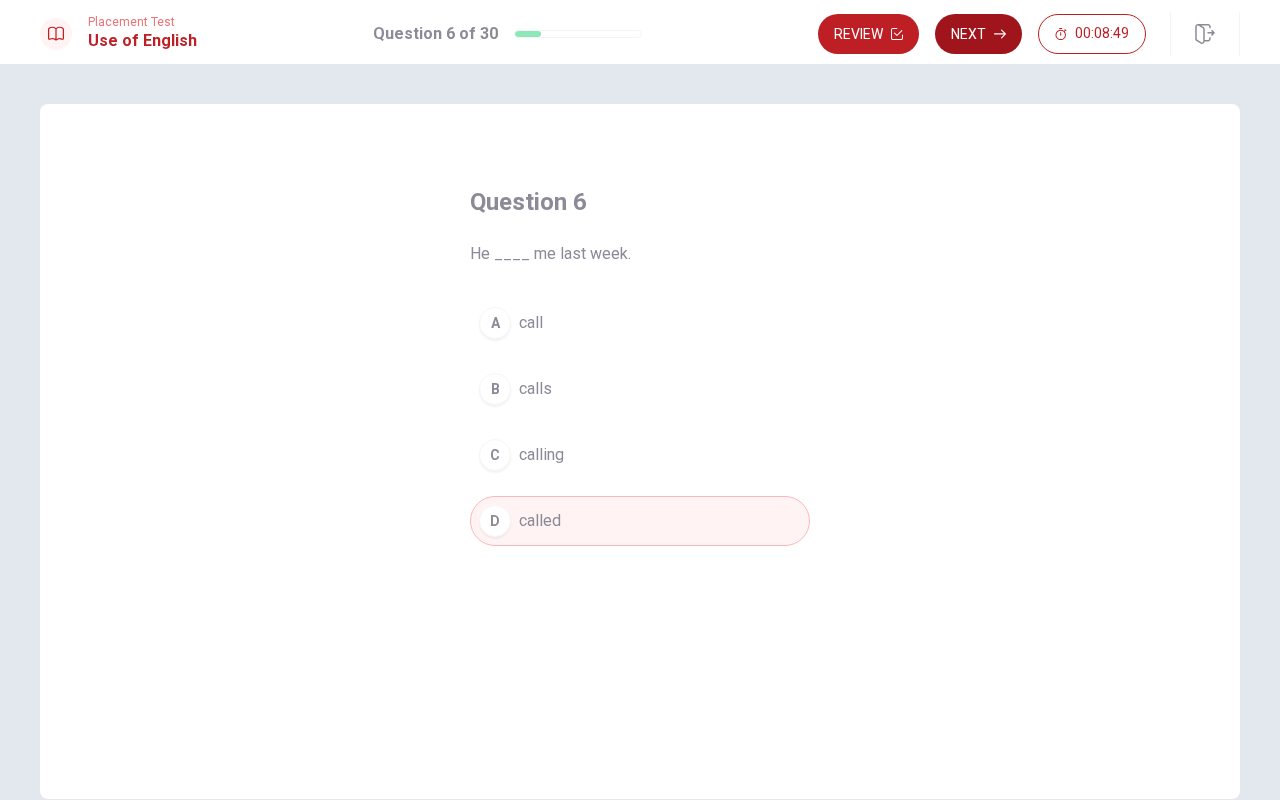 click on "Next" at bounding box center [978, 34] 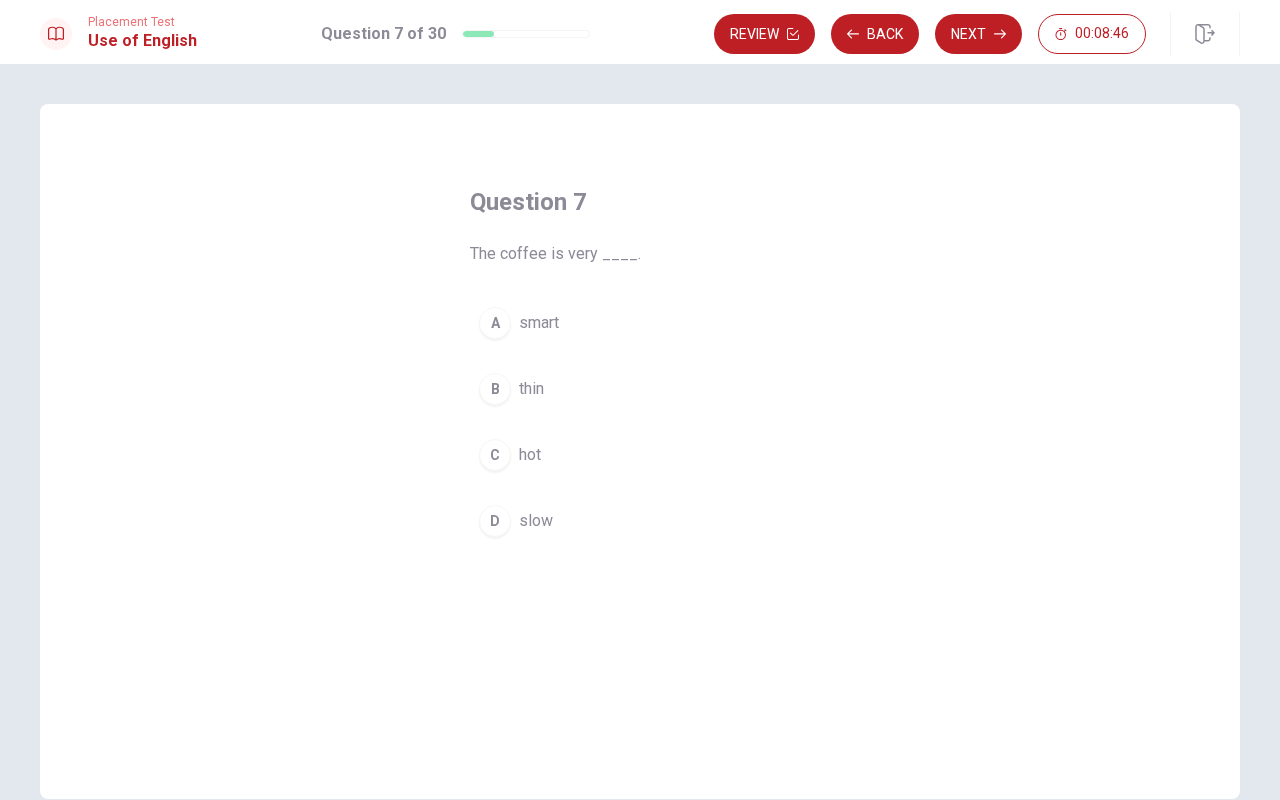 click on "hot" at bounding box center (530, 455) 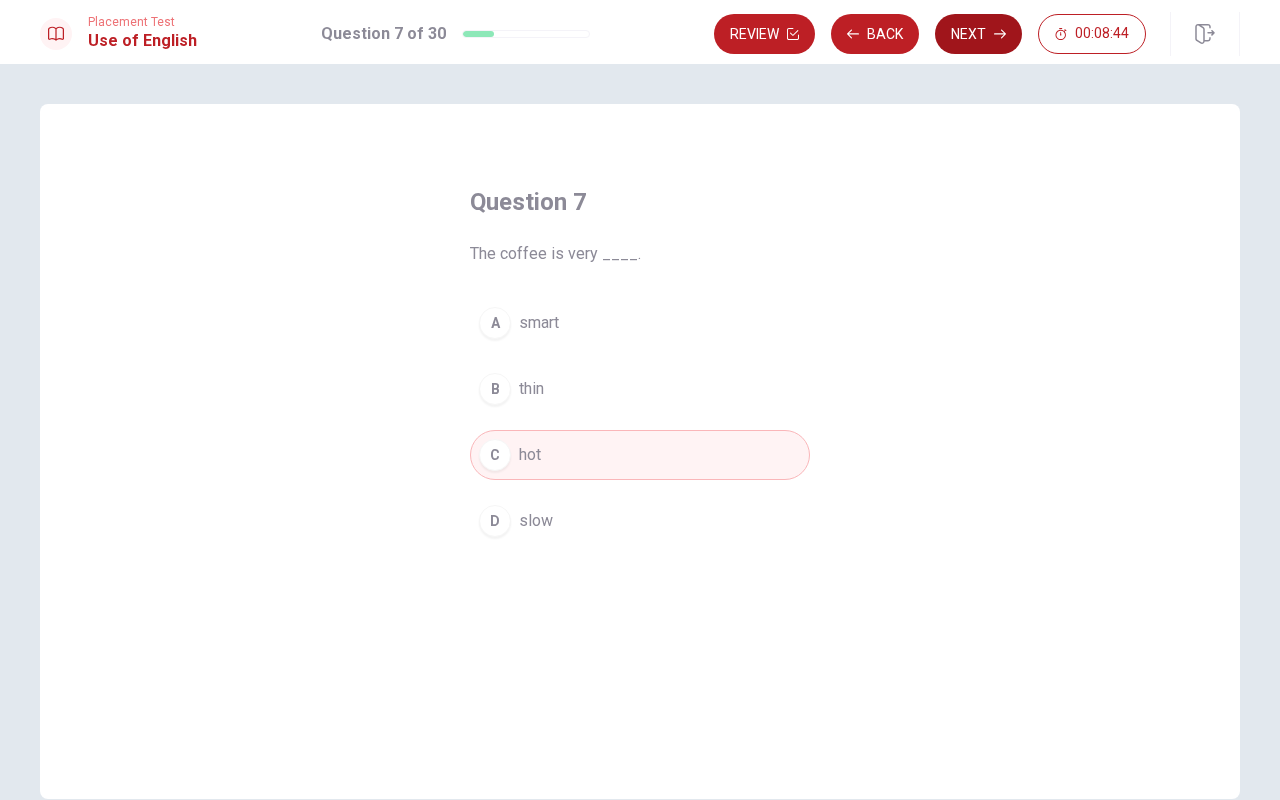 click 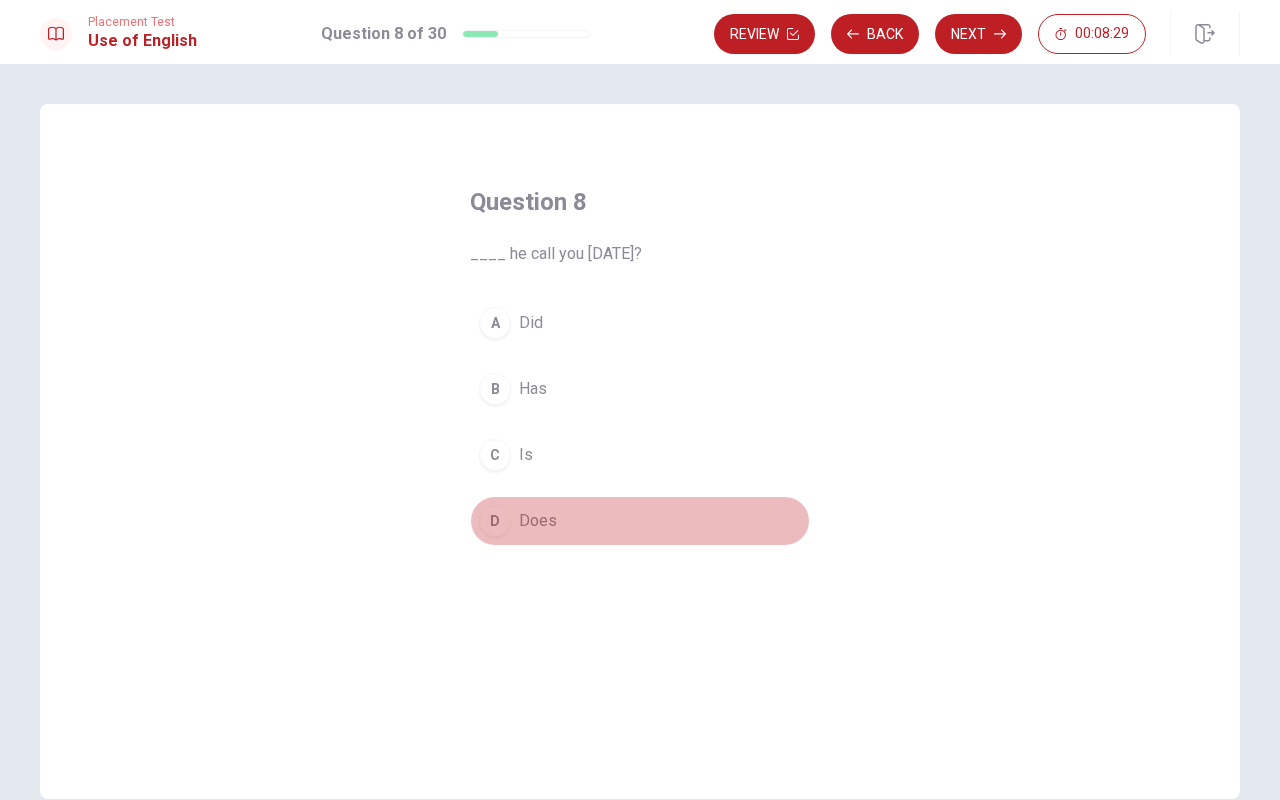 click on "Does" at bounding box center [538, 521] 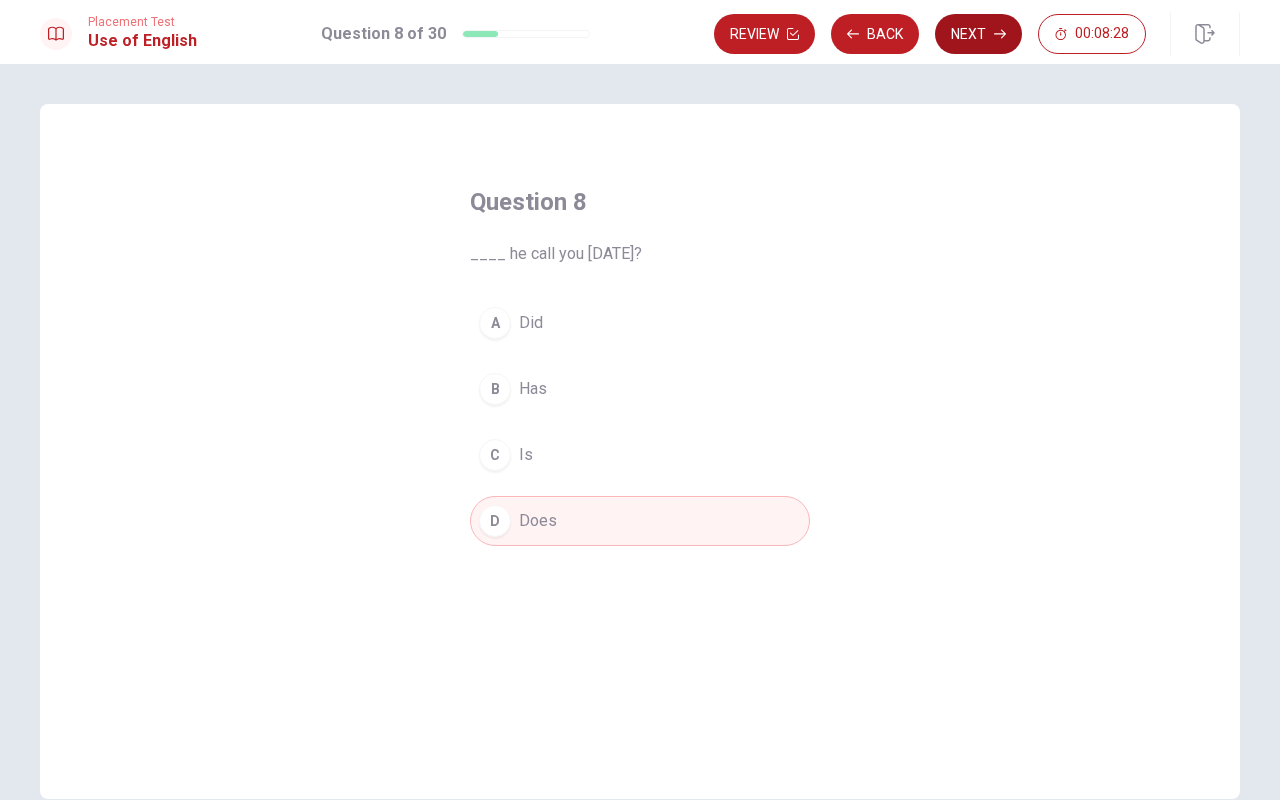 click on "Next" at bounding box center (978, 34) 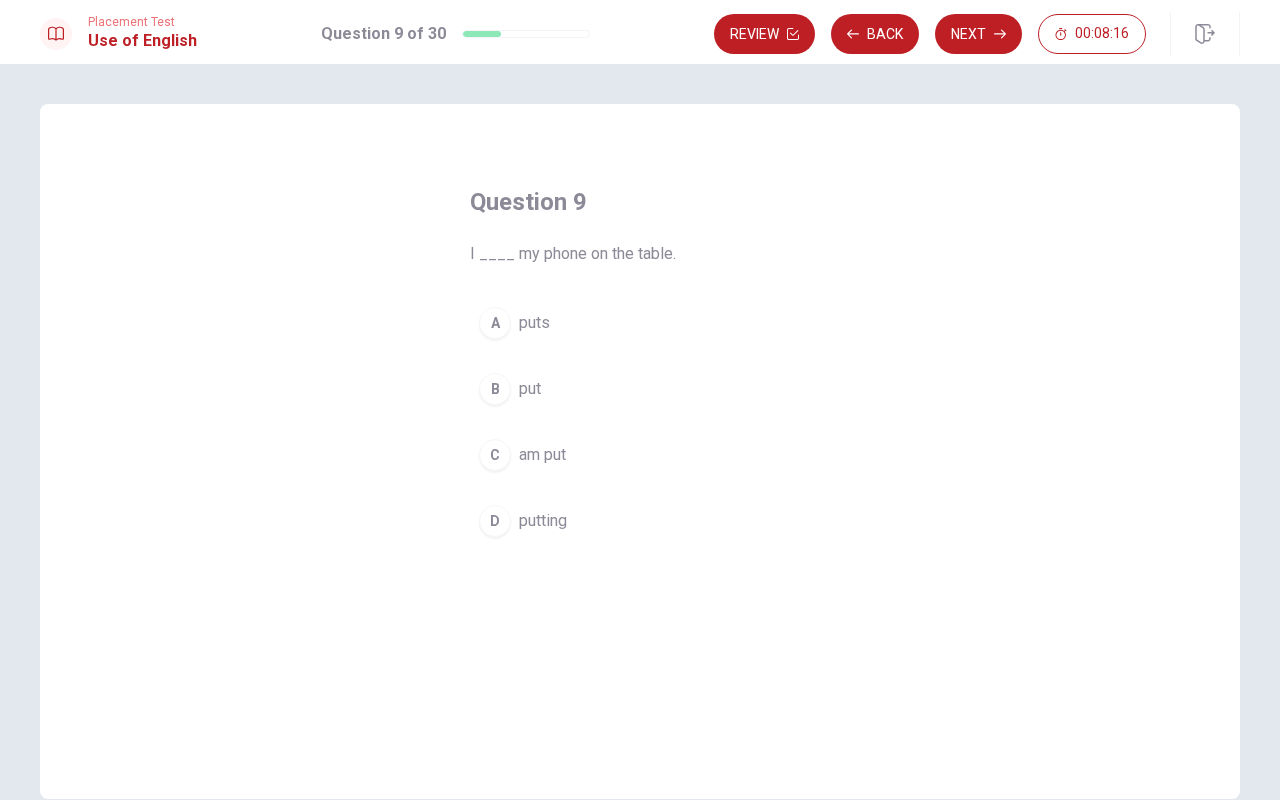 click on "put" at bounding box center [530, 389] 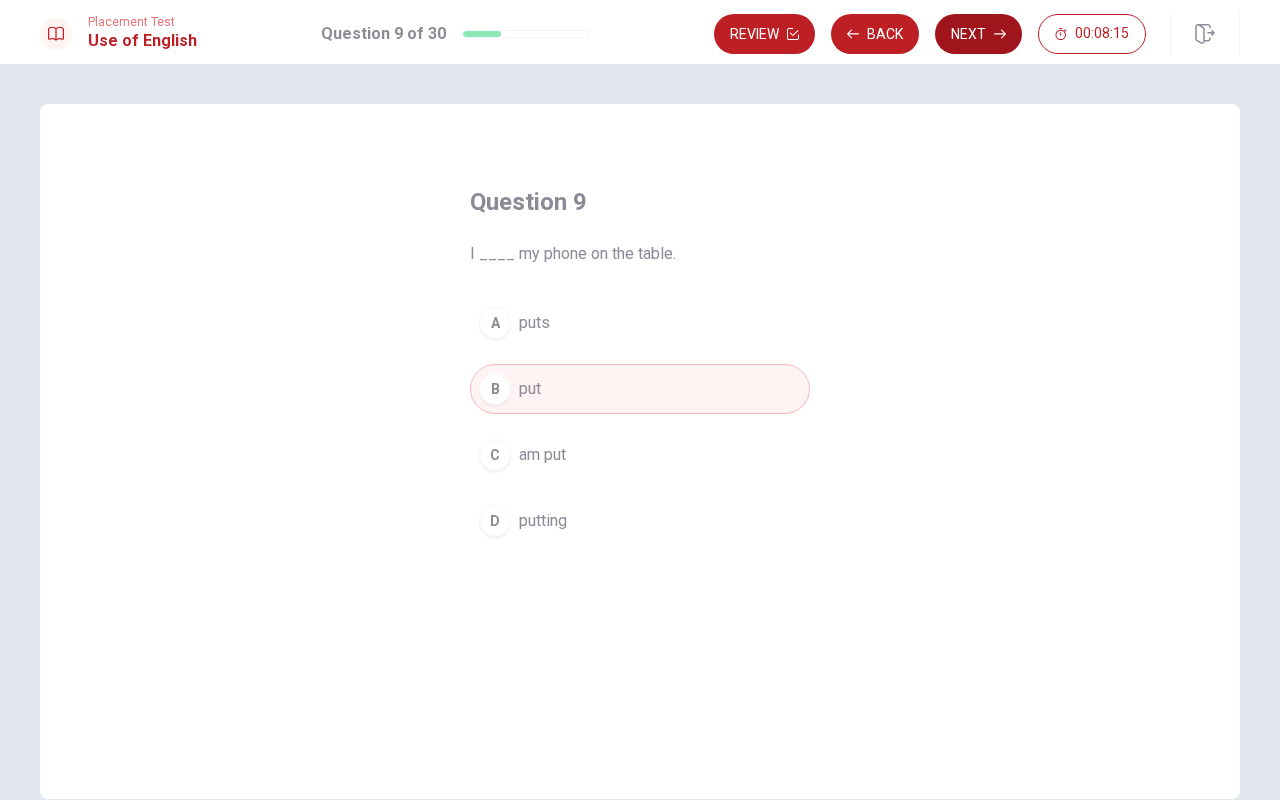 click on "Next" at bounding box center (978, 34) 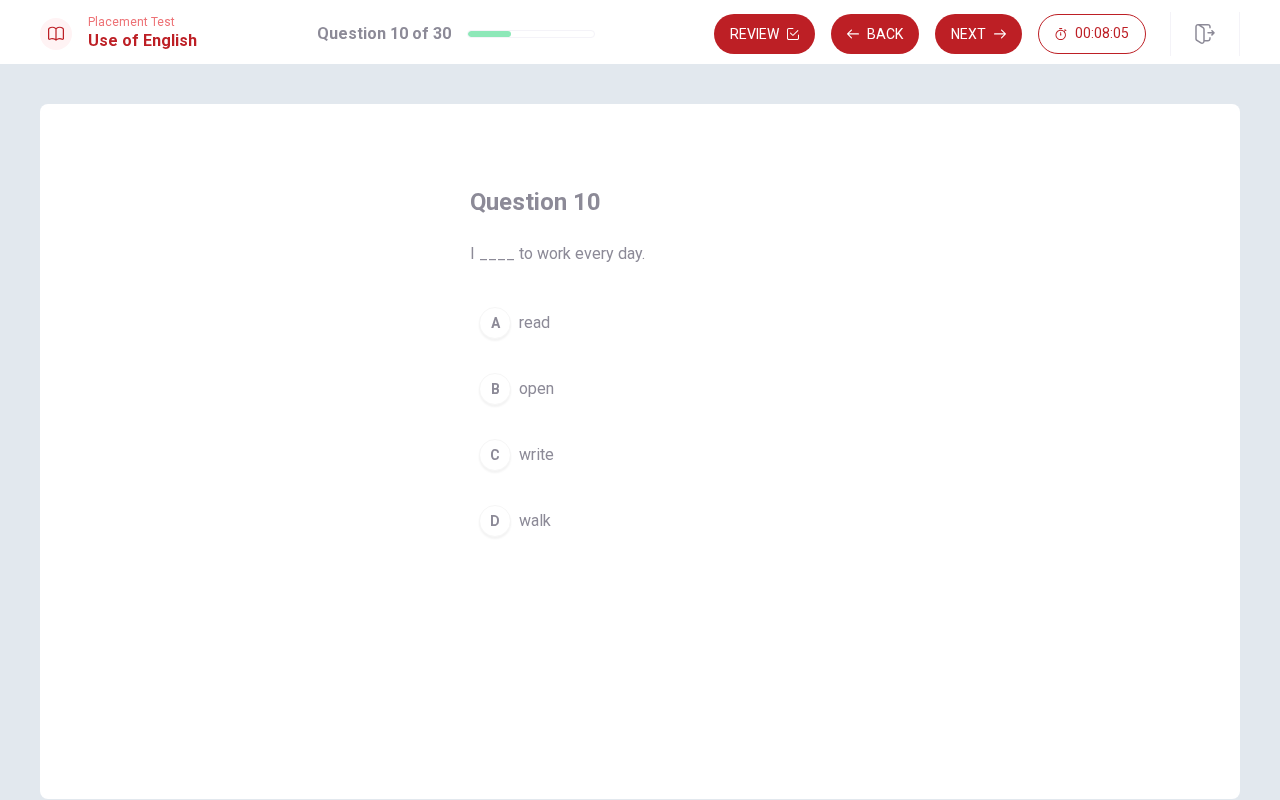 click on "D walk" at bounding box center (640, 521) 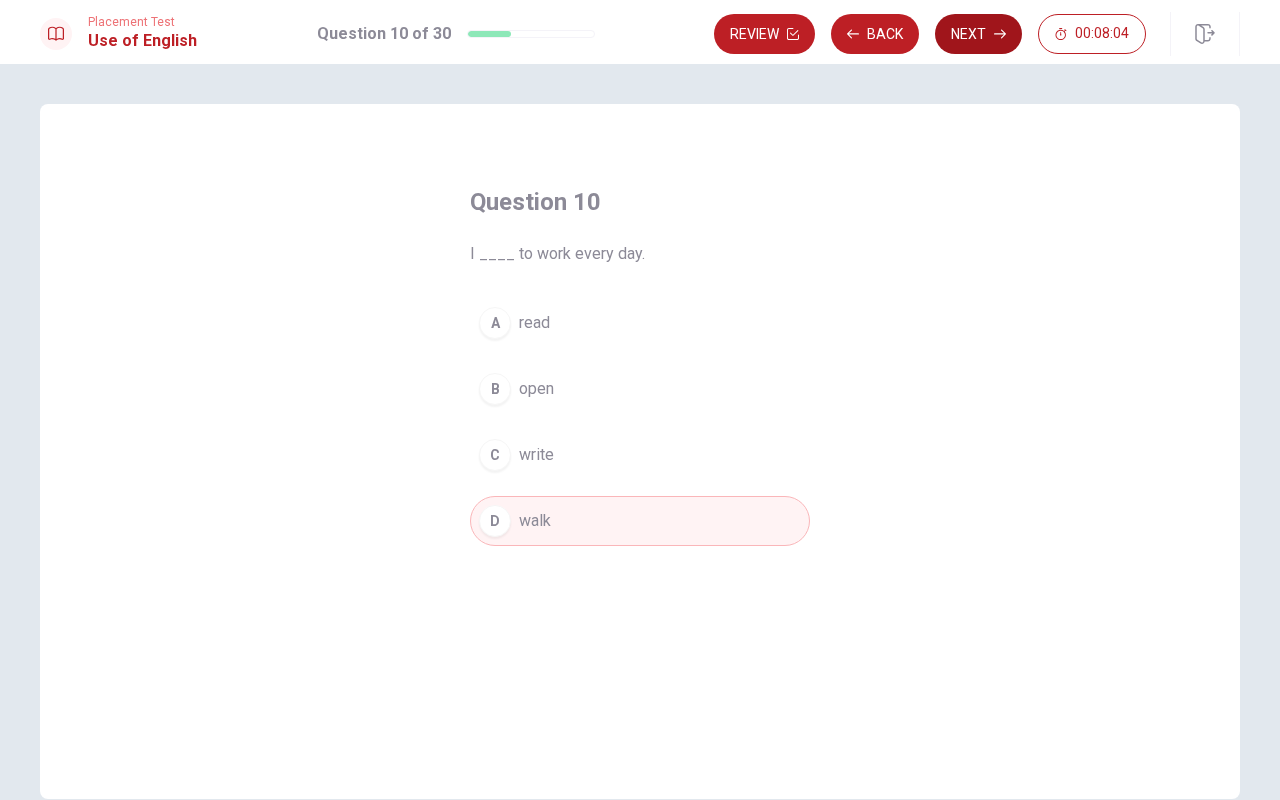 click on "Next" at bounding box center (978, 34) 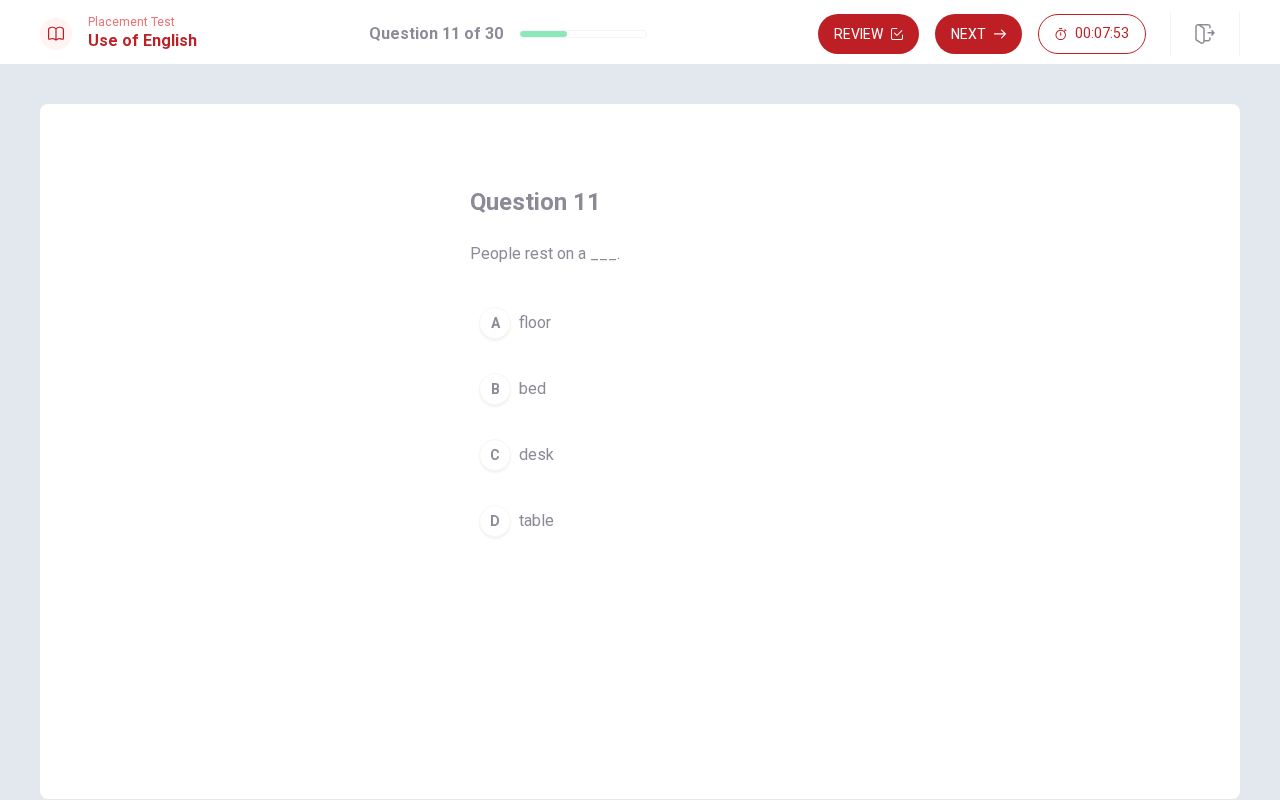 click on "floor" at bounding box center (535, 323) 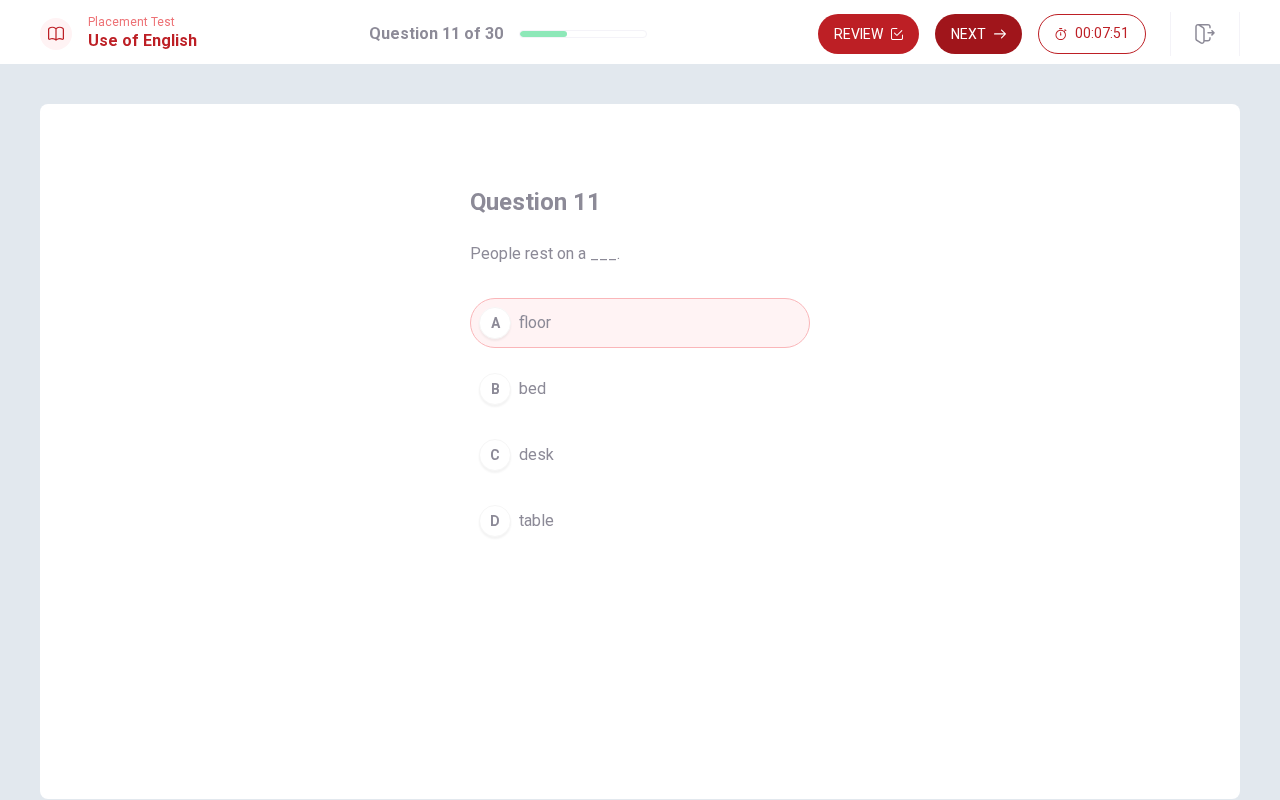 click on "Next" at bounding box center (978, 34) 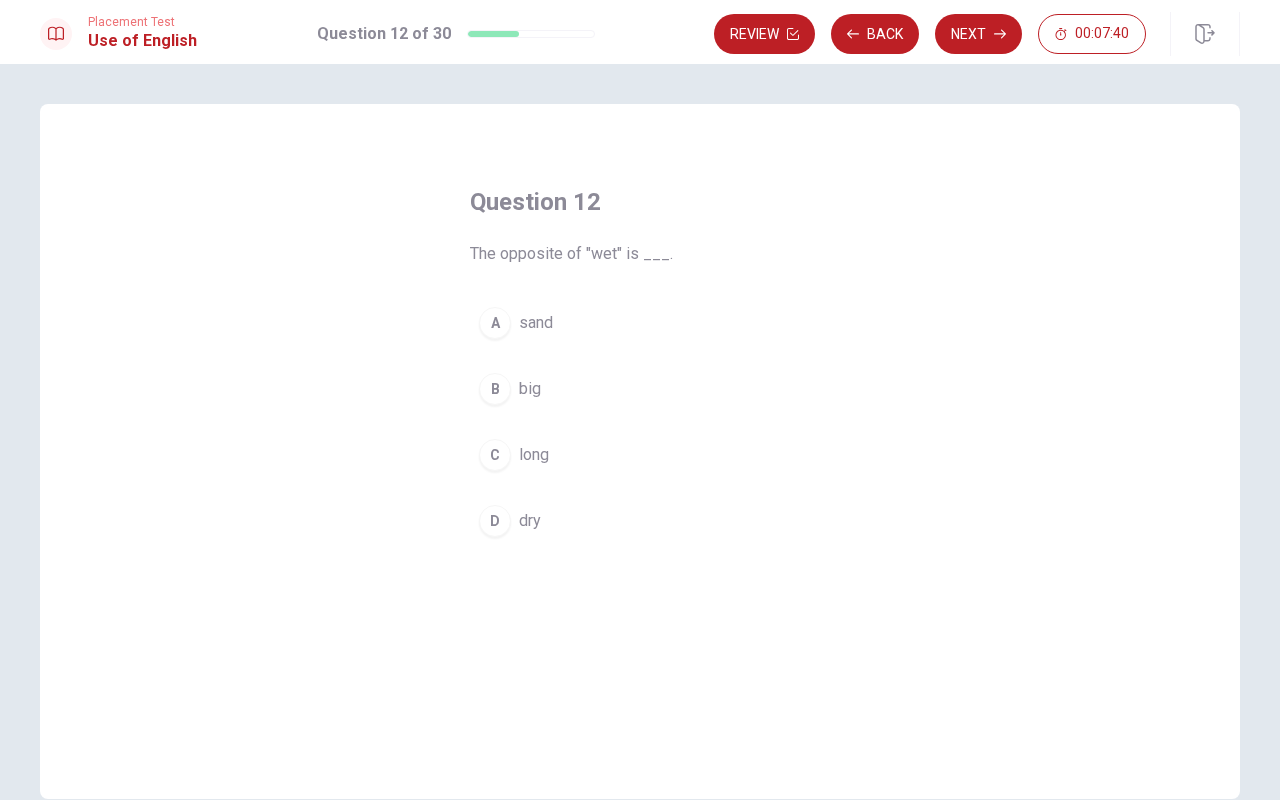 click on "A sand" at bounding box center (640, 323) 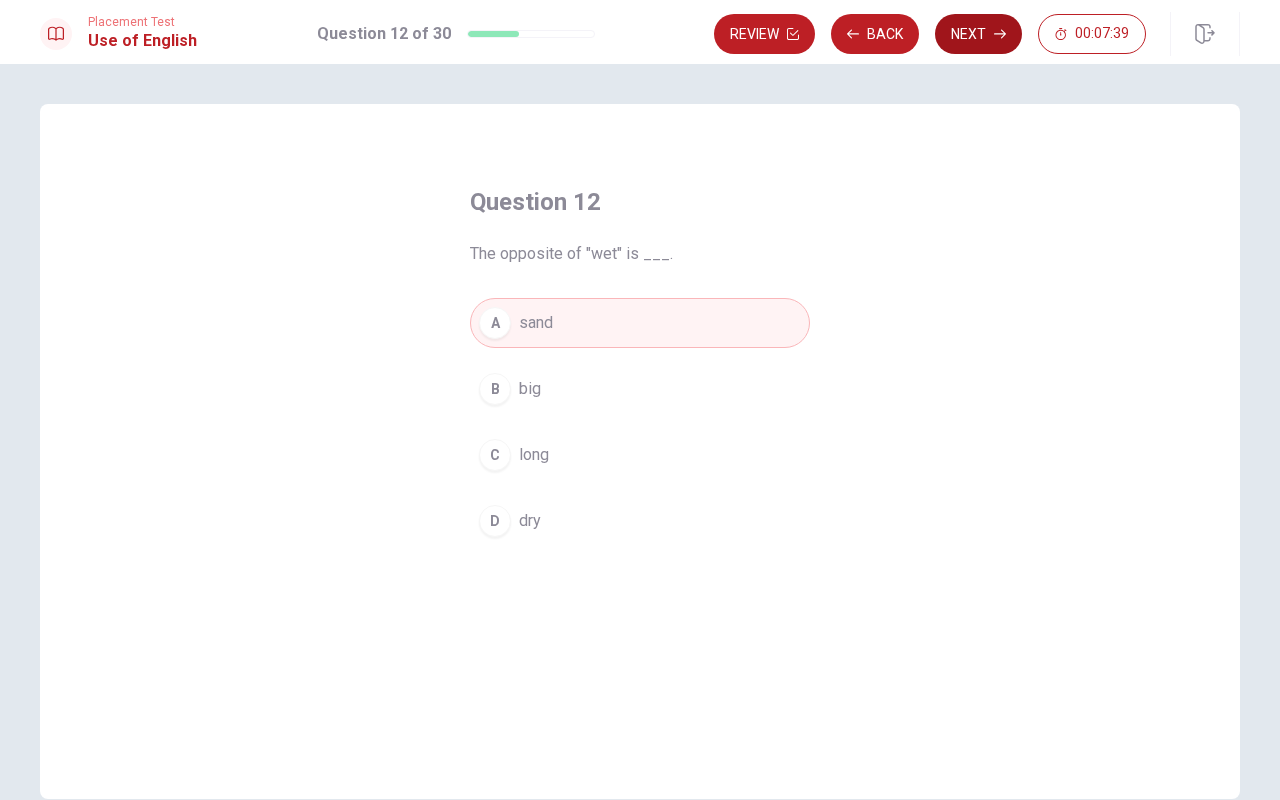 click 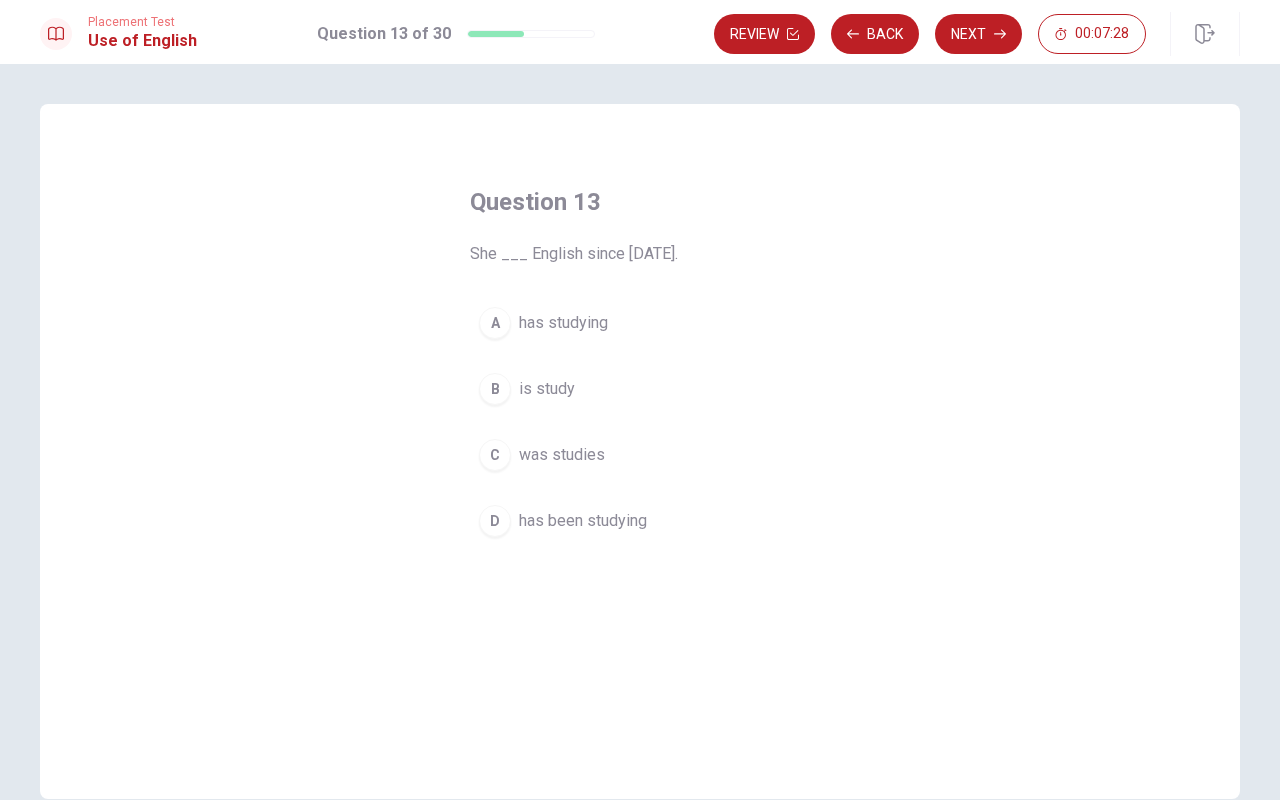 click on "was studies" at bounding box center [562, 455] 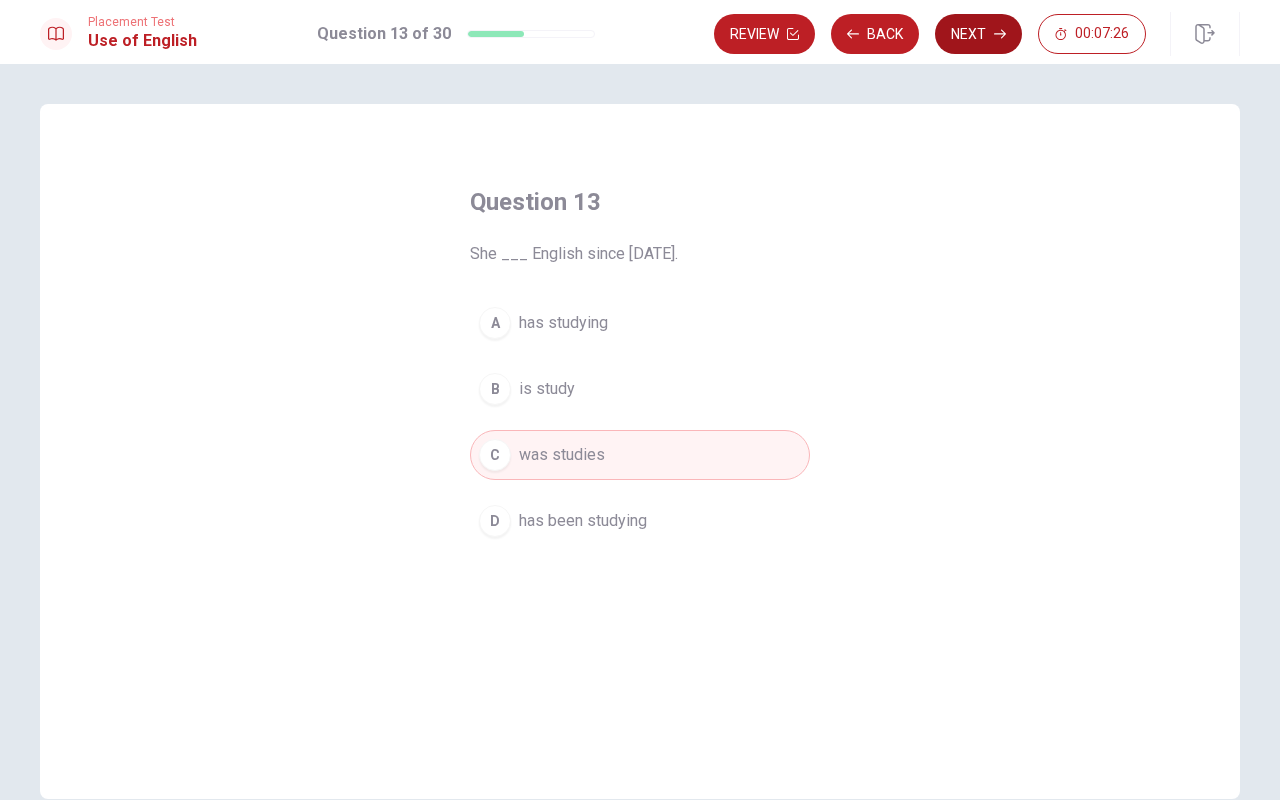 click on "Next" at bounding box center (978, 34) 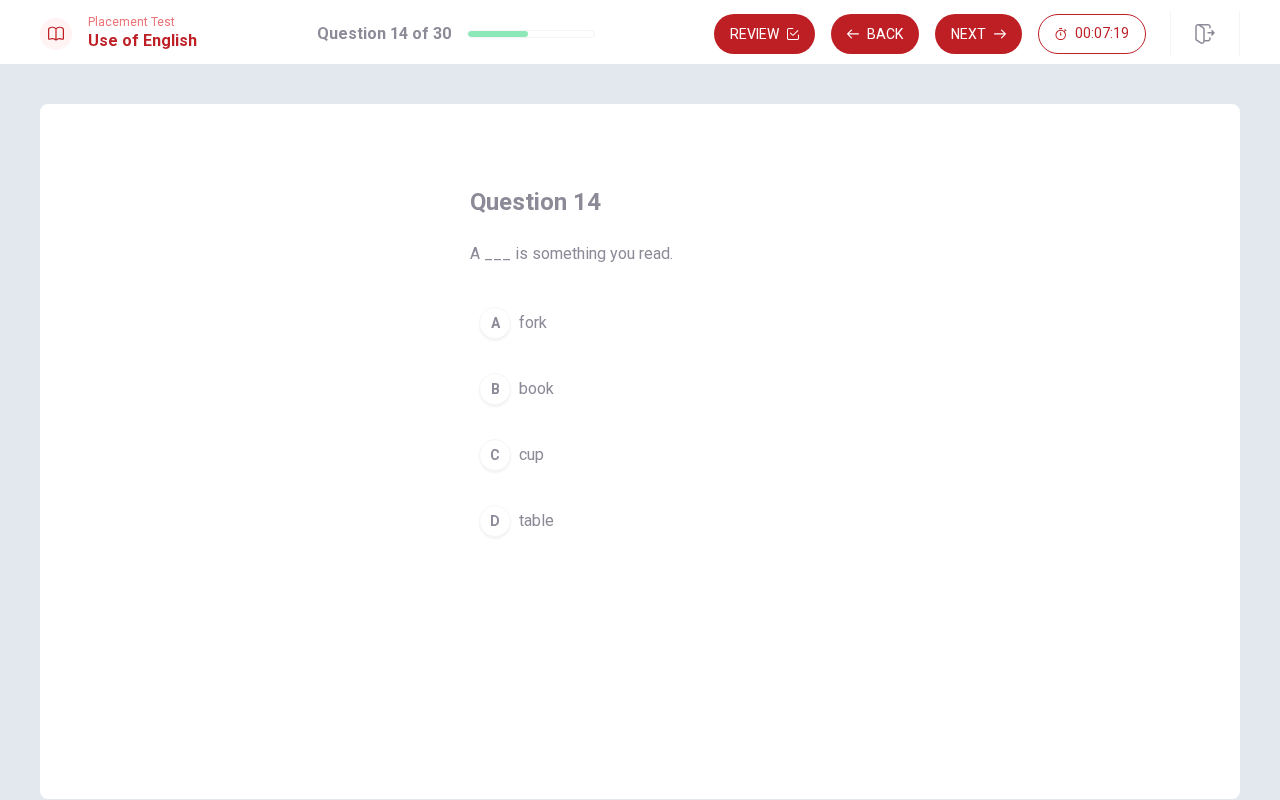 click on "B book" at bounding box center [640, 389] 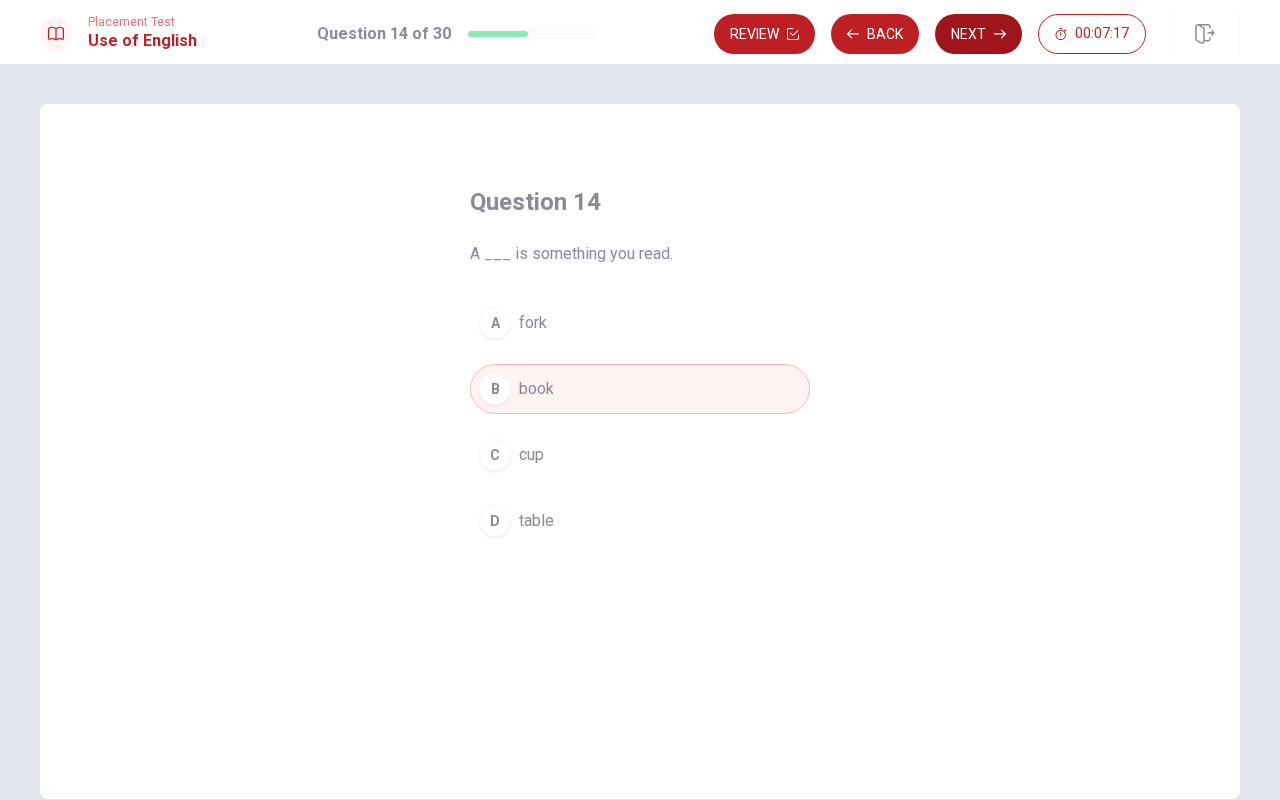 click on "Next" at bounding box center (978, 34) 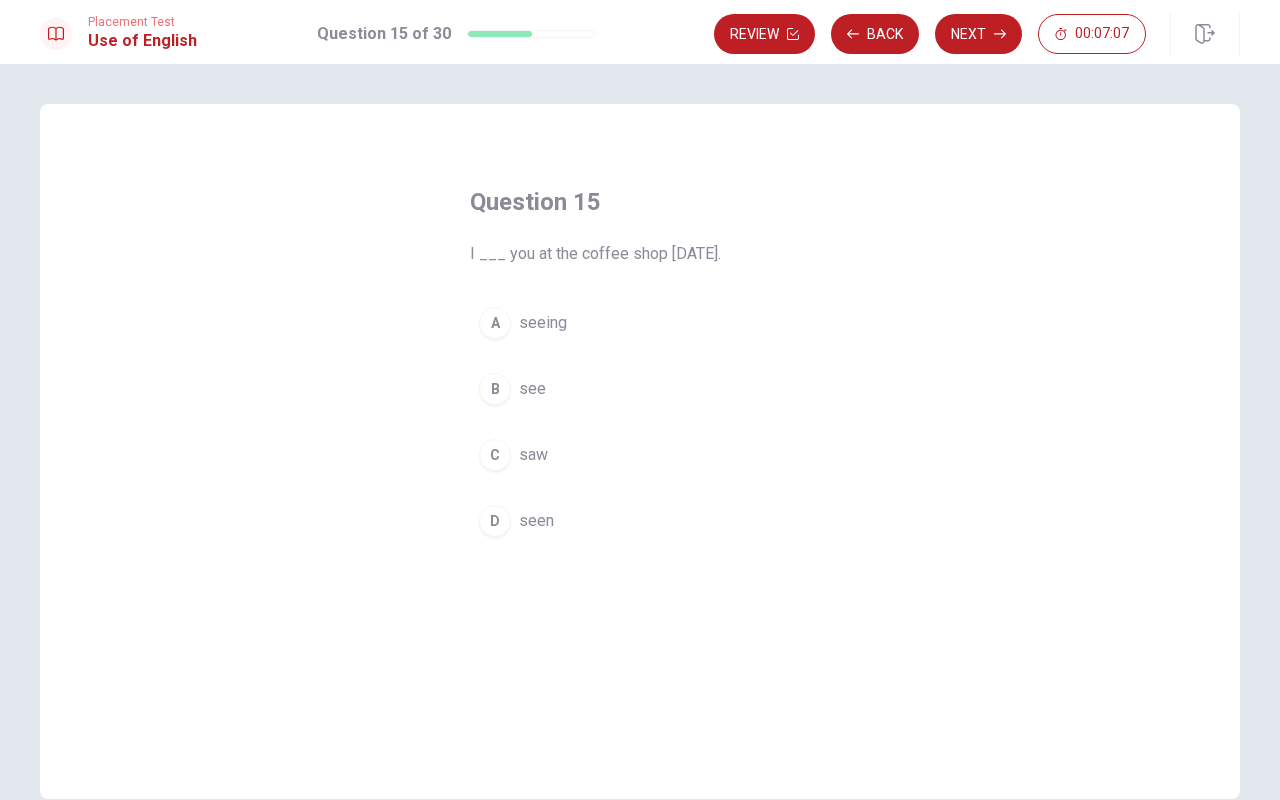 click on "D seen" at bounding box center (640, 521) 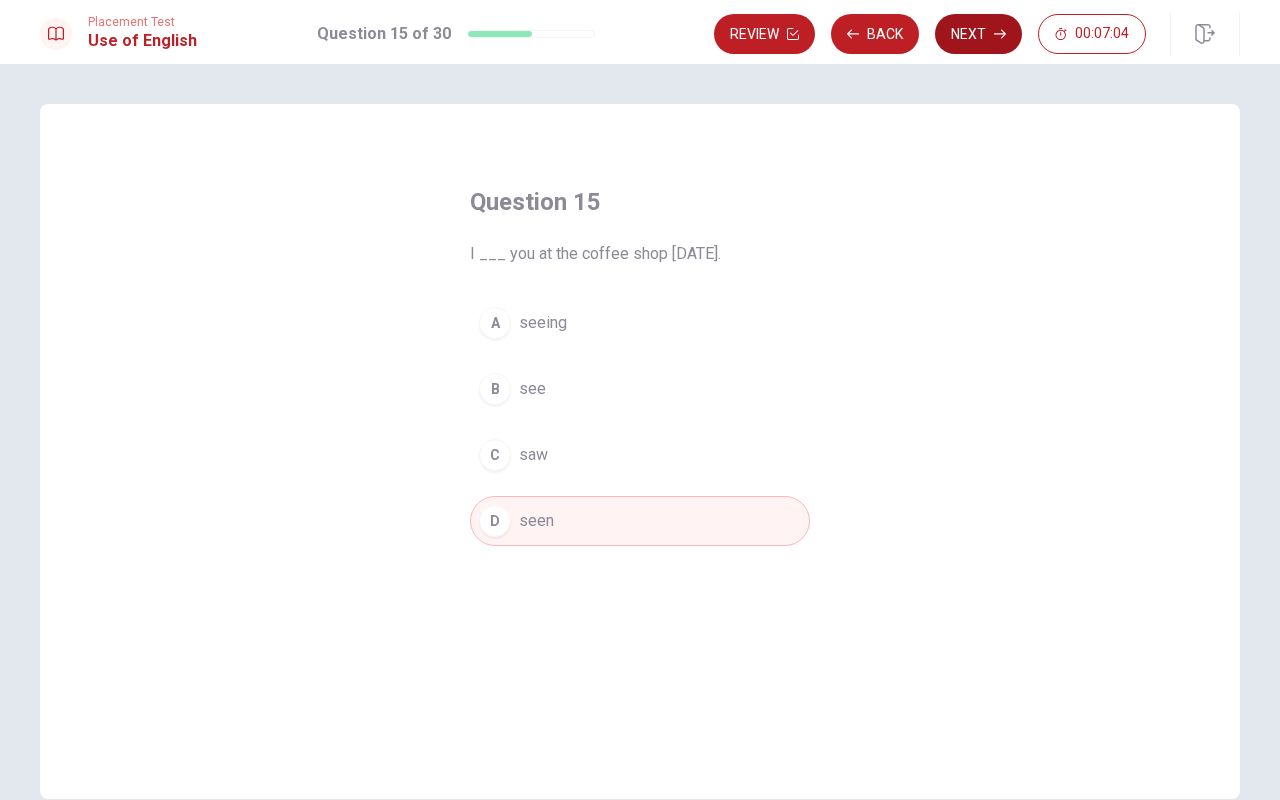 click on "Next" at bounding box center (978, 34) 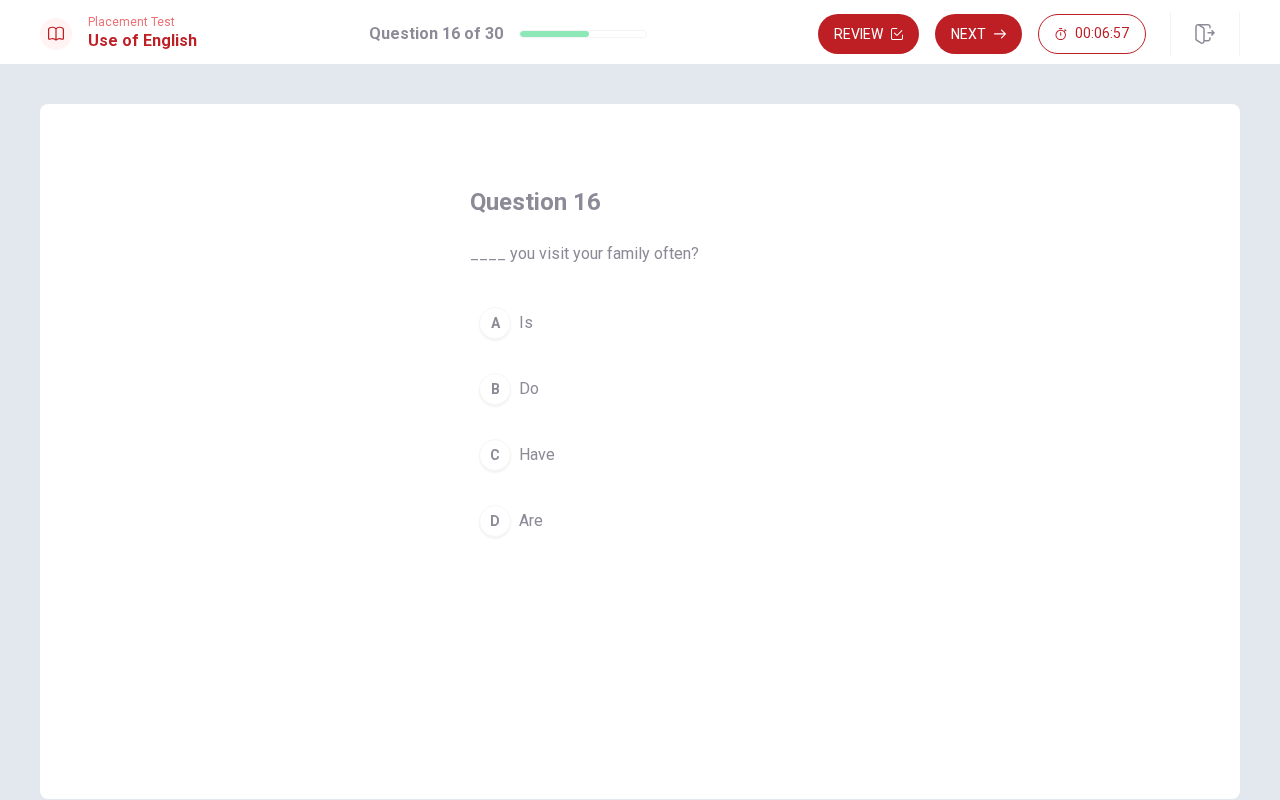 click on "Have" at bounding box center [537, 455] 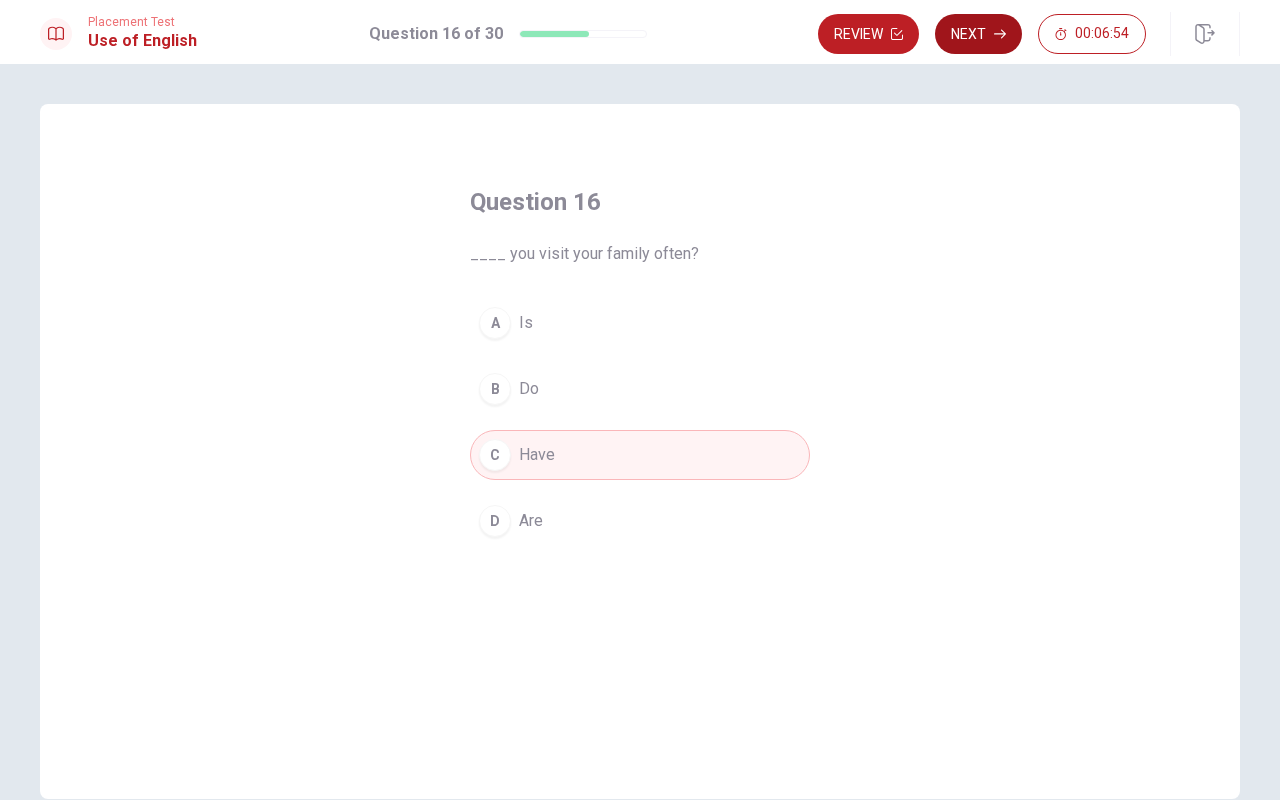 click 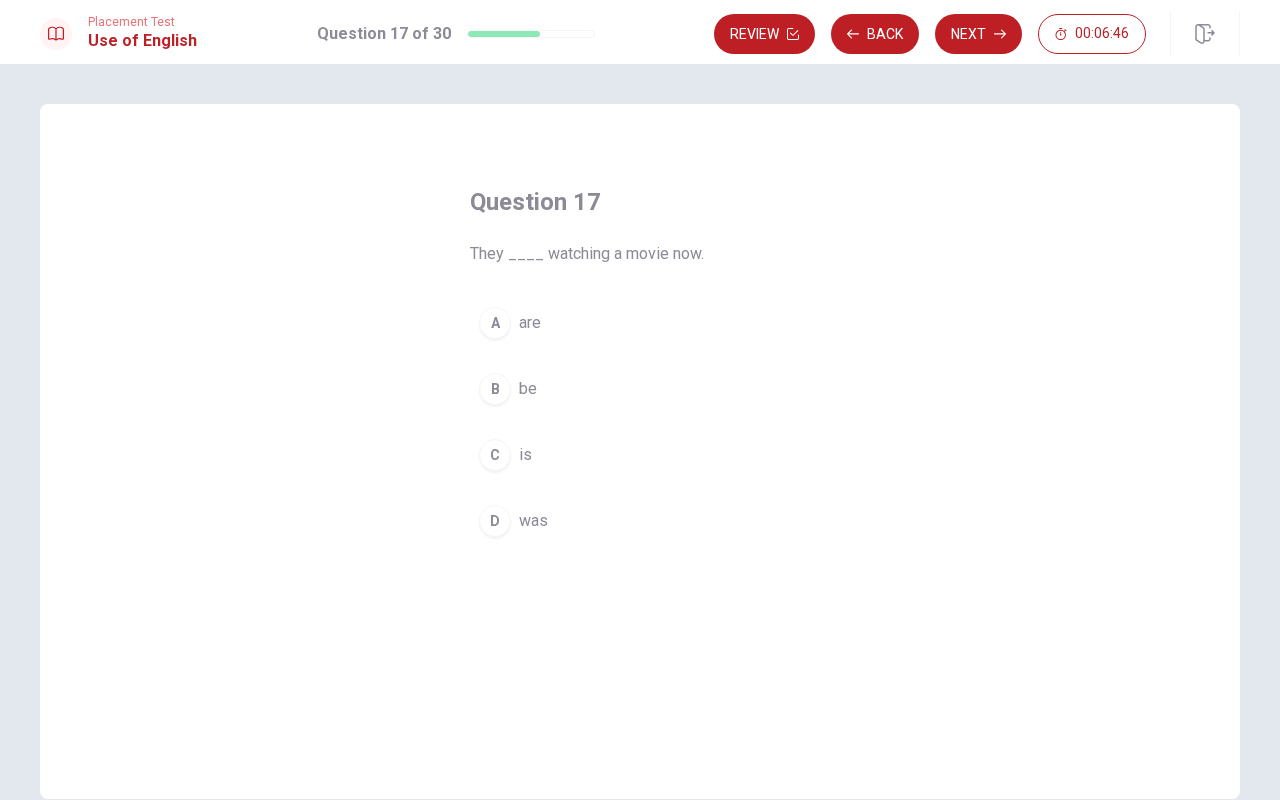 click on "was" at bounding box center (533, 521) 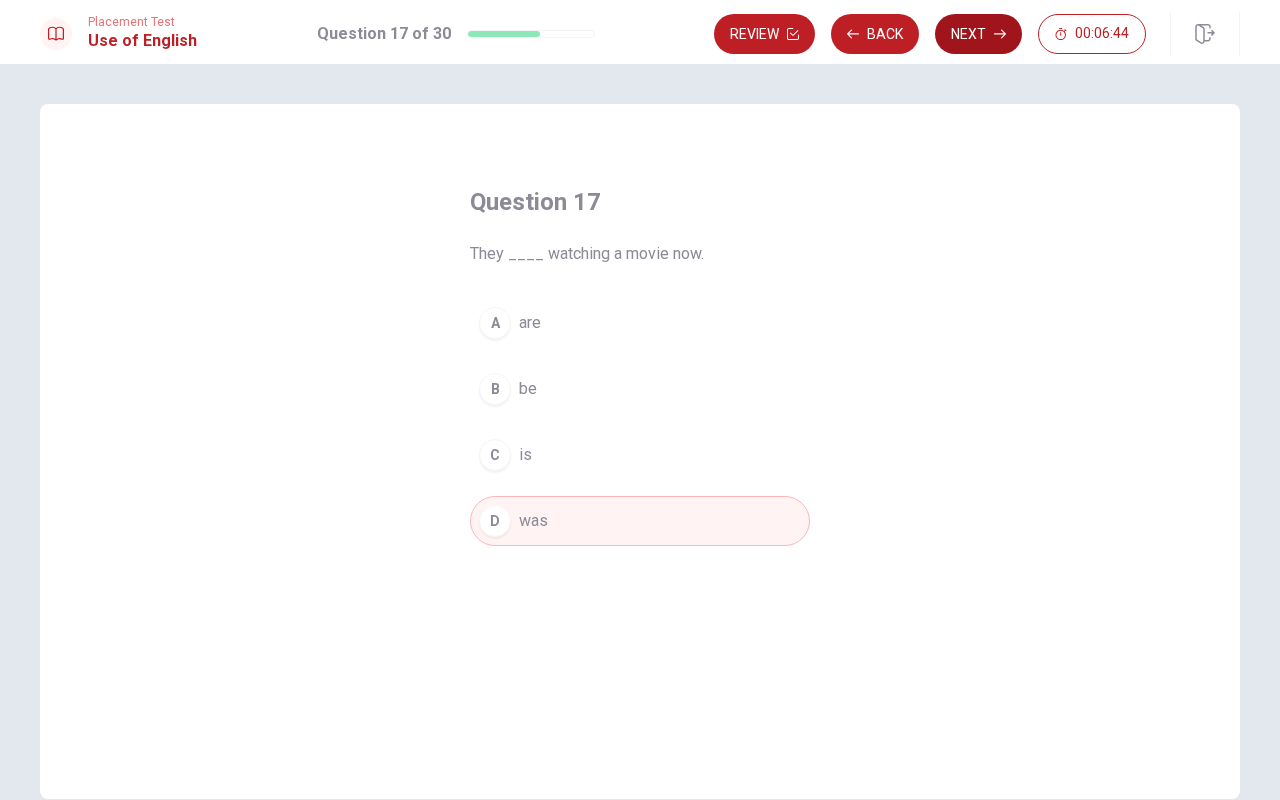 click on "Next" at bounding box center (978, 34) 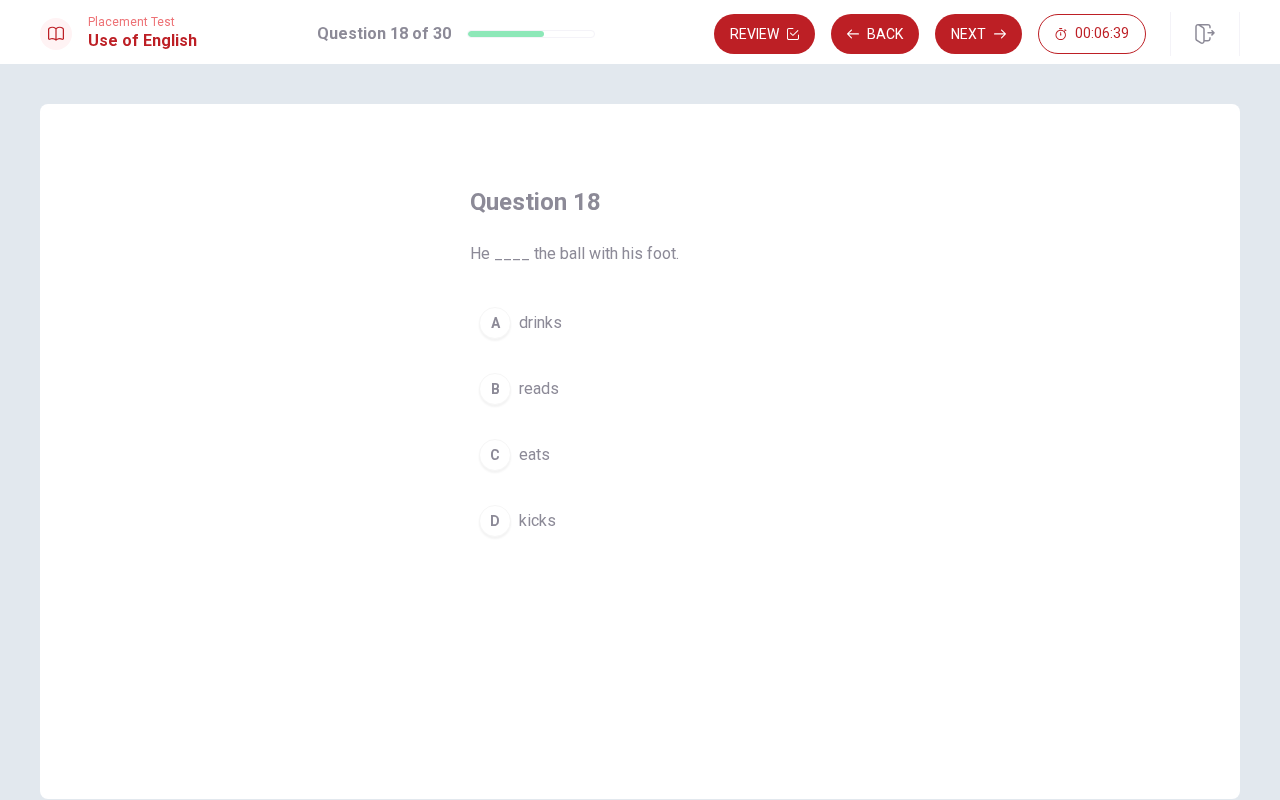 click on "A drinks" at bounding box center (640, 323) 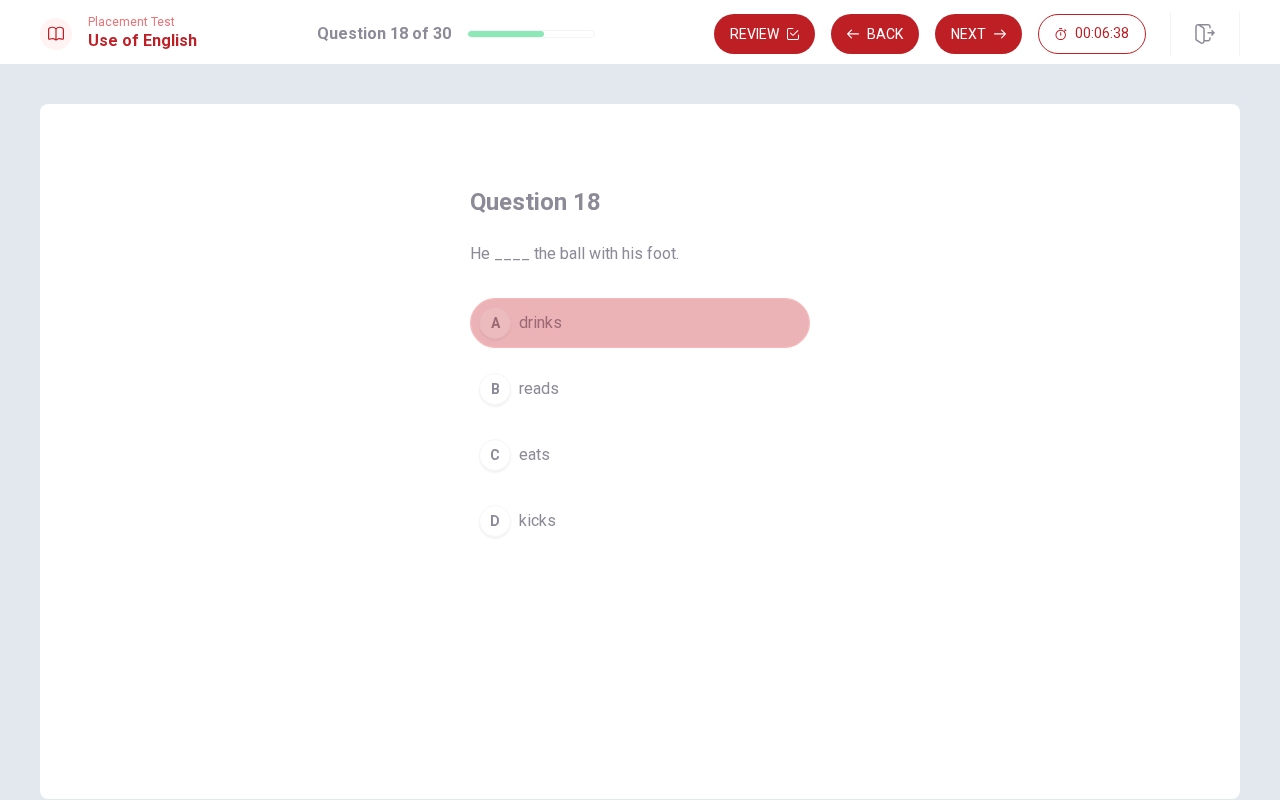 drag, startPoint x: 636, startPoint y: 337, endPoint x: 652, endPoint y: 340, distance: 16.27882 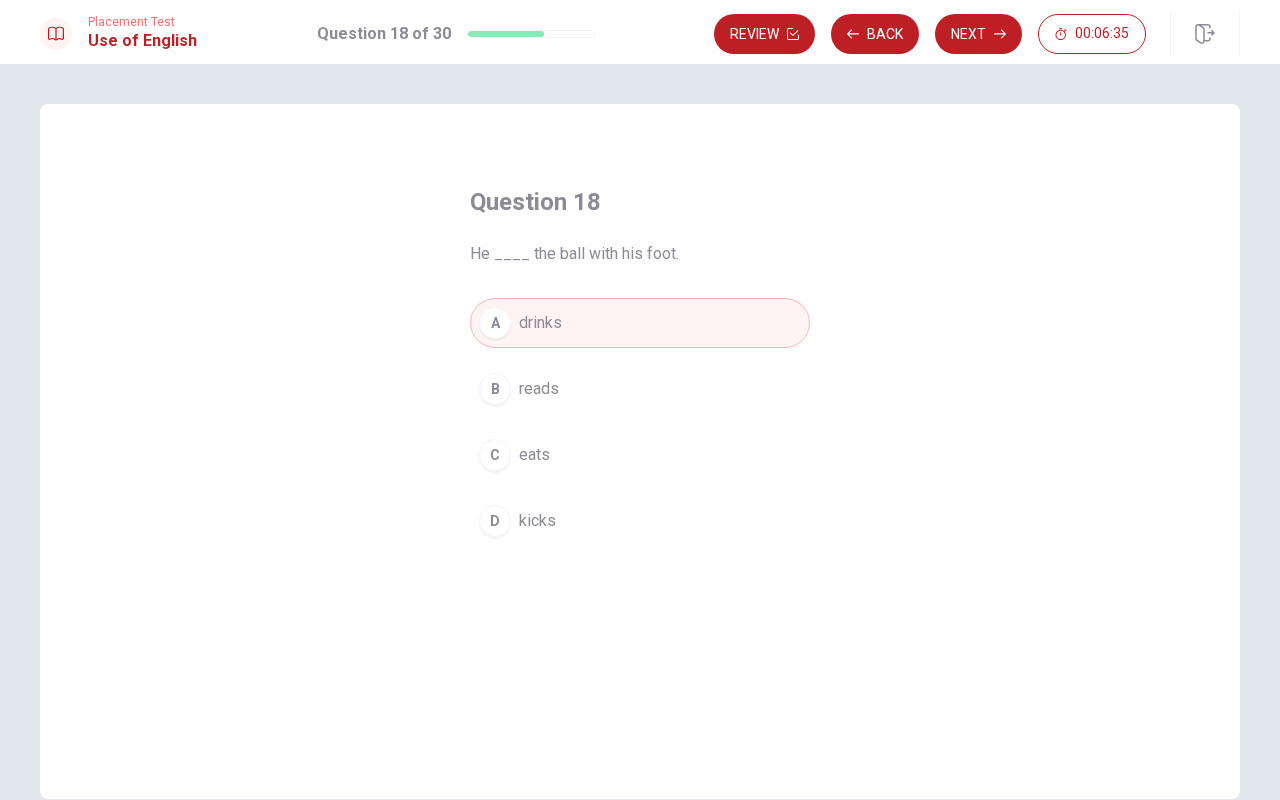 click on "D kicks" at bounding box center [640, 521] 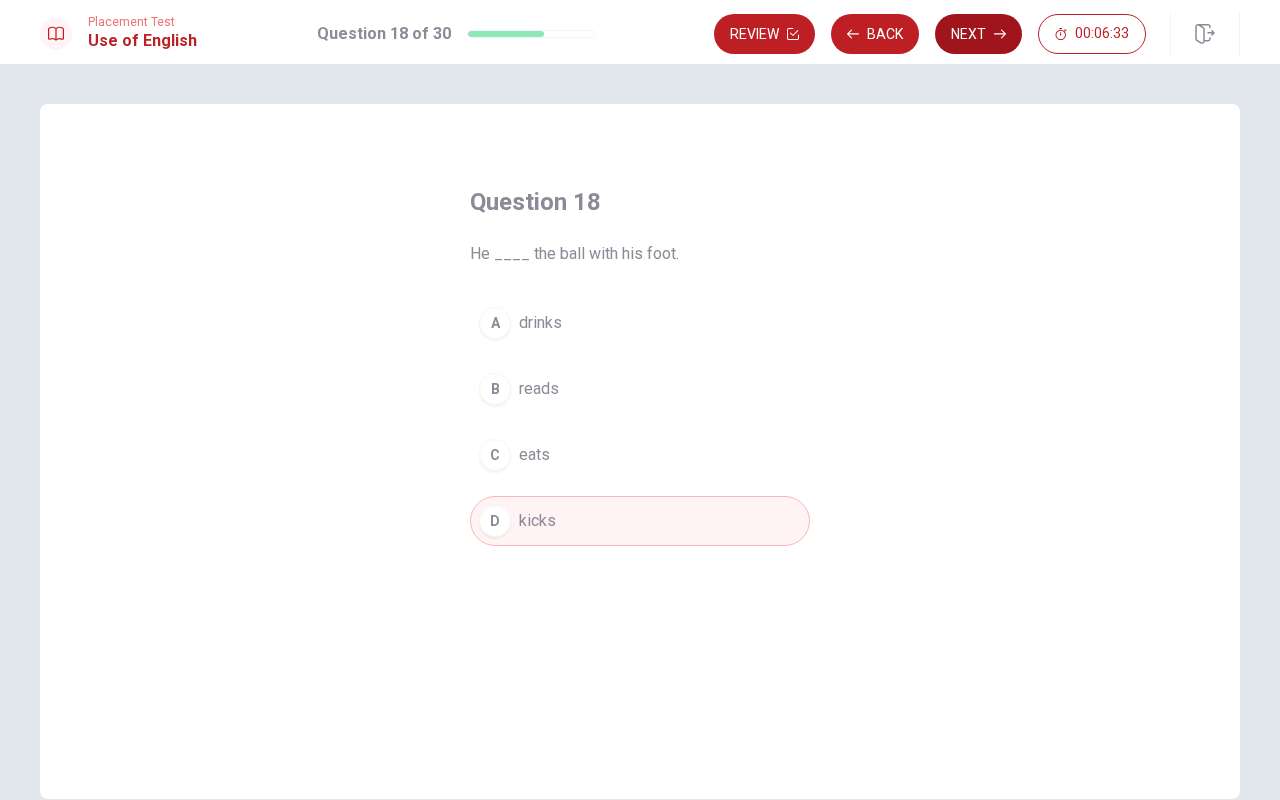 click on "Next" at bounding box center [978, 34] 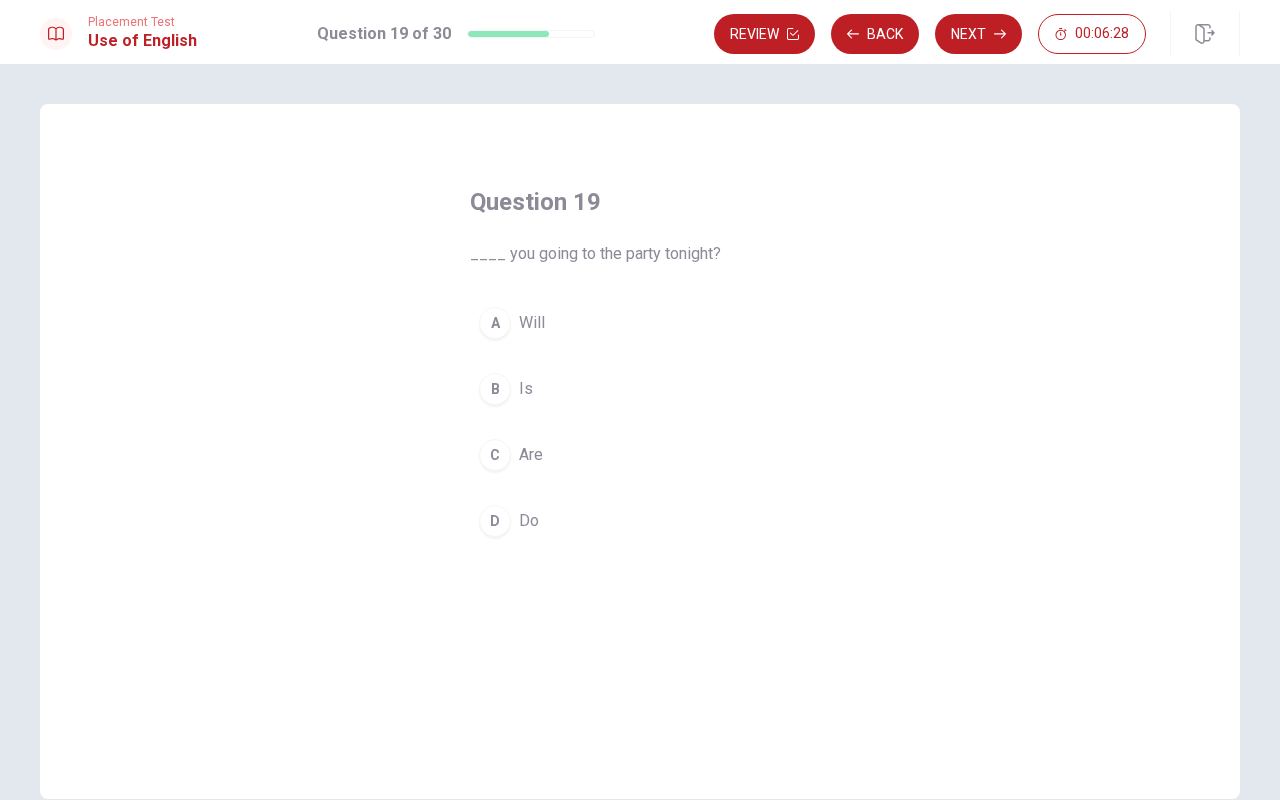 click on "D Do" at bounding box center (640, 521) 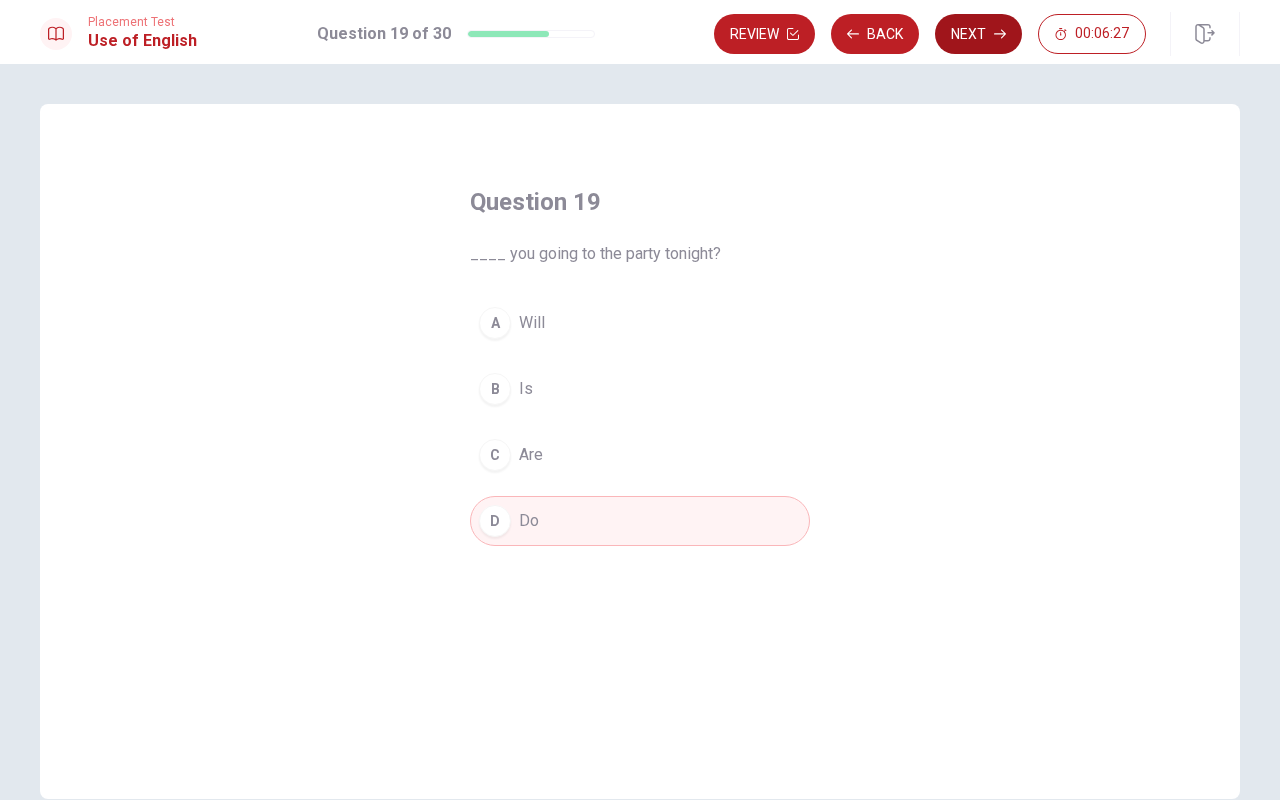 click on "Next" at bounding box center [978, 34] 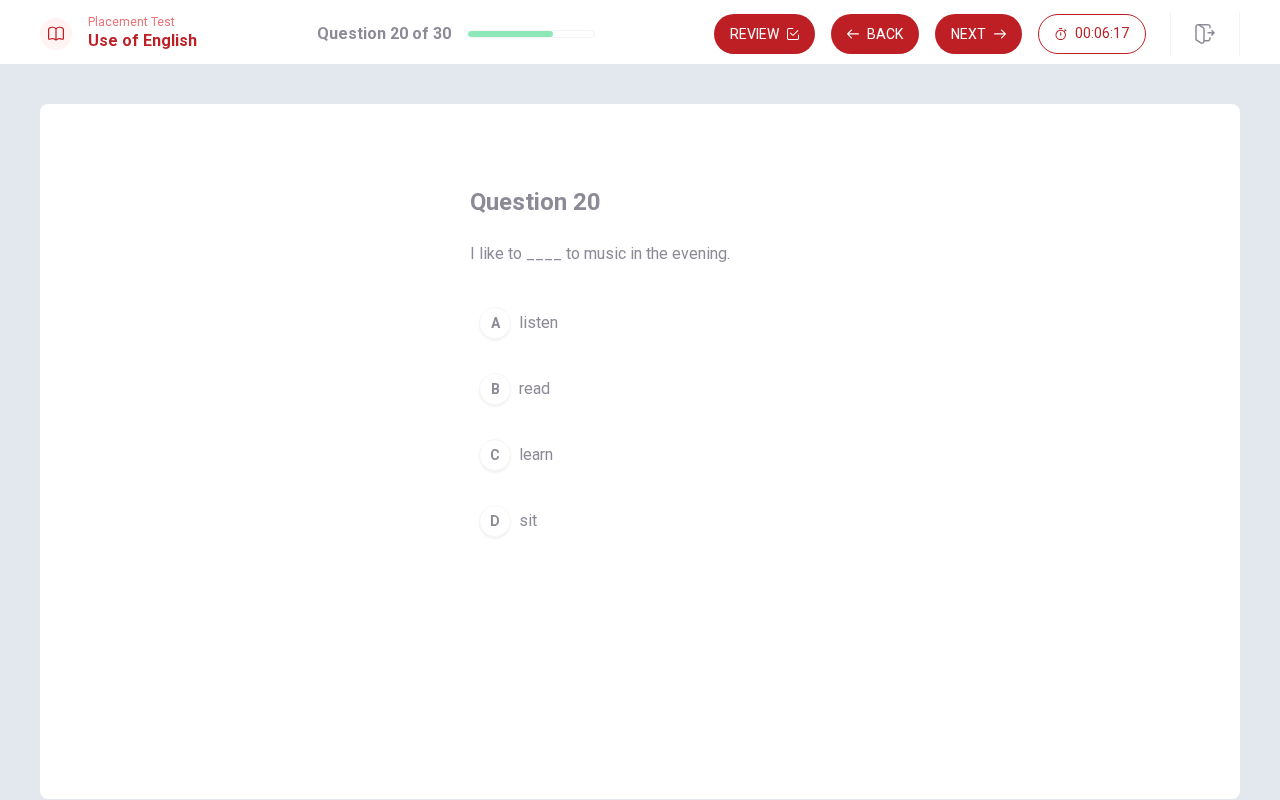 click on "A listen" at bounding box center [640, 323] 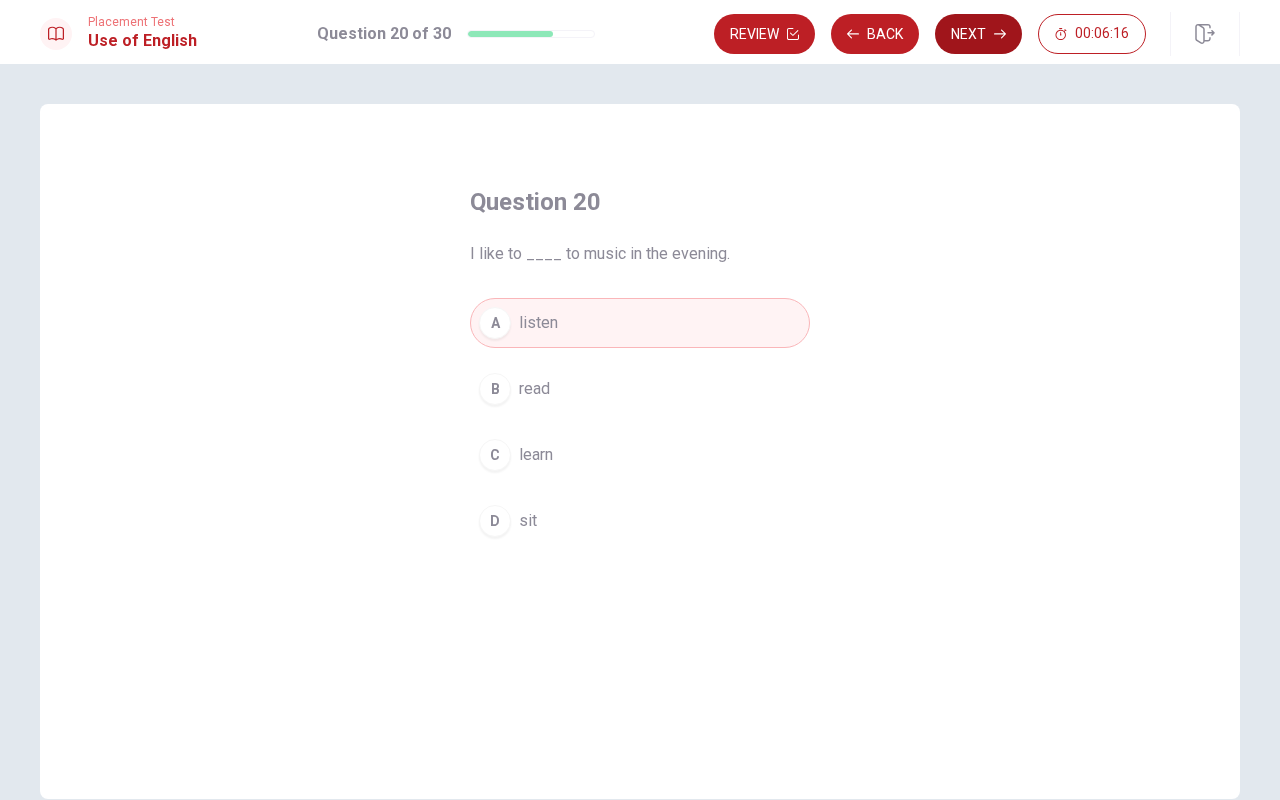 click on "Next" at bounding box center (978, 34) 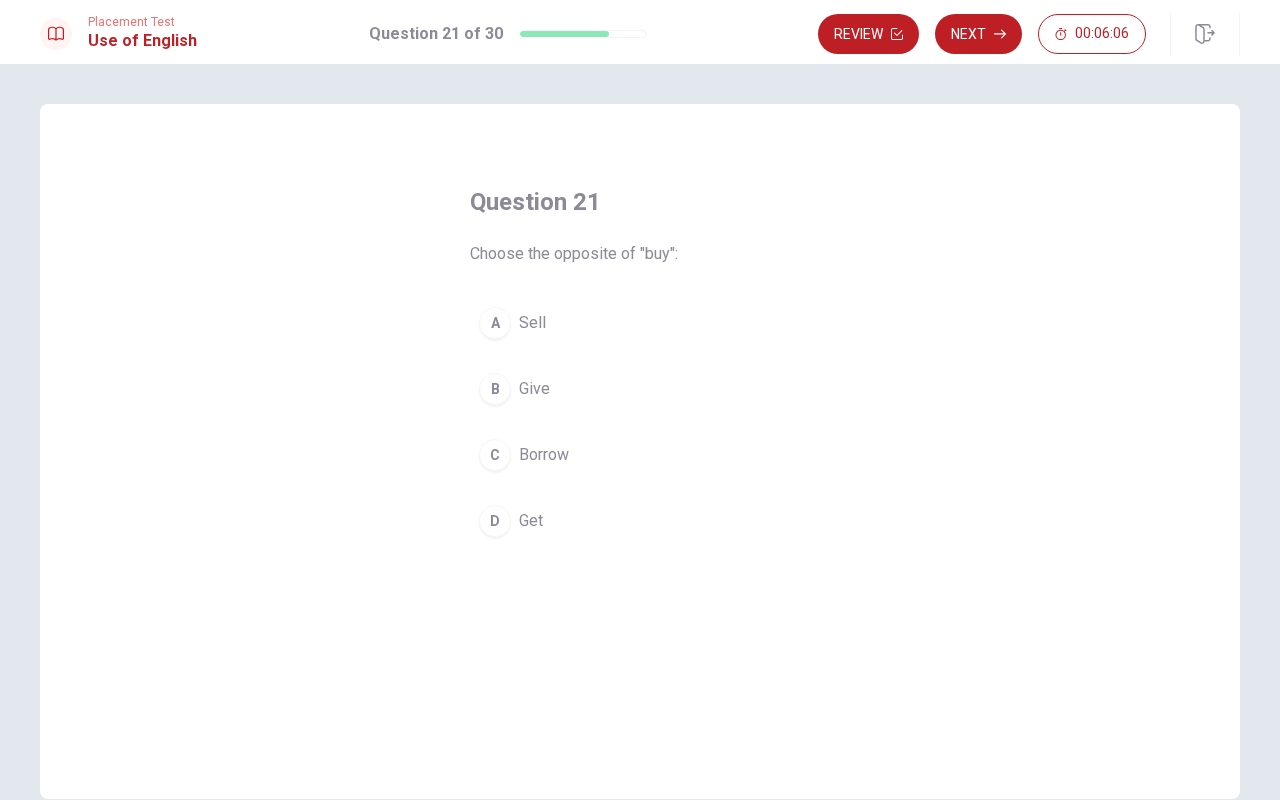 click on "Sell" at bounding box center (532, 323) 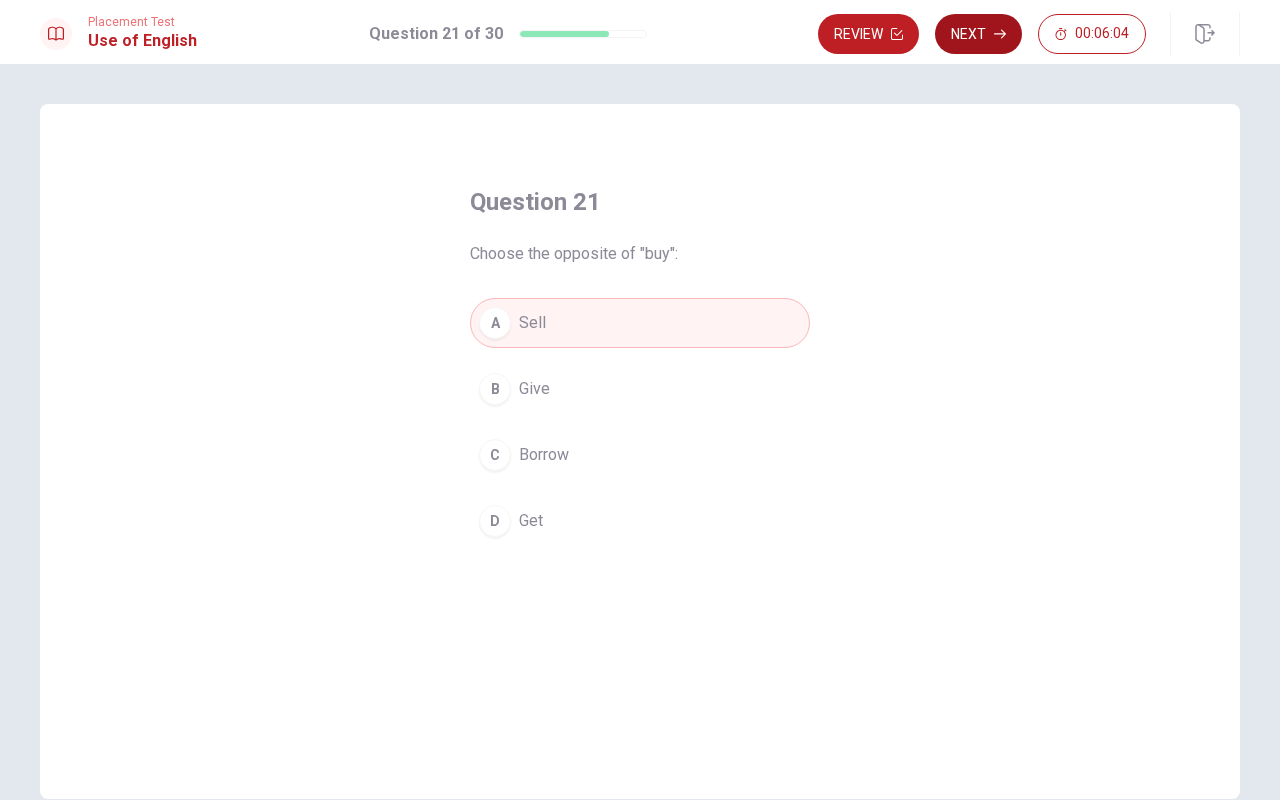 click on "Next" at bounding box center (978, 34) 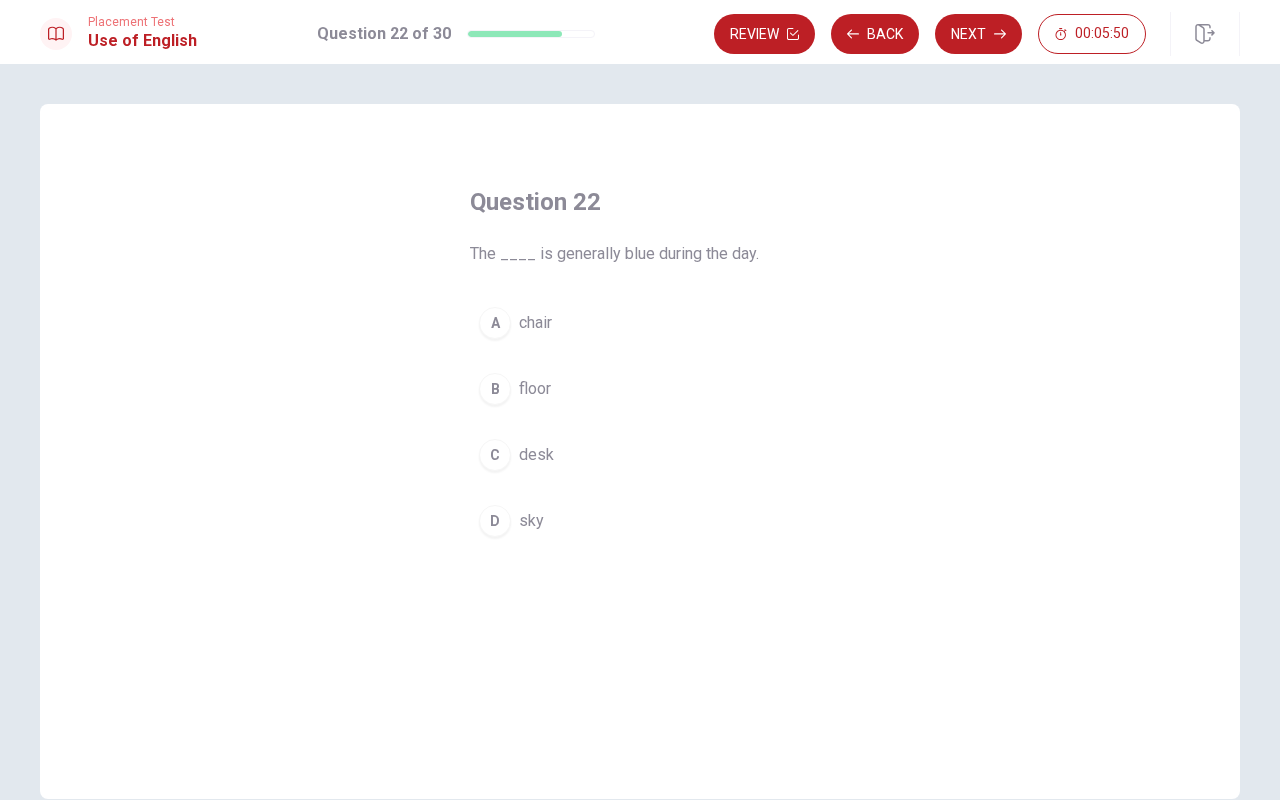 click on "B floor" at bounding box center [640, 389] 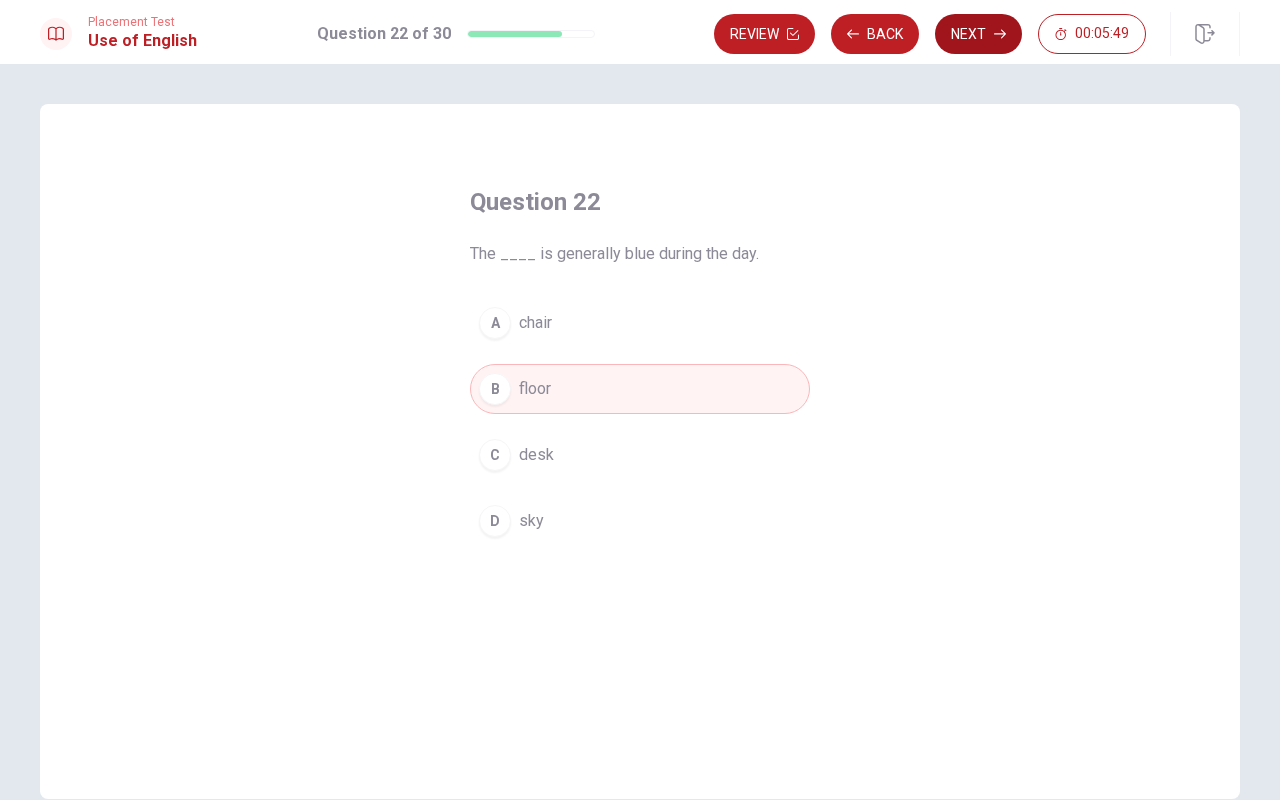click on "Next" at bounding box center [978, 34] 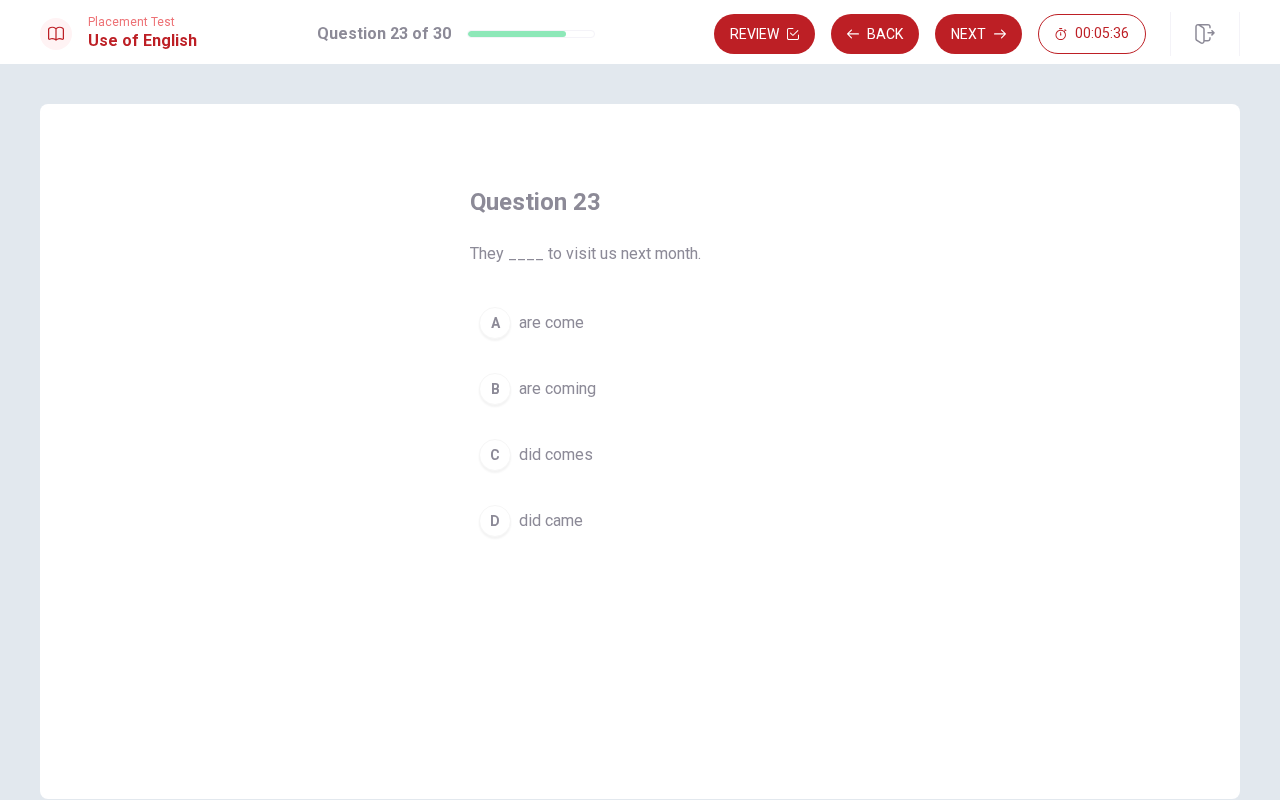 click on "C did comes" at bounding box center (640, 455) 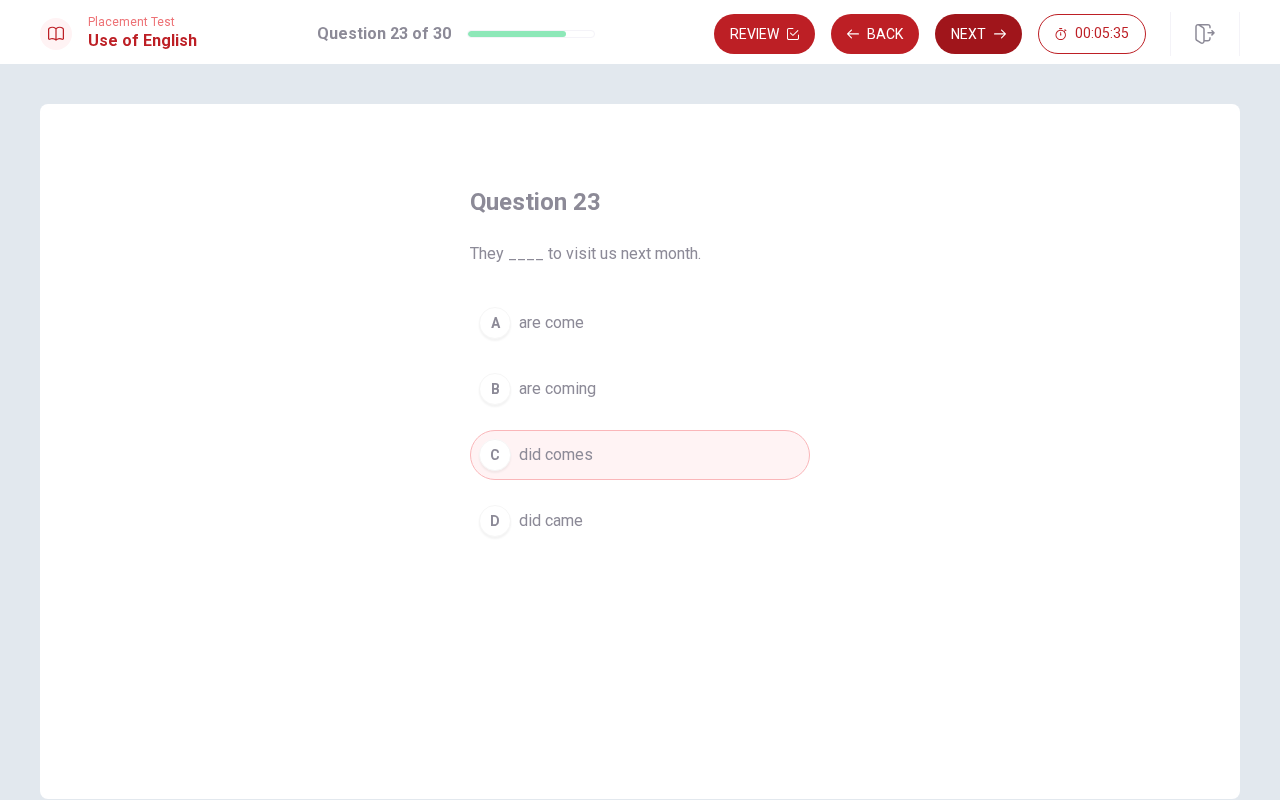 click on "Next" at bounding box center [978, 34] 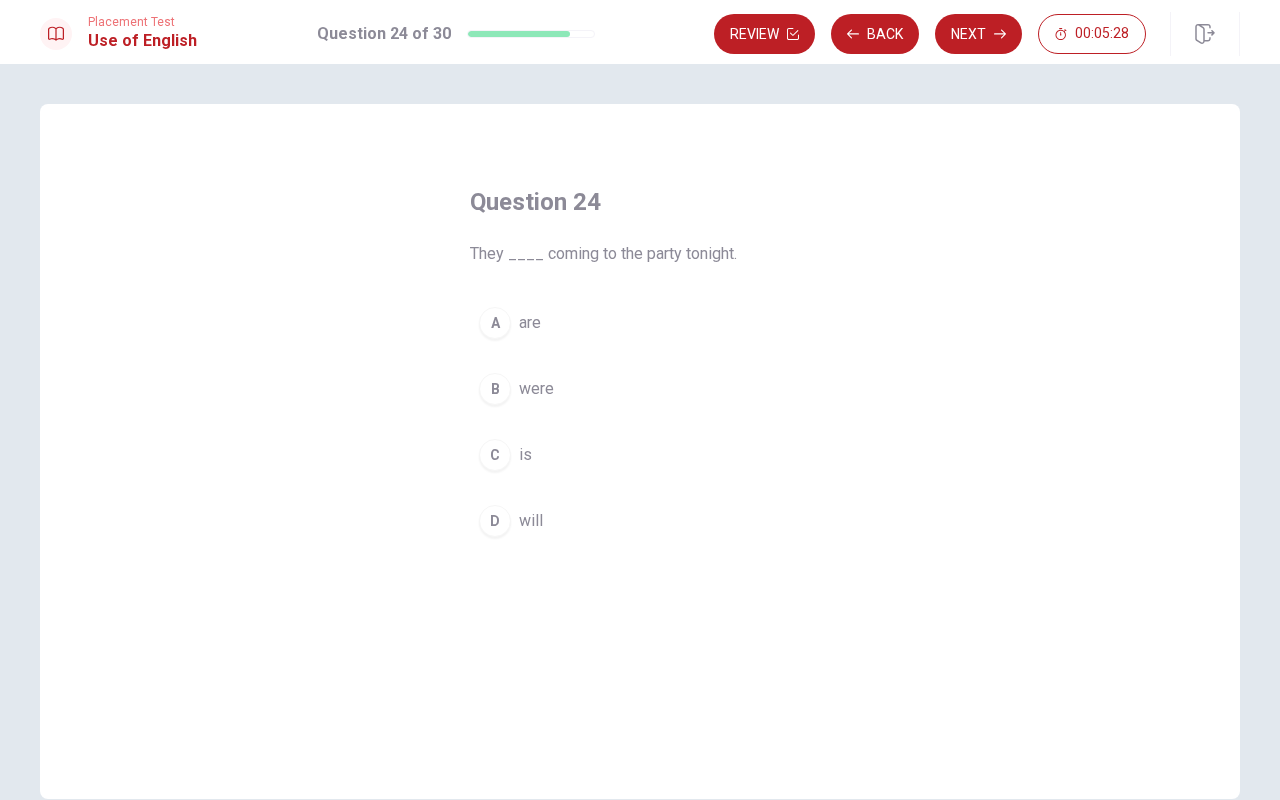click on "D will" at bounding box center [640, 521] 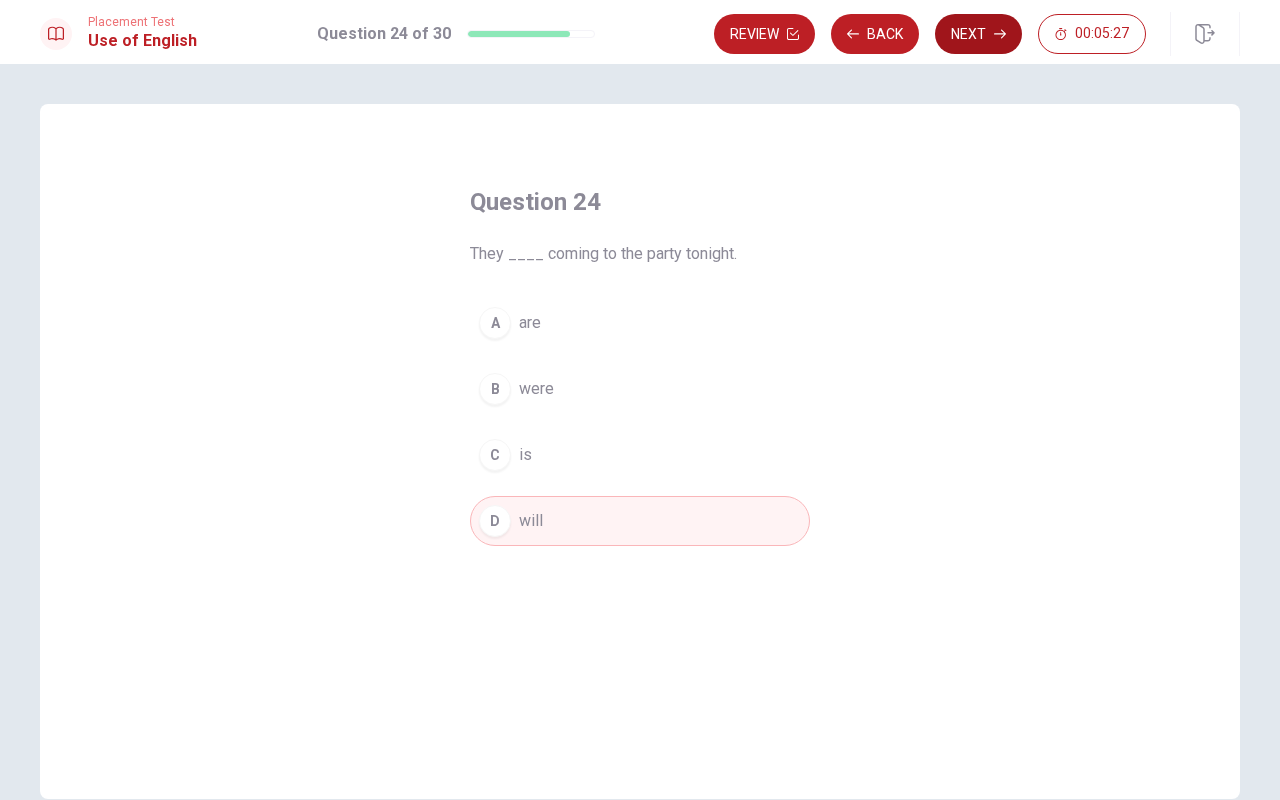 click on "Next" at bounding box center (978, 34) 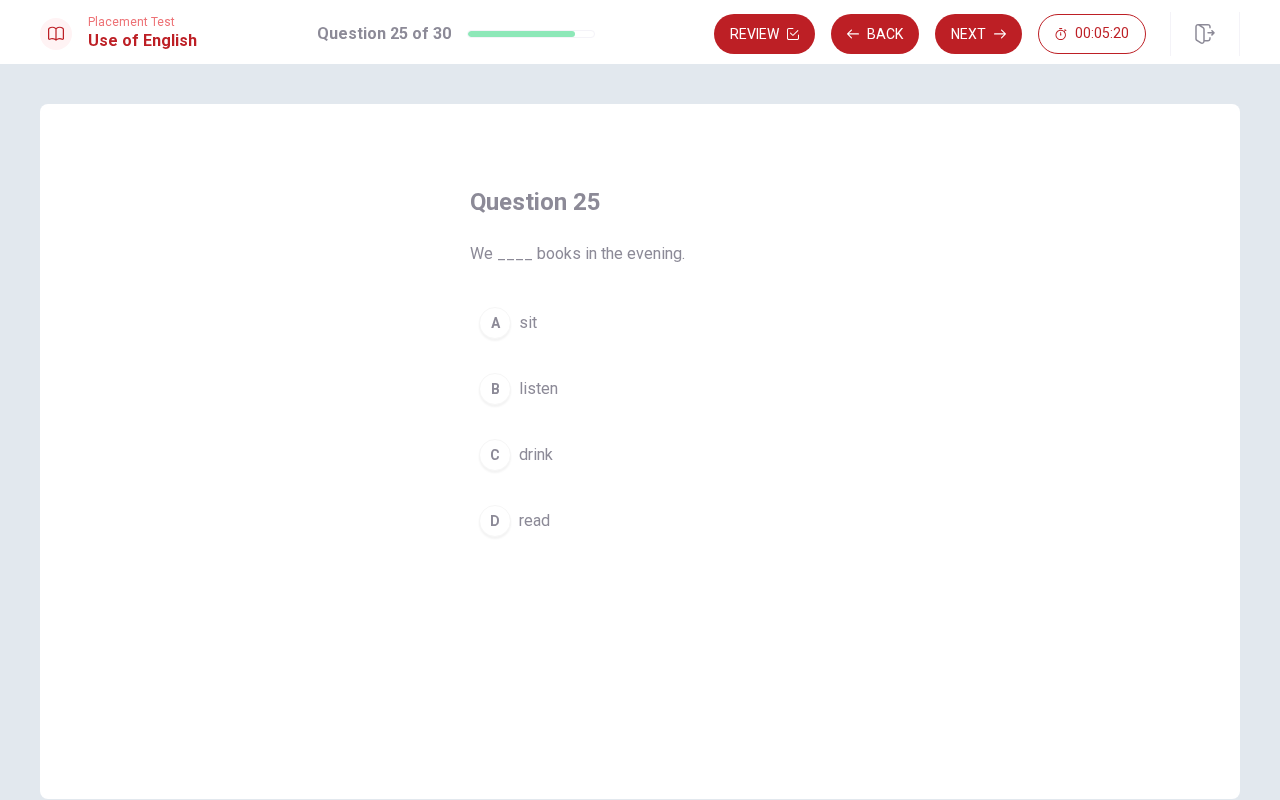click on "D read" at bounding box center (640, 521) 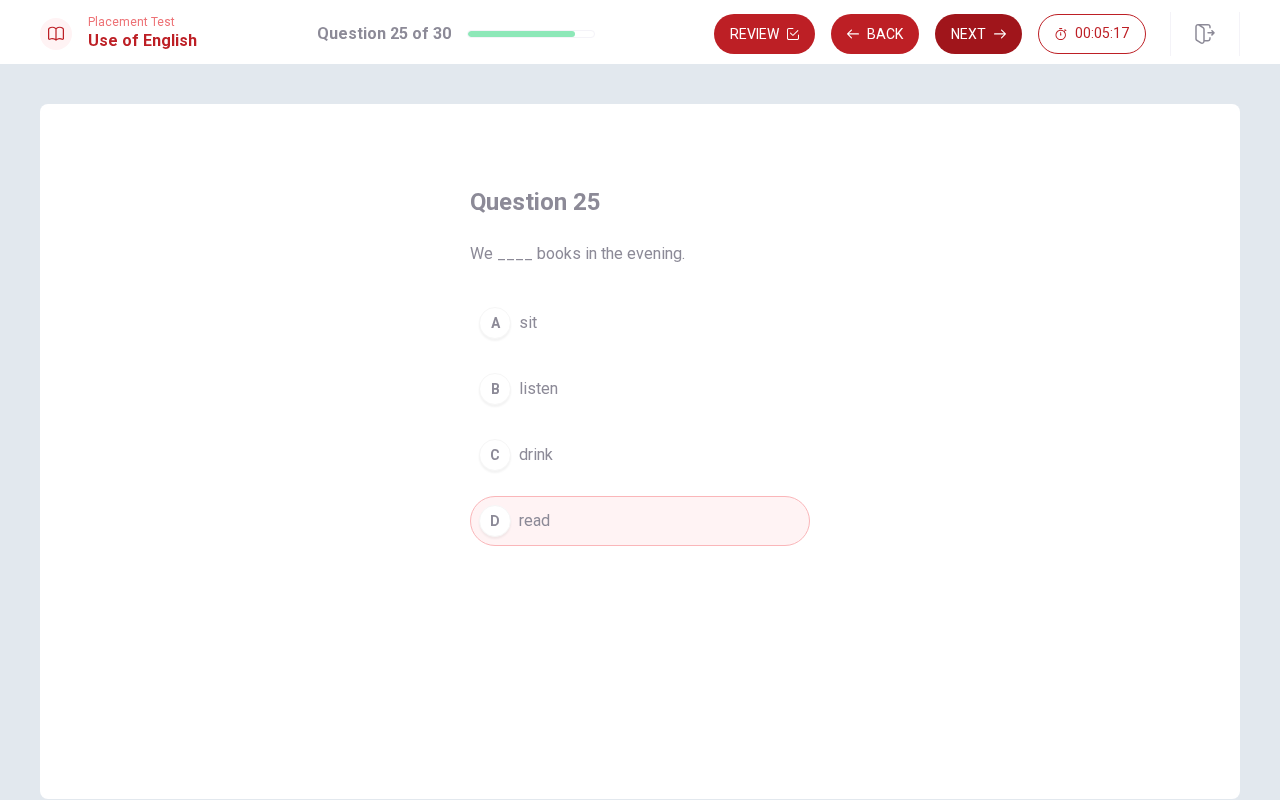 click on "Next" at bounding box center [978, 34] 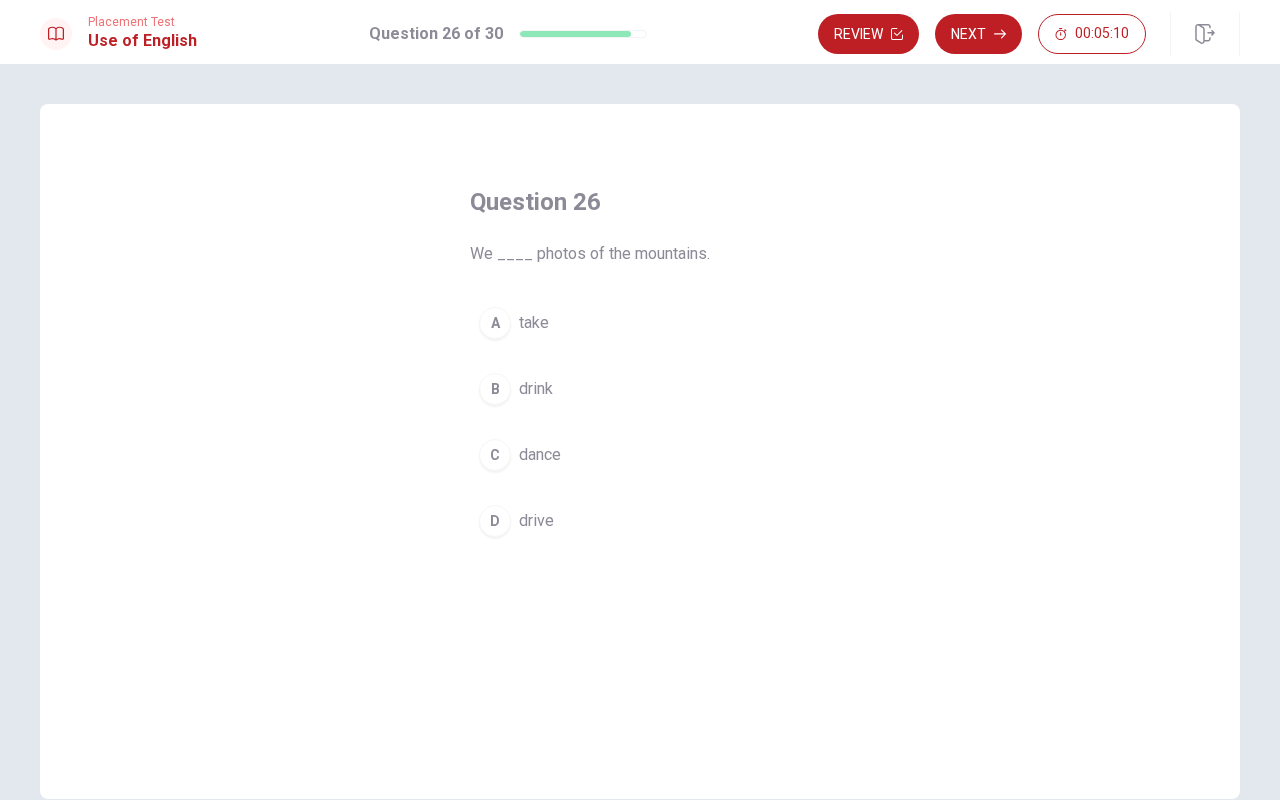 click on "take" at bounding box center [534, 323] 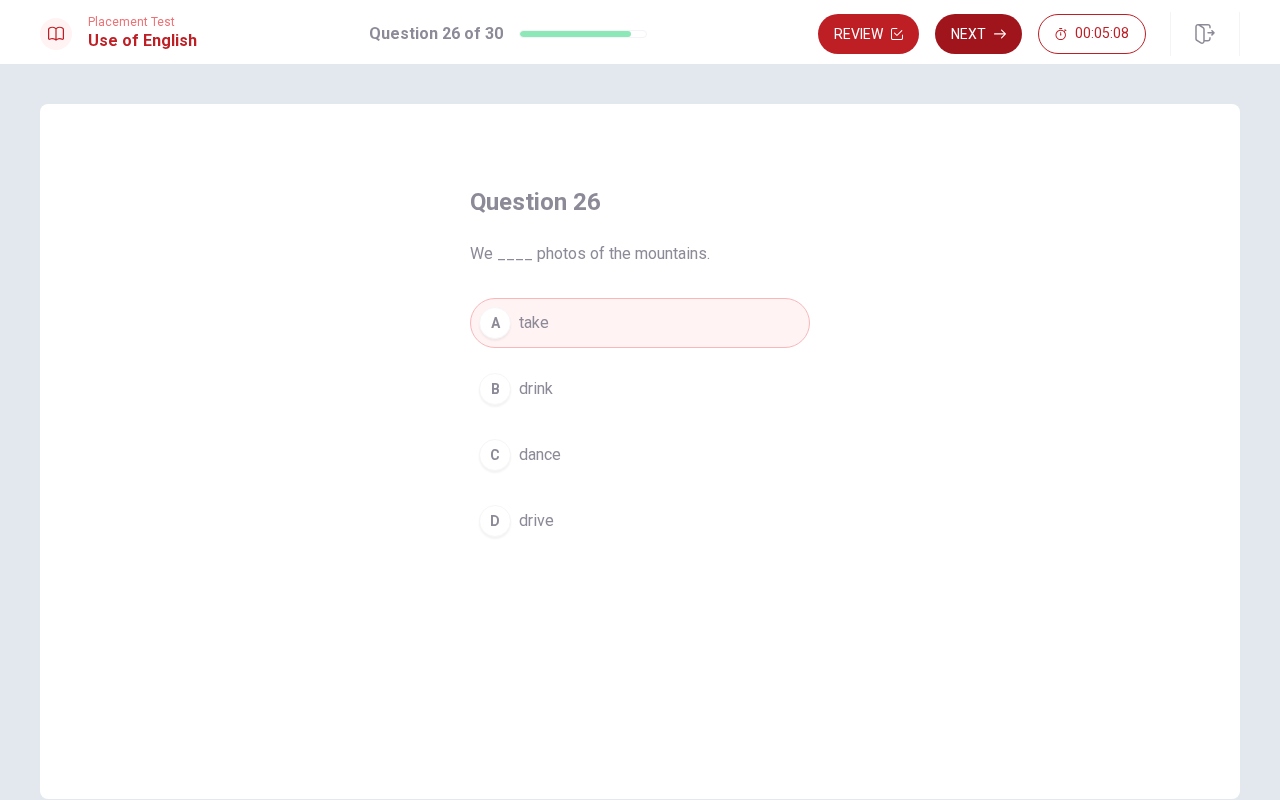 click on "Next" at bounding box center (978, 34) 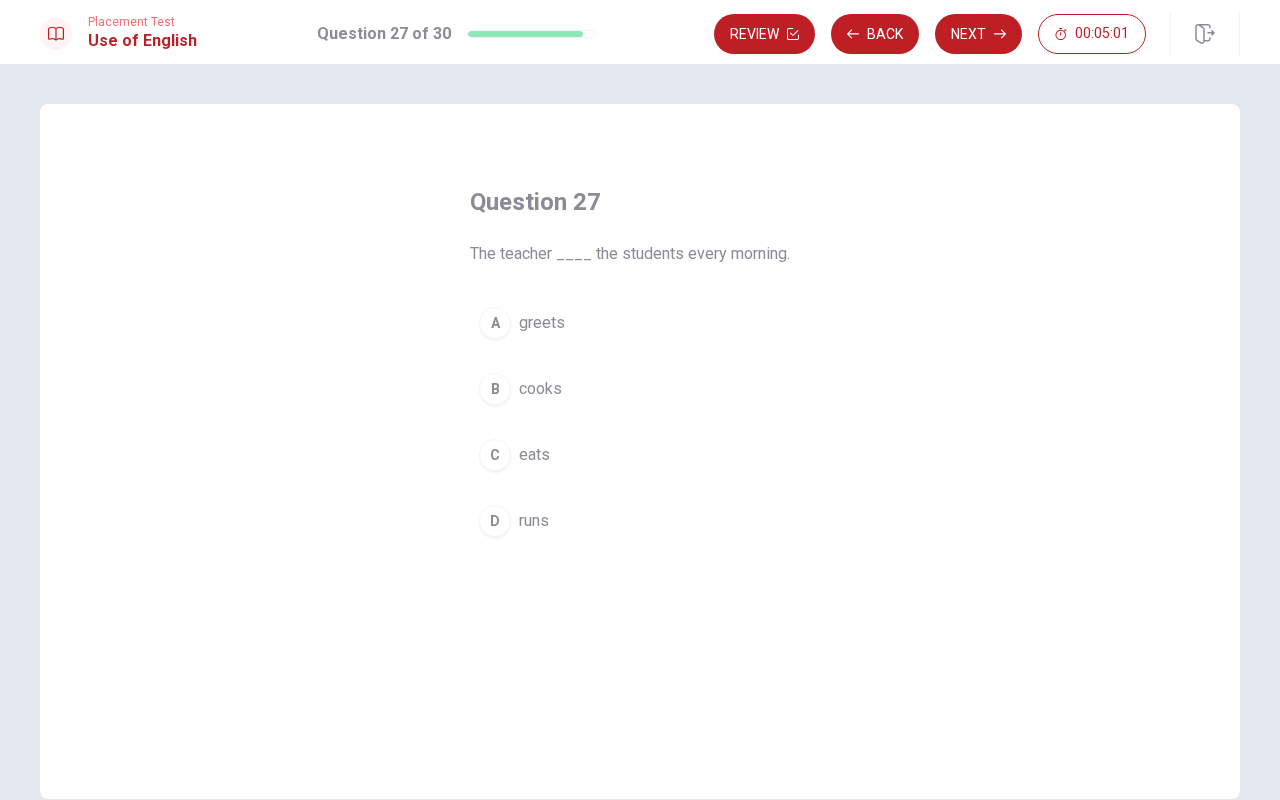 click on "greets" at bounding box center (542, 323) 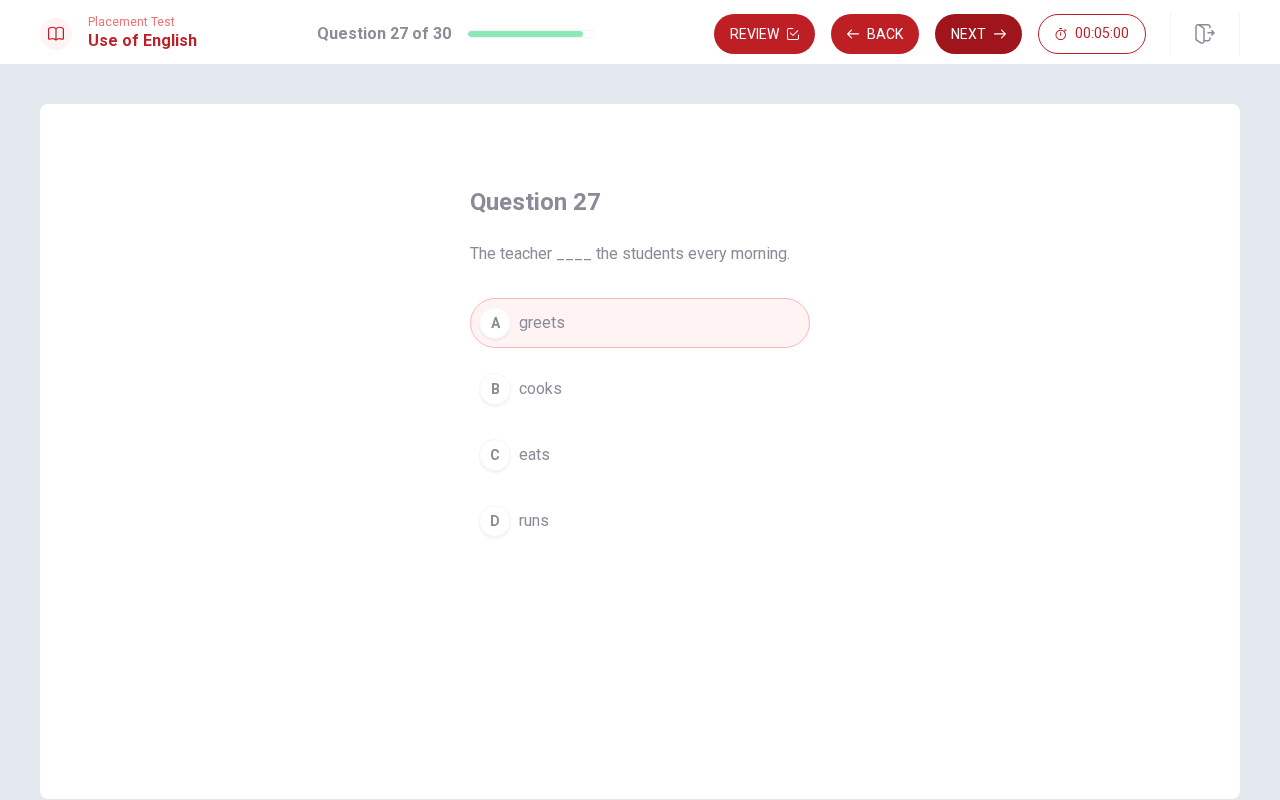 click on "Next" at bounding box center [978, 34] 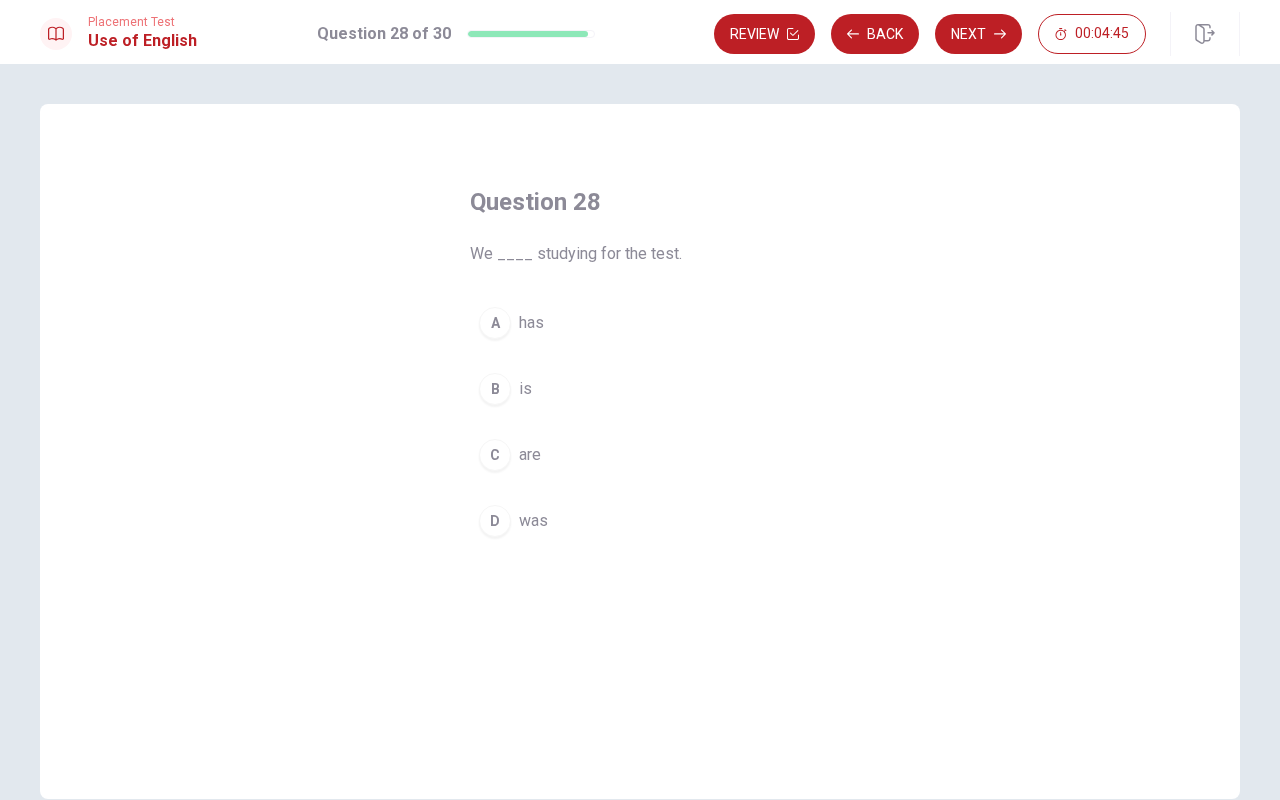 click on "A has" at bounding box center (640, 323) 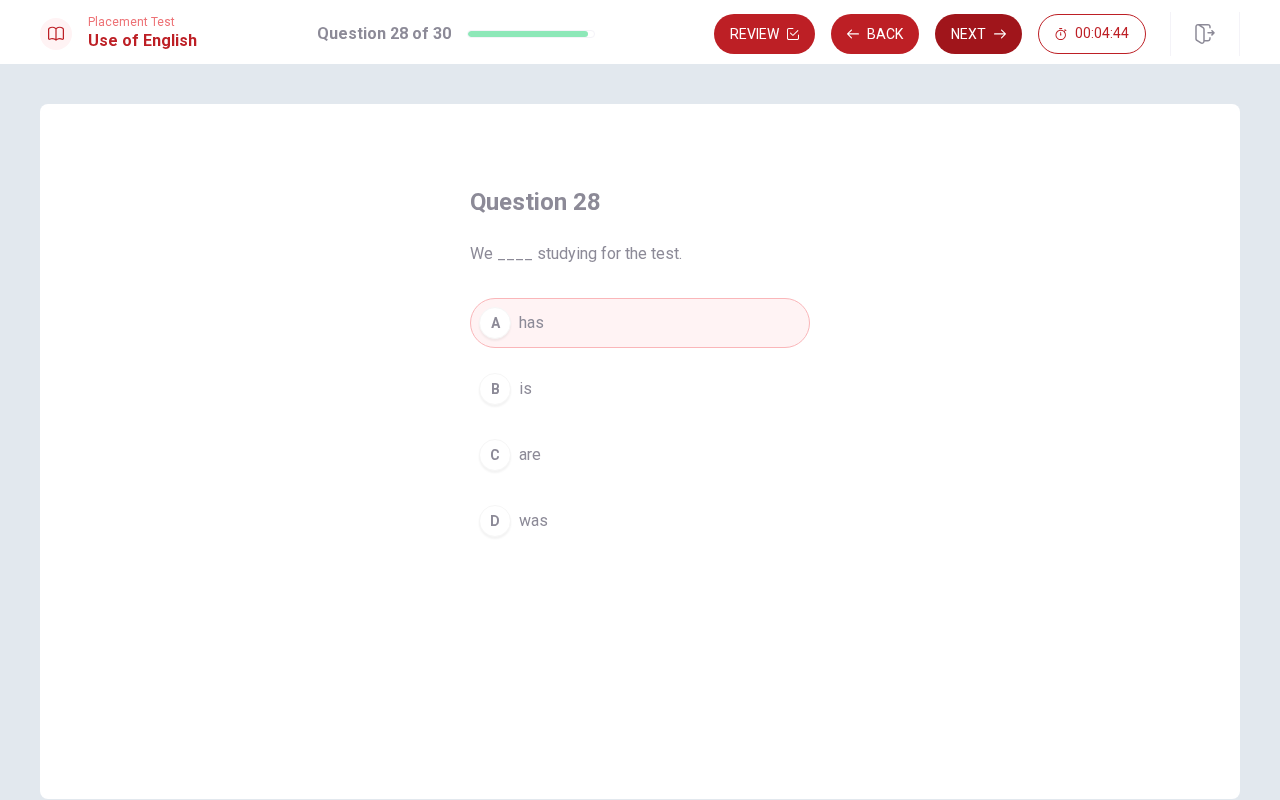 click on "Next" at bounding box center [978, 34] 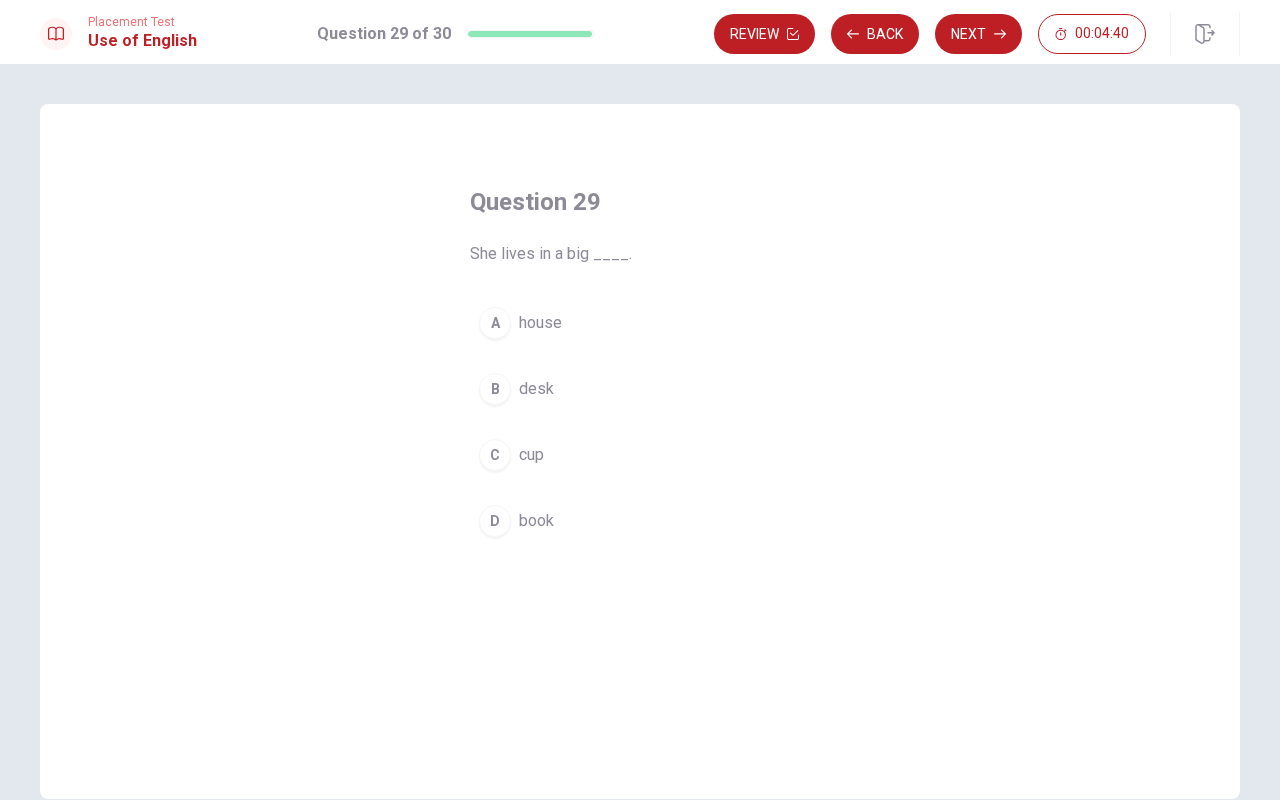 click on "A house" at bounding box center (640, 323) 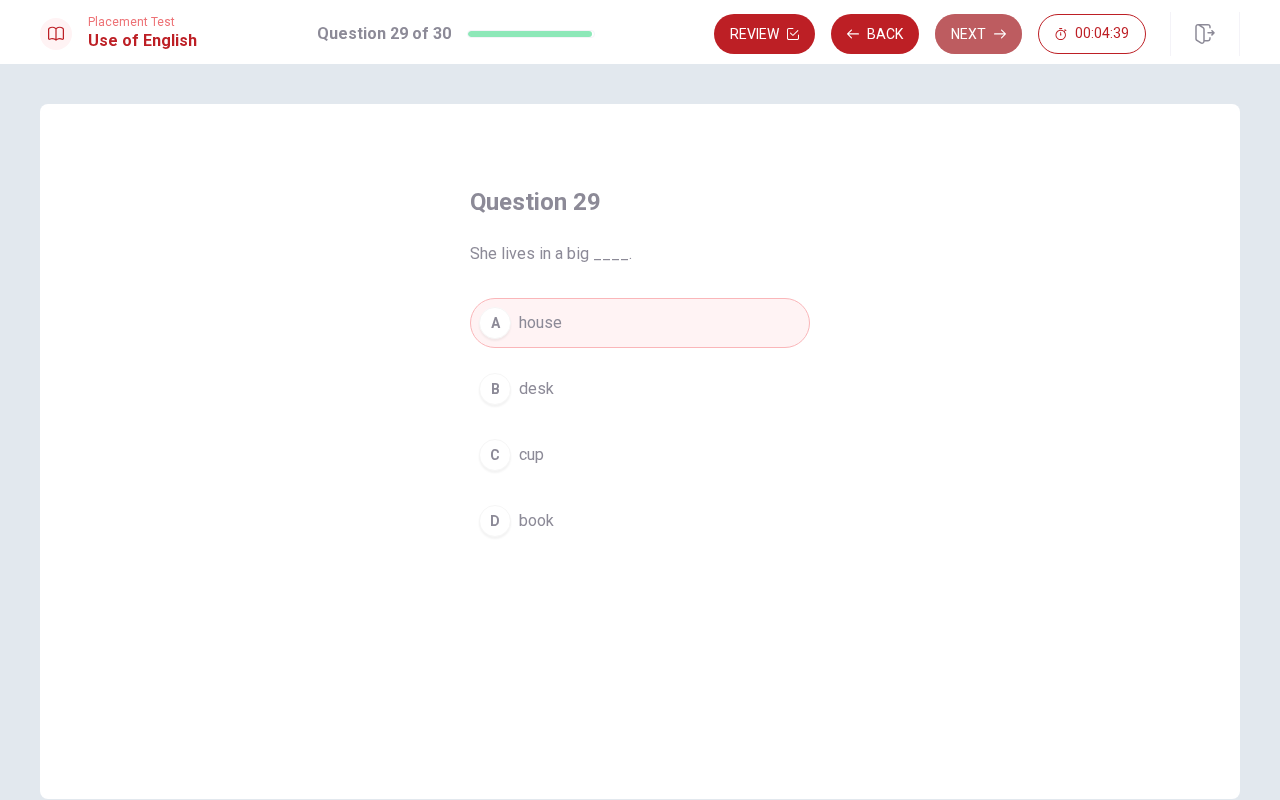 click on "Next" at bounding box center [978, 34] 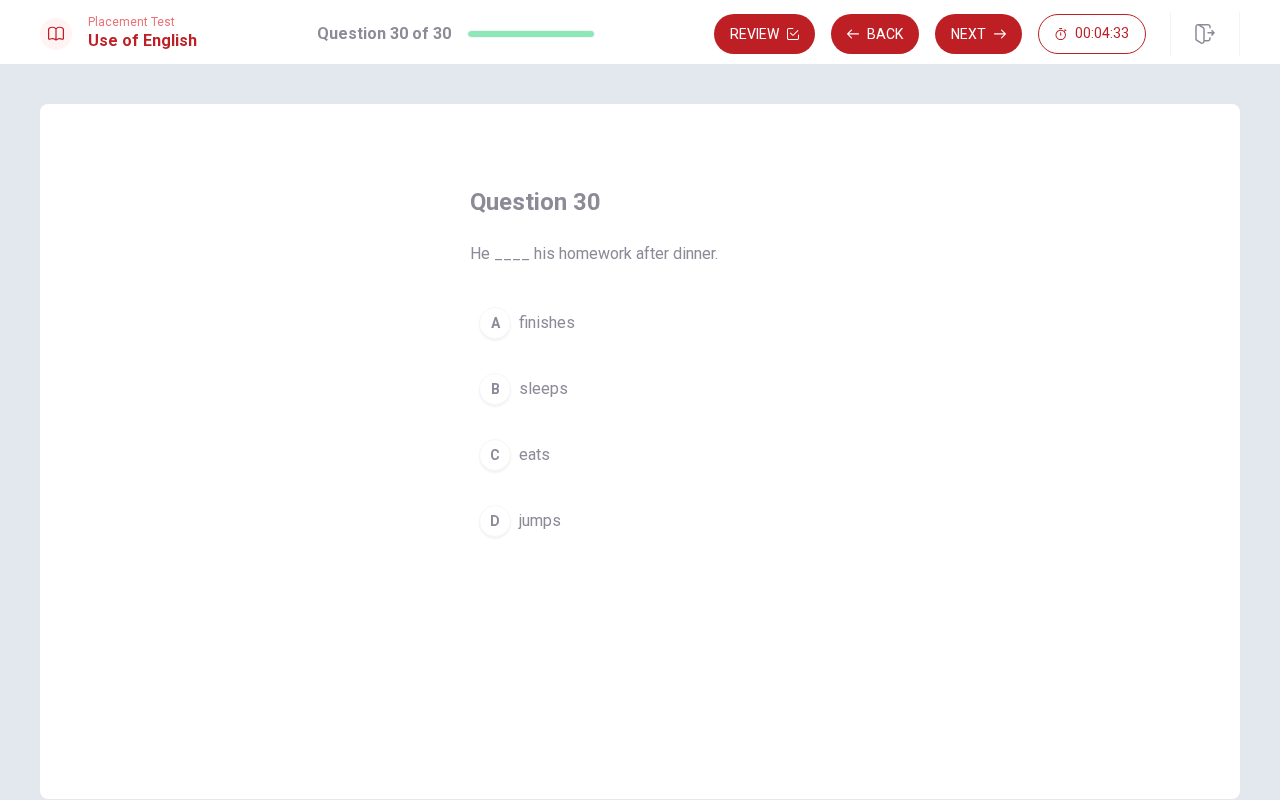 click on "A finishes" at bounding box center [640, 323] 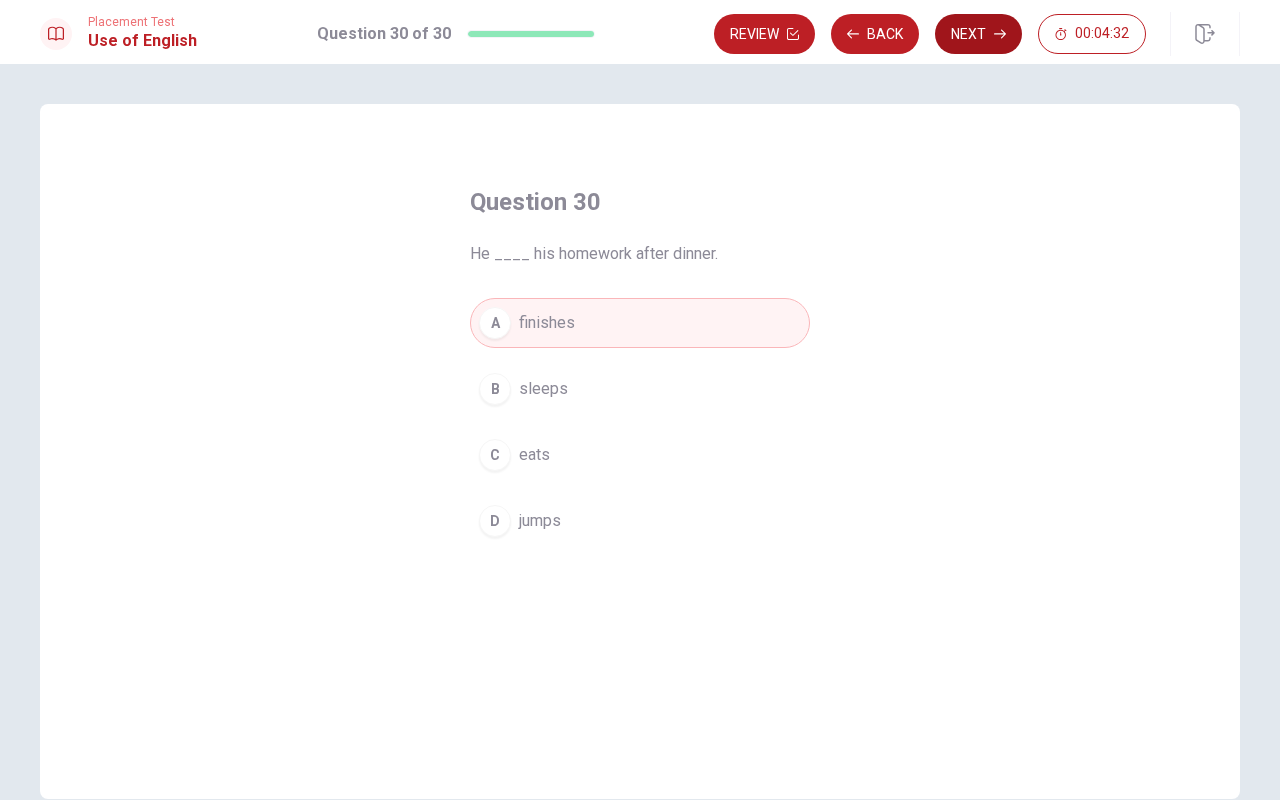 click on "Next" at bounding box center [978, 34] 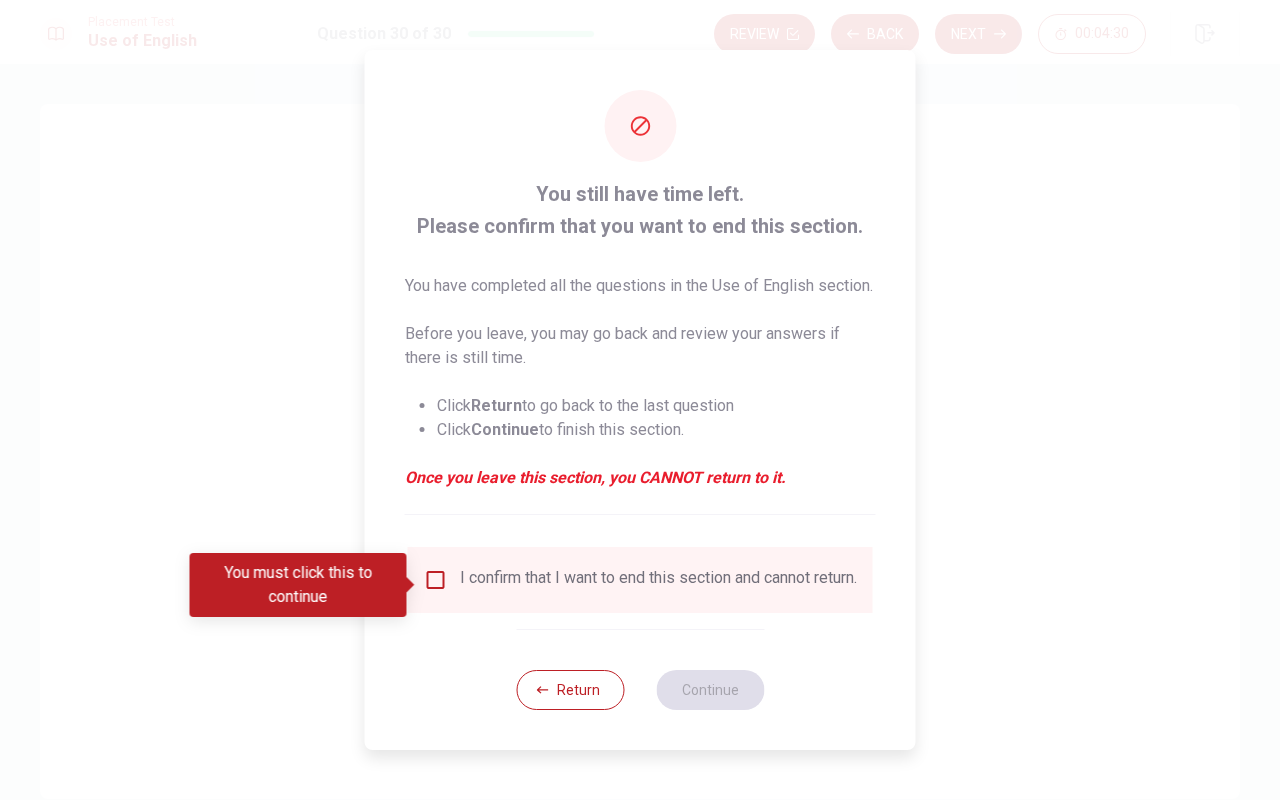 click at bounding box center [436, 580] 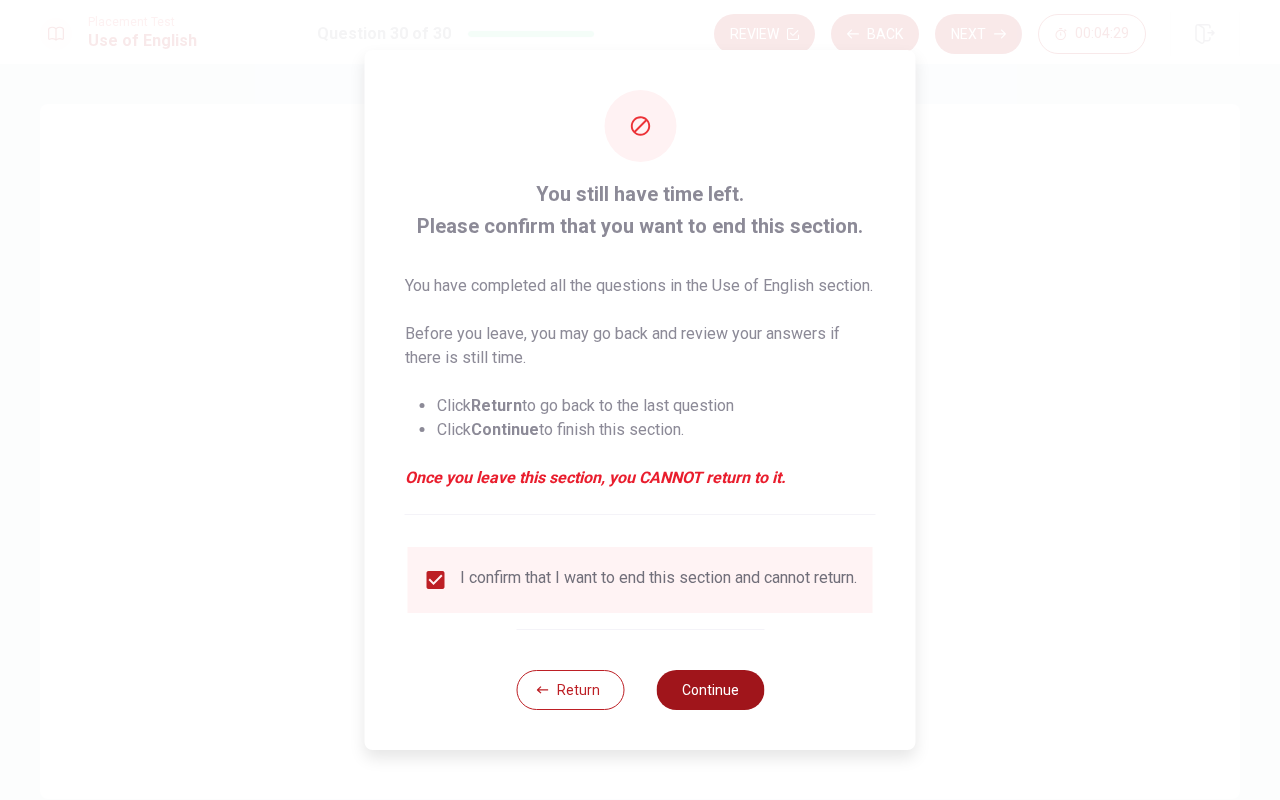 click on "Continue" at bounding box center [710, 690] 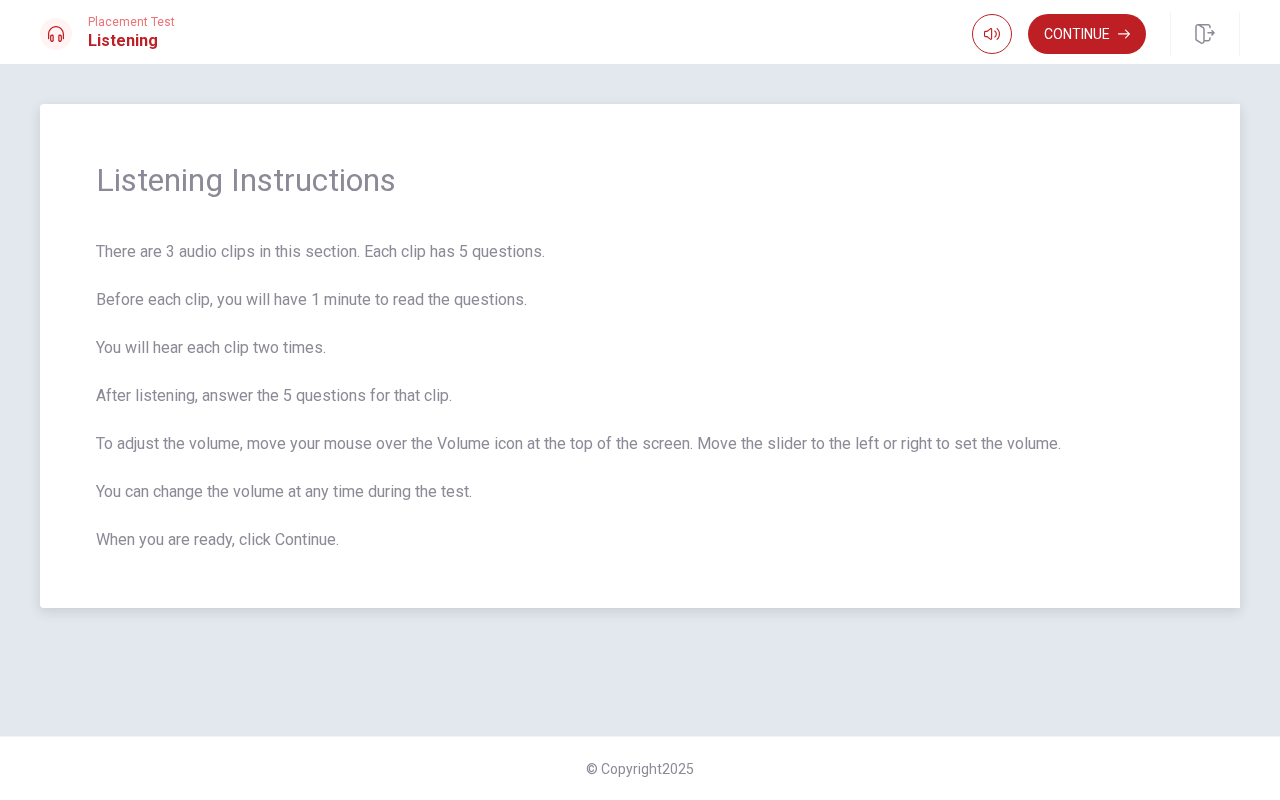 scroll, scrollTop: 0, scrollLeft: 0, axis: both 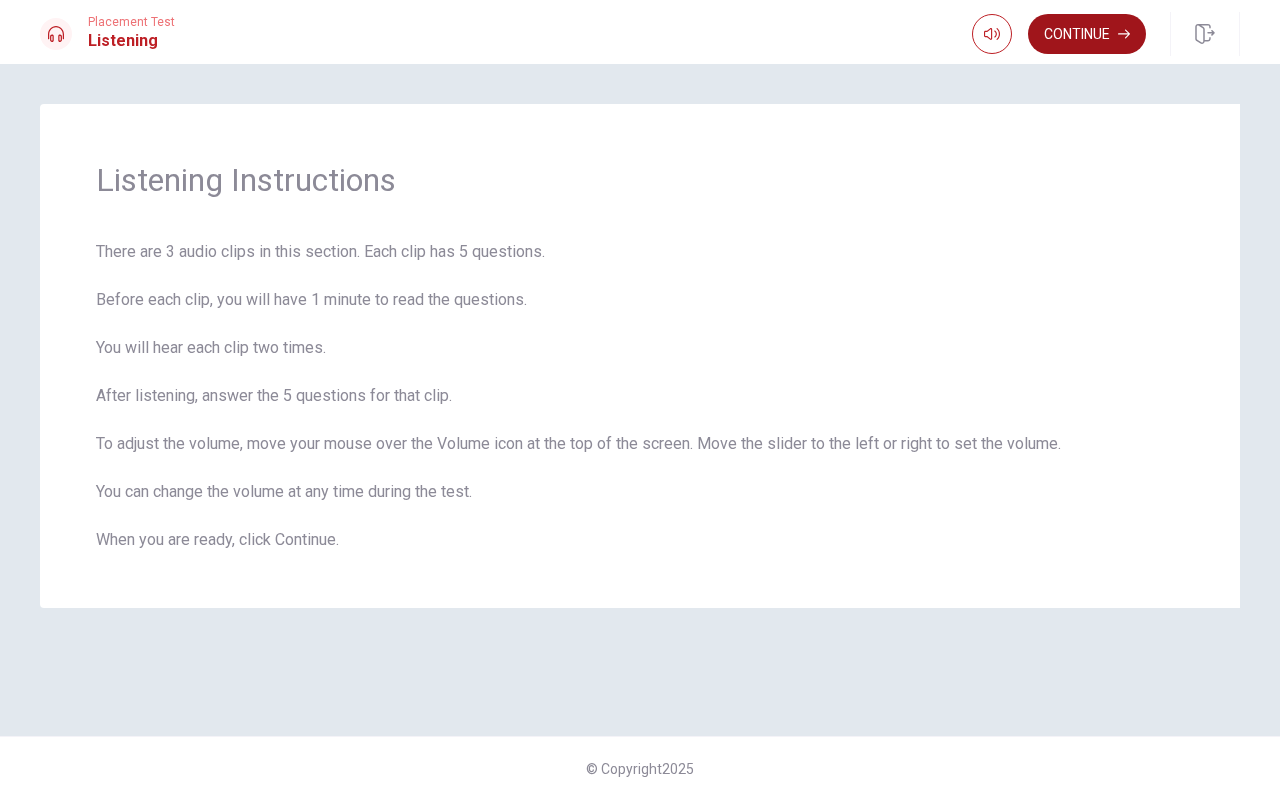 click on "Continue" at bounding box center [1087, 34] 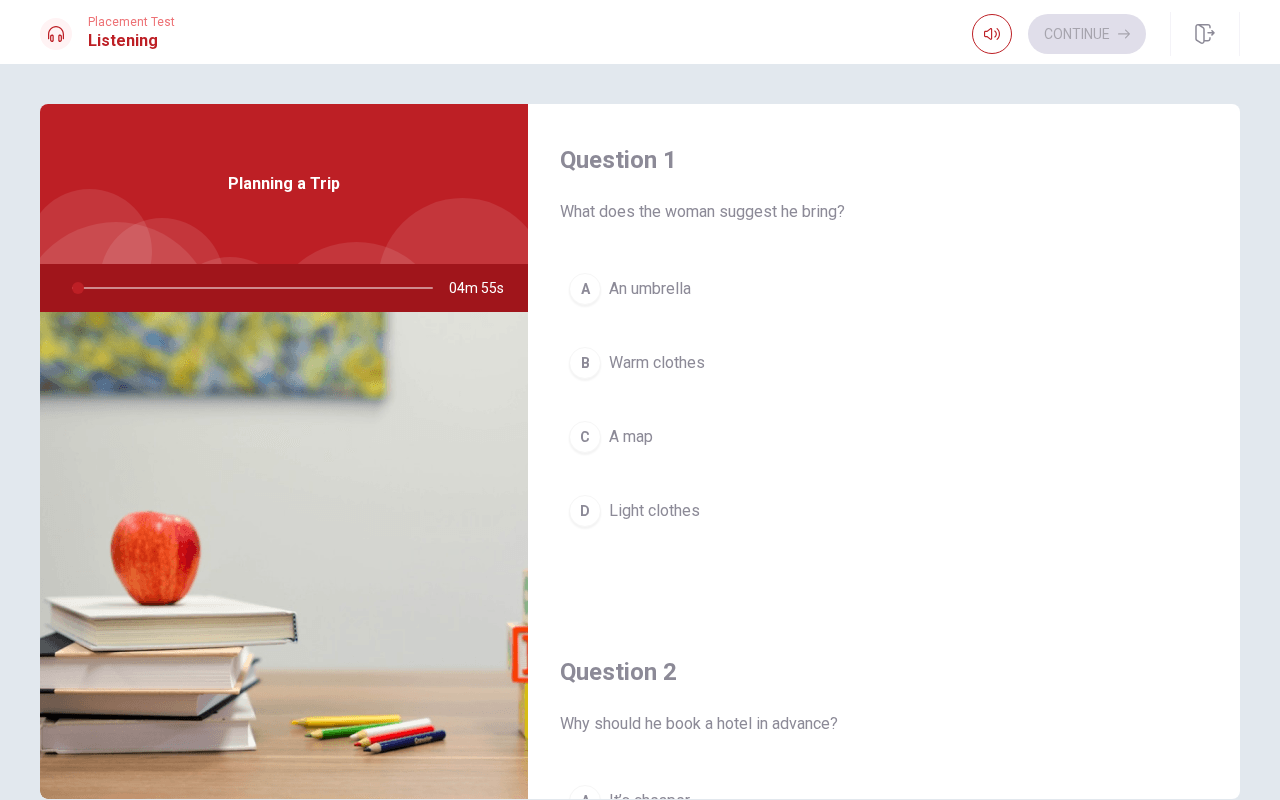 scroll, scrollTop: 0, scrollLeft: 0, axis: both 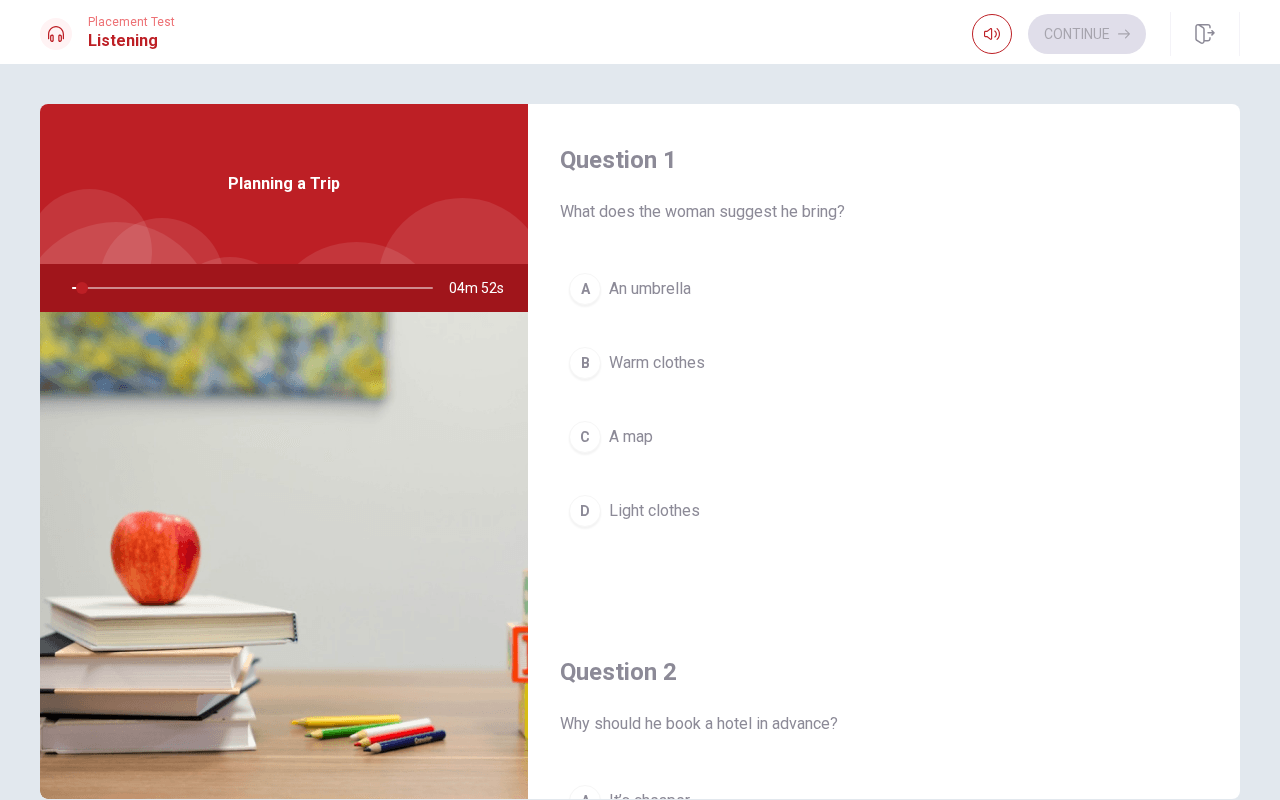 click at bounding box center (248, 288) 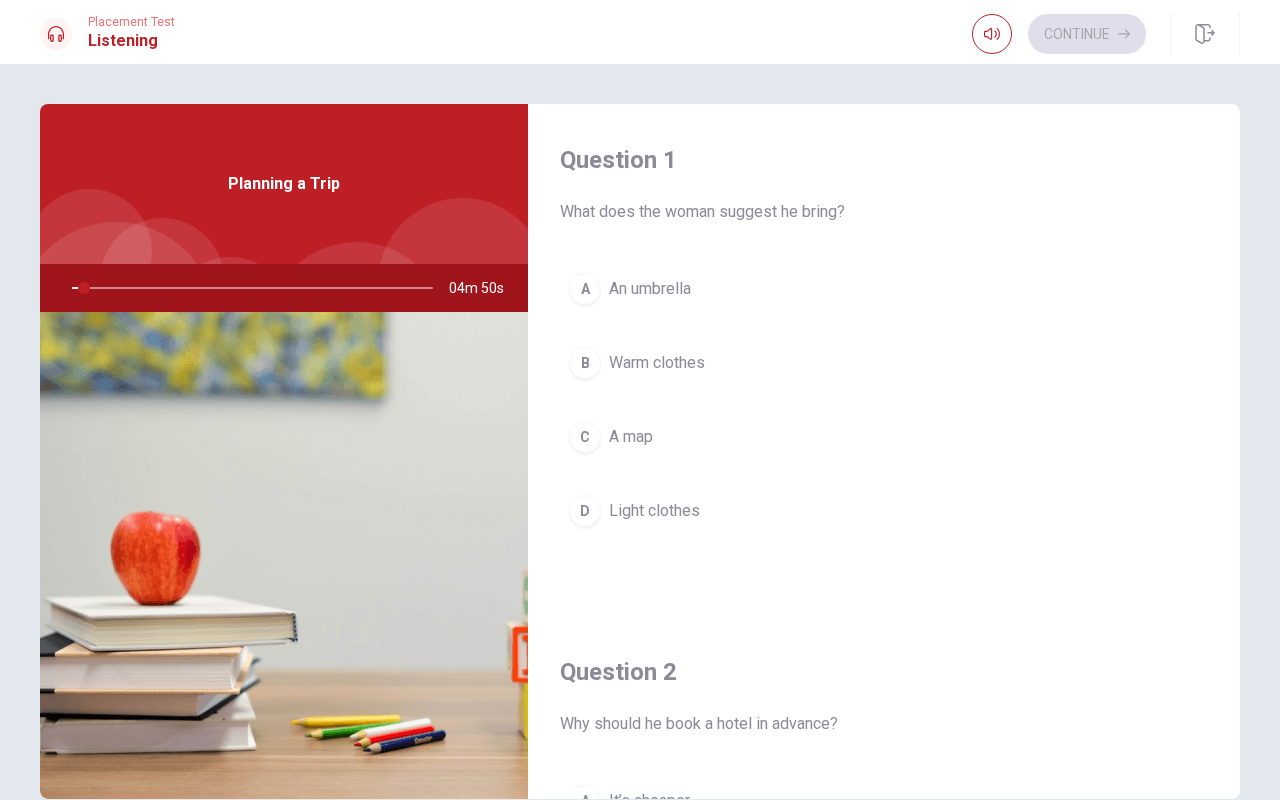 click on "Planning a Trip" at bounding box center (284, 184) 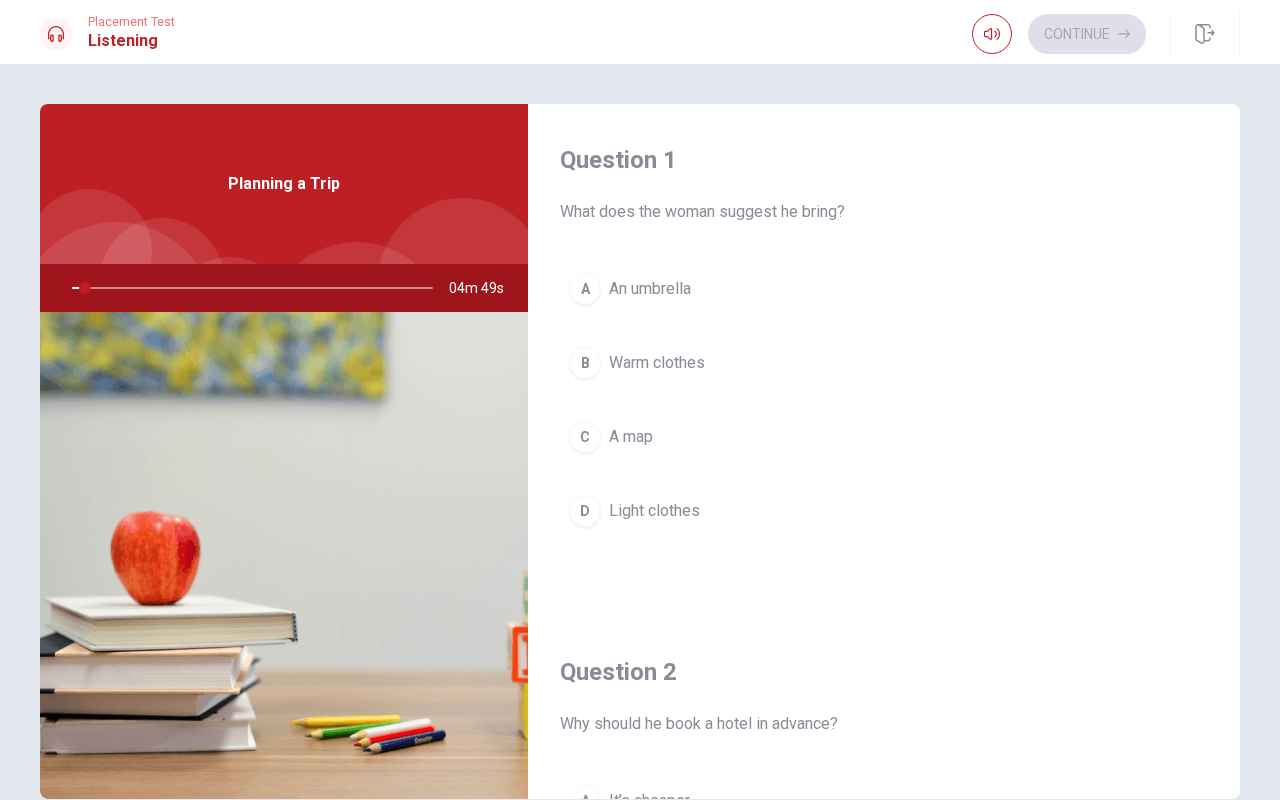 click on "Planning a Trip" at bounding box center (284, 184) 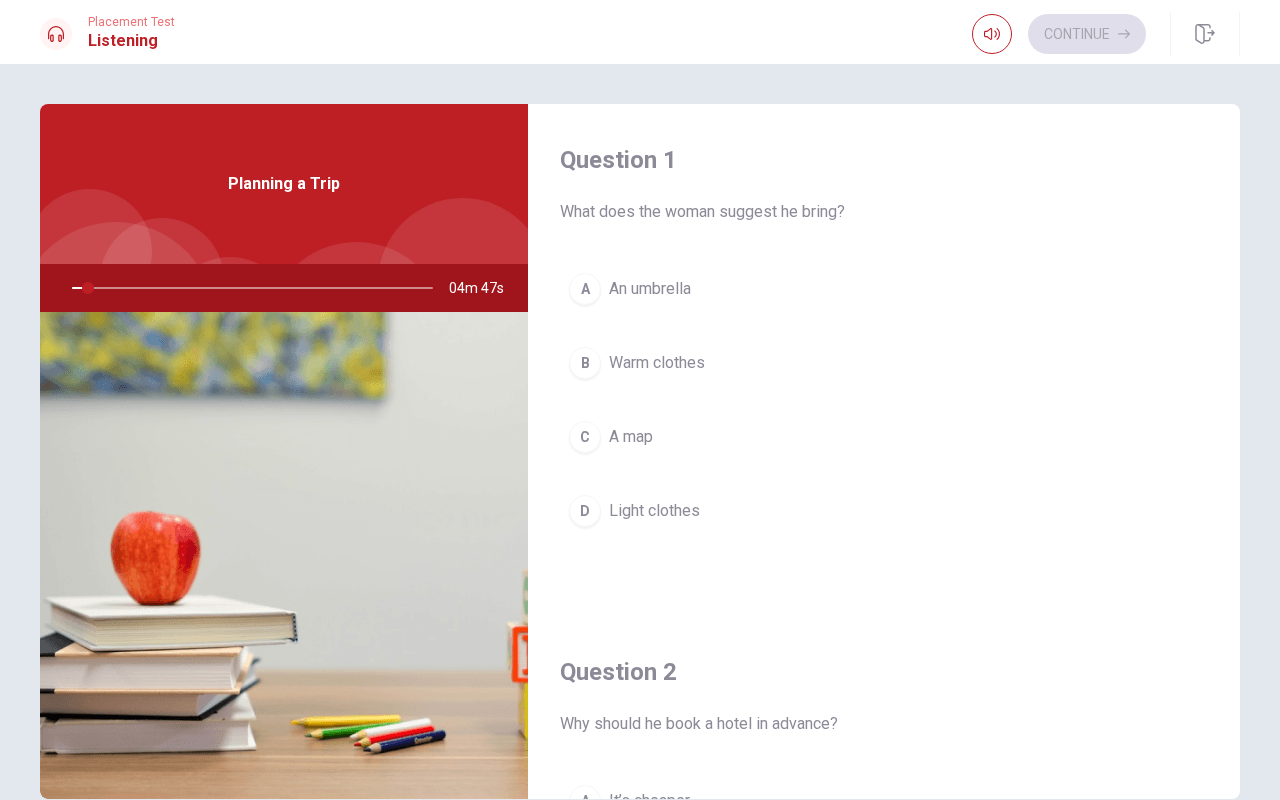 scroll, scrollTop: 0, scrollLeft: 0, axis: both 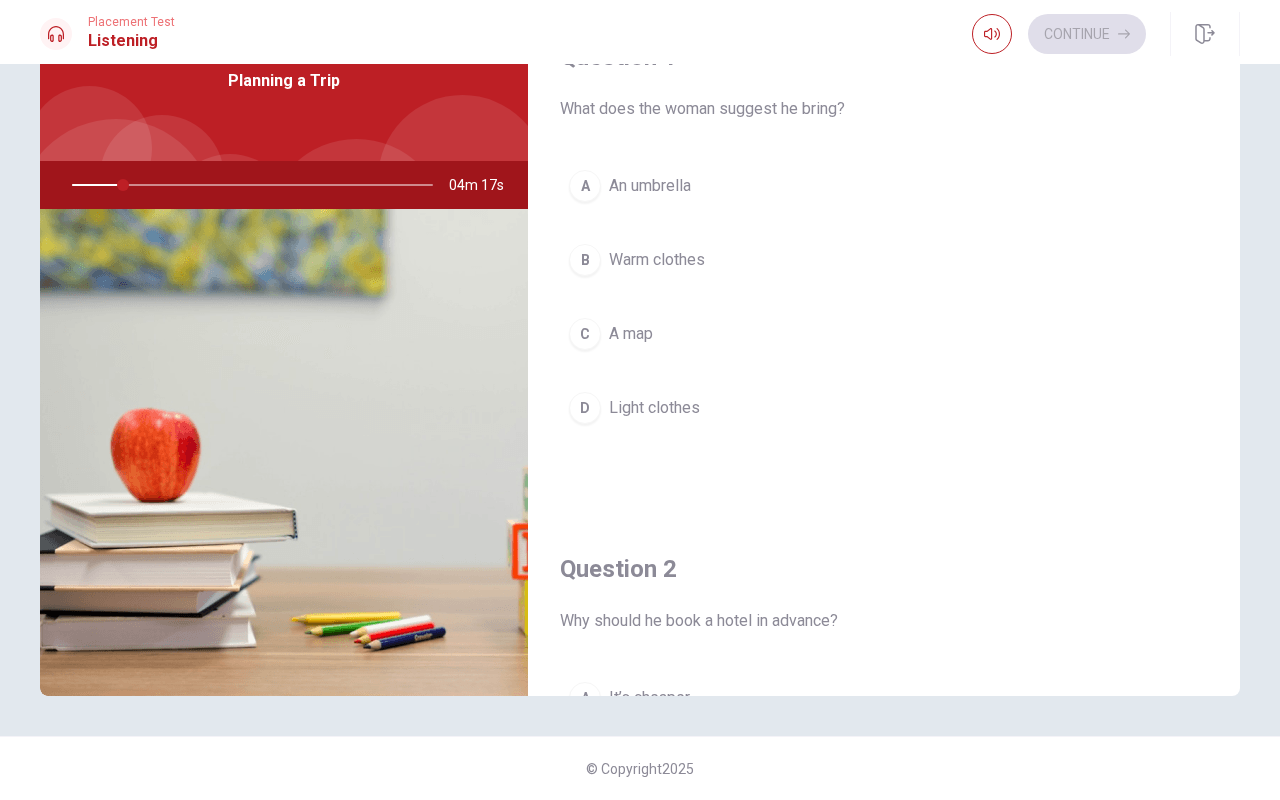 click at bounding box center [248, 185] 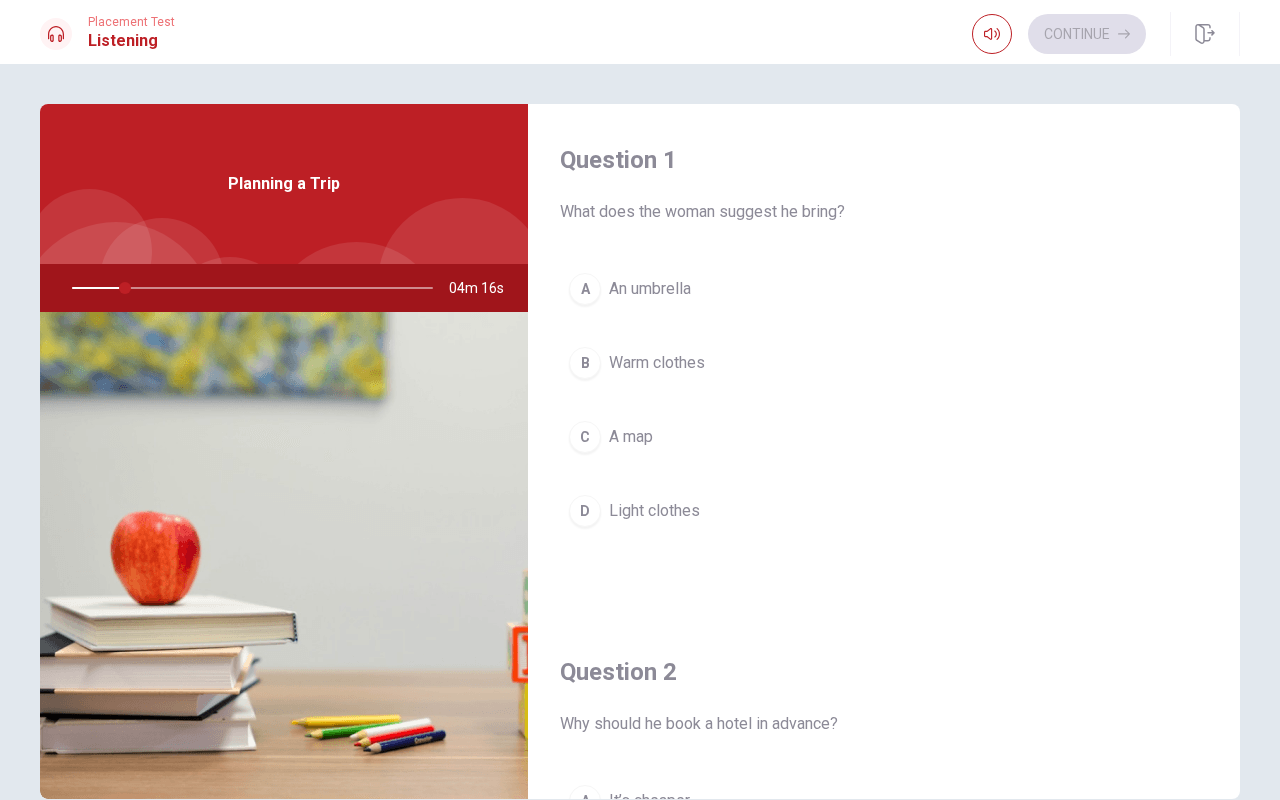 scroll, scrollTop: 0, scrollLeft: 0, axis: both 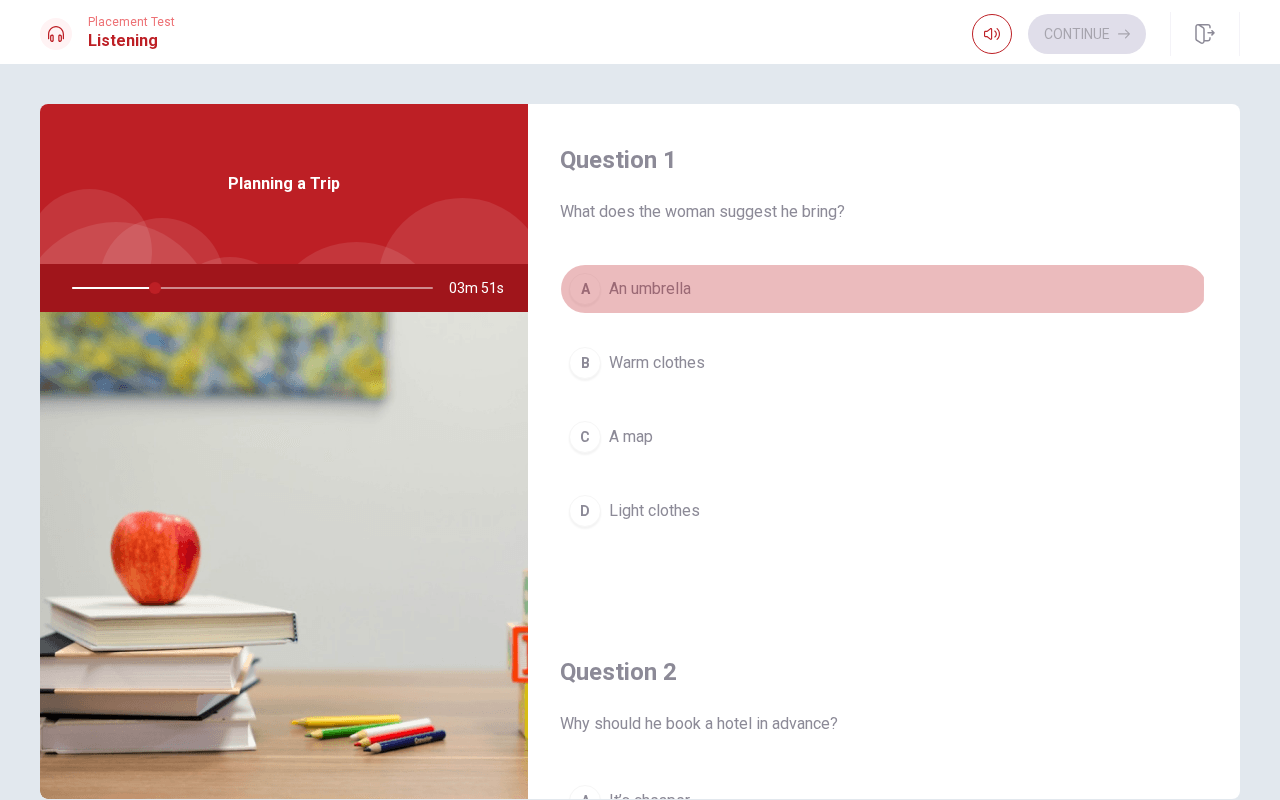 click on "A" at bounding box center [585, 289] 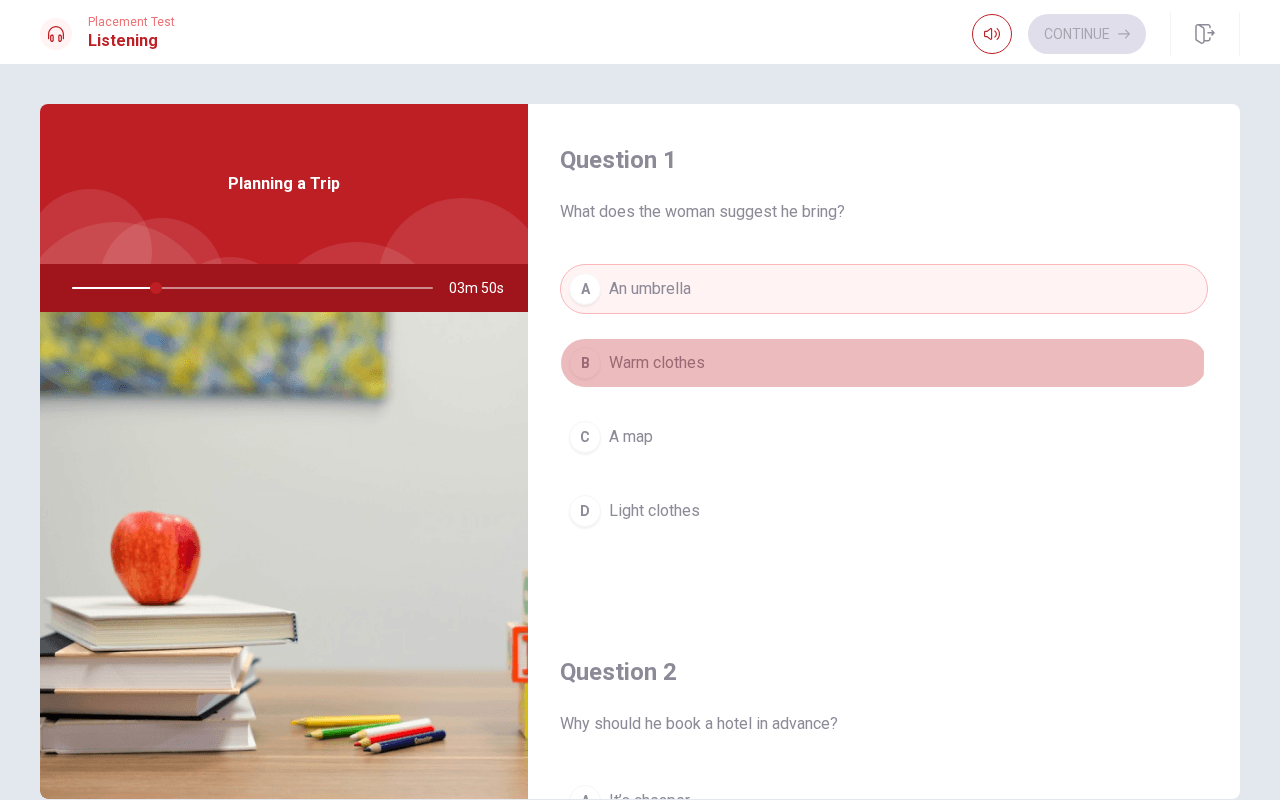 click on "Warm clothes" at bounding box center (657, 363) 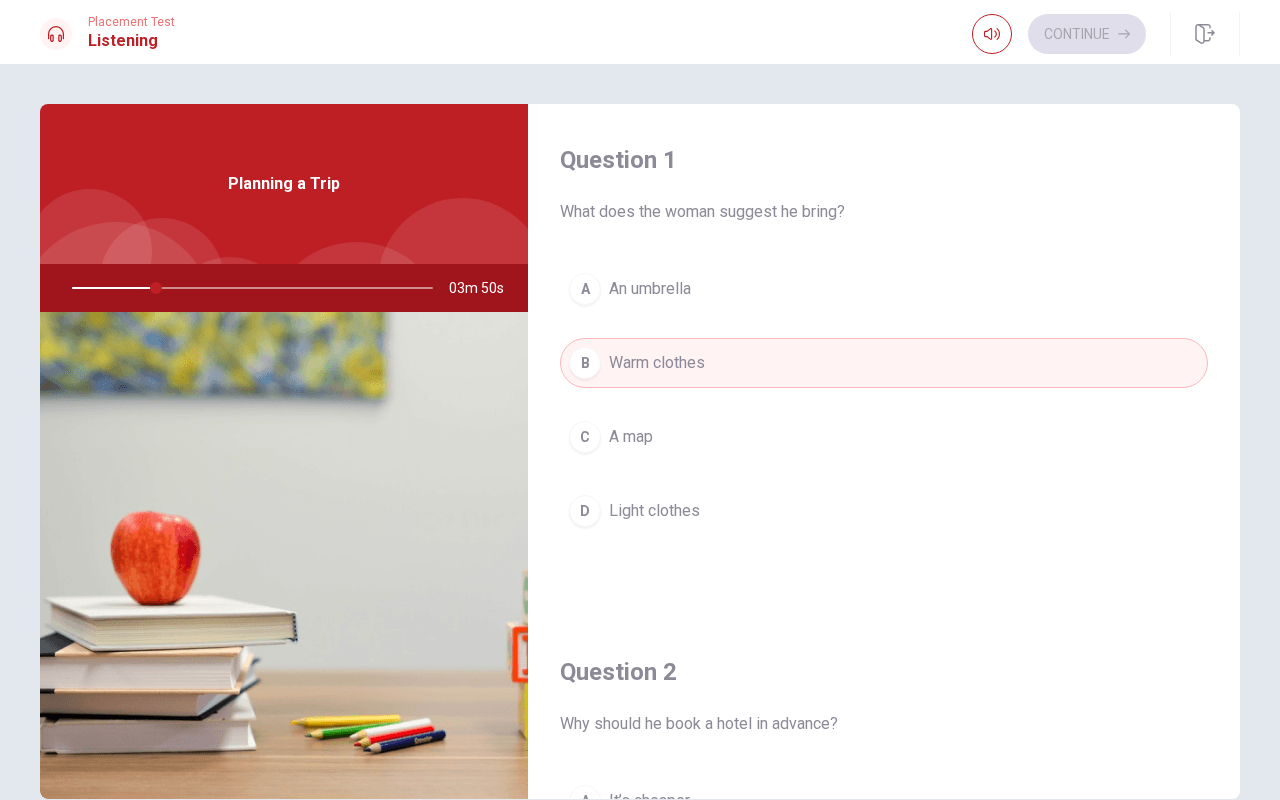 click on "An umbrella" at bounding box center (650, 289) 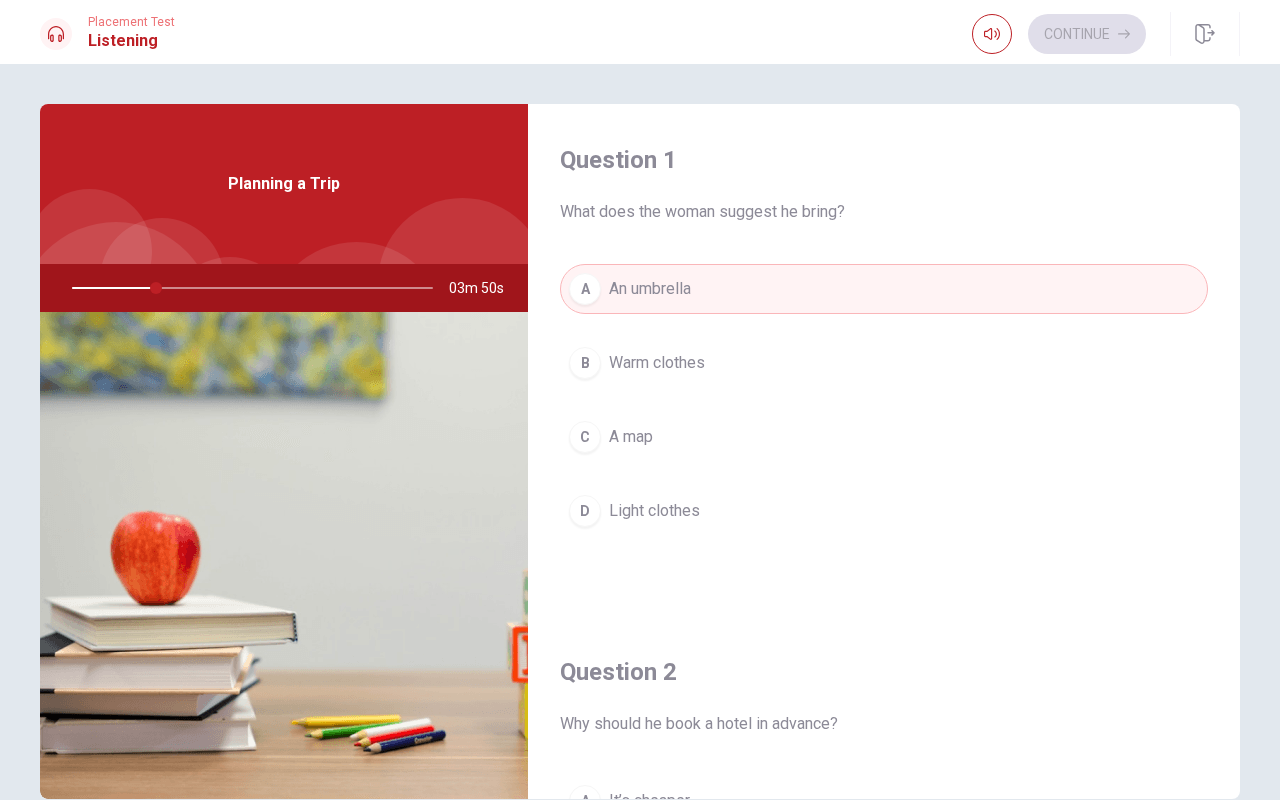 click on "Question 1 What does the woman suggest he bring? A An umbrella B Warm clothes C A map D Light clothes" at bounding box center [884, 360] 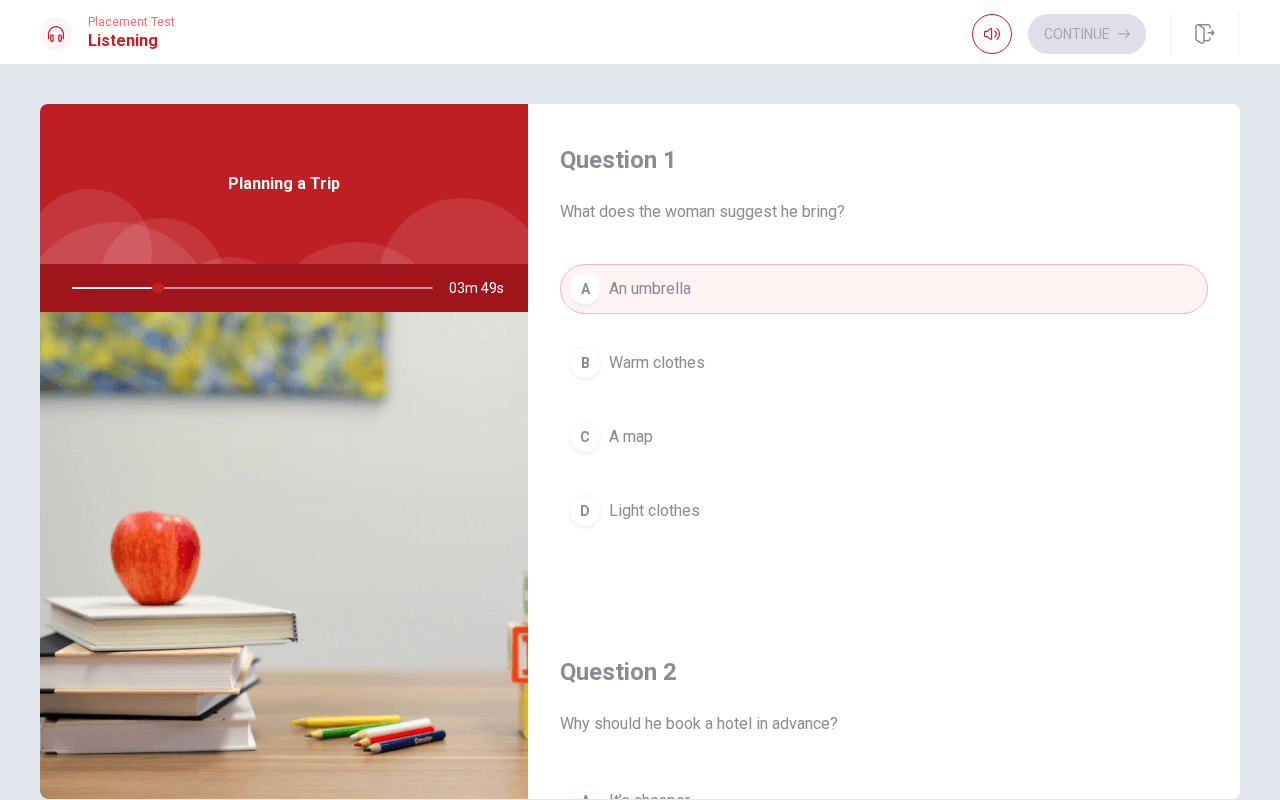 click on "Question 1 What does the woman suggest he bring? A An umbrella B Warm clothes C A map D Light clothes" at bounding box center (884, 360) 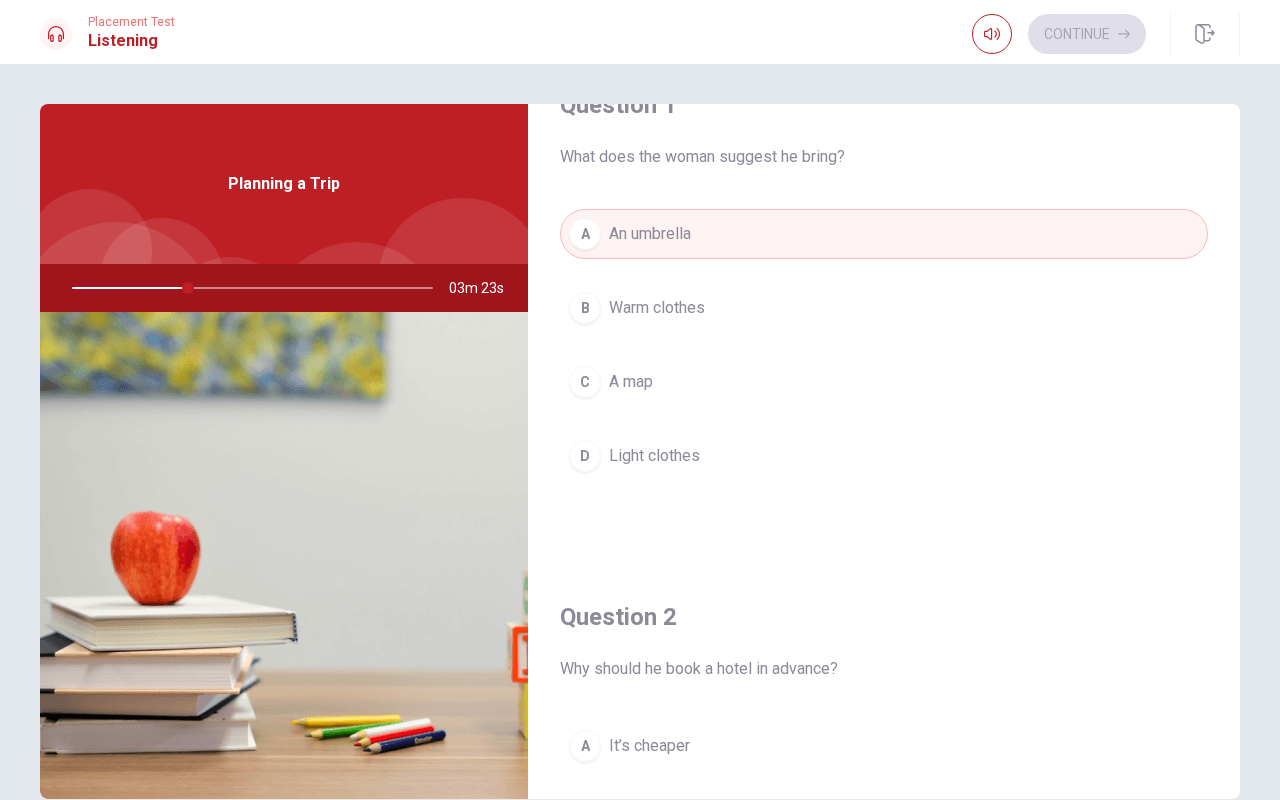 scroll, scrollTop: 52, scrollLeft: 0, axis: vertical 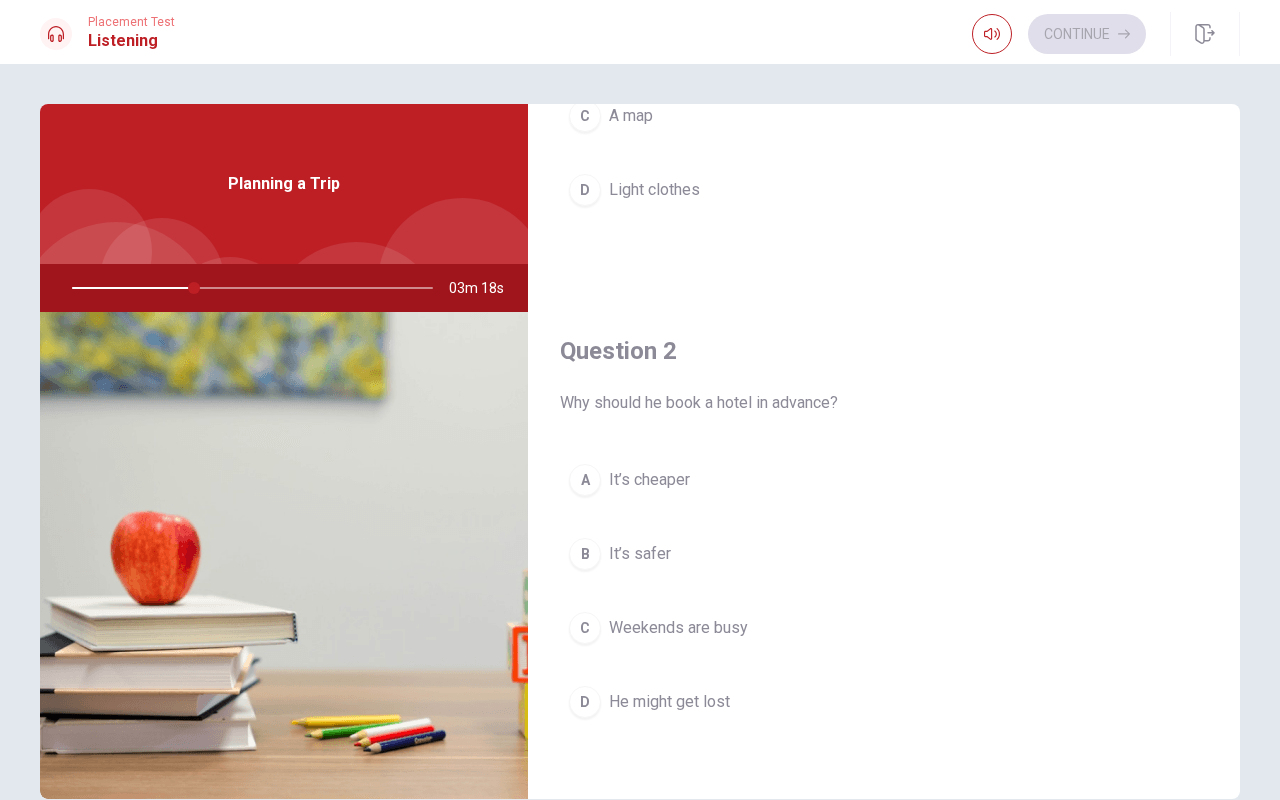 click on "Weekends are busy" at bounding box center (678, 628) 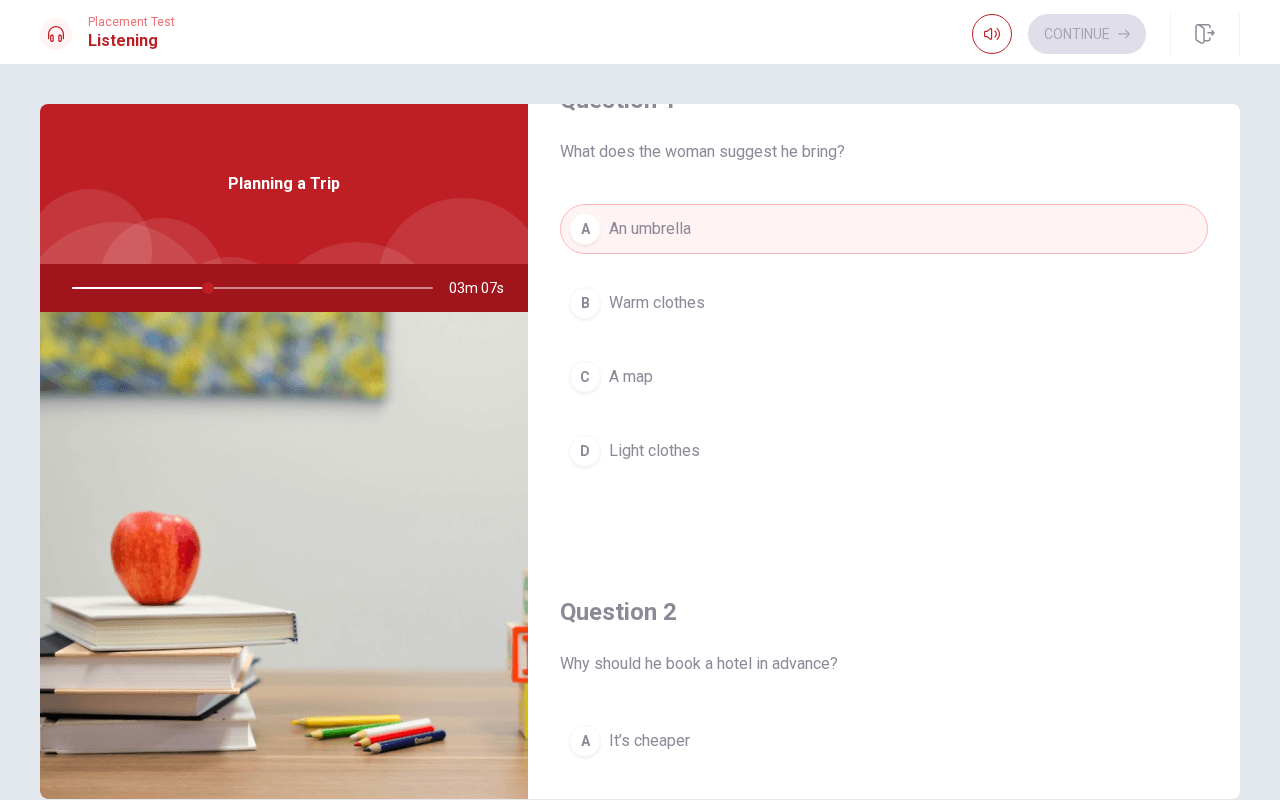 scroll, scrollTop: 66, scrollLeft: 0, axis: vertical 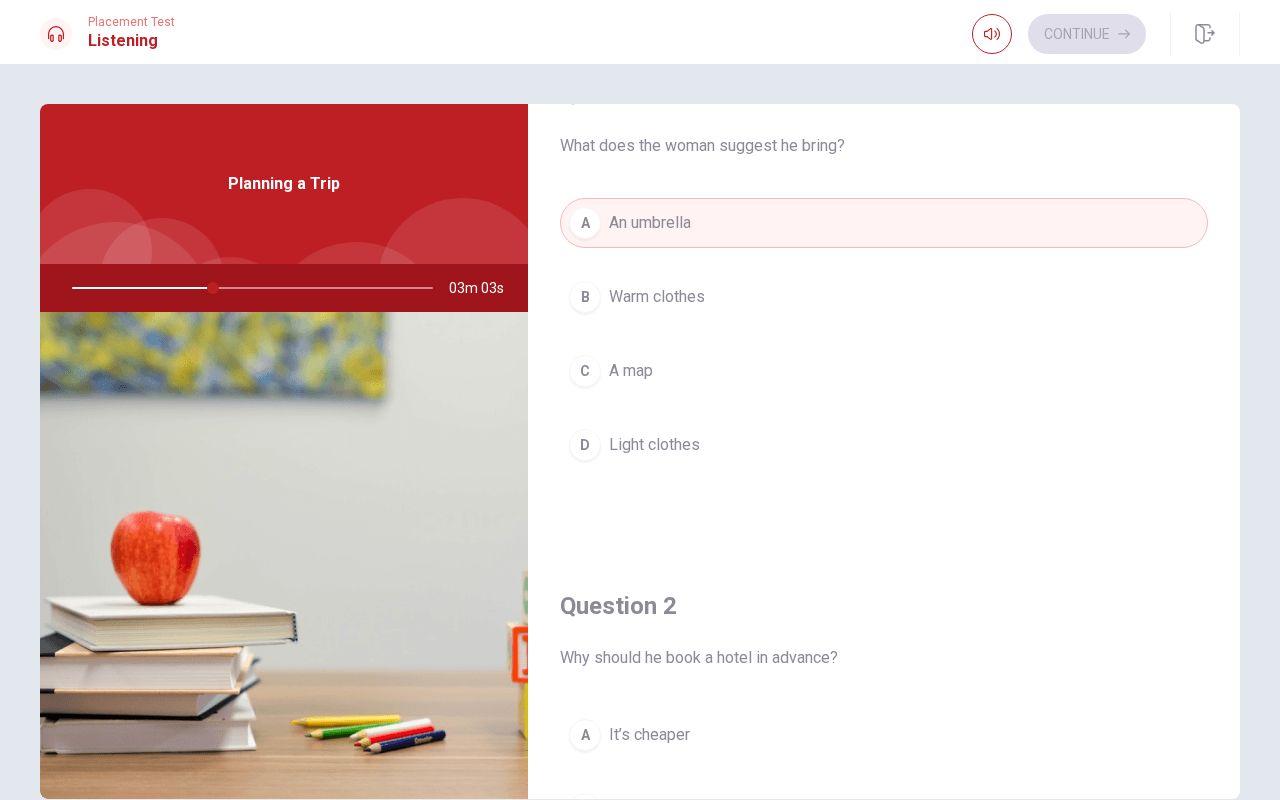 click on "A An umbrella B Warm clothes C A map D Light clothes" at bounding box center (884, 354) 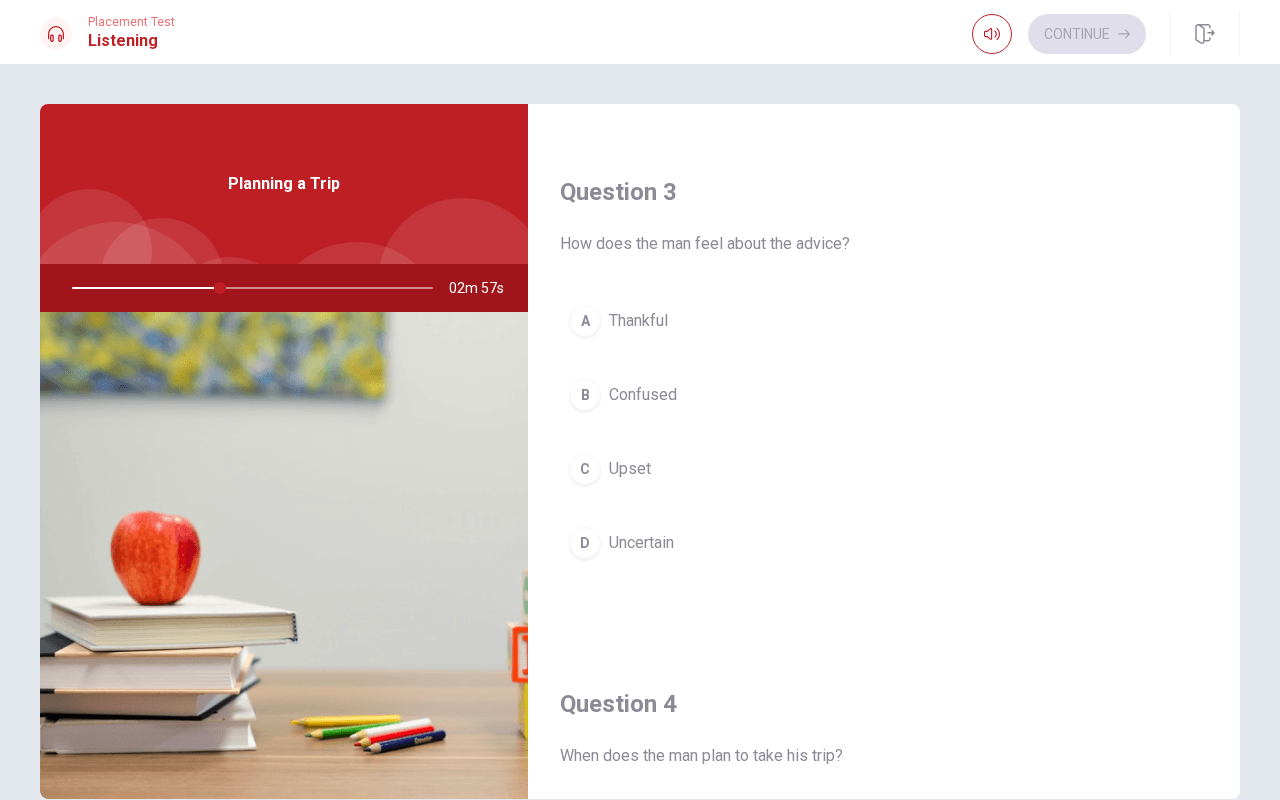 scroll, scrollTop: 993, scrollLeft: 0, axis: vertical 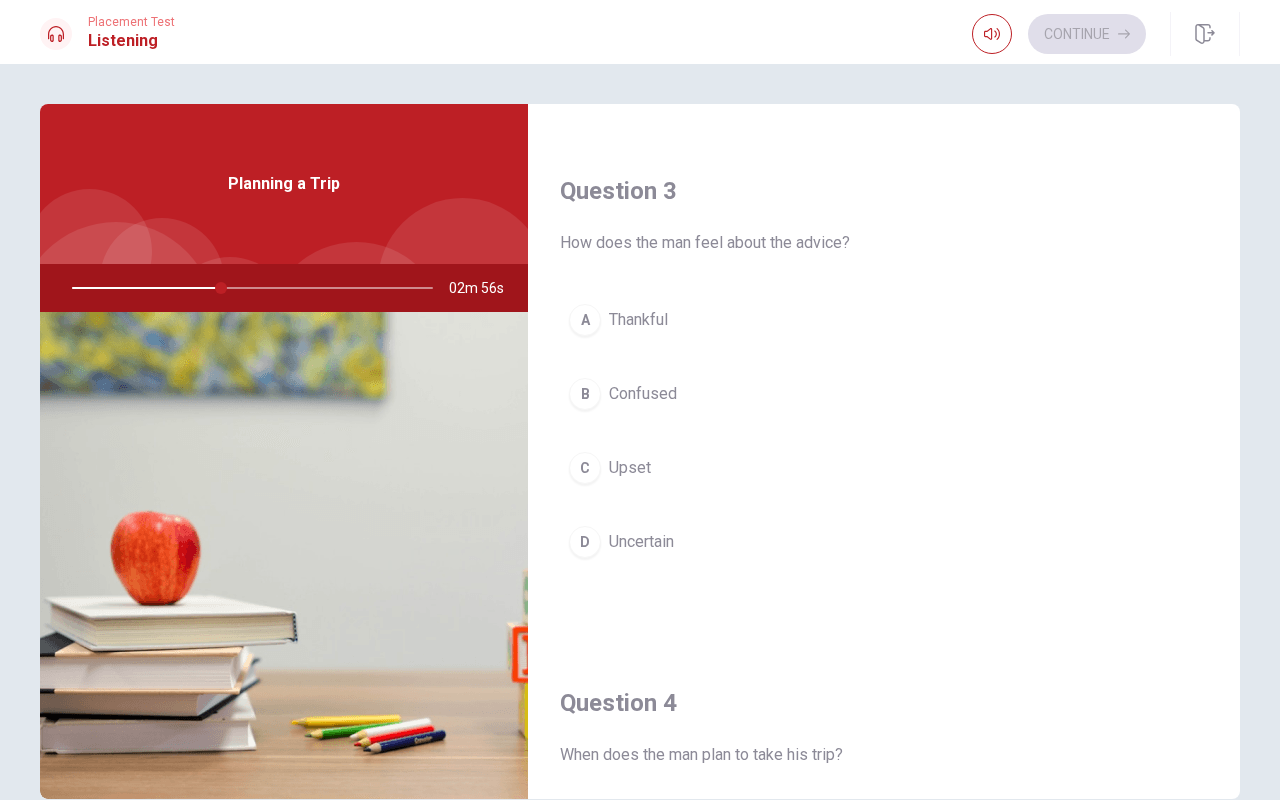 click on "A Thankful" at bounding box center [884, 320] 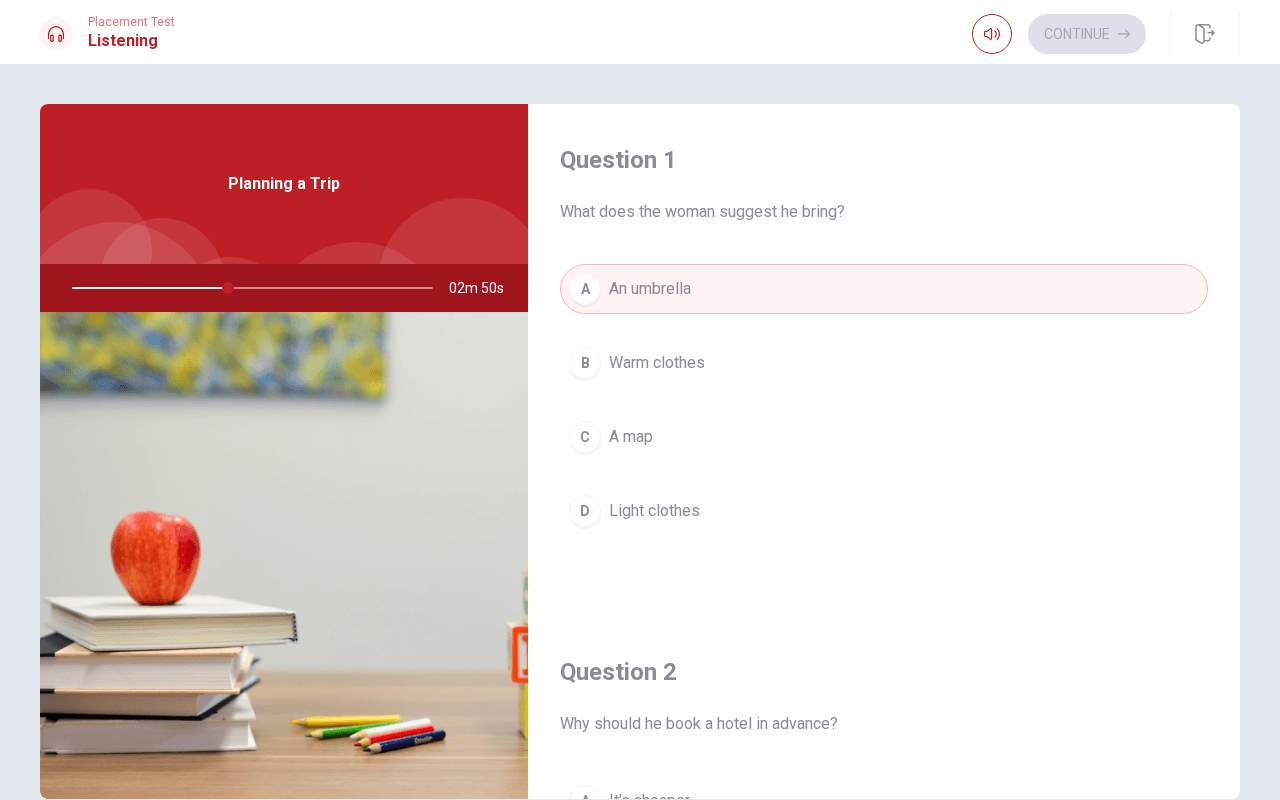 scroll, scrollTop: 0, scrollLeft: 0, axis: both 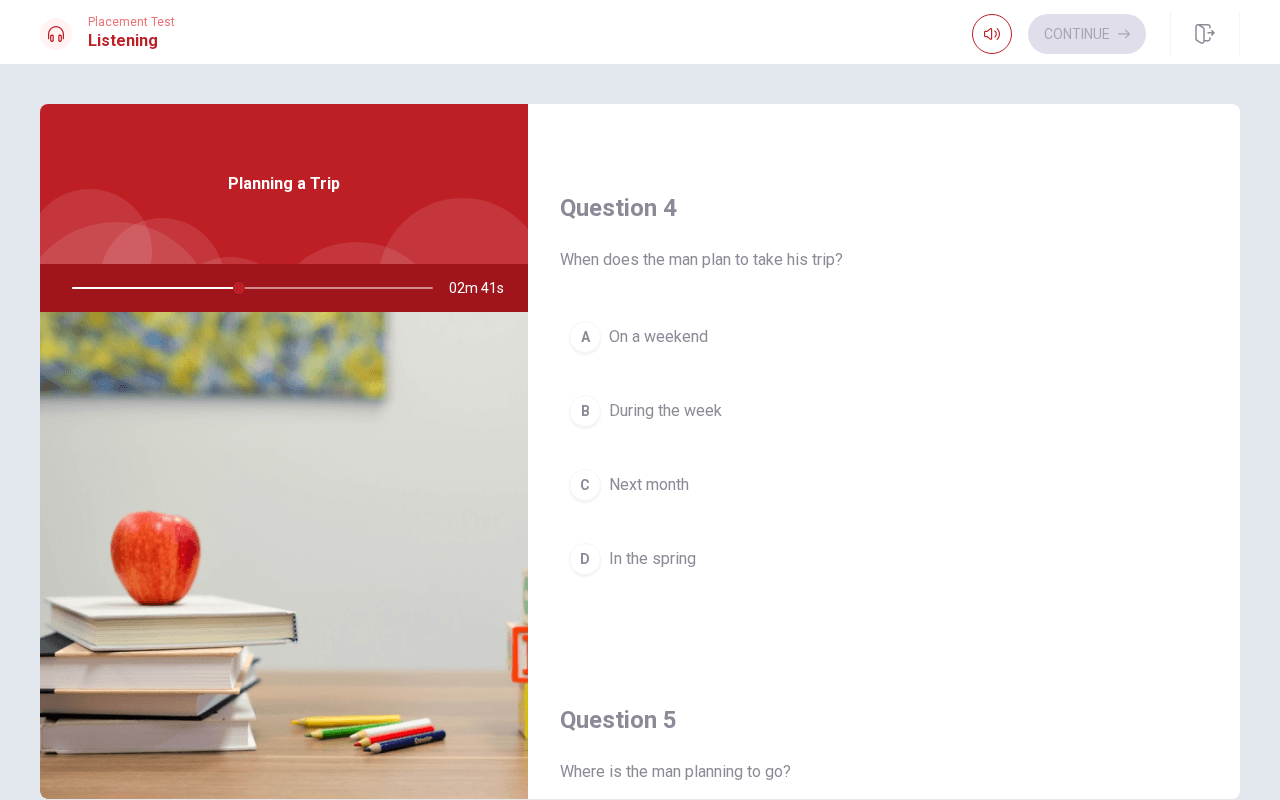 drag, startPoint x: 237, startPoint y: 288, endPoint x: 190, endPoint y: 288, distance: 47 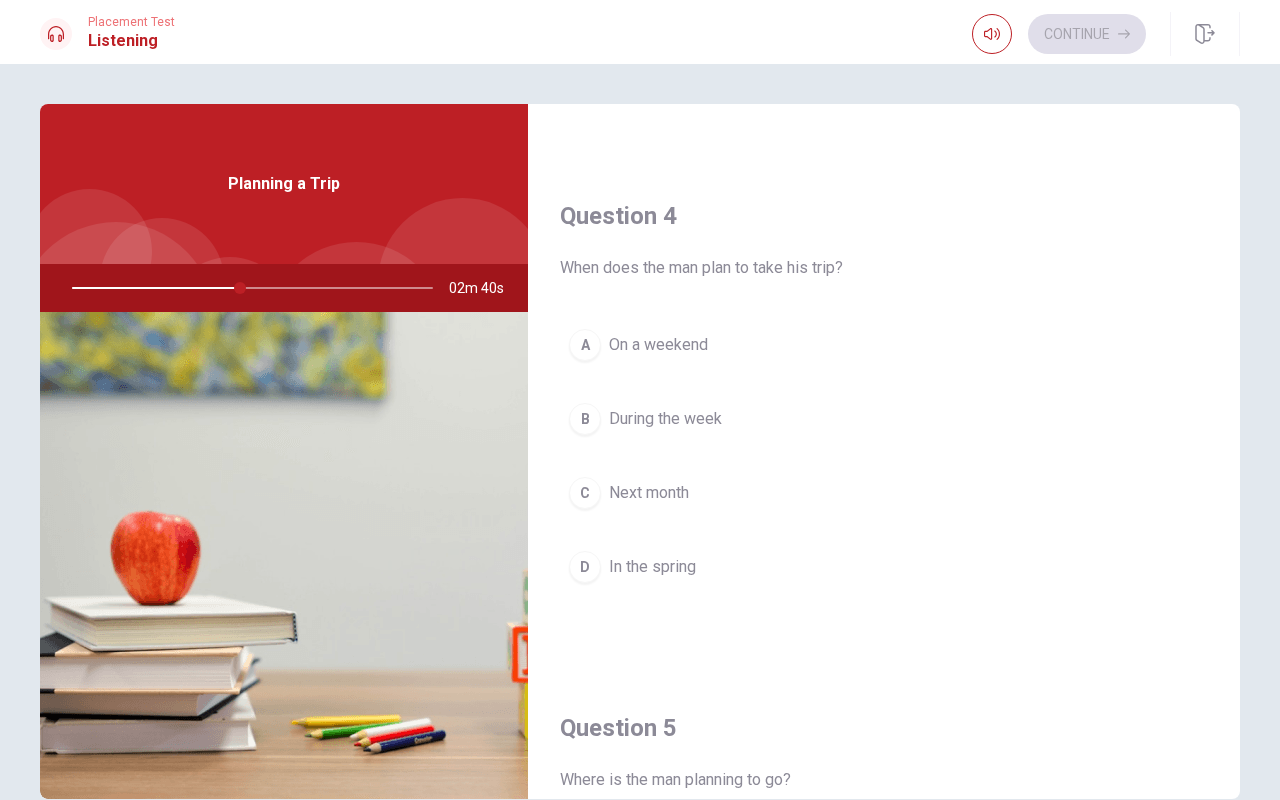 scroll, scrollTop: 1443, scrollLeft: 0, axis: vertical 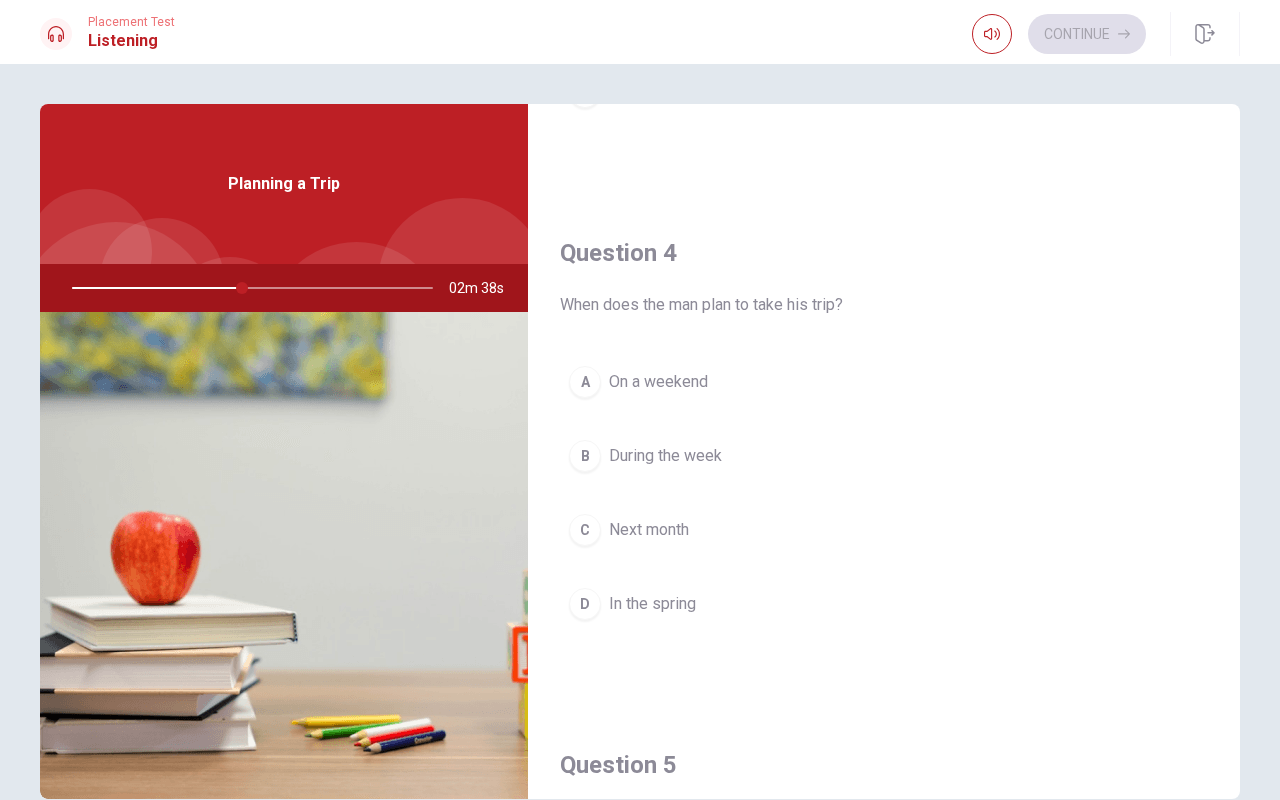 click on "A On a weekend" at bounding box center (884, 382) 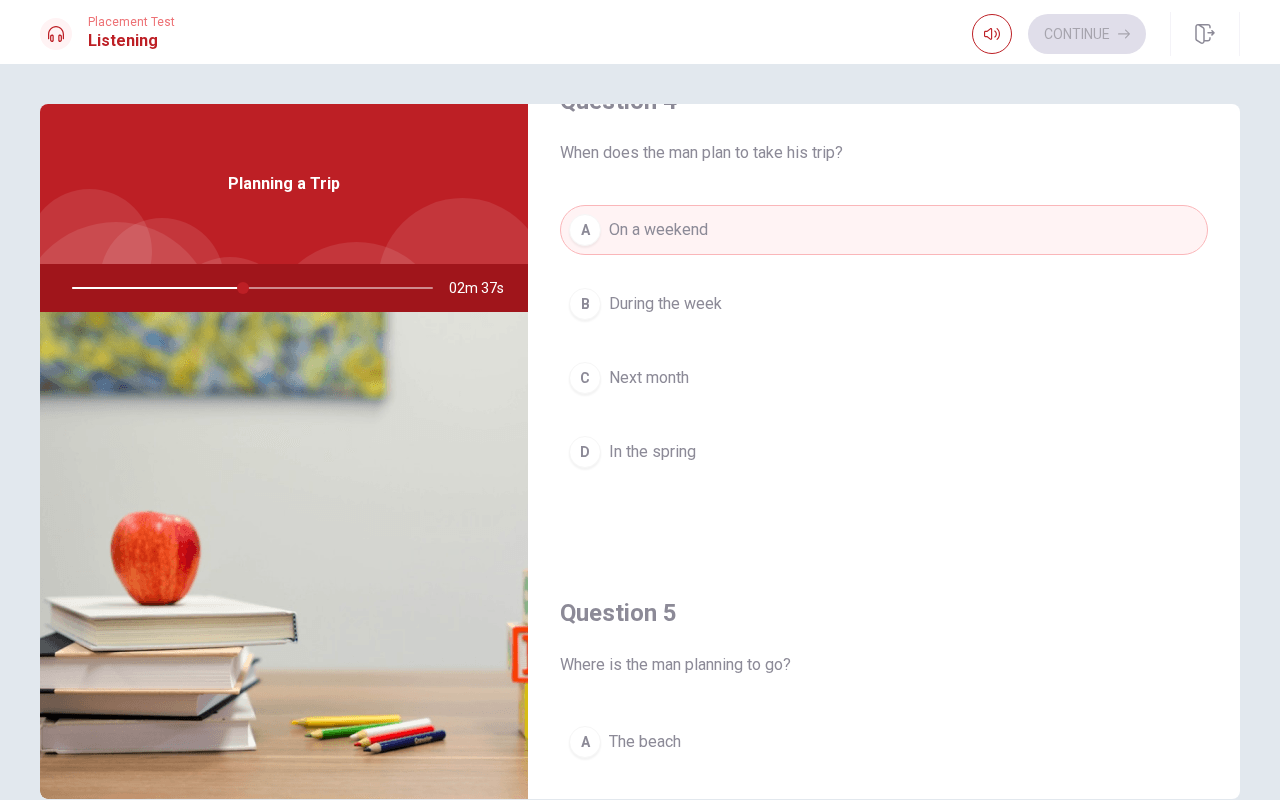 scroll, scrollTop: 1865, scrollLeft: 0, axis: vertical 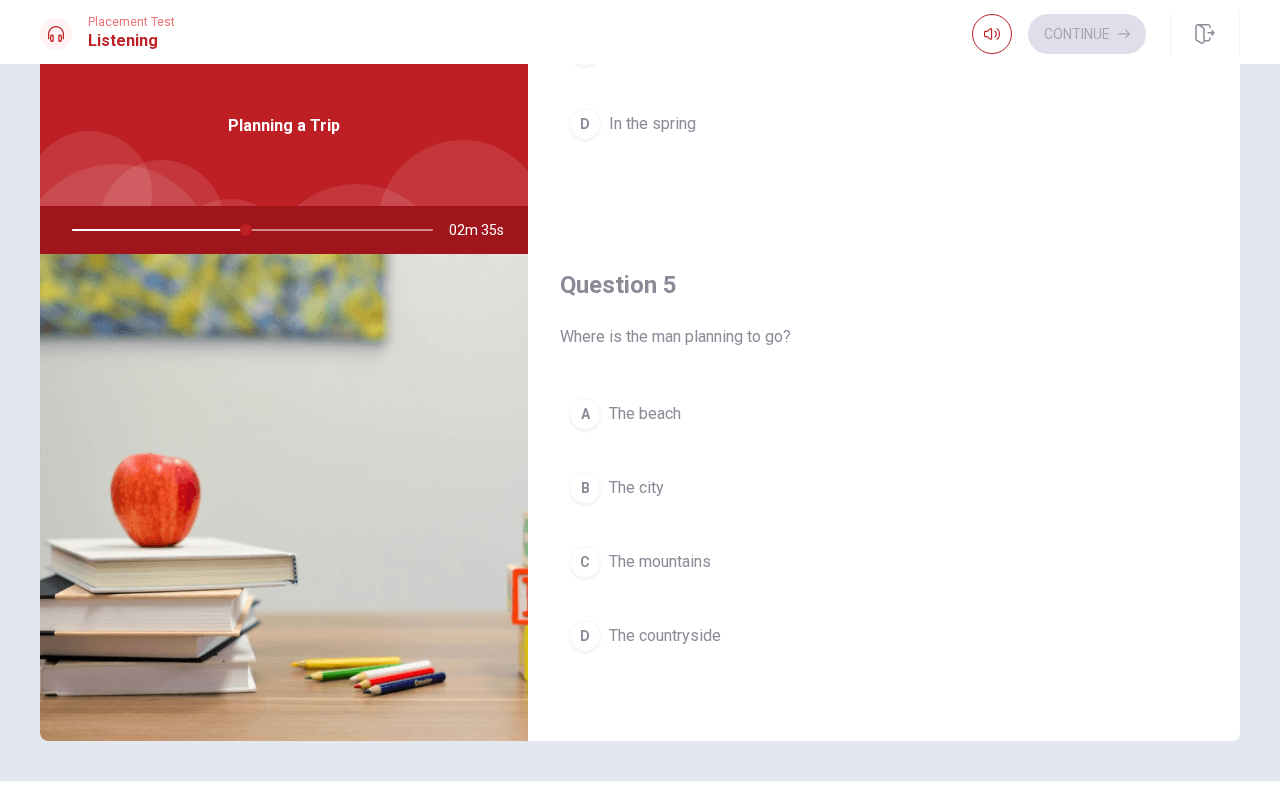 click on "A The beach B The city C The mountains D The countryside" at bounding box center [884, 545] 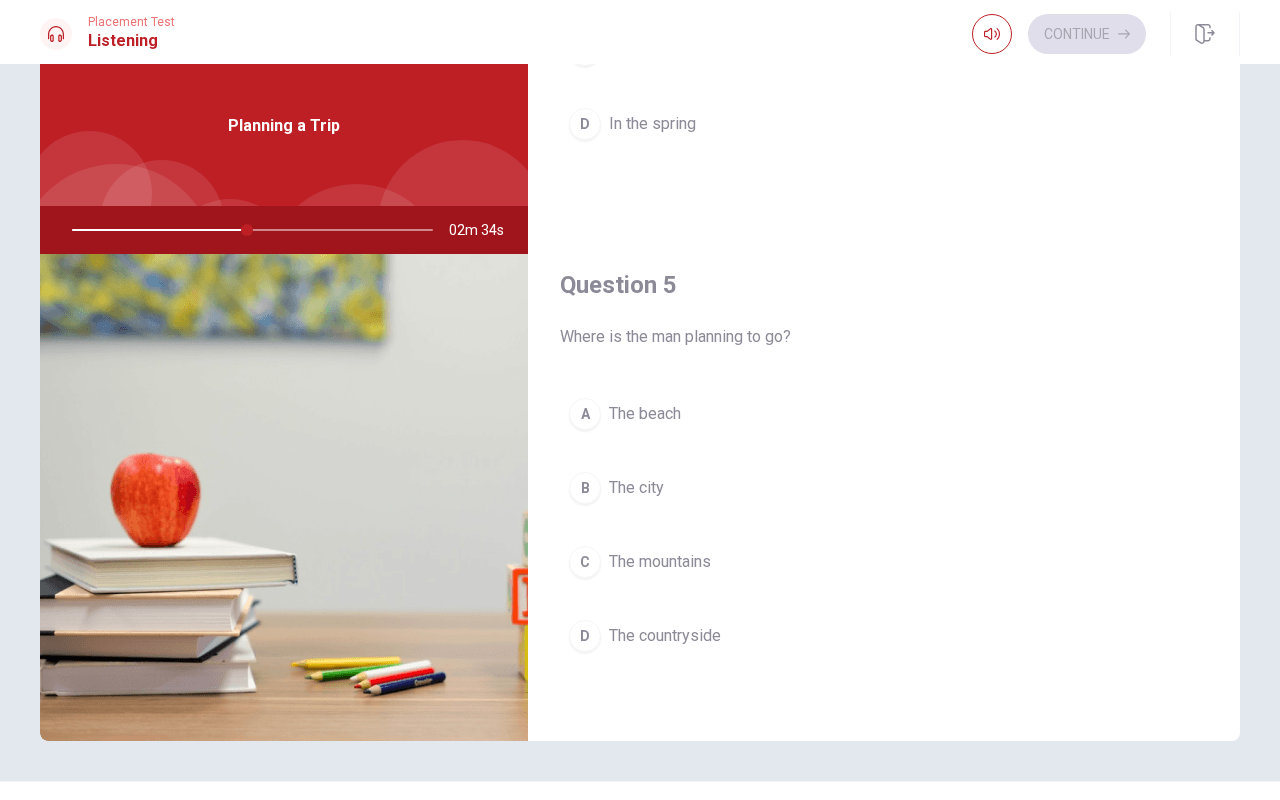 click on "B The city" at bounding box center [884, 488] 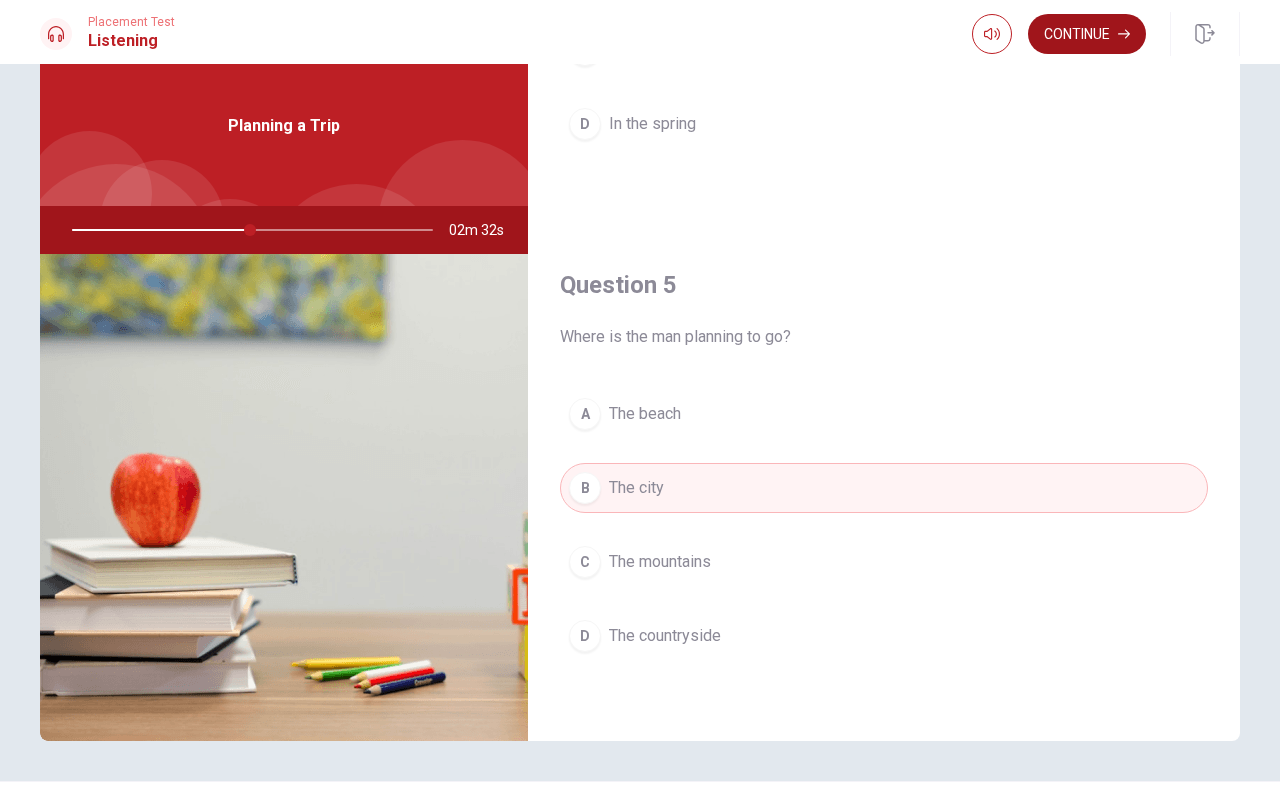click on "Continue" at bounding box center (1087, 34) 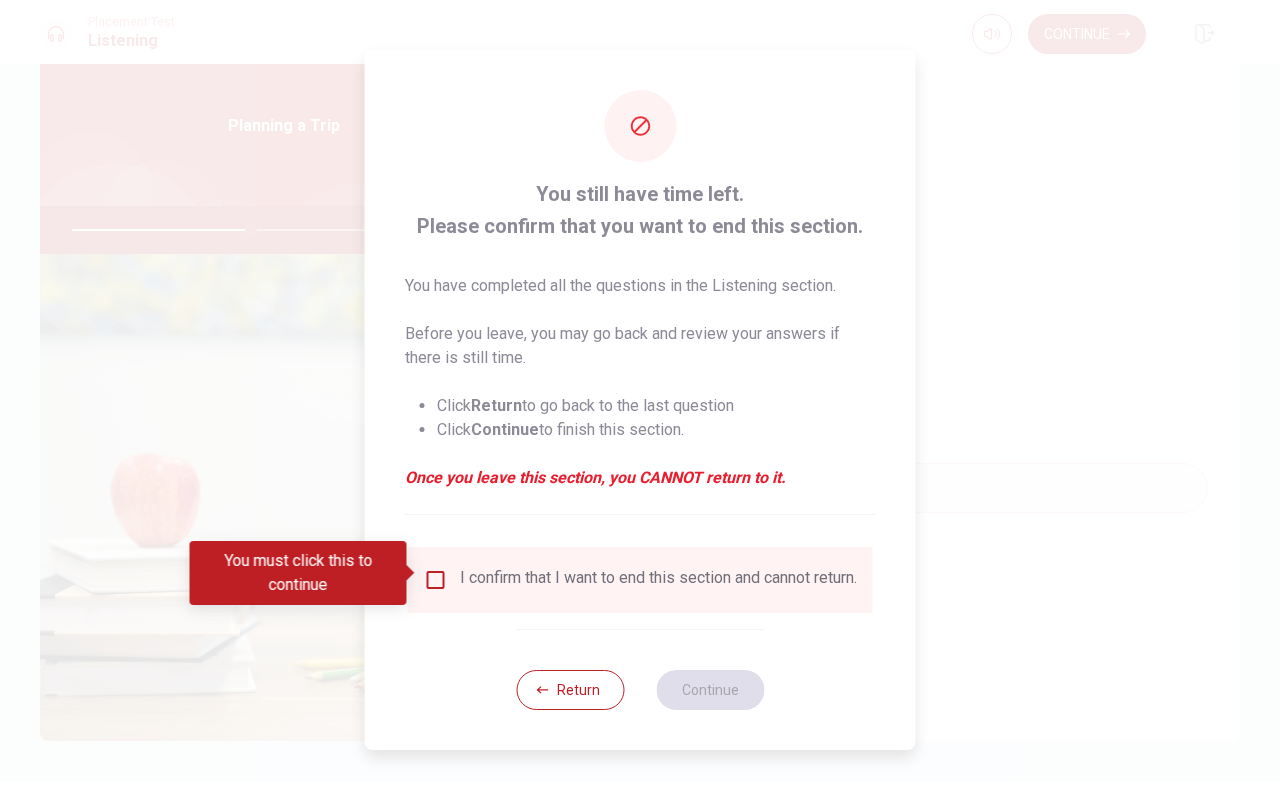click at bounding box center (436, 580) 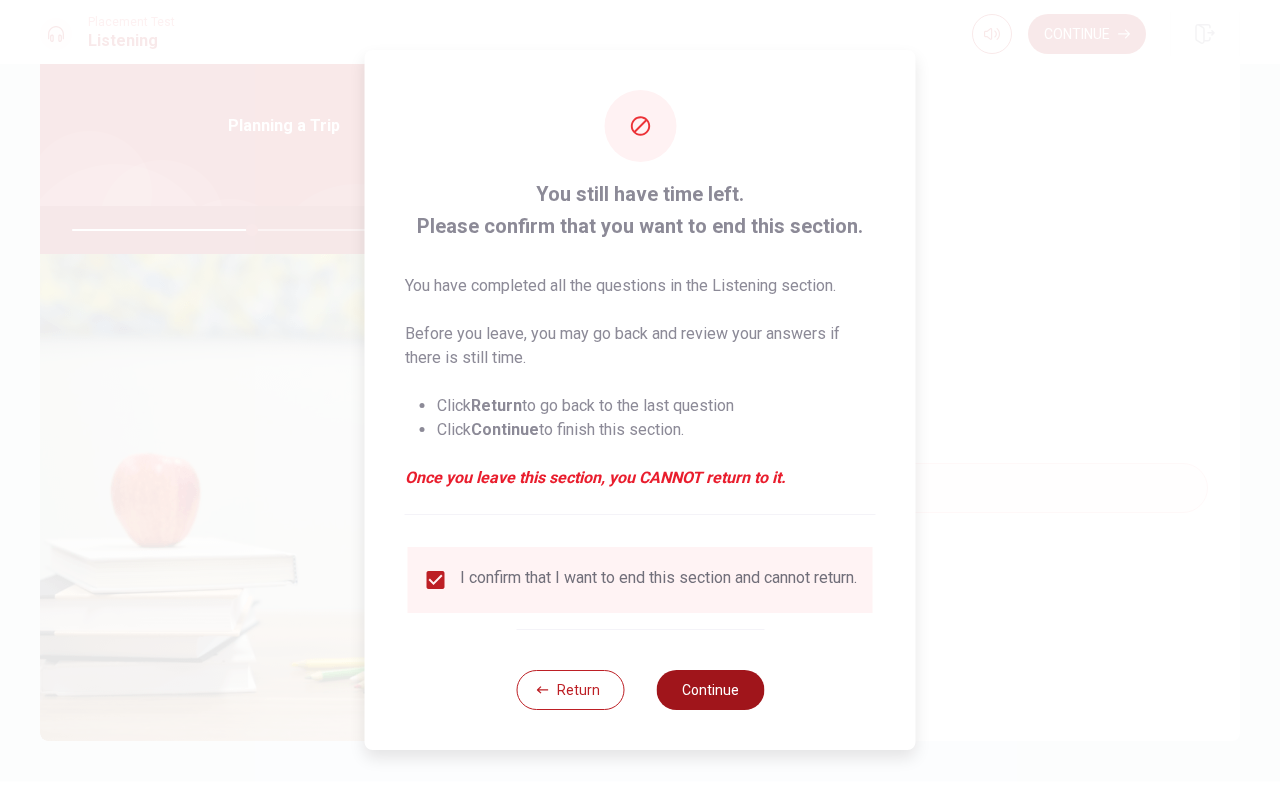 click on "Continue" at bounding box center [710, 690] 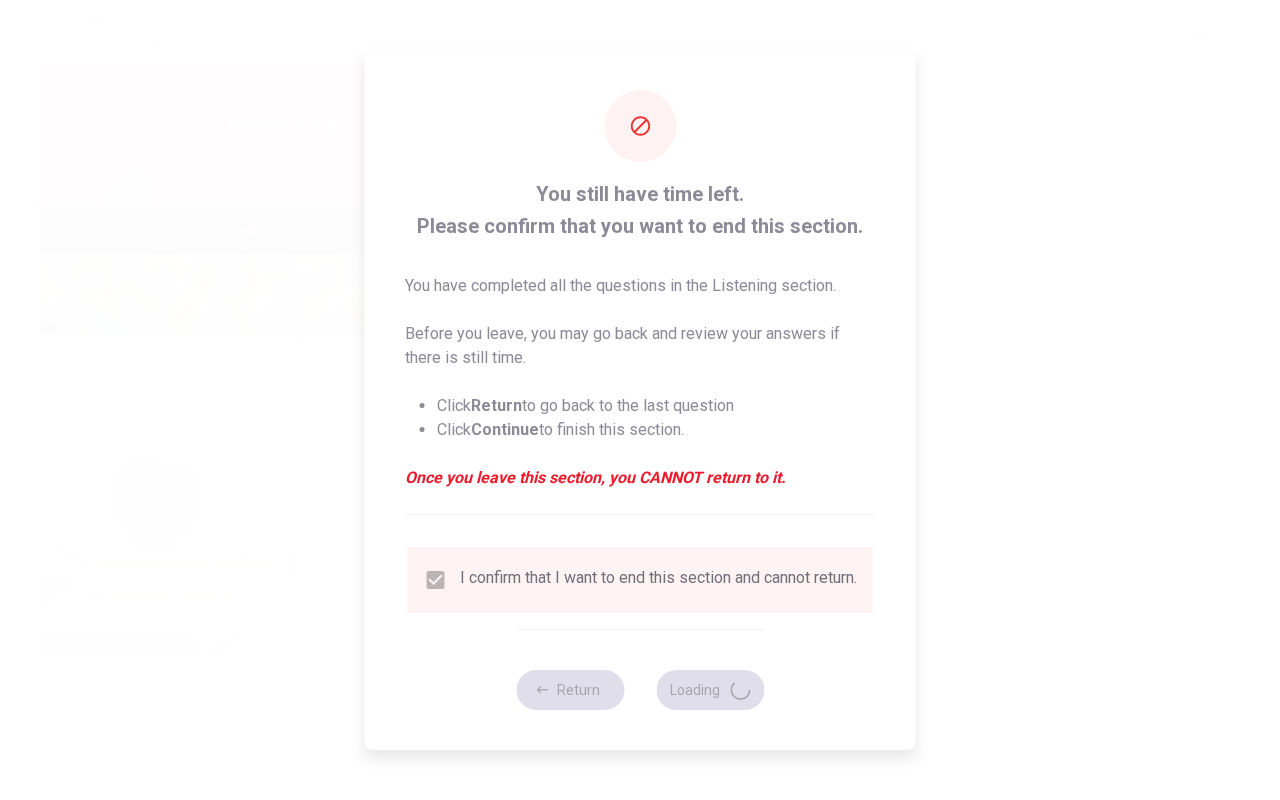 type on "51" 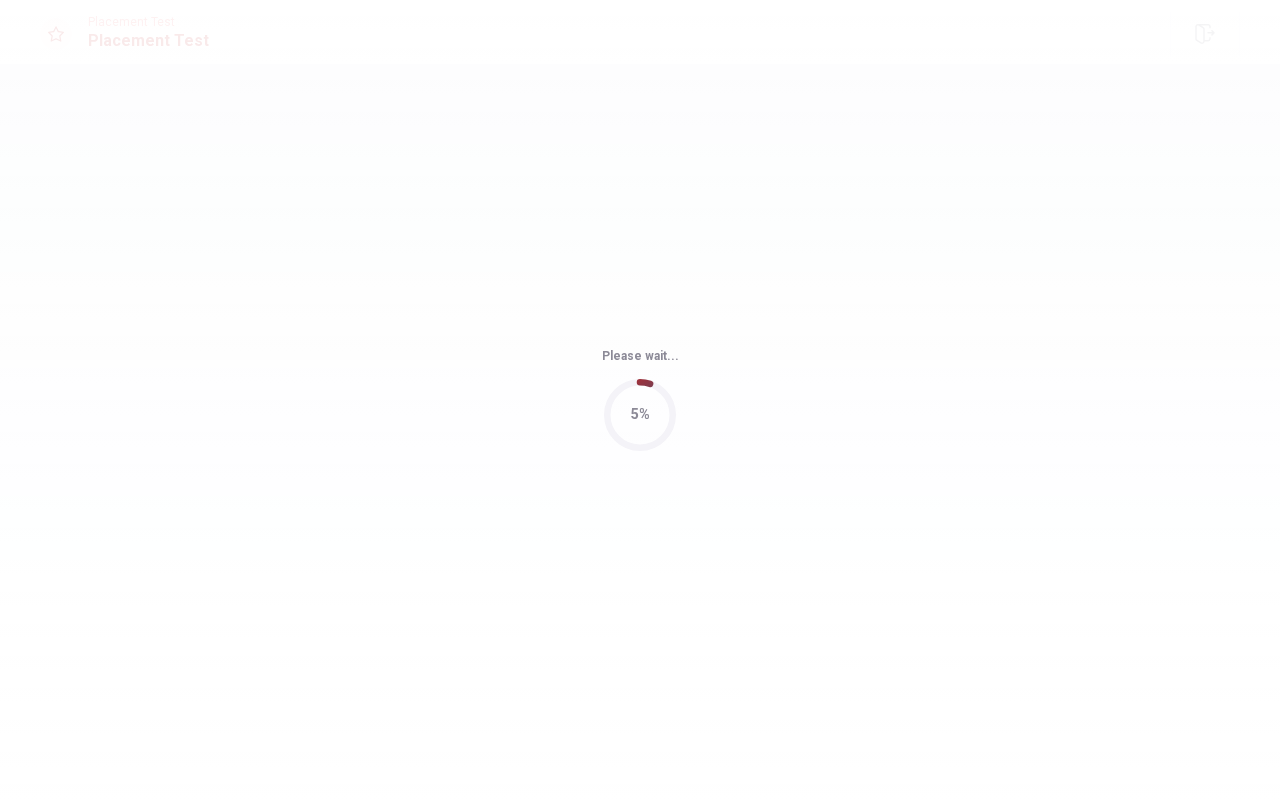 scroll, scrollTop: 0, scrollLeft: 0, axis: both 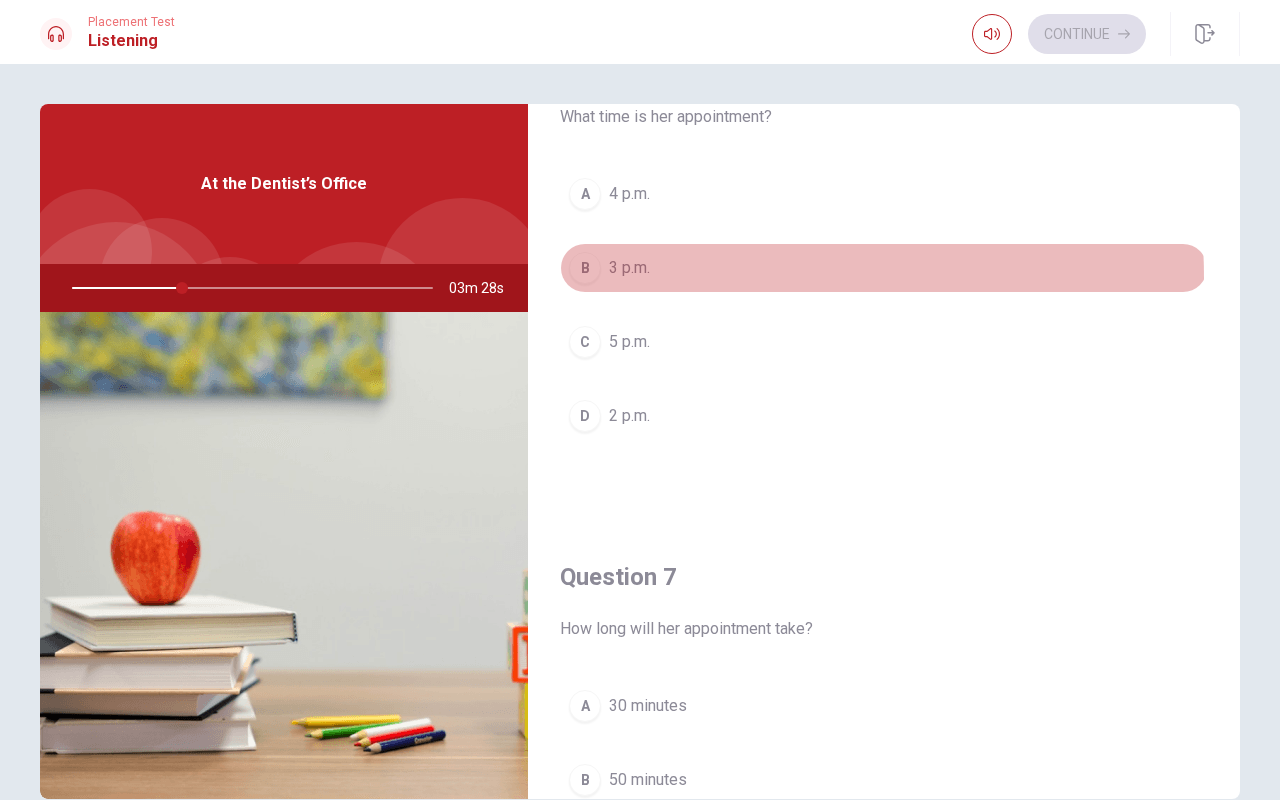 click on "B 3 p.m." at bounding box center (884, 268) 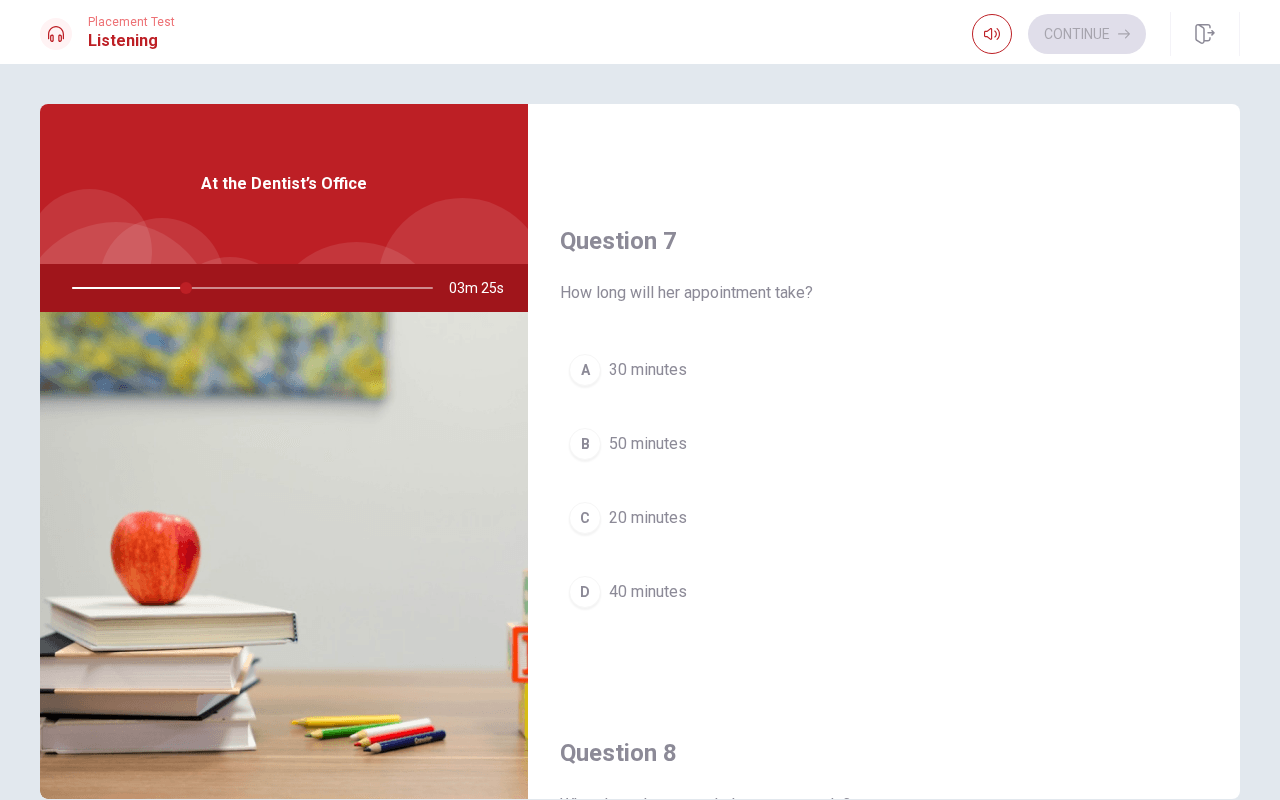 scroll, scrollTop: 486, scrollLeft: 0, axis: vertical 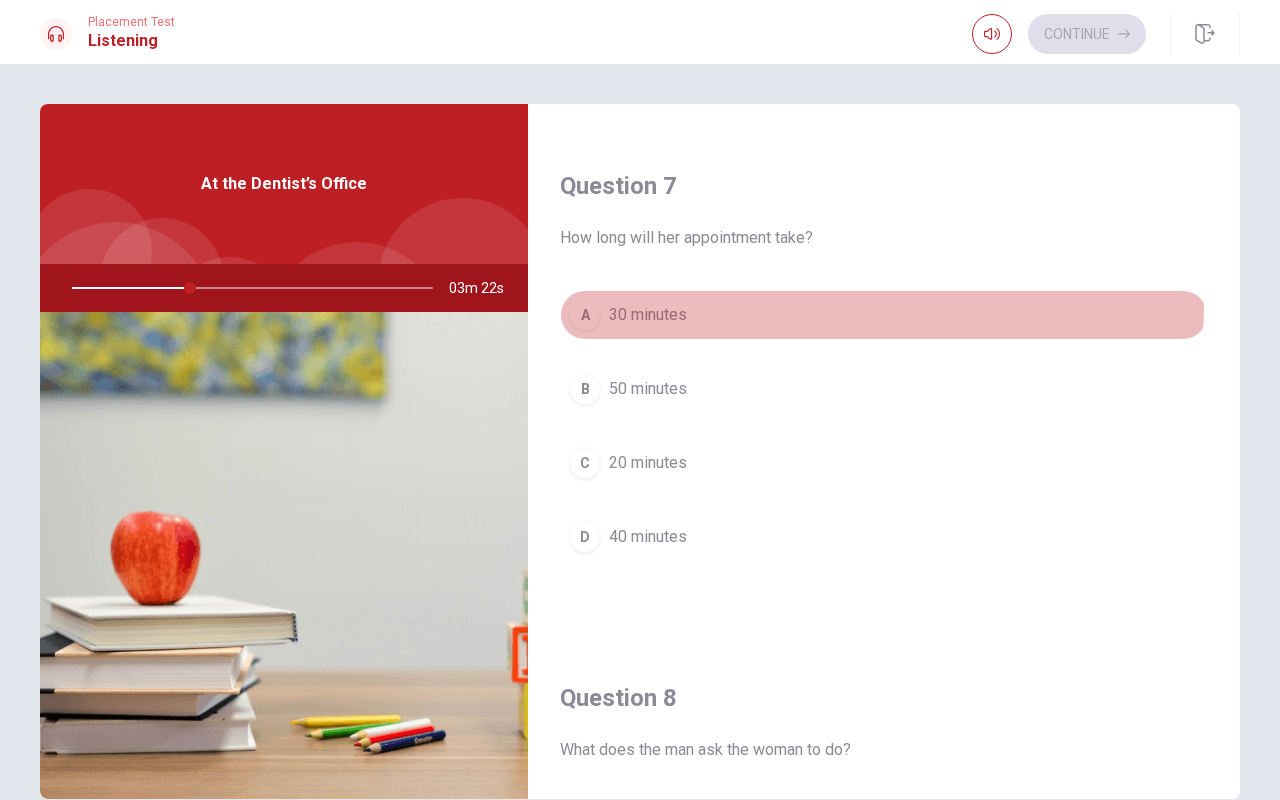 click on "A 30 minutes" at bounding box center [884, 315] 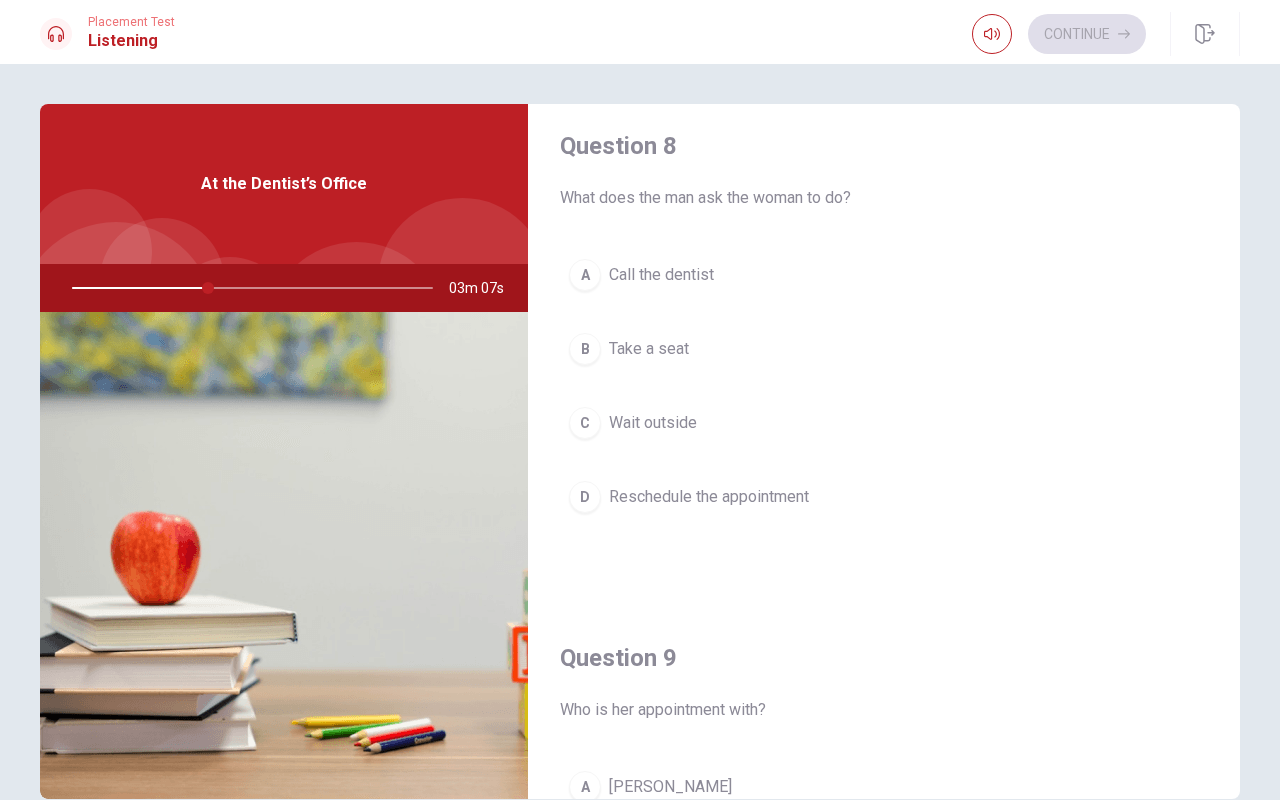 scroll, scrollTop: 1038, scrollLeft: 0, axis: vertical 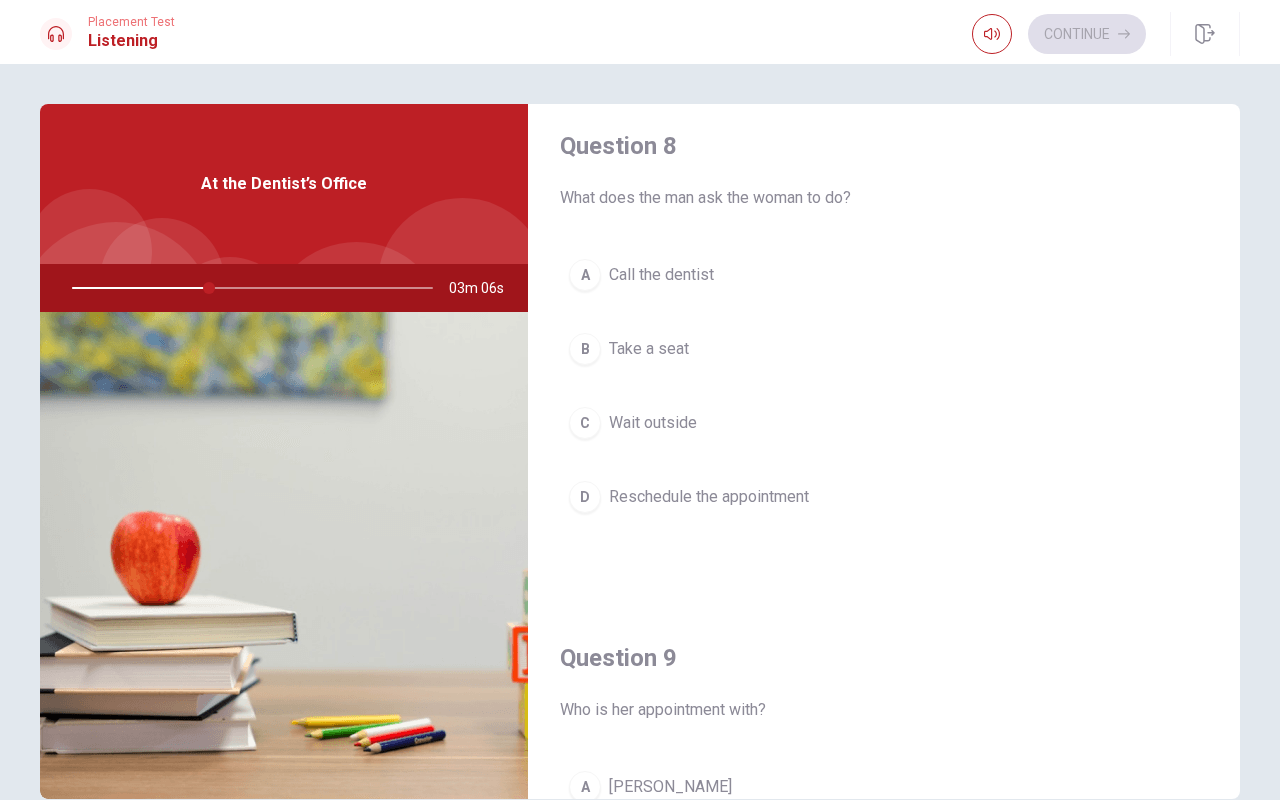 click on "A Call the dentist" at bounding box center [884, 275] 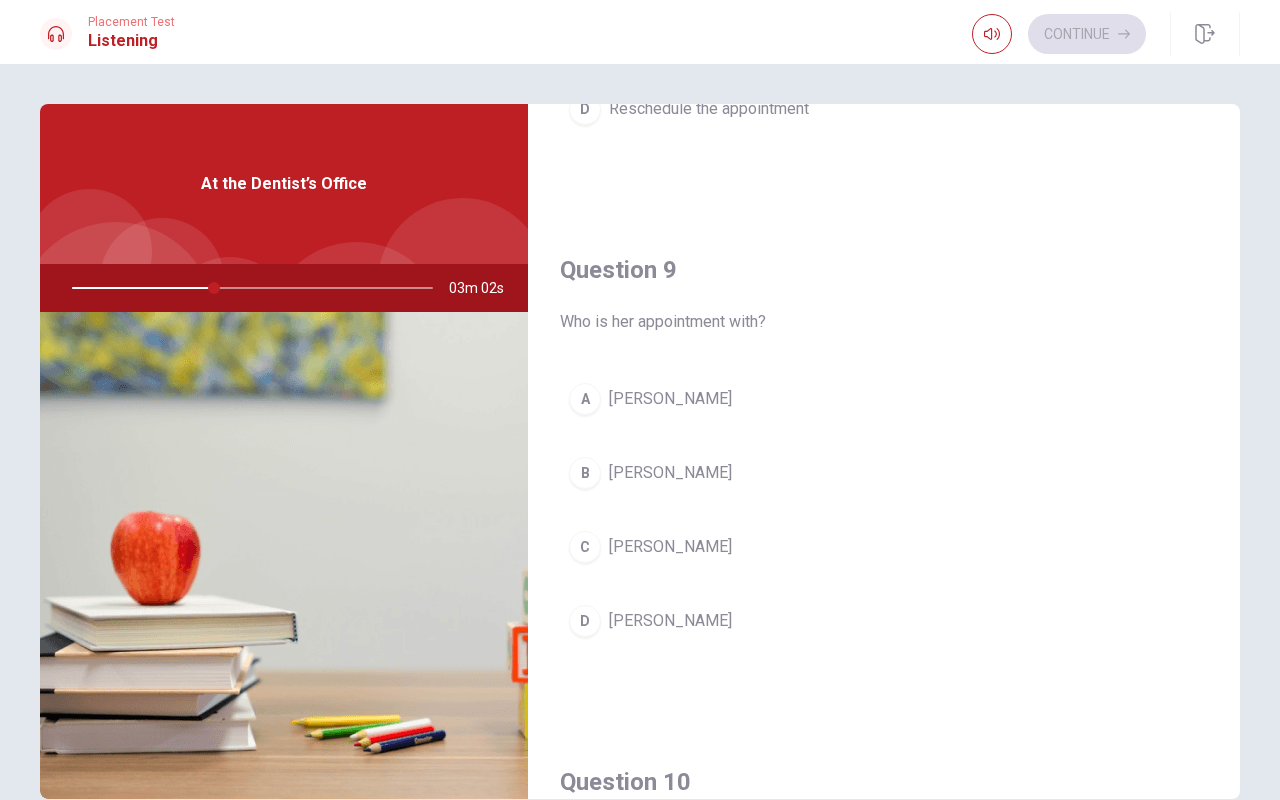 scroll, scrollTop: 1431, scrollLeft: 0, axis: vertical 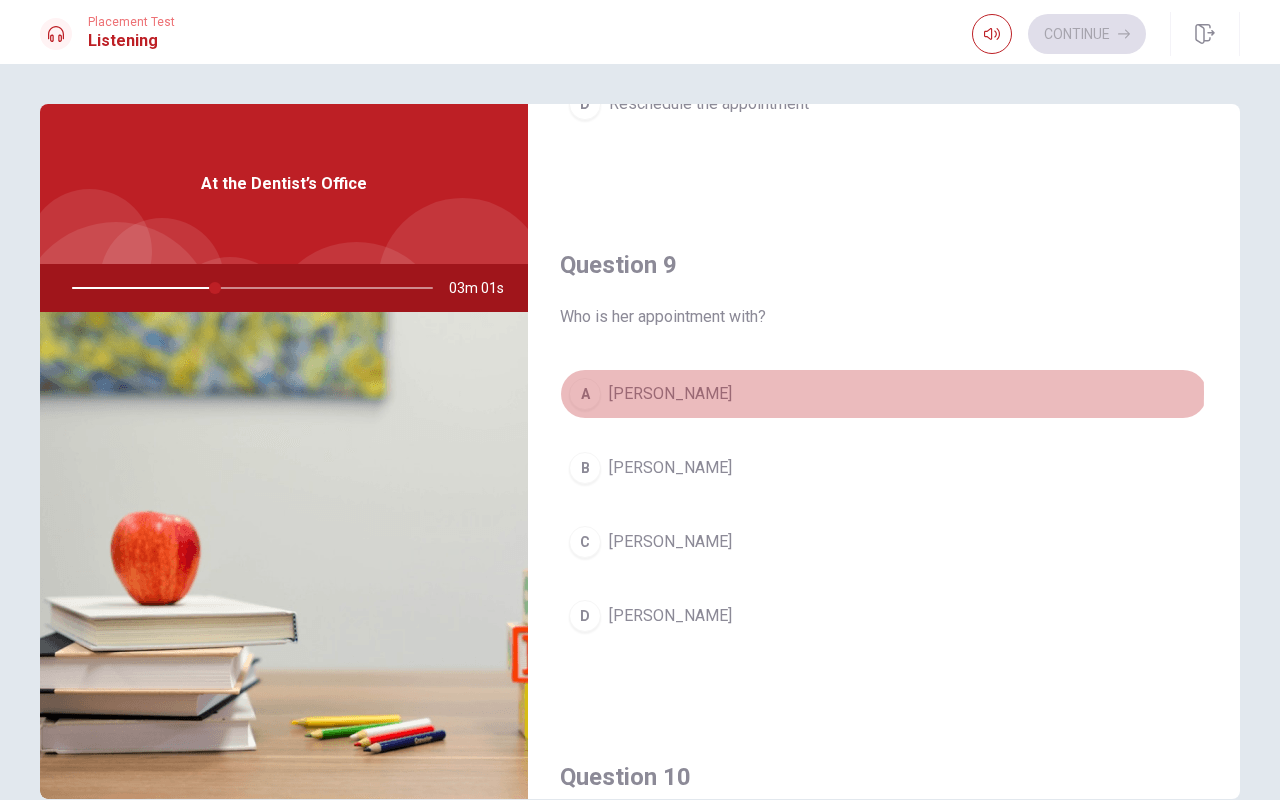 click on "A [PERSON_NAME]" at bounding box center (884, 394) 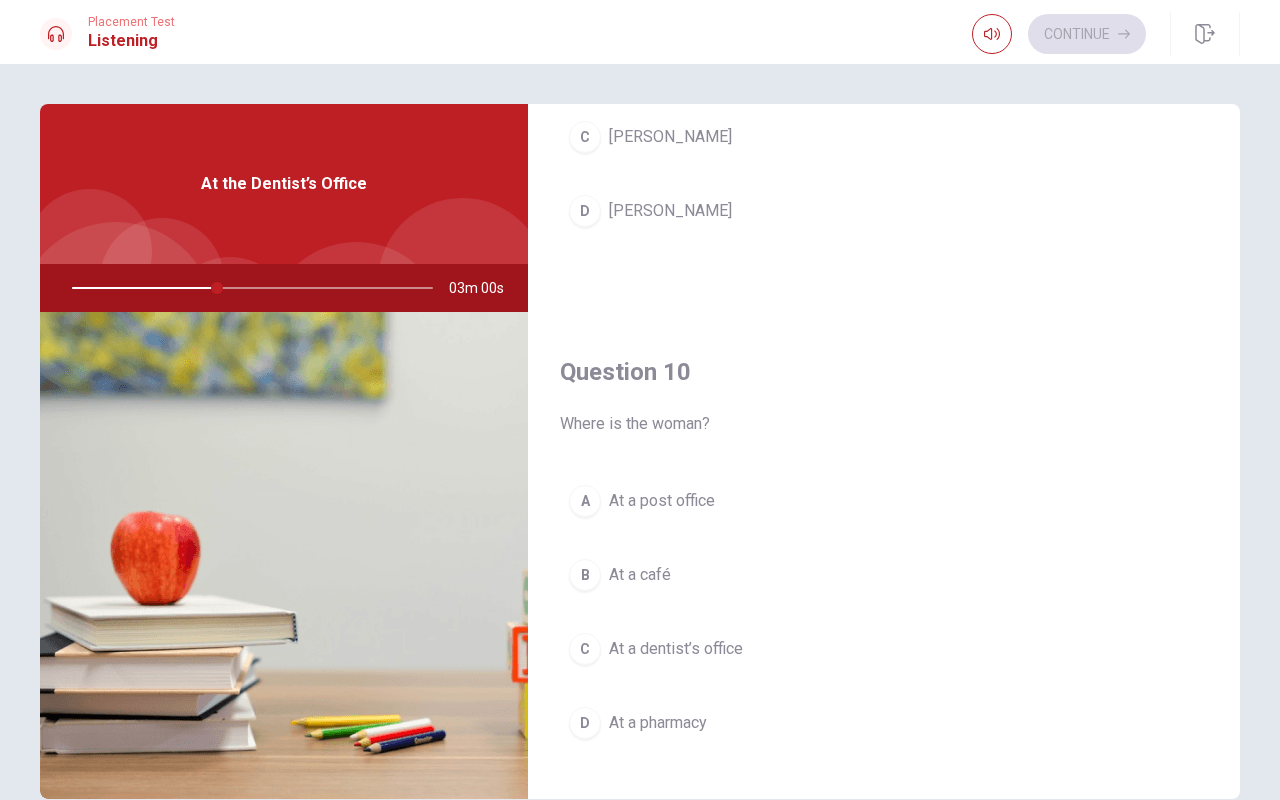 scroll, scrollTop: 1840, scrollLeft: 0, axis: vertical 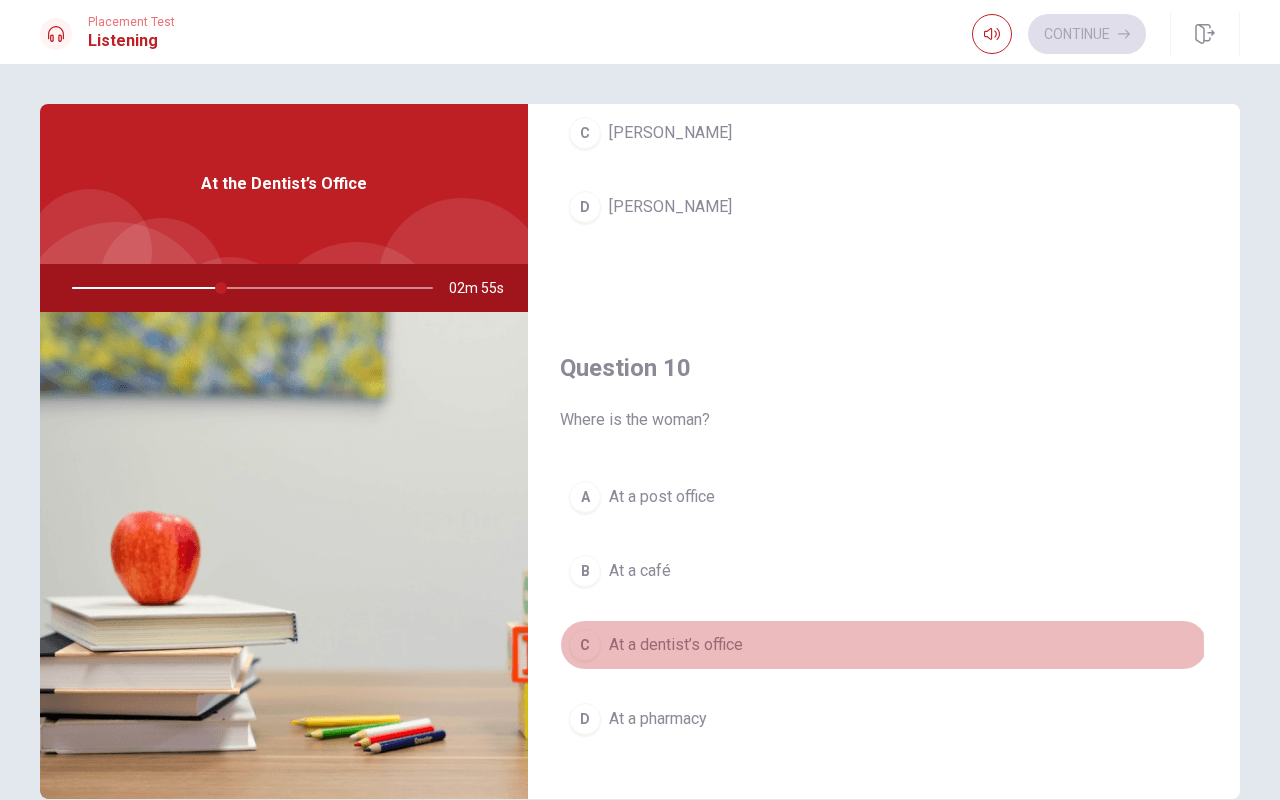 click on "At a dentist’s office" at bounding box center [676, 645] 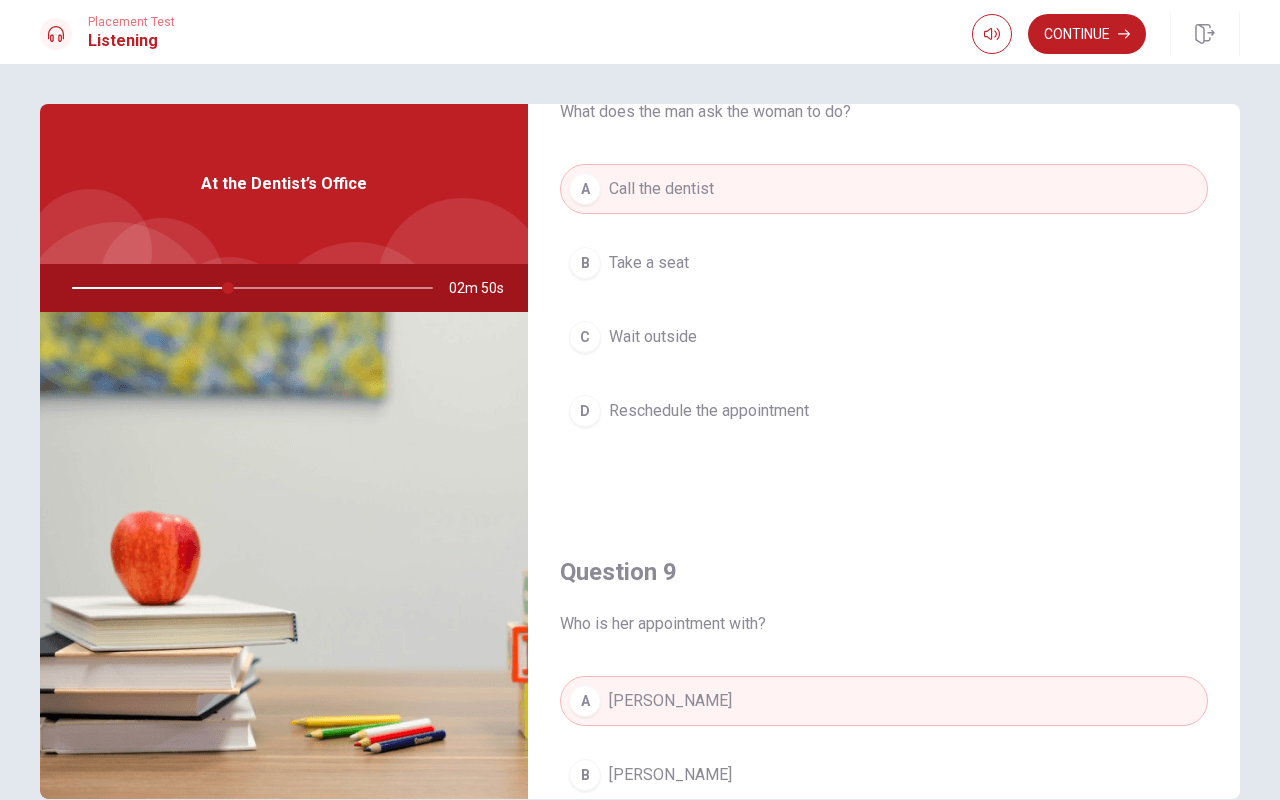scroll, scrollTop: 979, scrollLeft: 0, axis: vertical 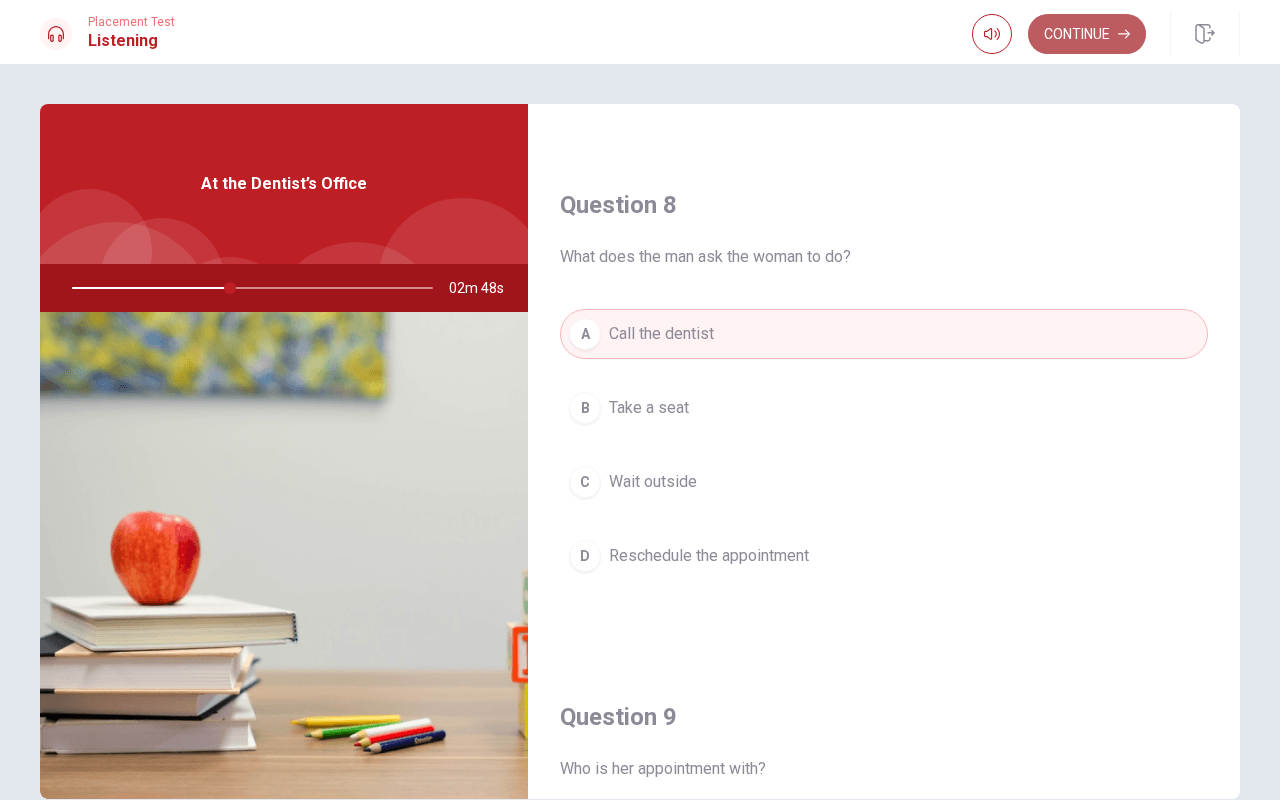 click on "Continue" at bounding box center (1087, 34) 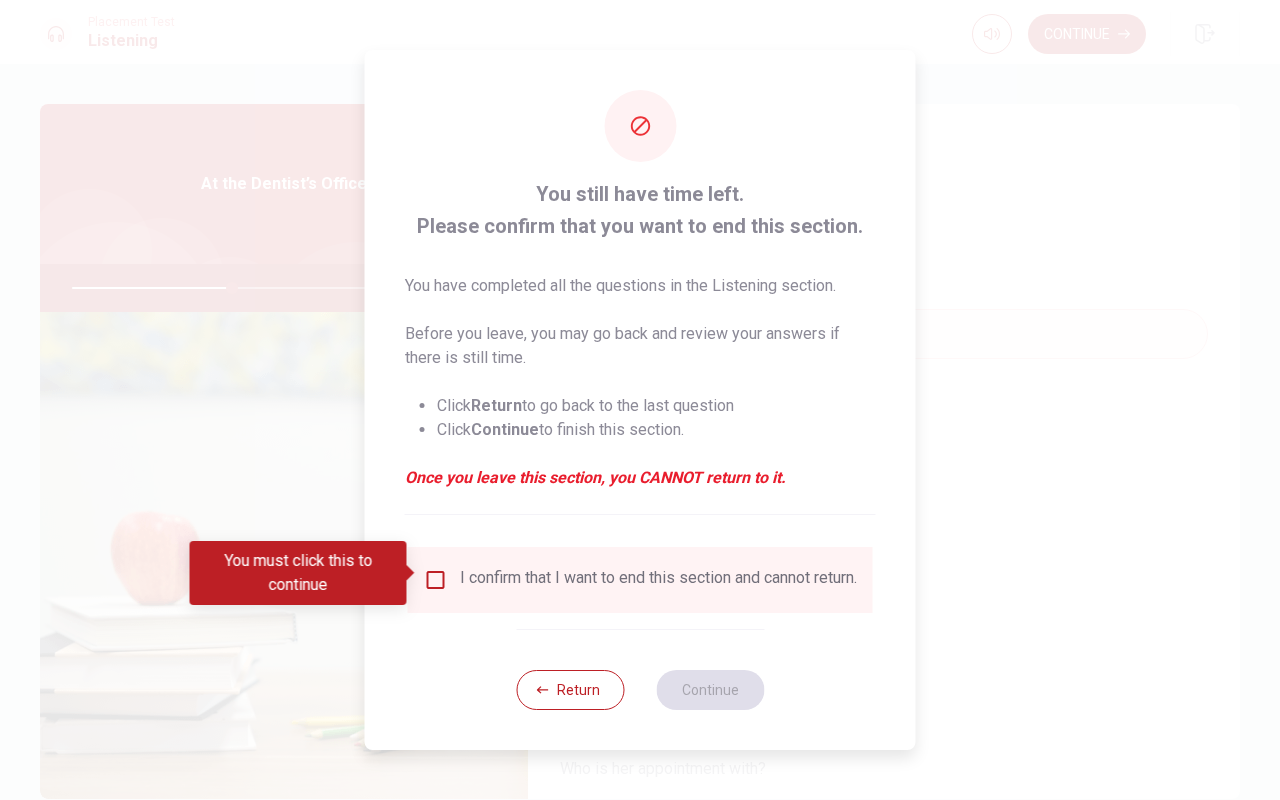 click on "I confirm that I want to end this section and cannot return." at bounding box center (640, 580) 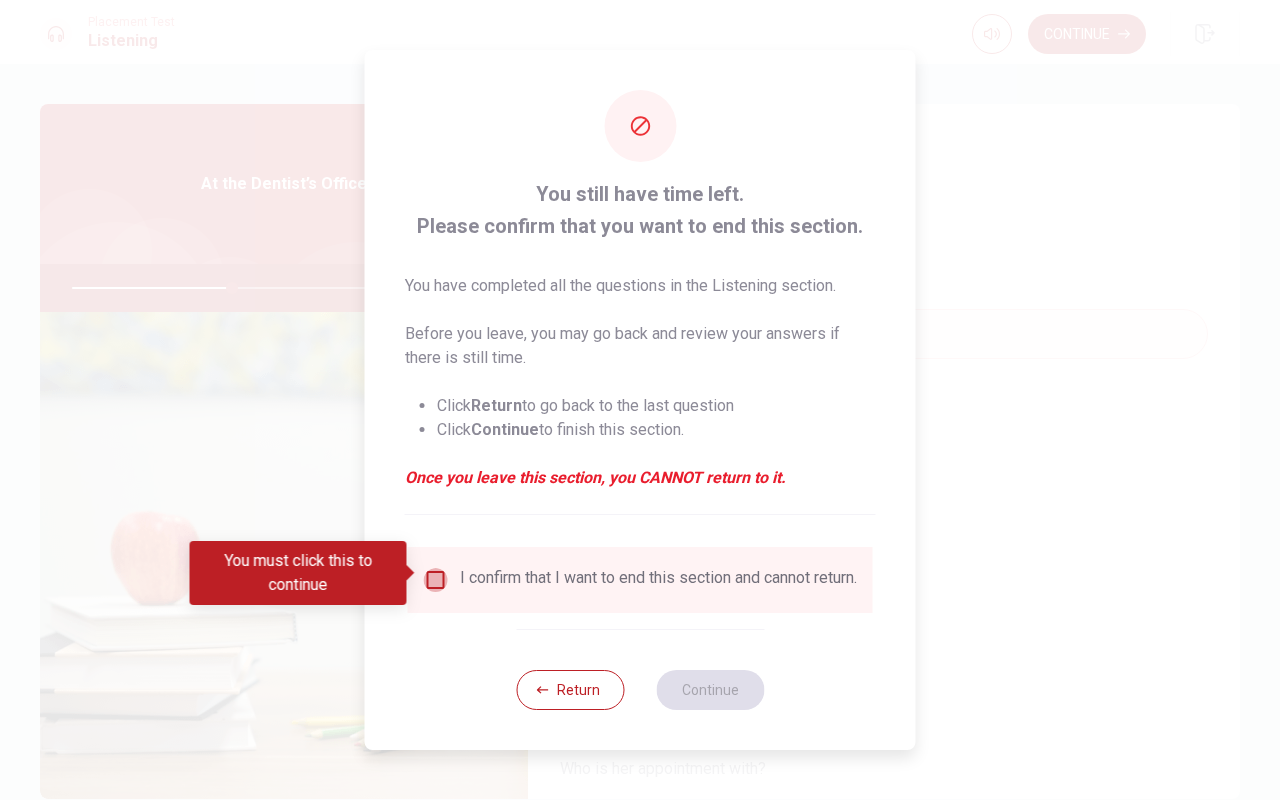click at bounding box center (436, 580) 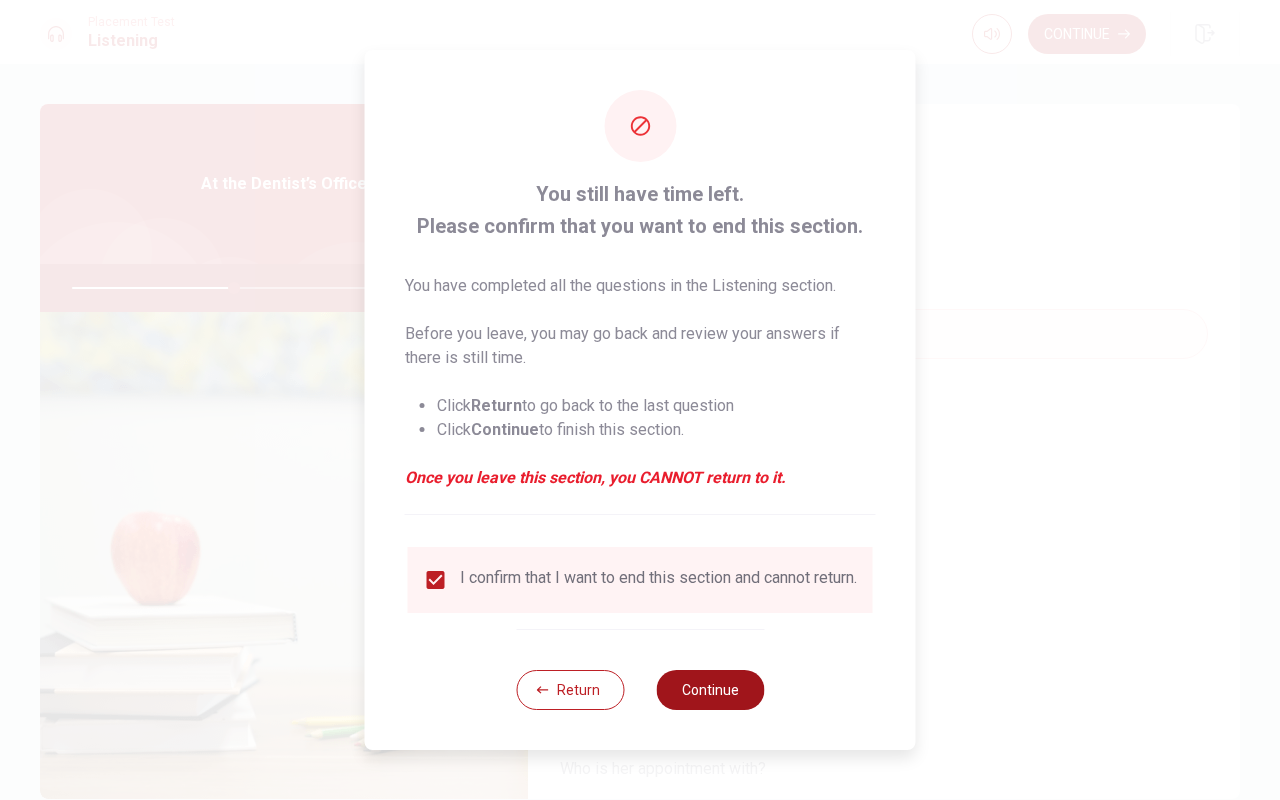 click on "Continue" at bounding box center [710, 690] 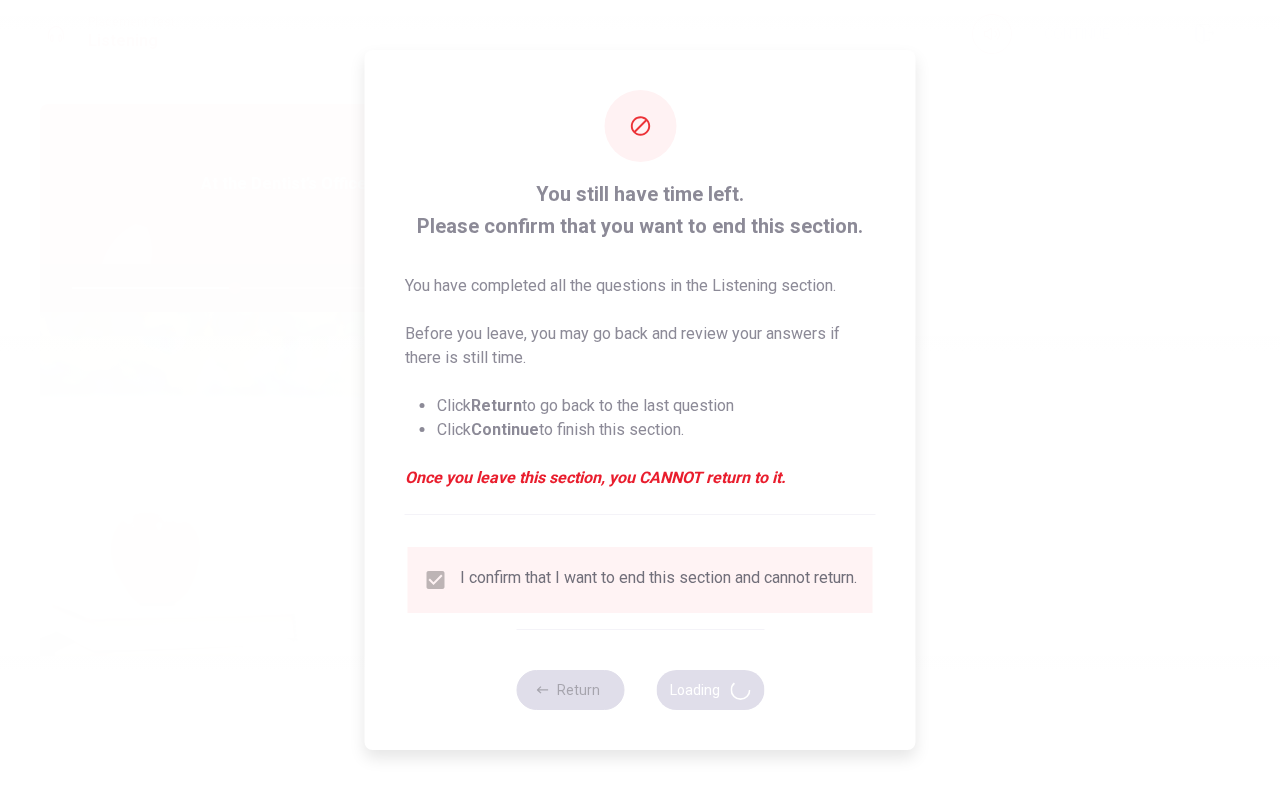 type on "45" 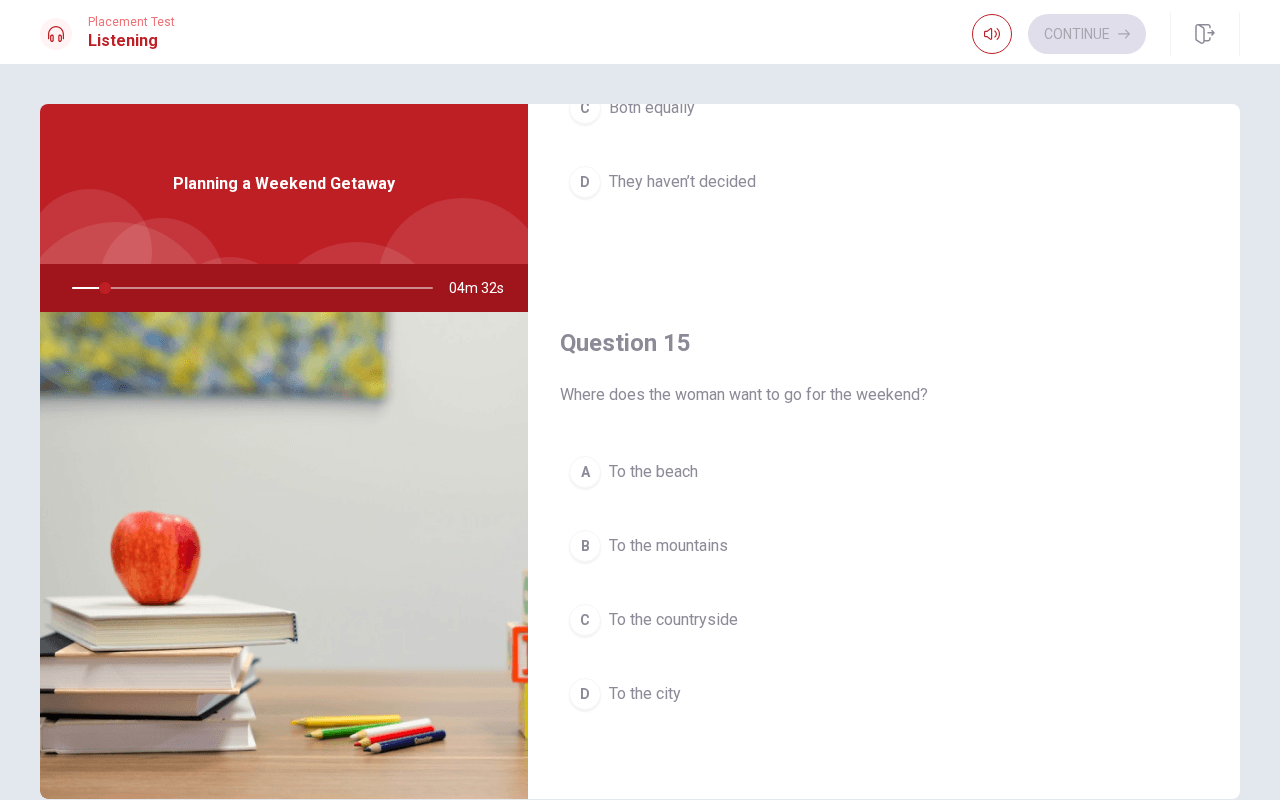 scroll, scrollTop: 1865, scrollLeft: 0, axis: vertical 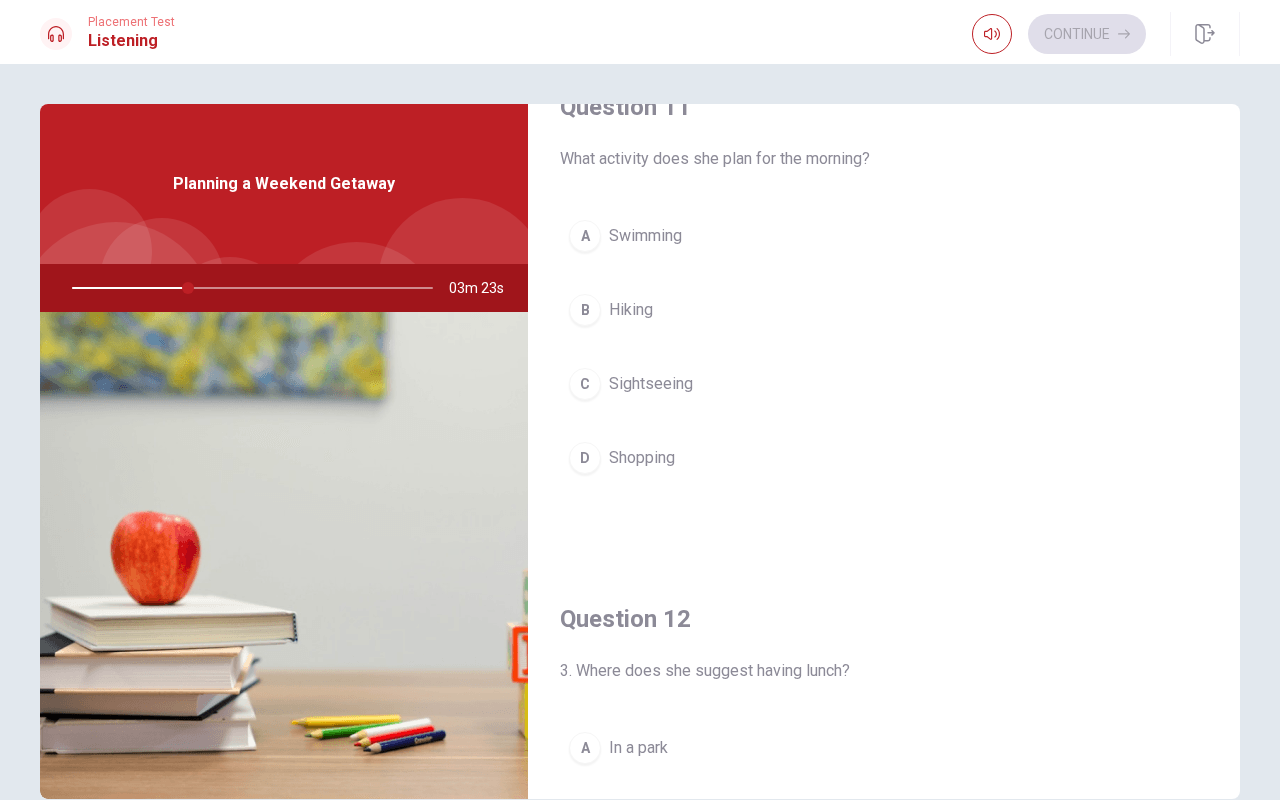 click on "B Hiking" at bounding box center [884, 310] 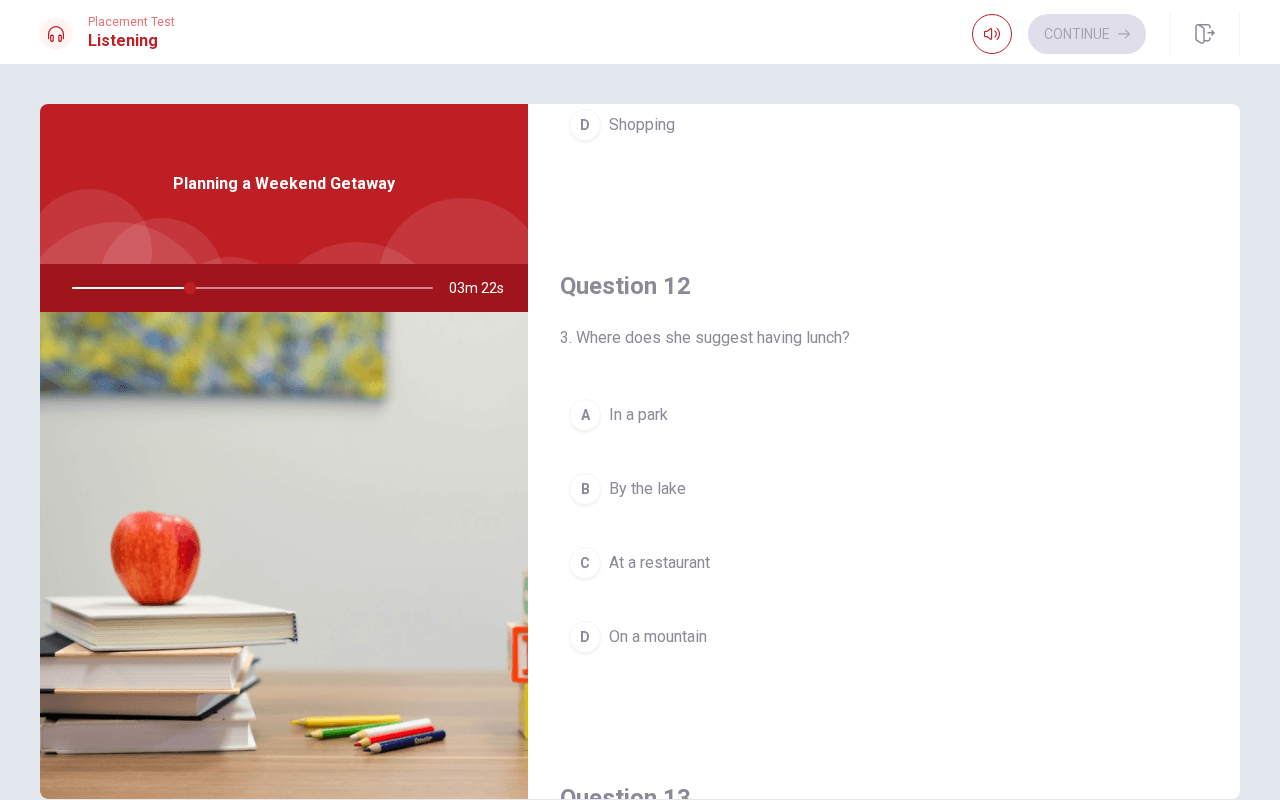 scroll, scrollTop: 392, scrollLeft: 0, axis: vertical 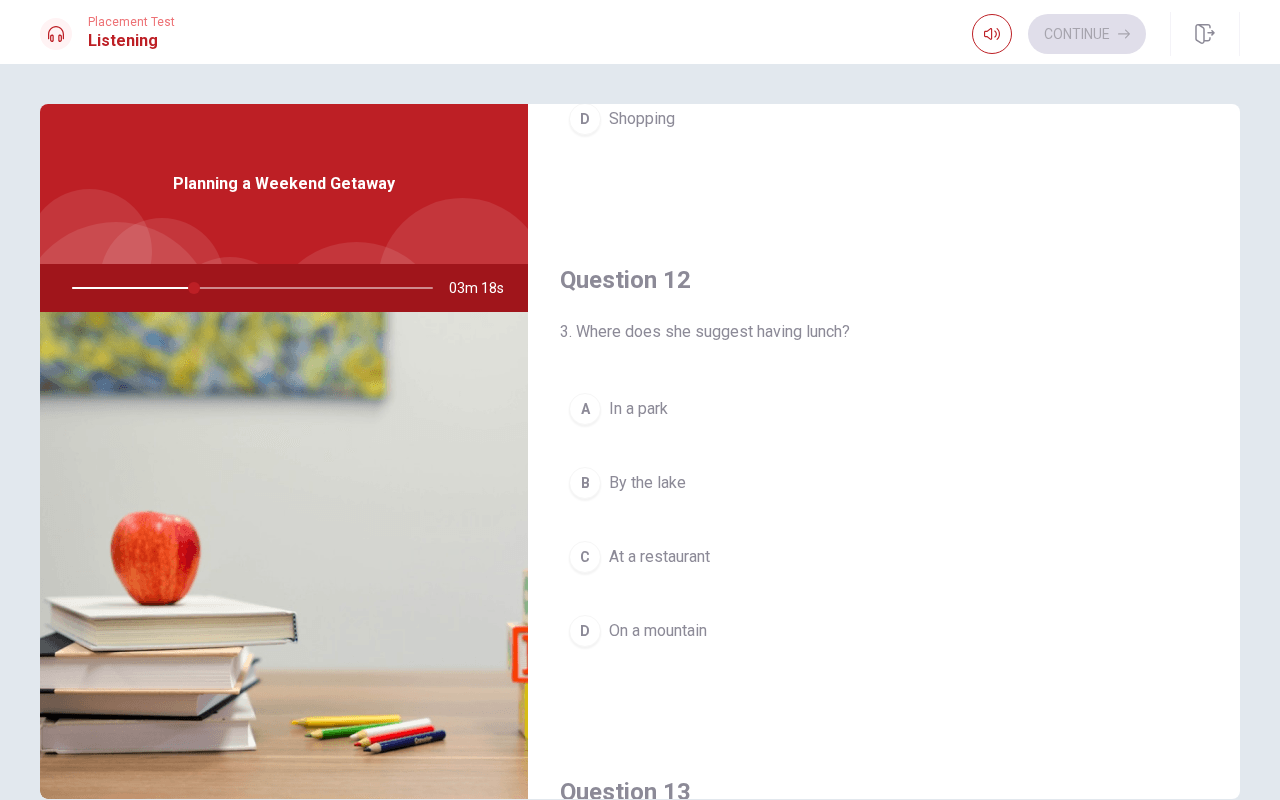 click on "In a park" at bounding box center [638, 409] 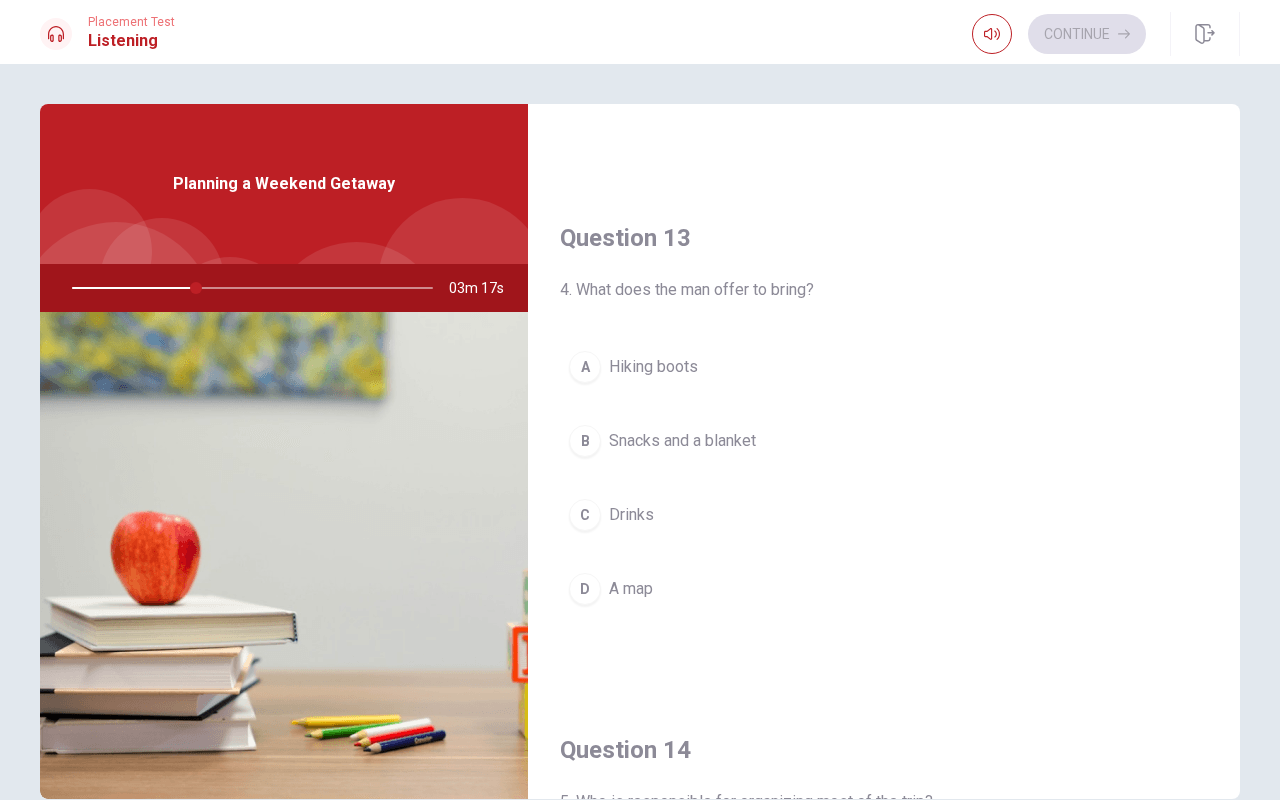 scroll, scrollTop: 949, scrollLeft: 0, axis: vertical 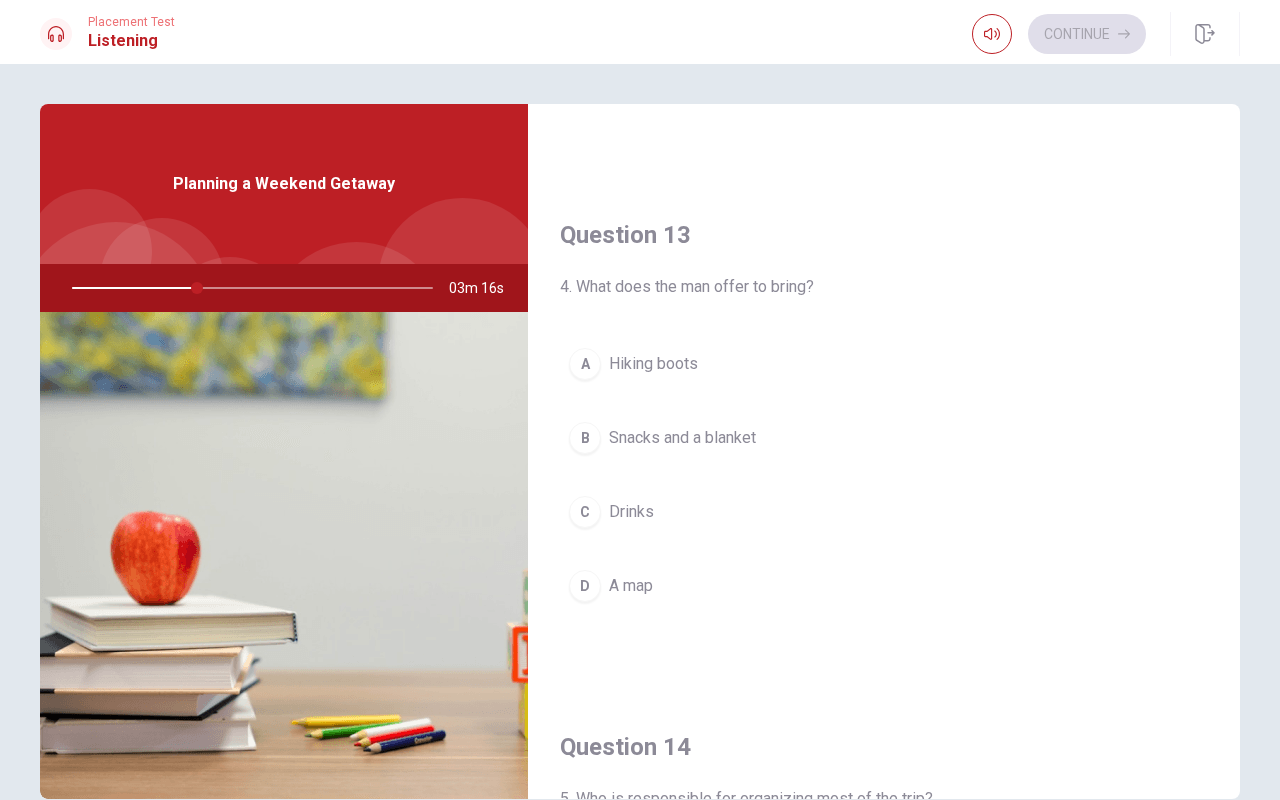 click on "Snacks and a blanket" at bounding box center [682, 438] 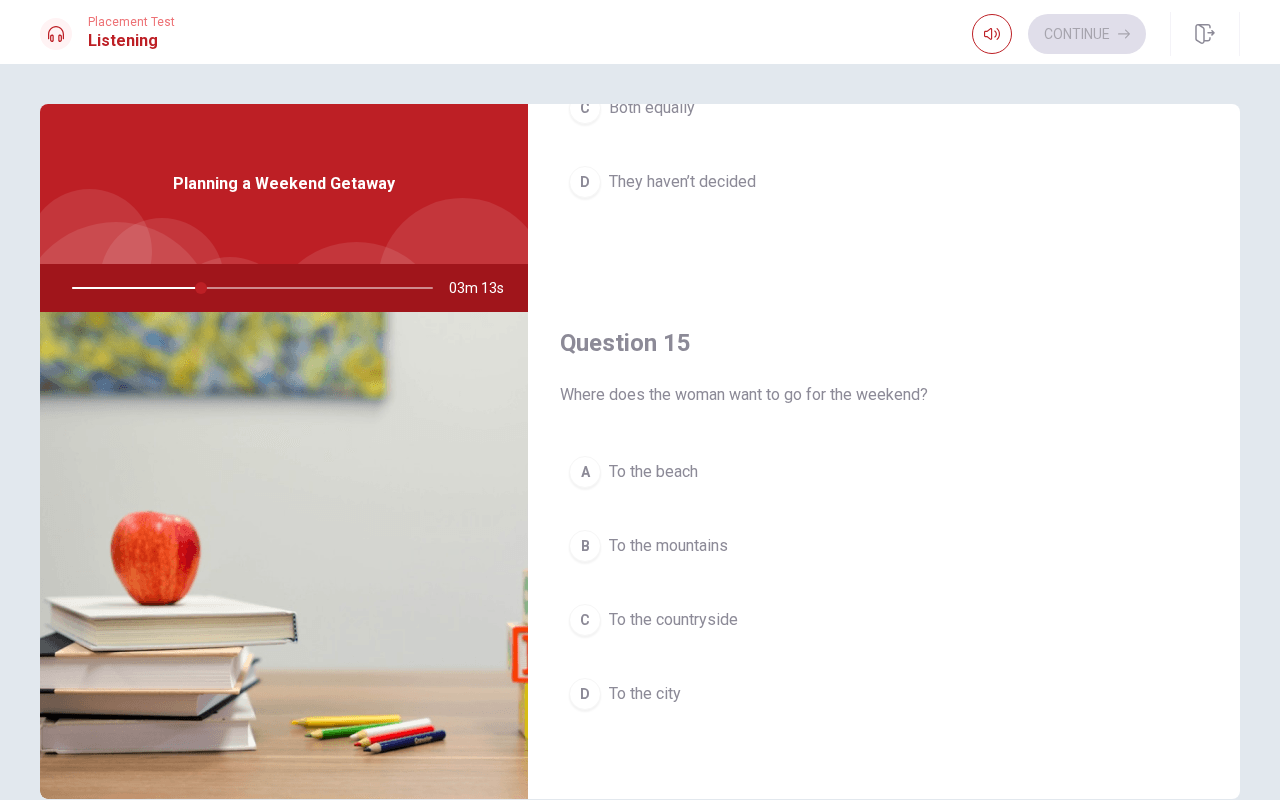 scroll, scrollTop: 1865, scrollLeft: 0, axis: vertical 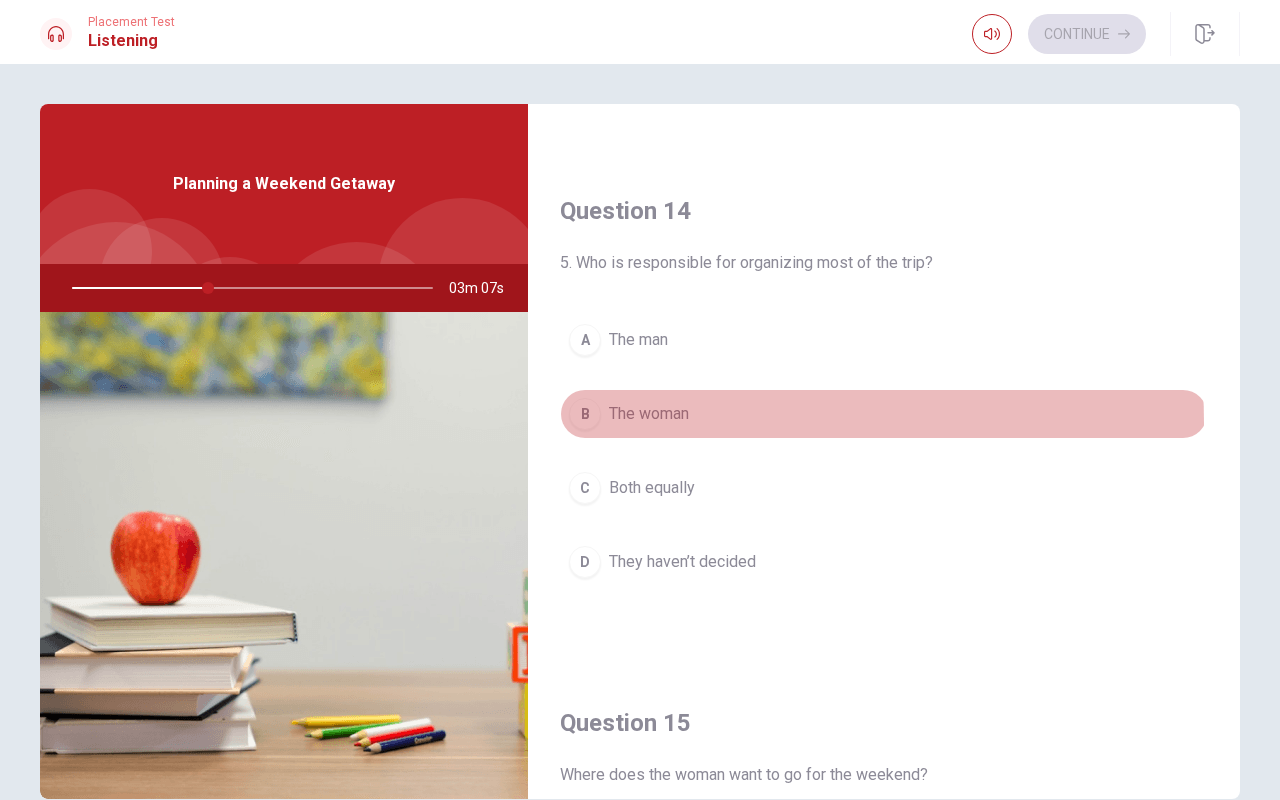 click on "The woman" at bounding box center (649, 414) 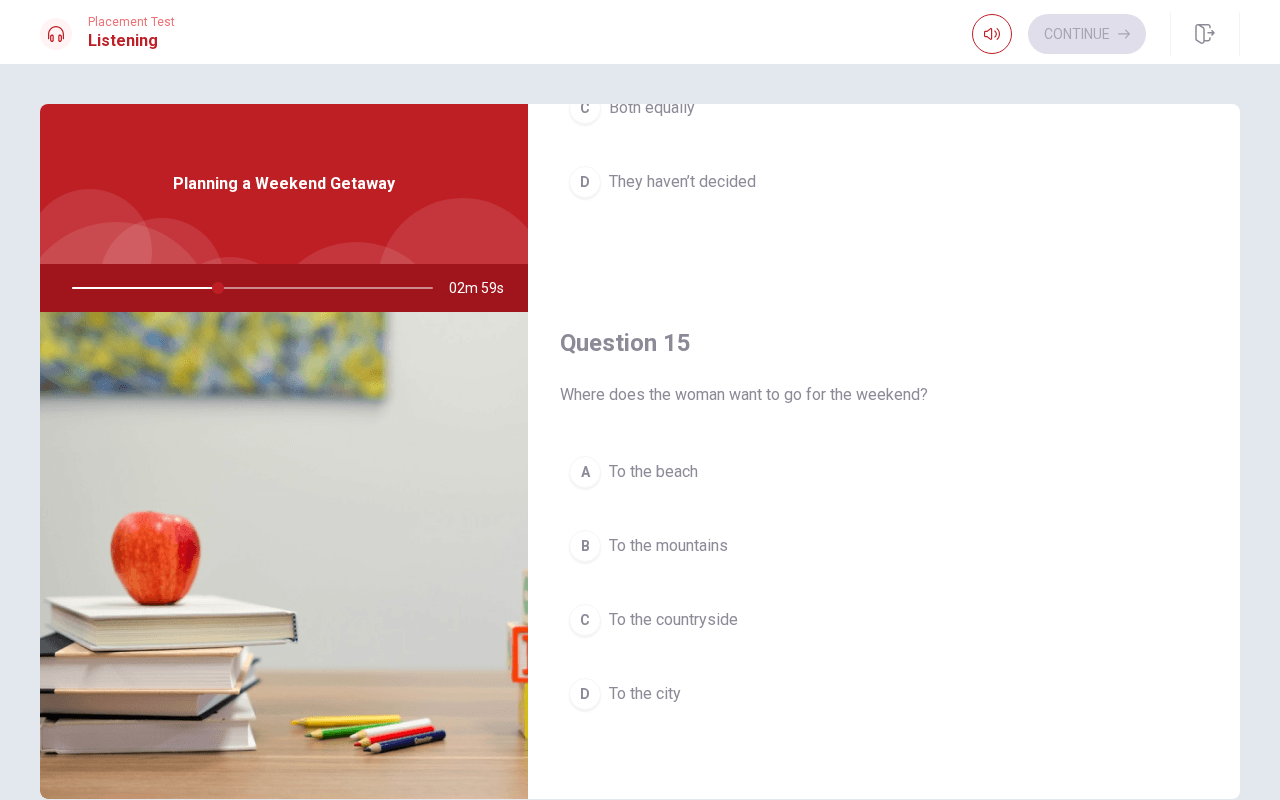 scroll, scrollTop: 1865, scrollLeft: 0, axis: vertical 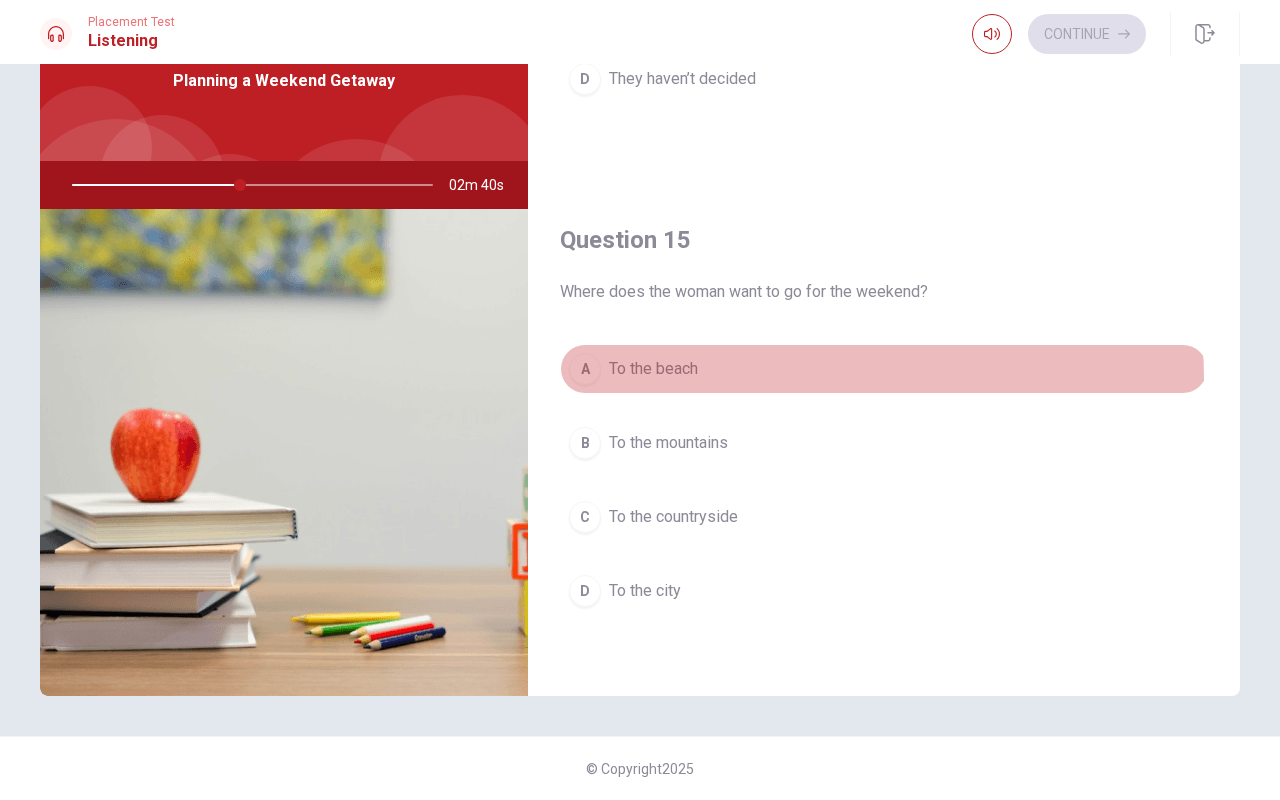 click on "A To the beach" at bounding box center (884, 369) 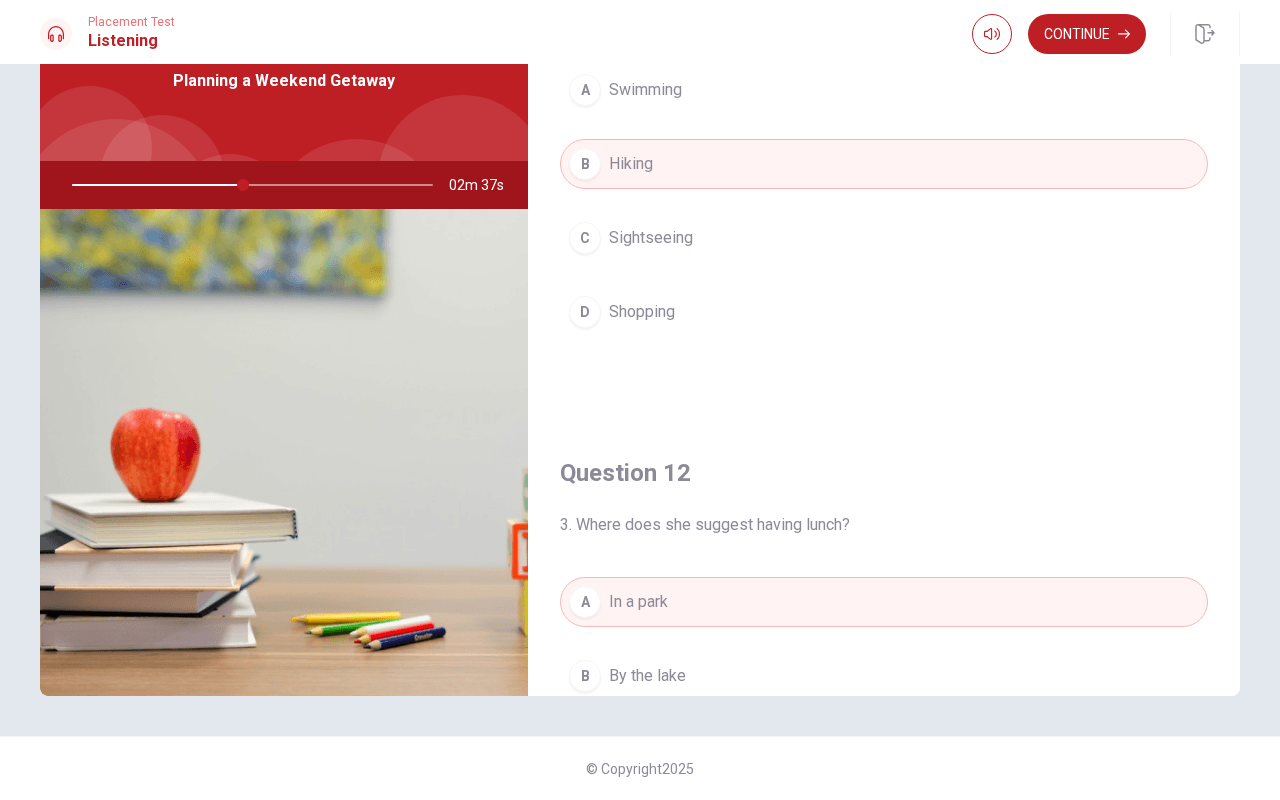 scroll, scrollTop: 104, scrollLeft: 0, axis: vertical 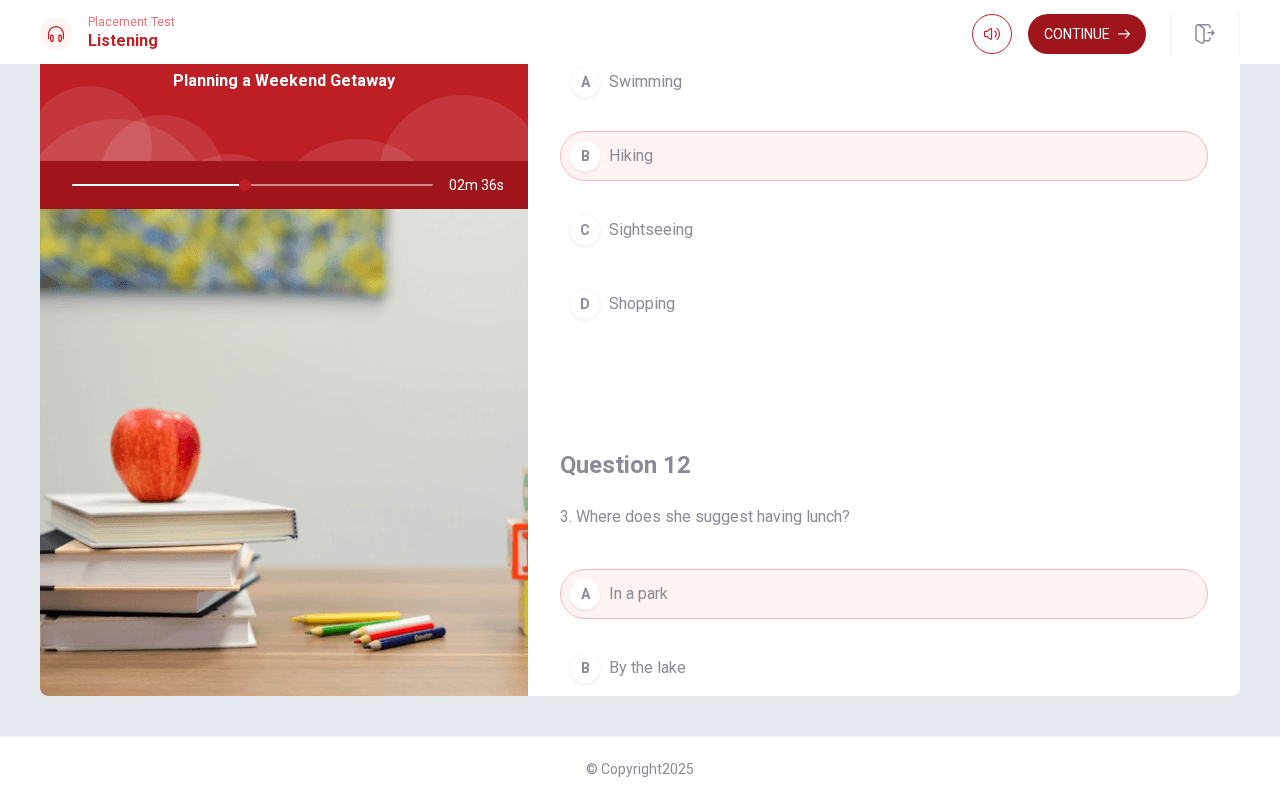 click on "Continue" at bounding box center [1087, 34] 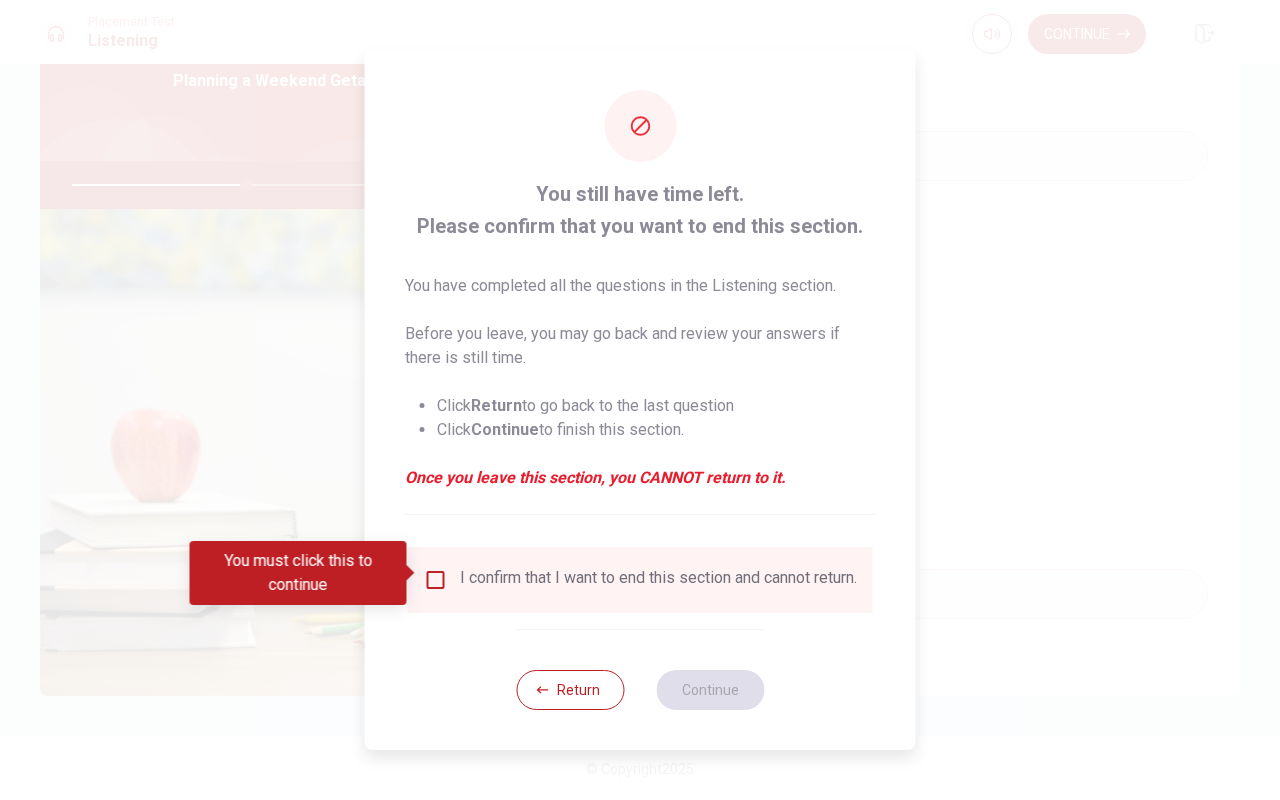 click on "I confirm that I want to end this section and cannot return." at bounding box center [640, 580] 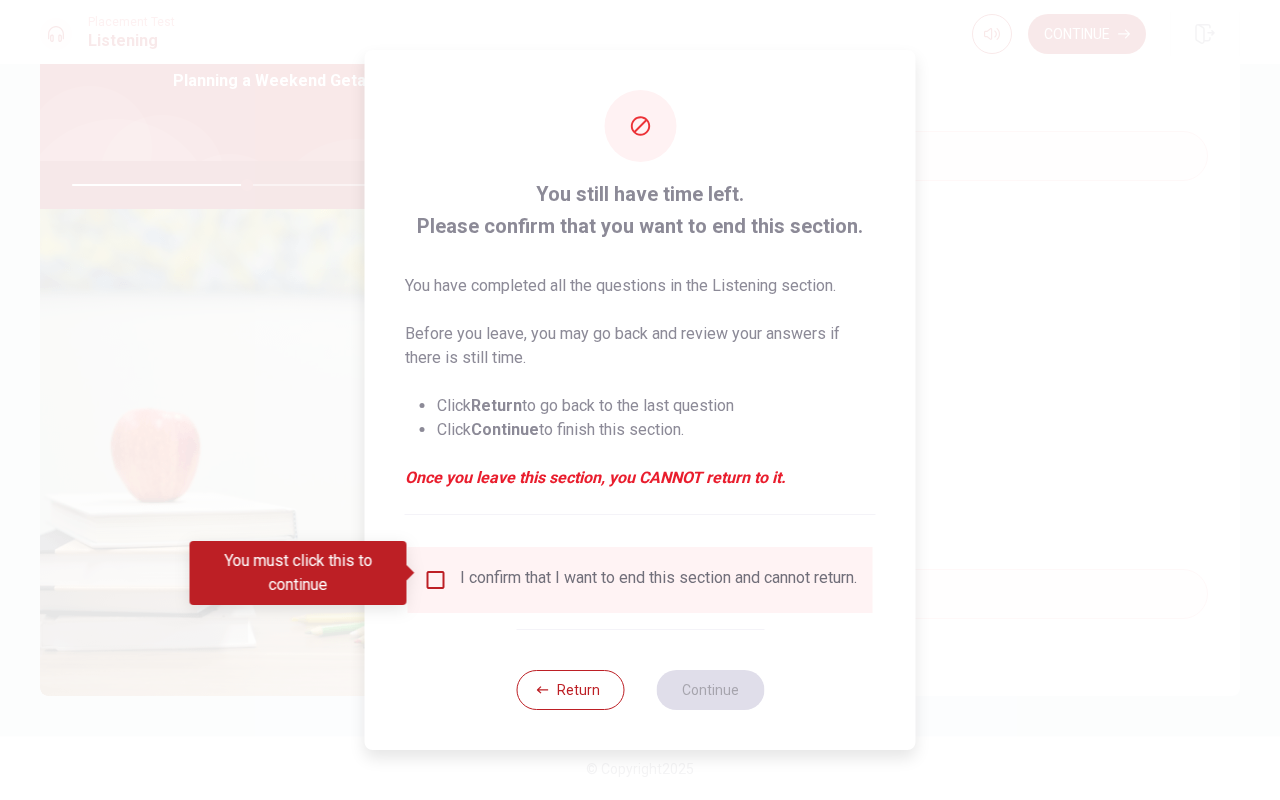 click on "I confirm that I want to end this section and cannot return." at bounding box center (640, 580) 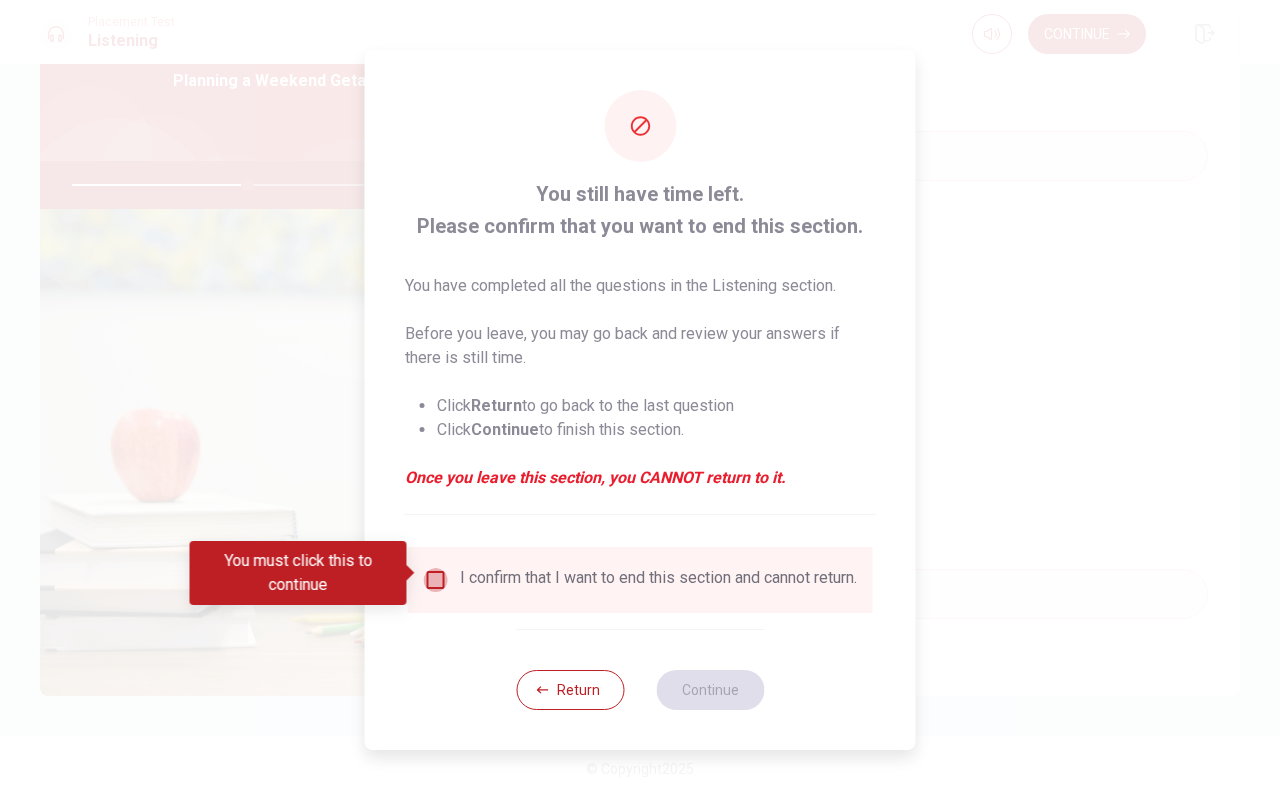 click at bounding box center (436, 580) 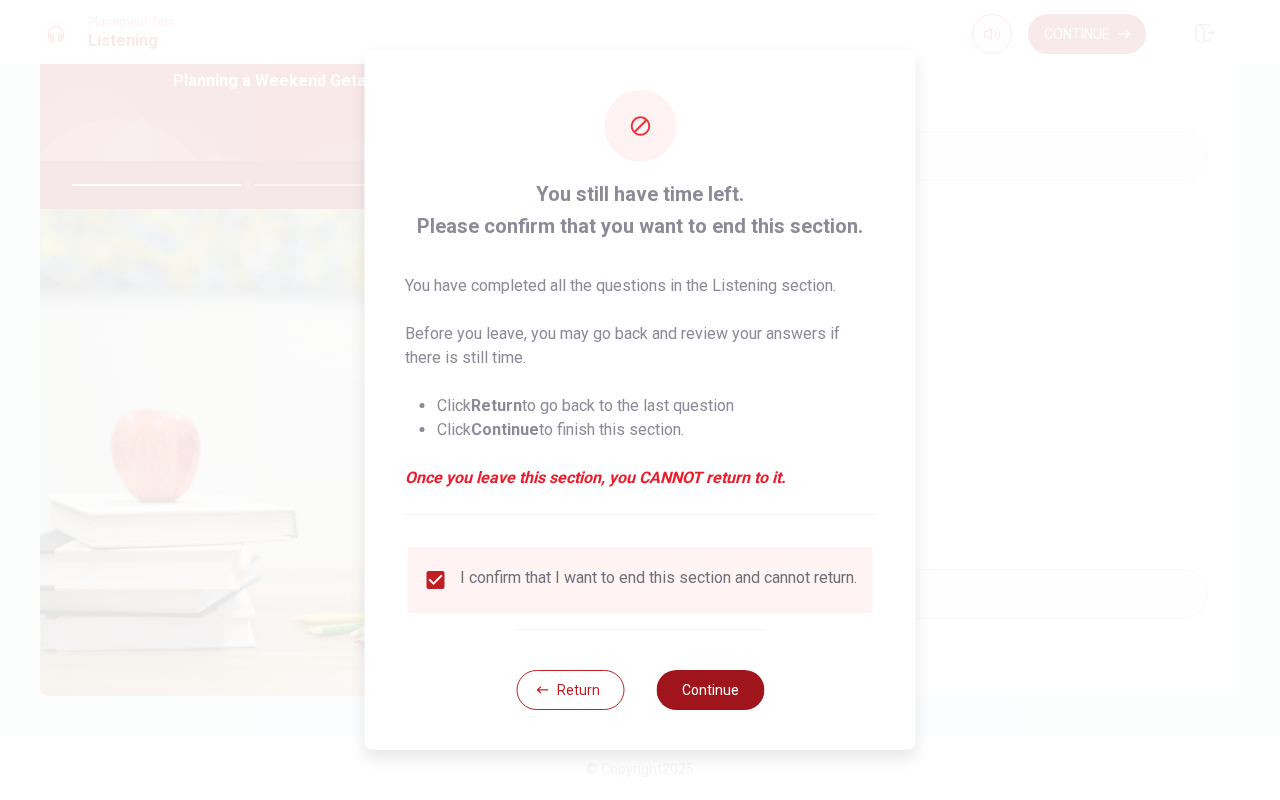 click on "Continue" at bounding box center (710, 690) 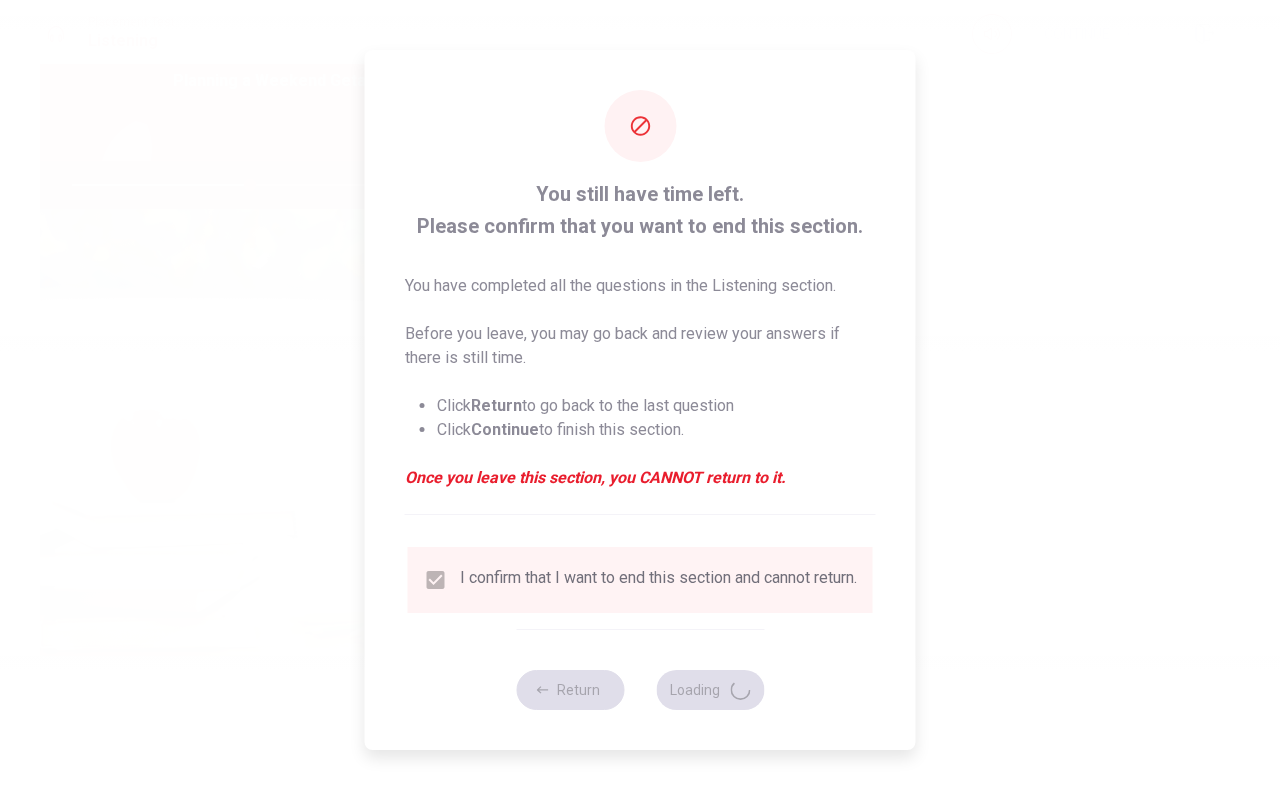 type on "50" 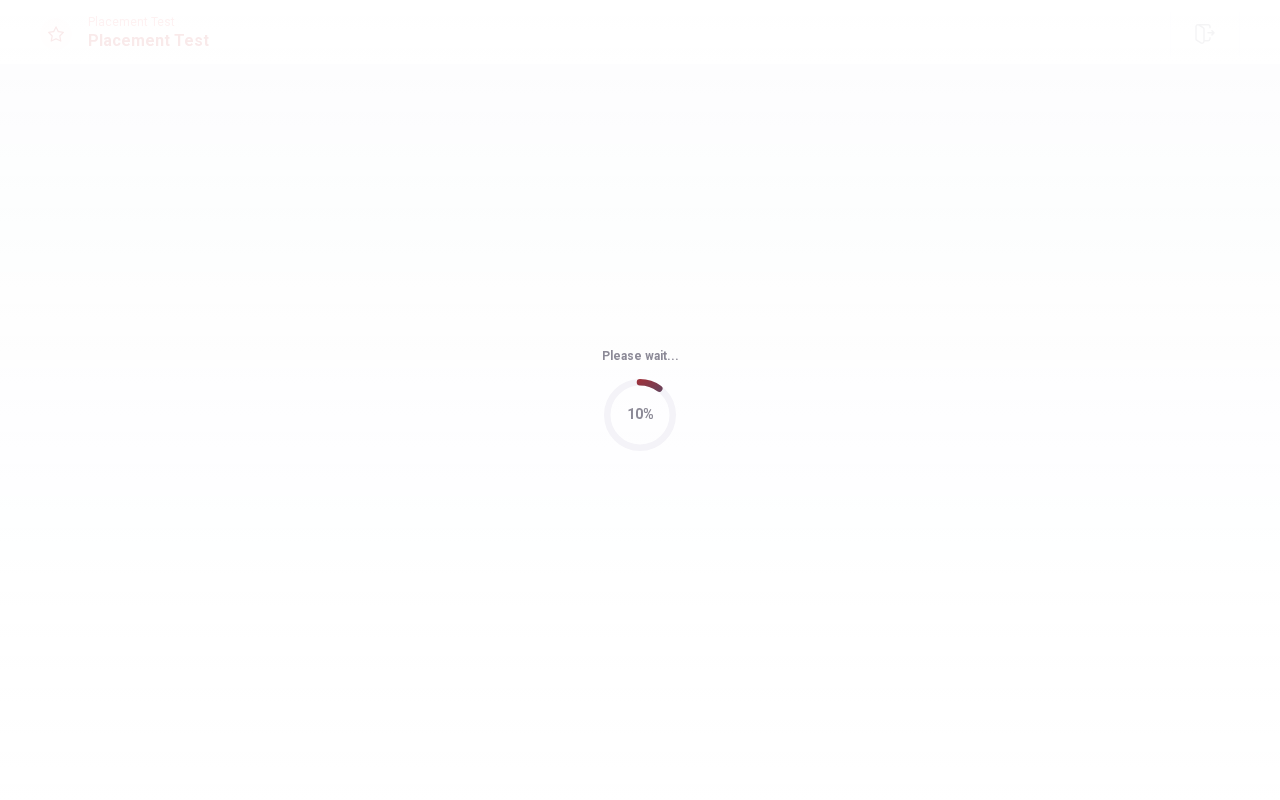 scroll, scrollTop: 0, scrollLeft: 0, axis: both 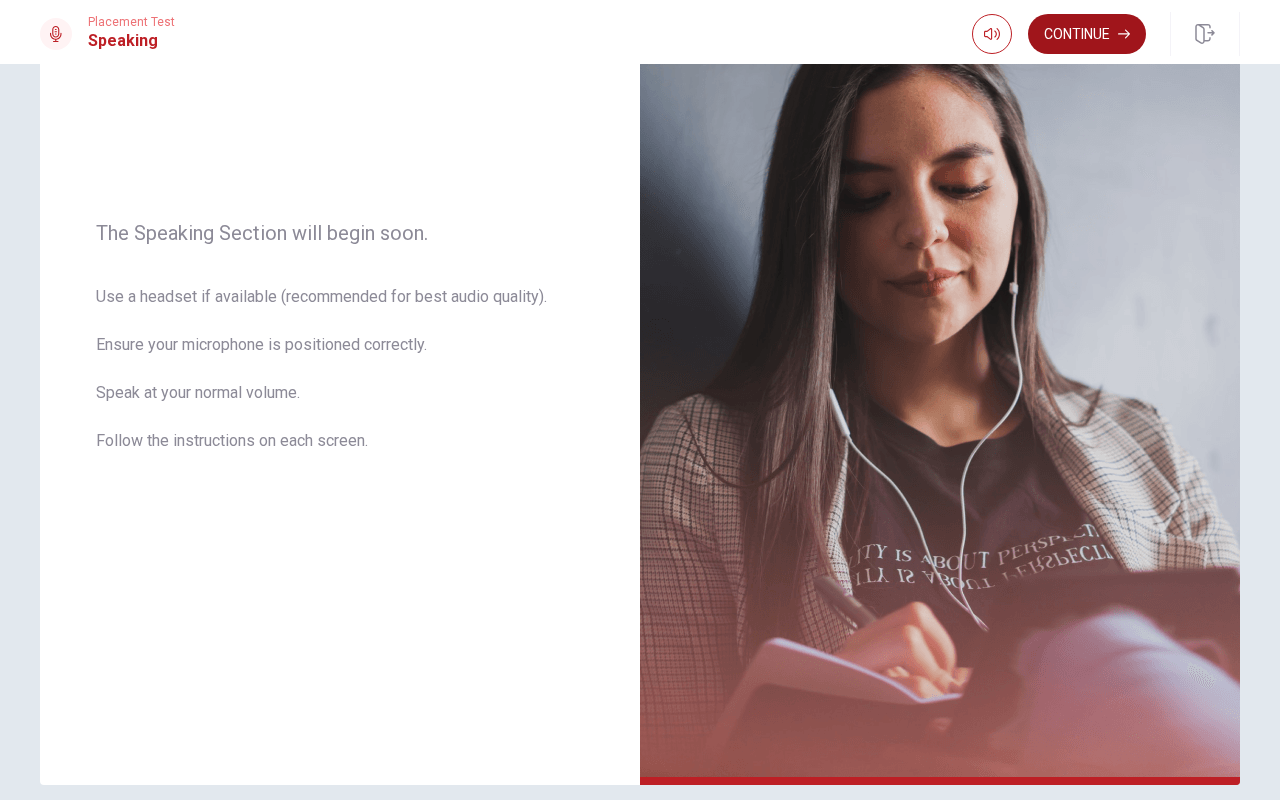 click on "Continue" at bounding box center (1087, 34) 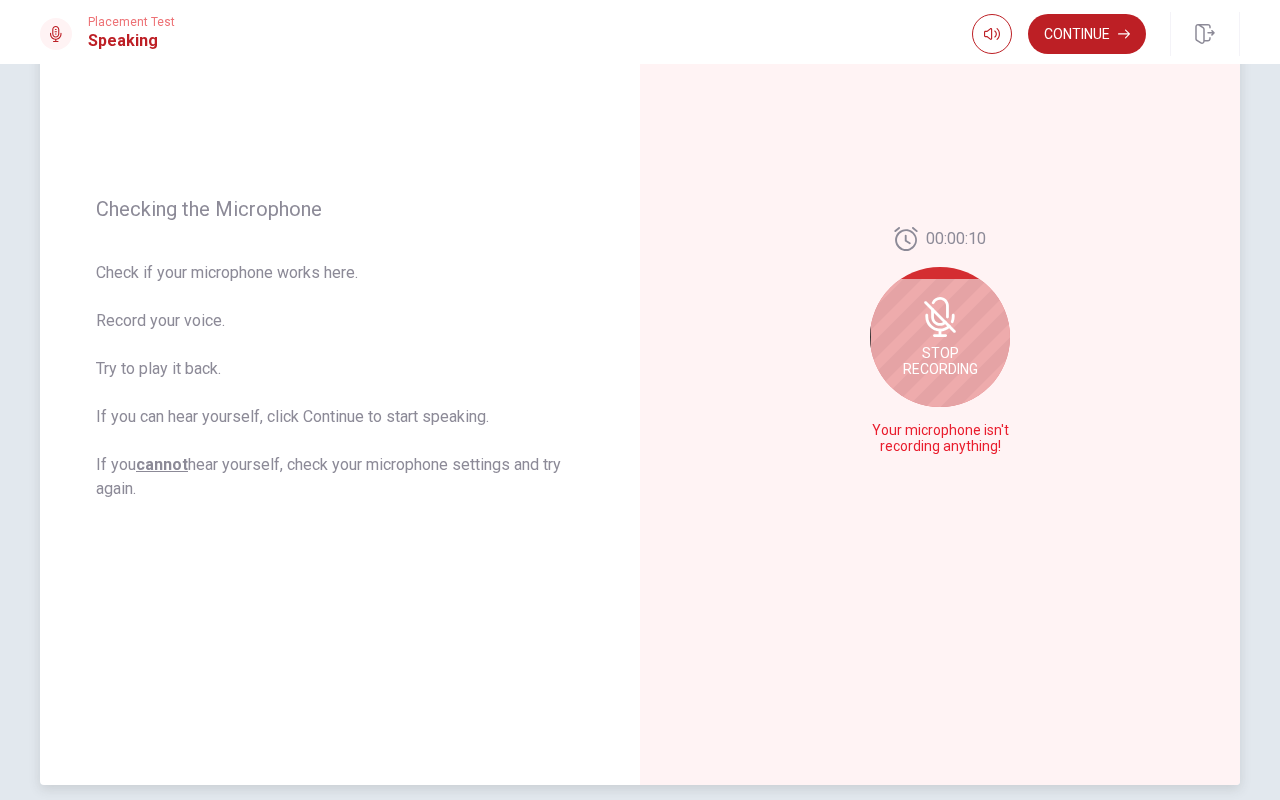 click on "Stop   Recording" at bounding box center [940, 361] 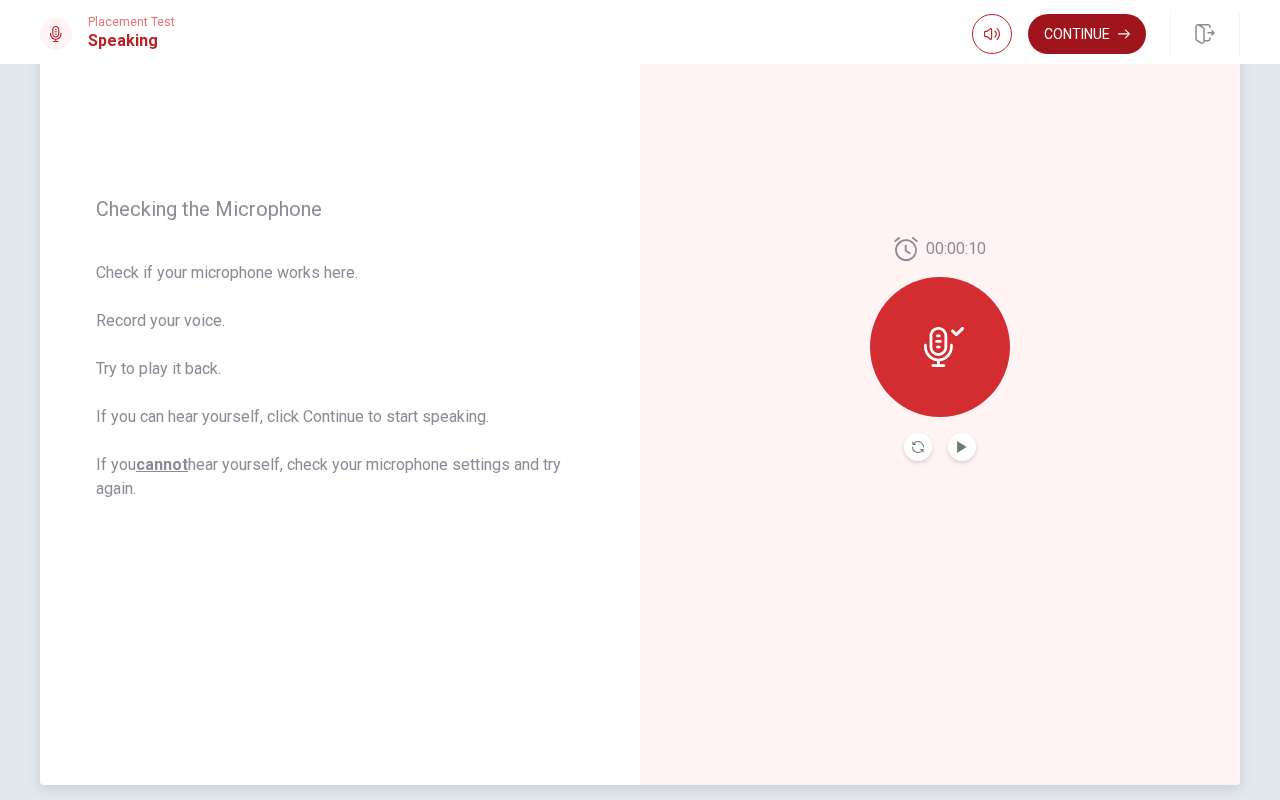 click on "Continue" at bounding box center (1087, 34) 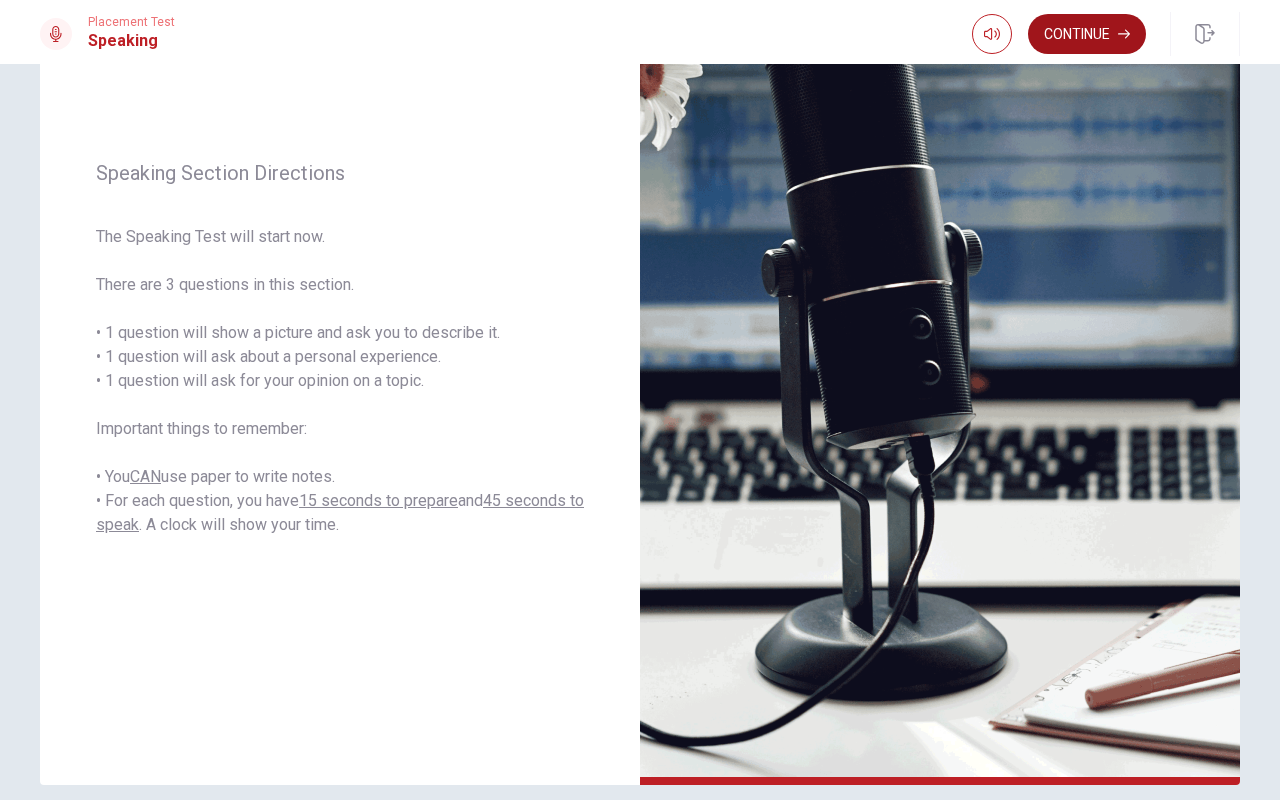 click on "Continue" at bounding box center [1087, 34] 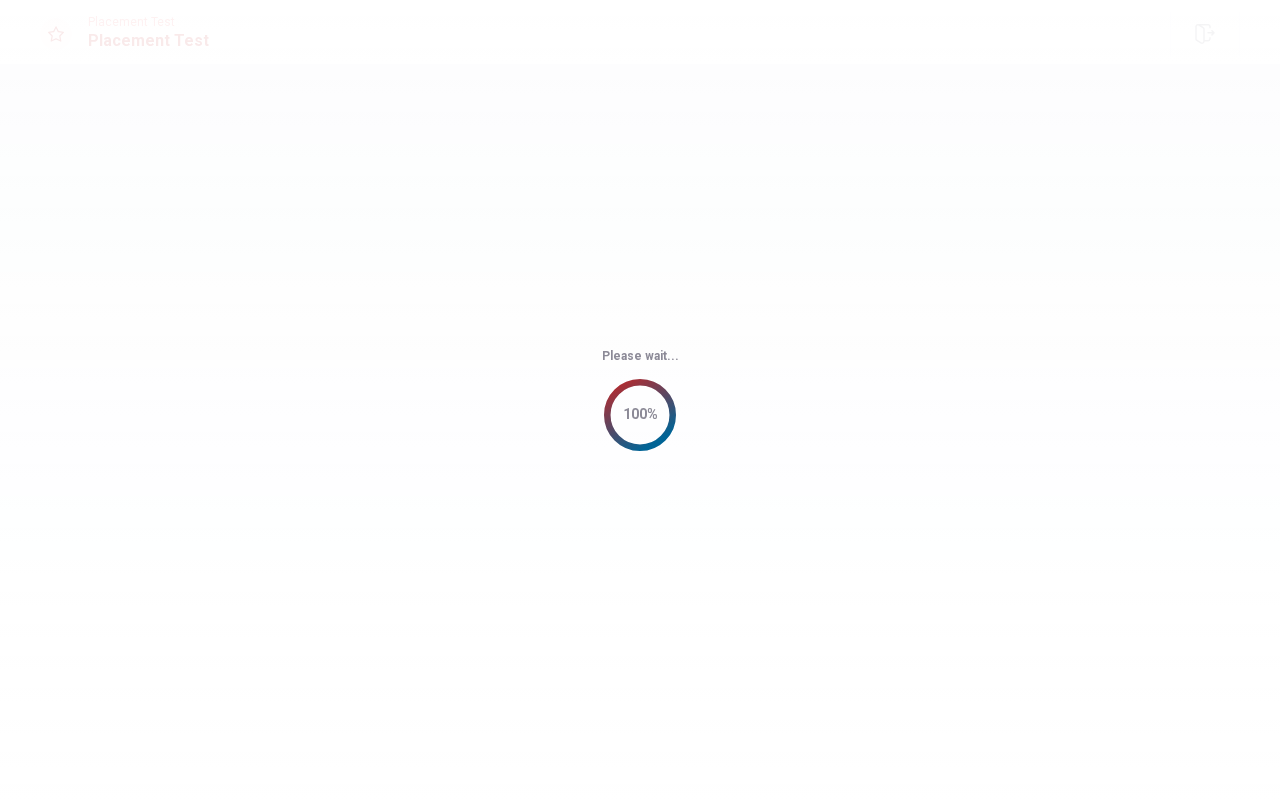scroll, scrollTop: 0, scrollLeft: 0, axis: both 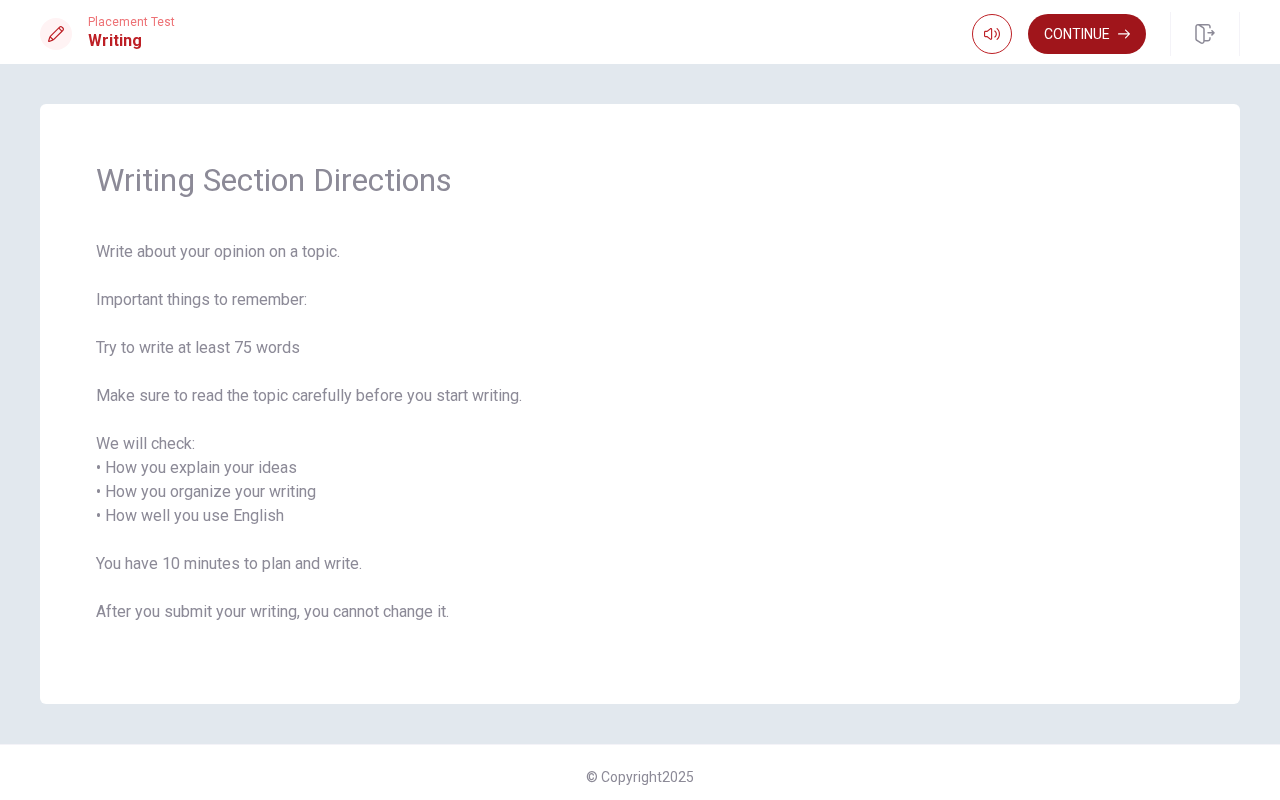 click on "Continue" at bounding box center [1087, 34] 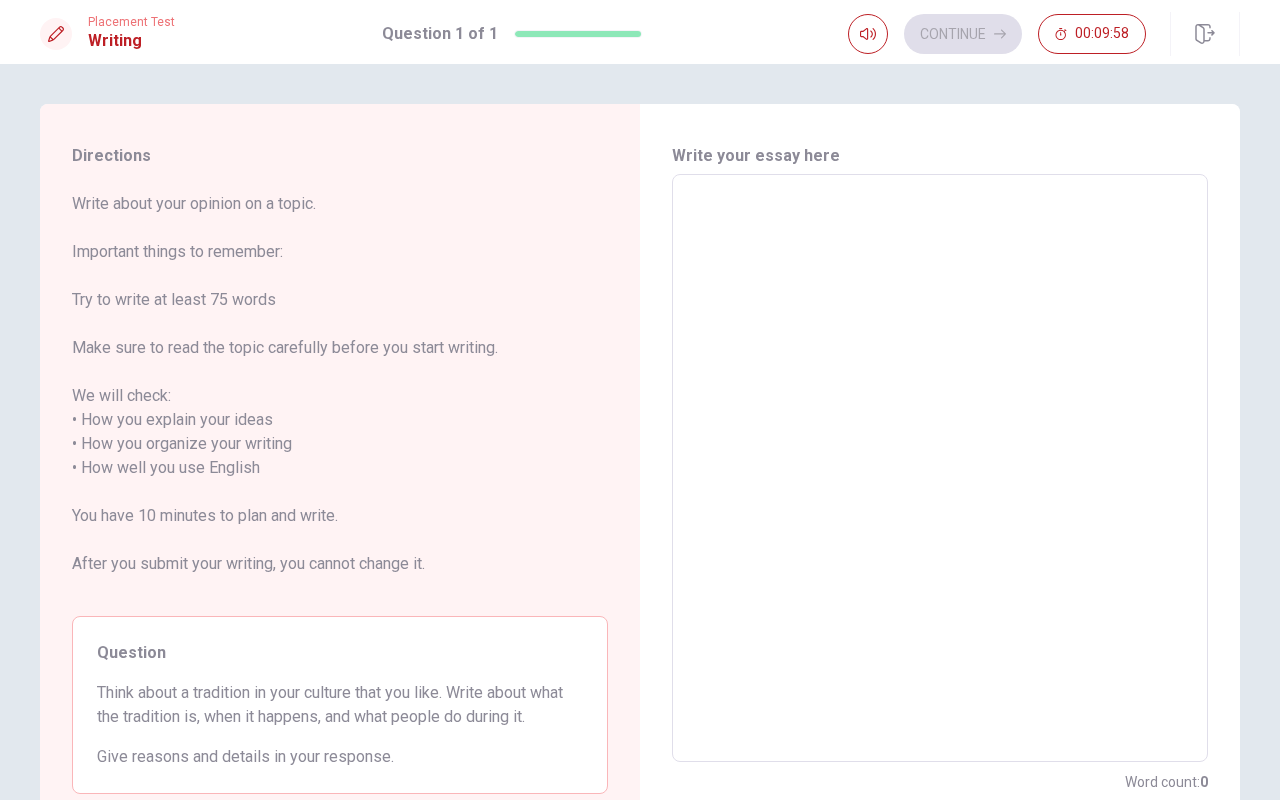 click at bounding box center [940, 468] 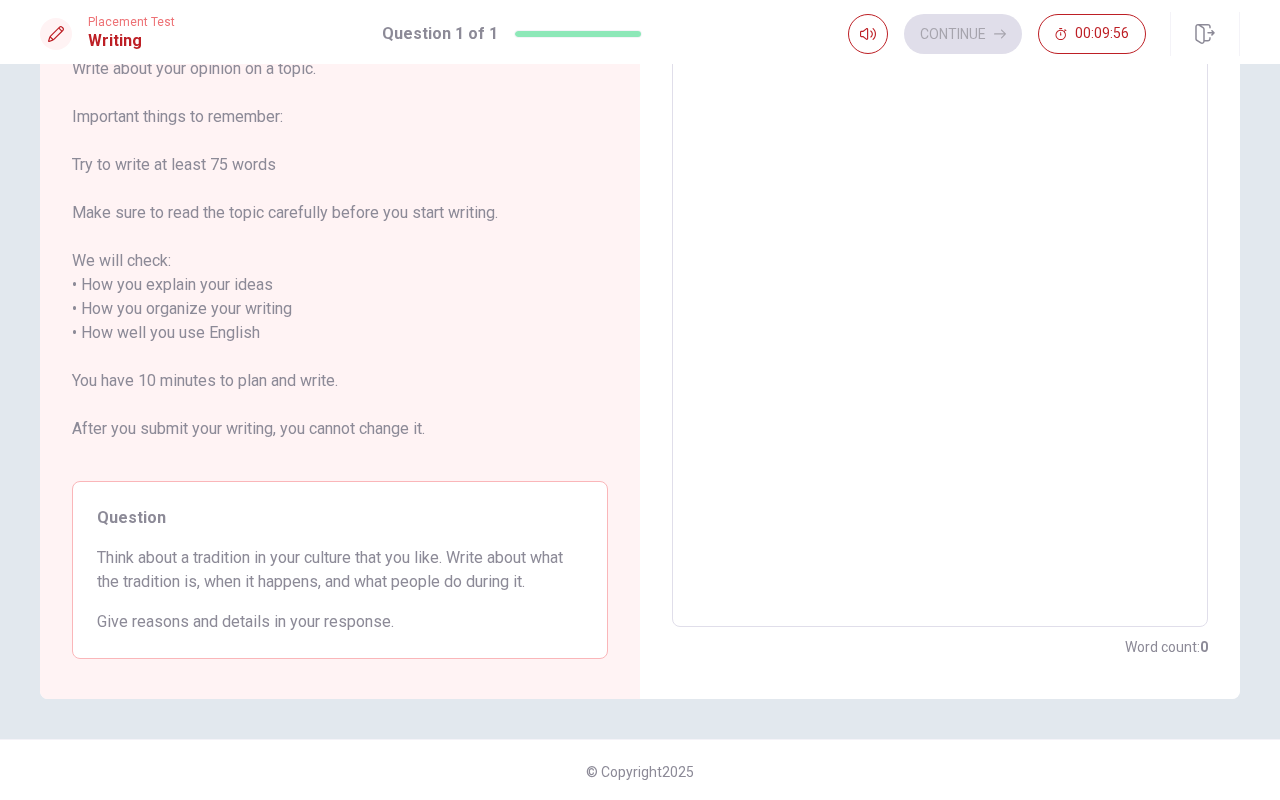 scroll, scrollTop: 197, scrollLeft: 0, axis: vertical 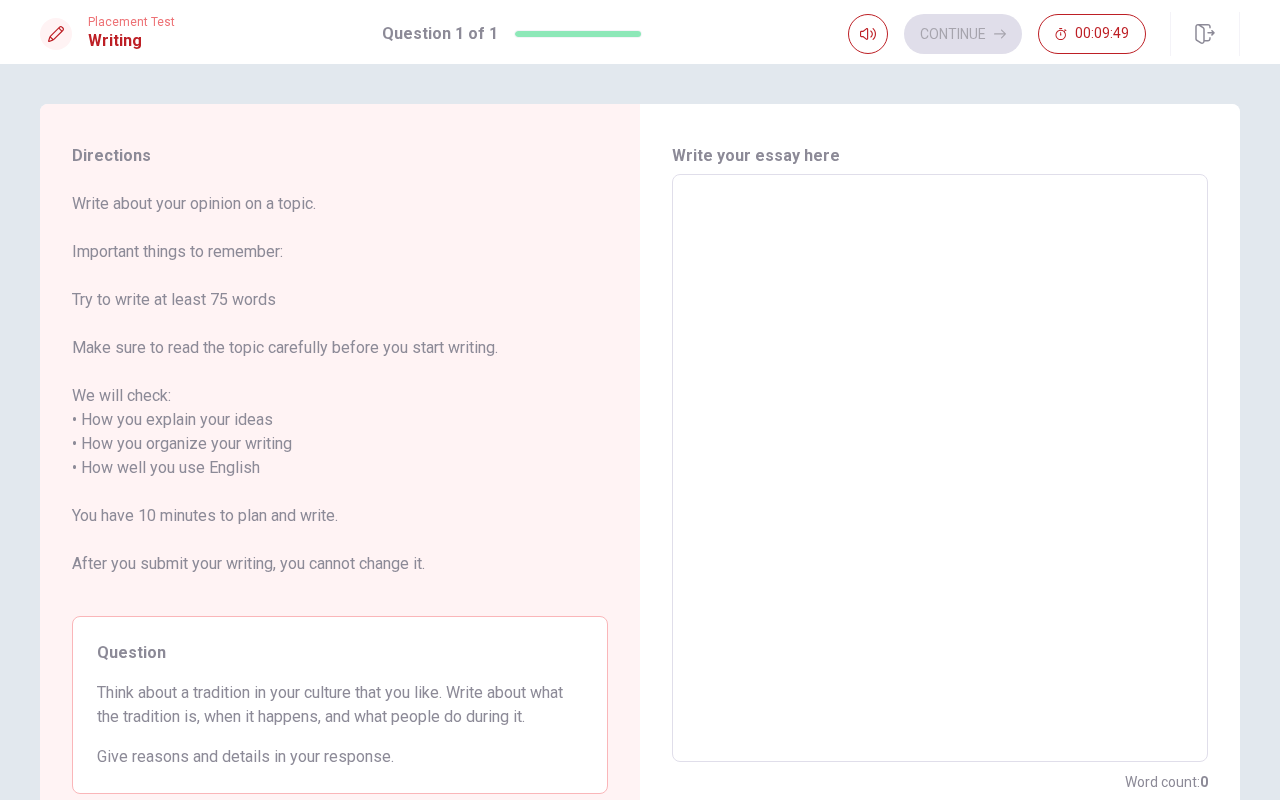 type on "k" 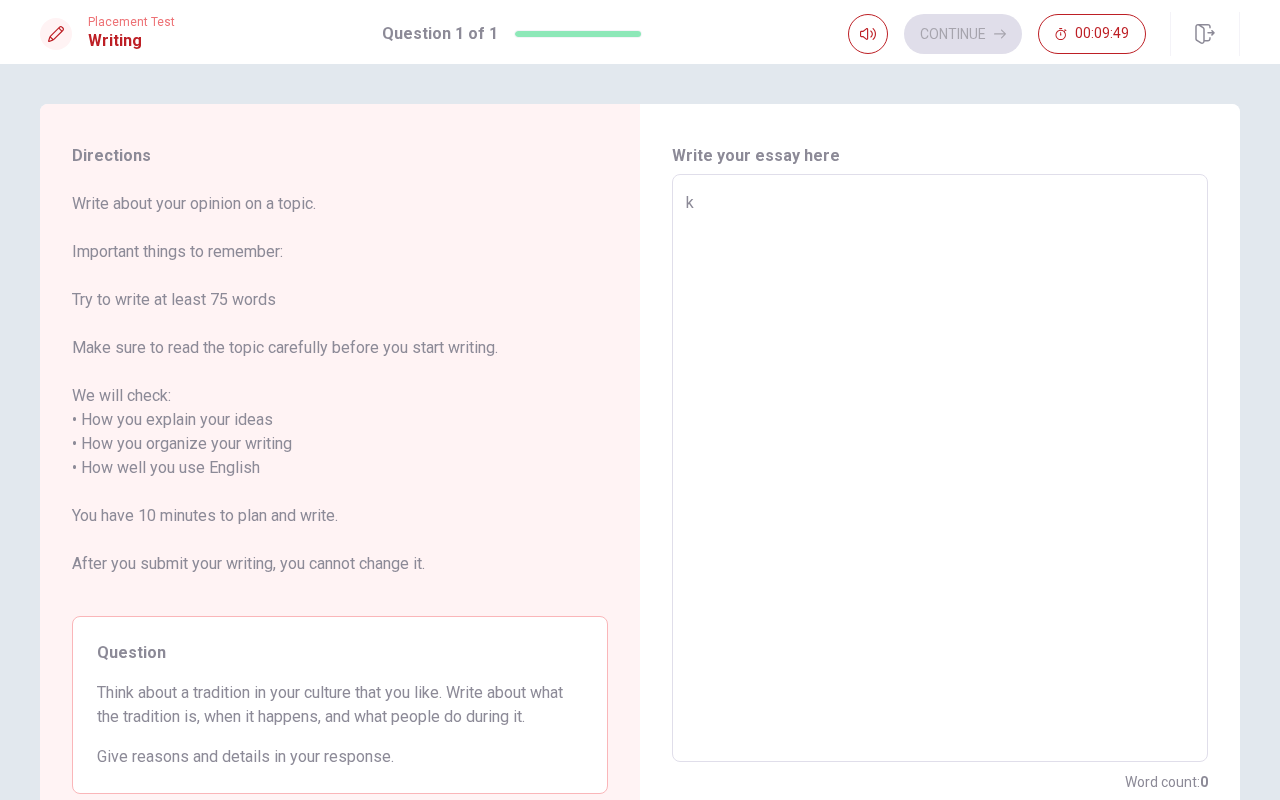 type on "x" 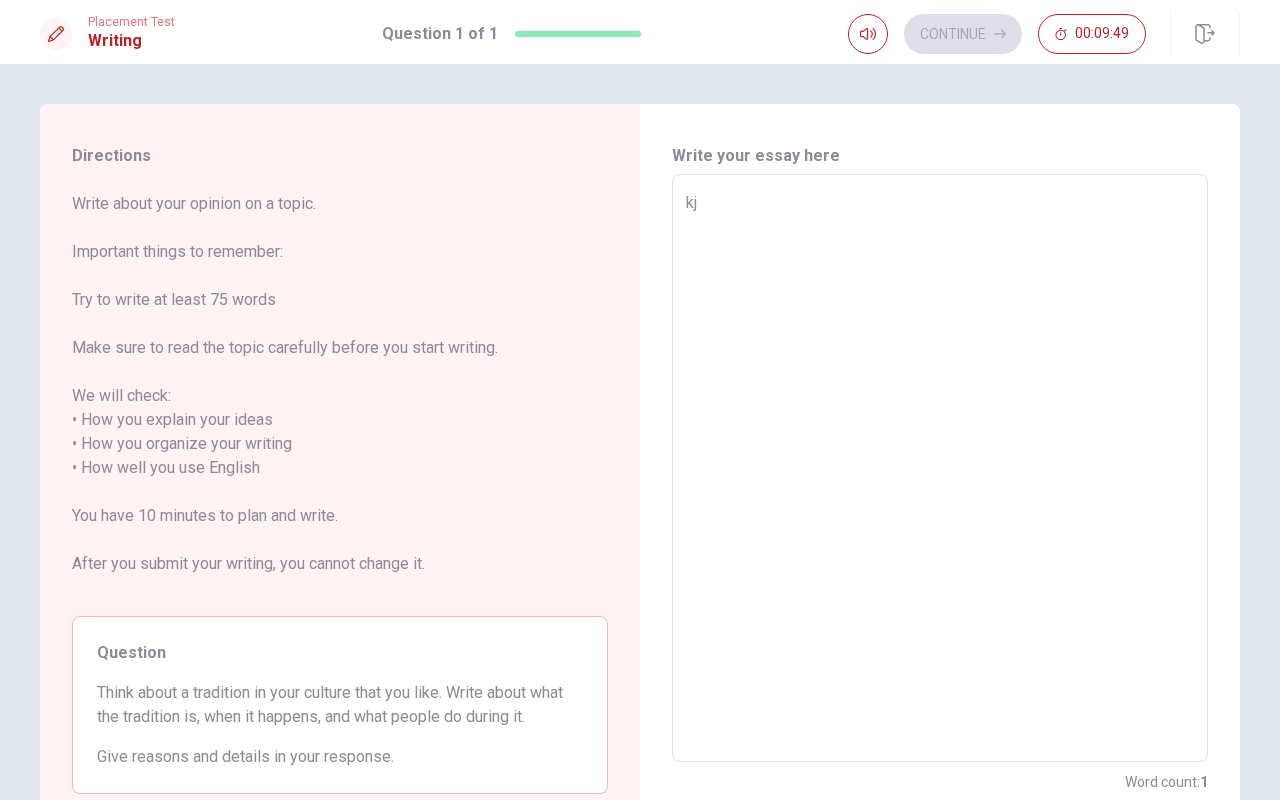 type on "x" 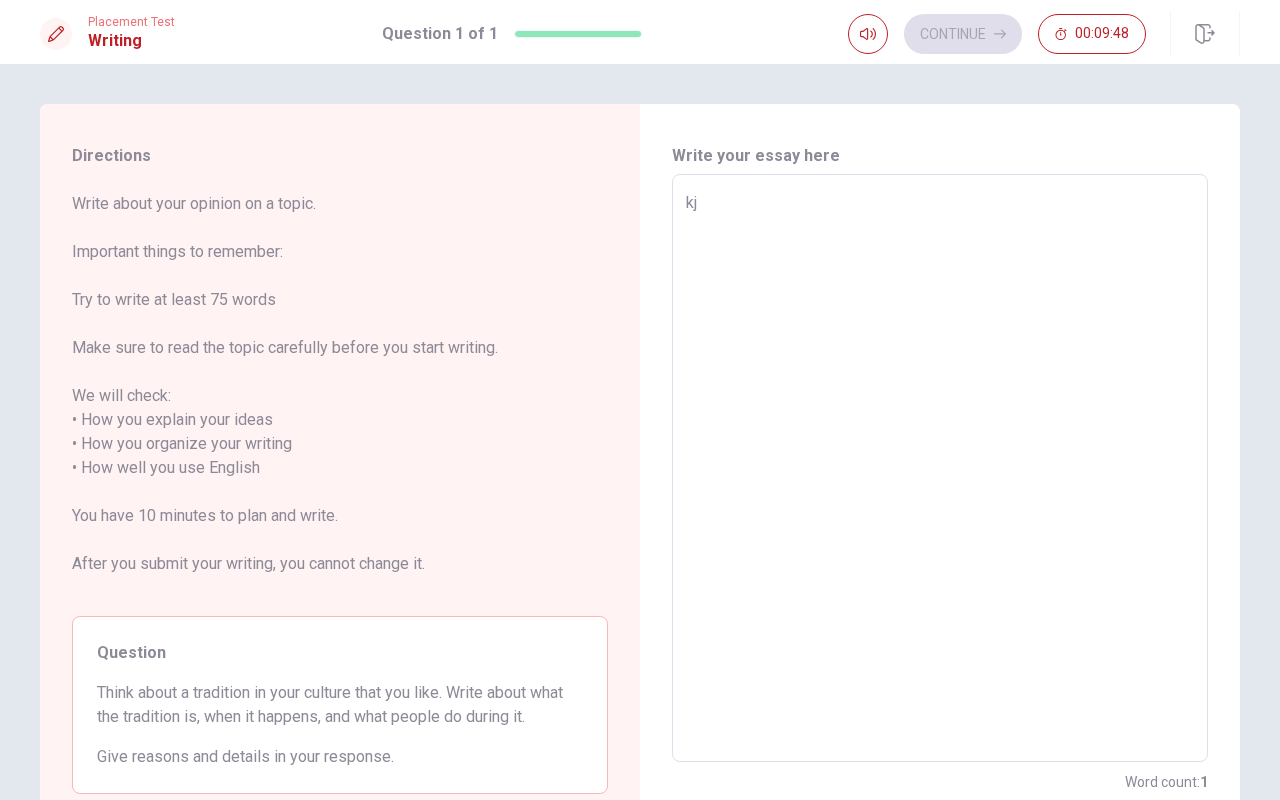 type on "k" 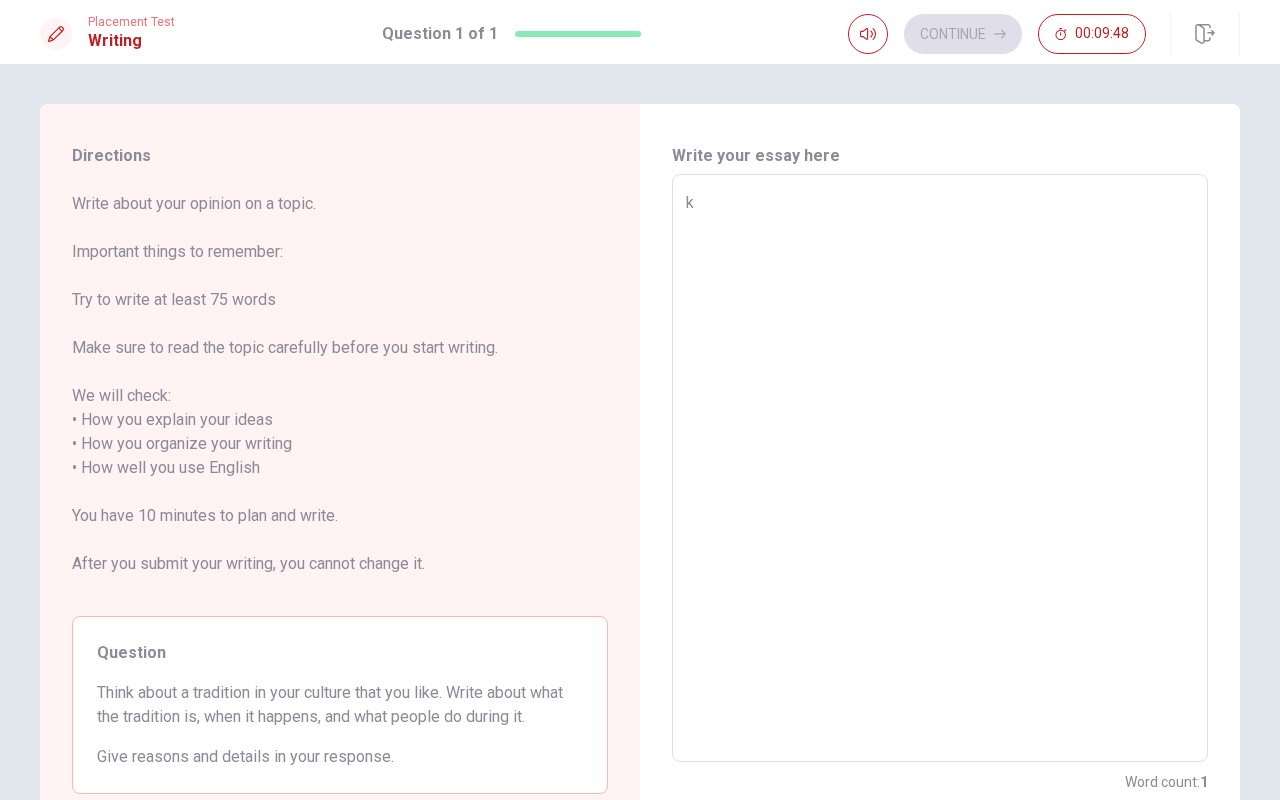 type on "x" 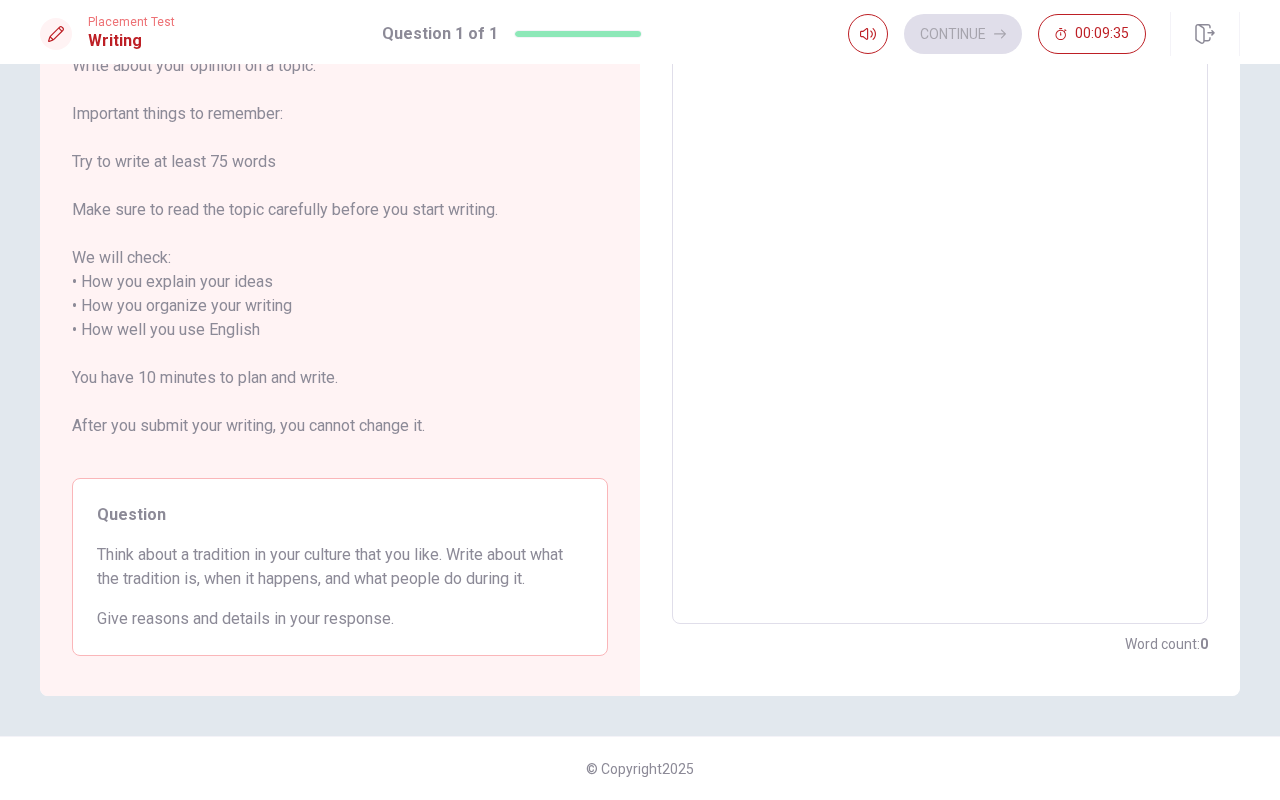 scroll, scrollTop: 138, scrollLeft: 0, axis: vertical 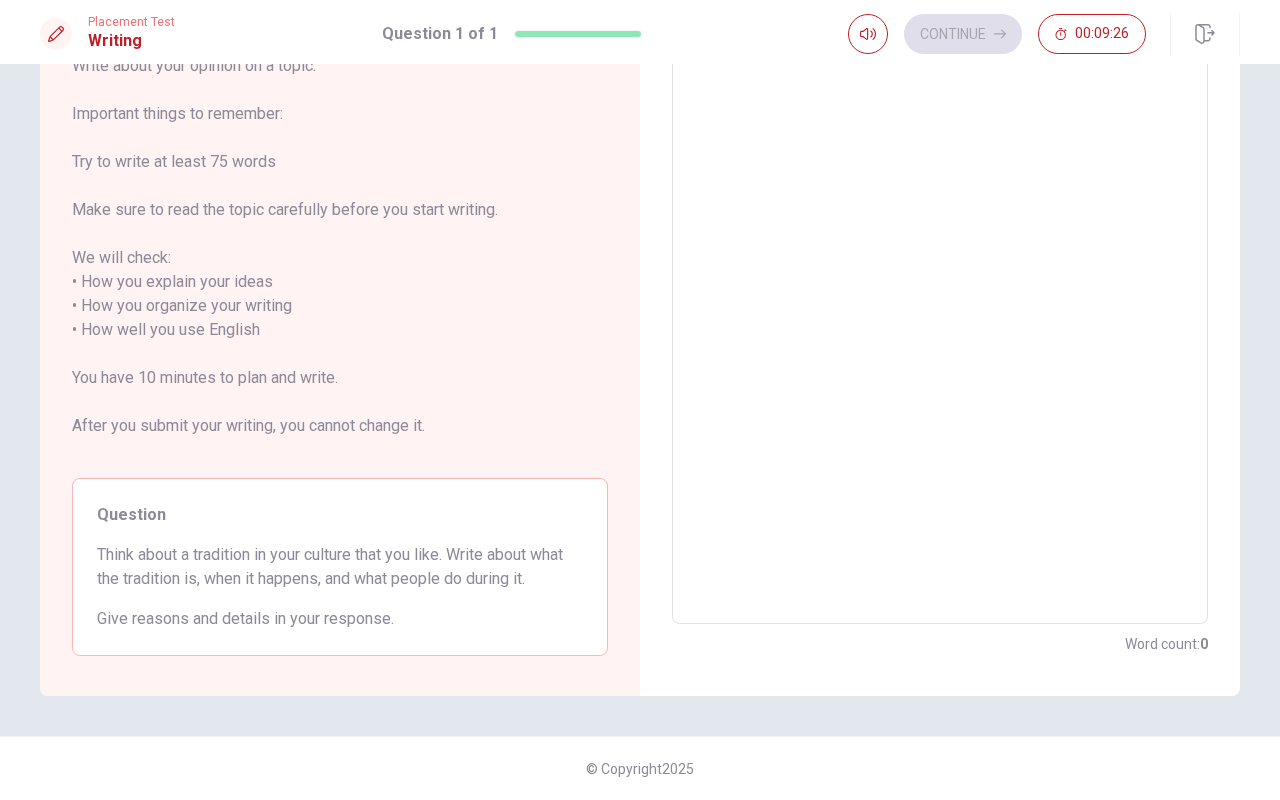 click at bounding box center (940, 330) 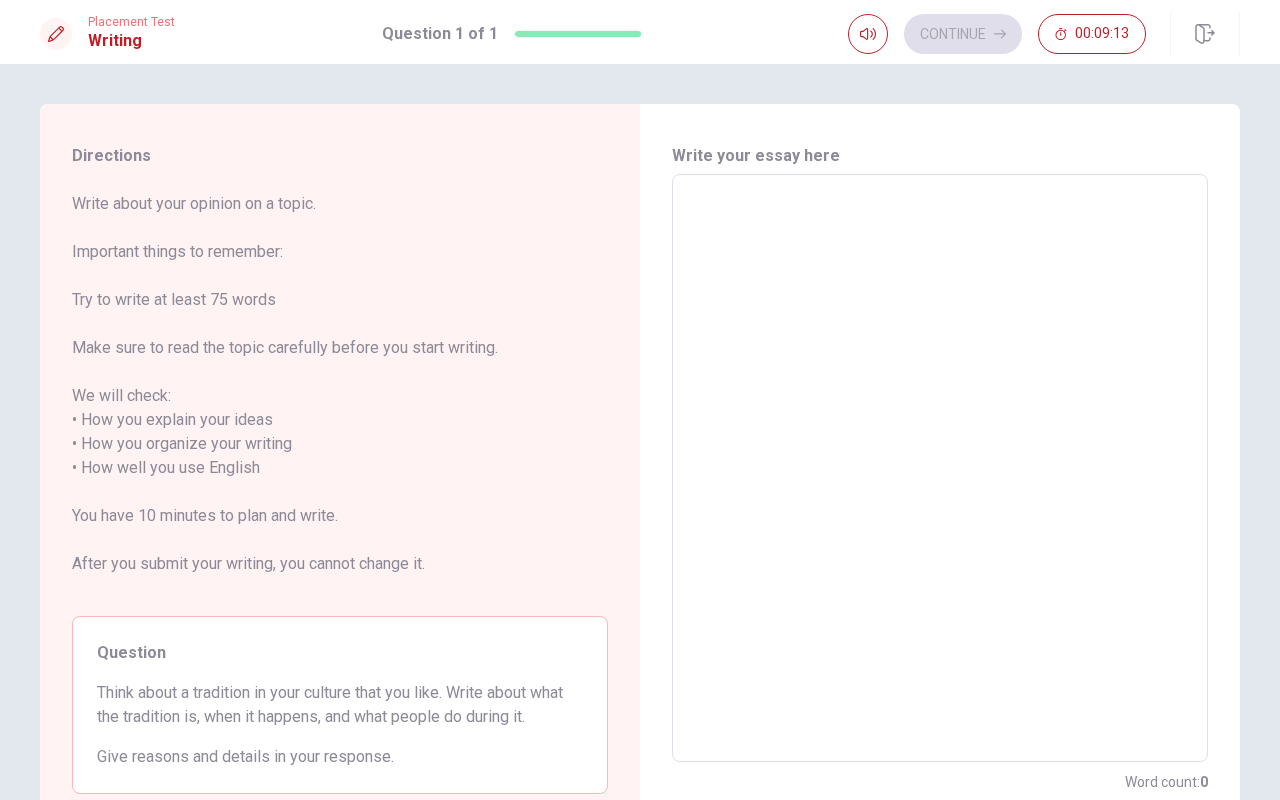 scroll, scrollTop: 0, scrollLeft: 0, axis: both 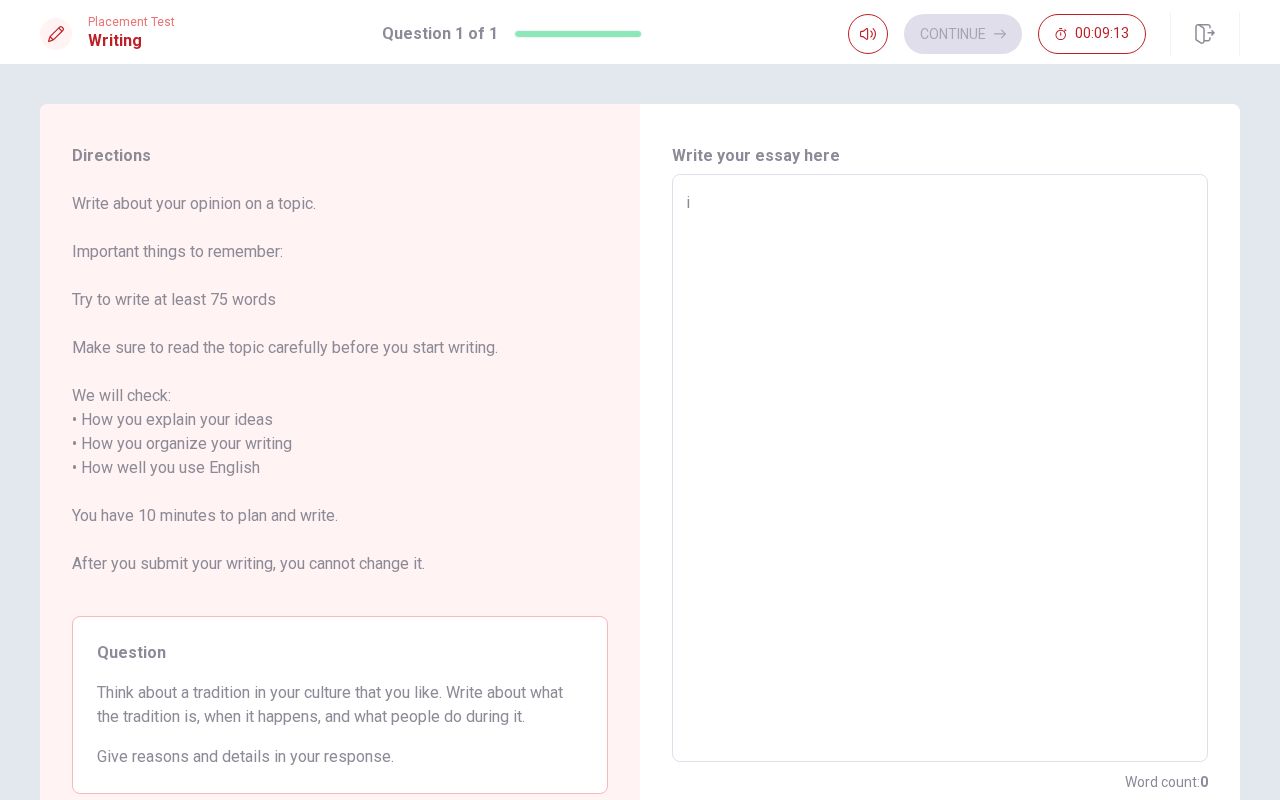 type on "x" 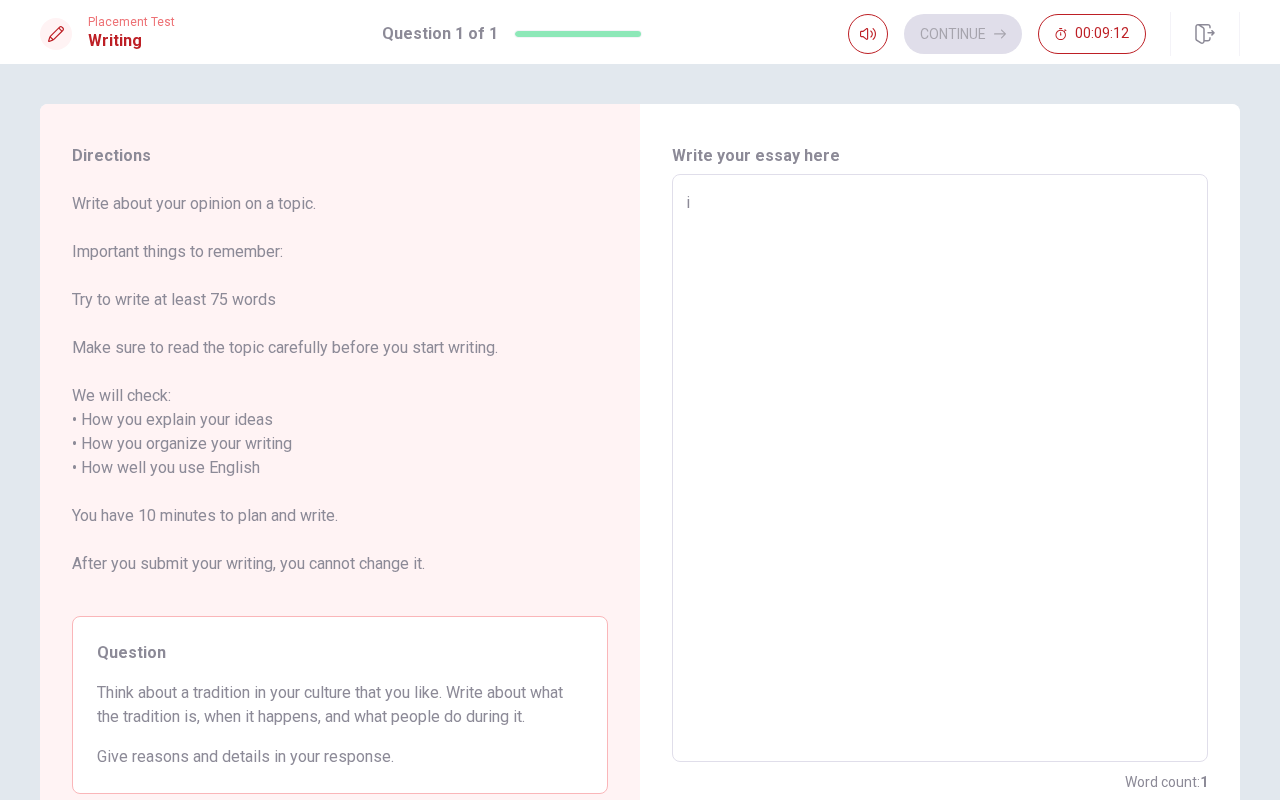 type on "i f" 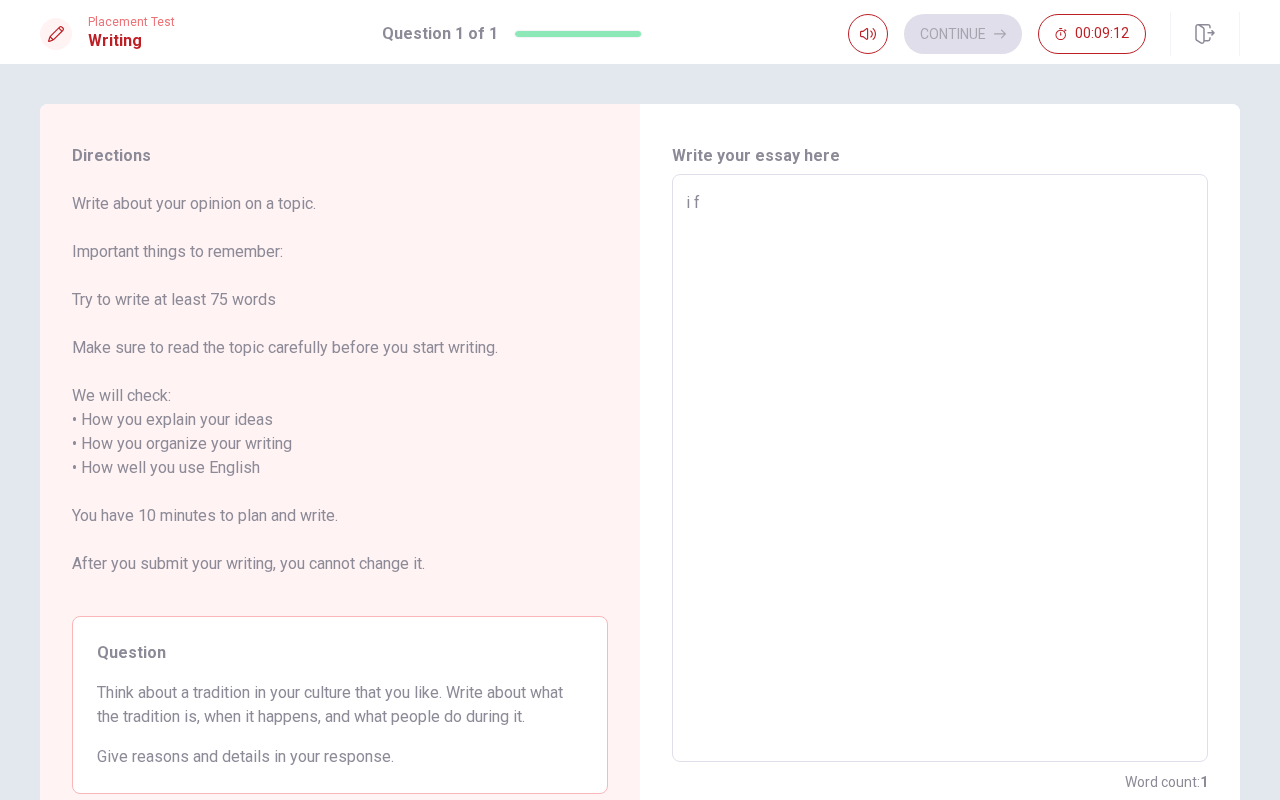 type on "x" 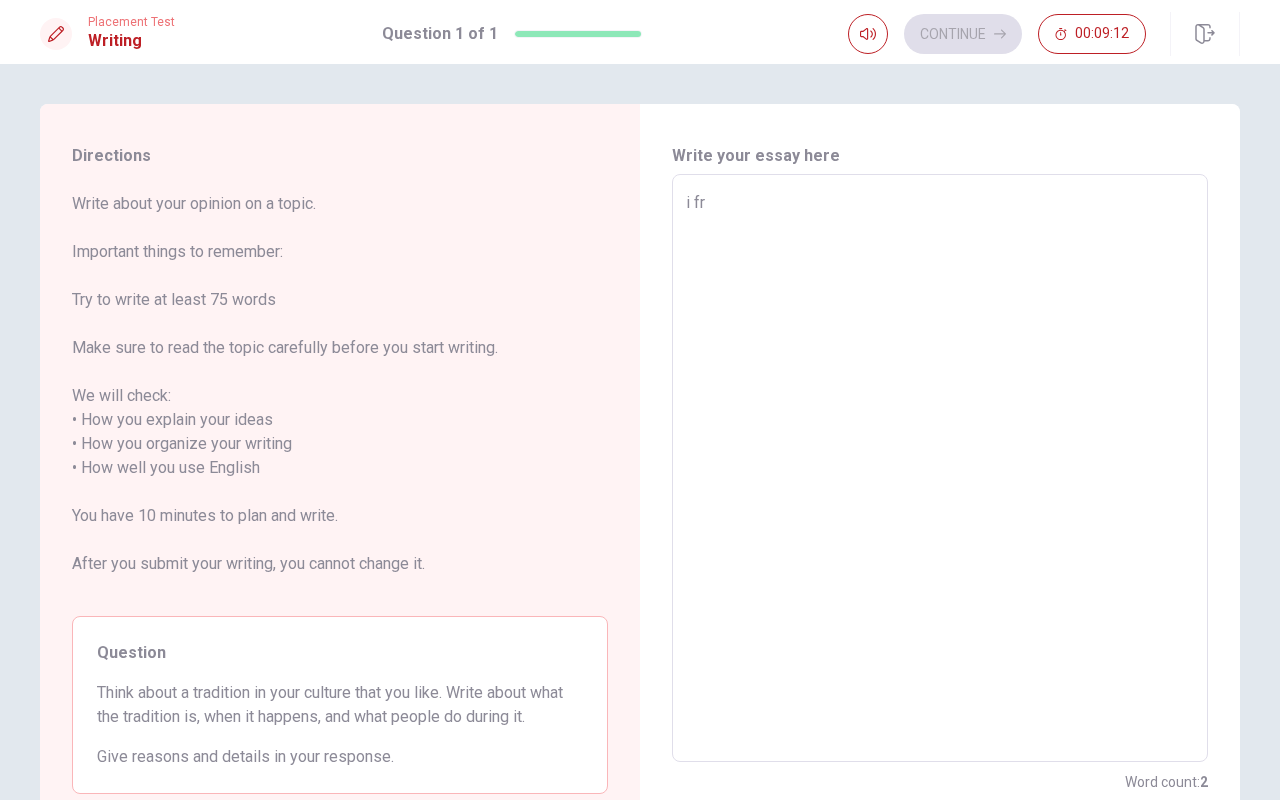 type on "x" 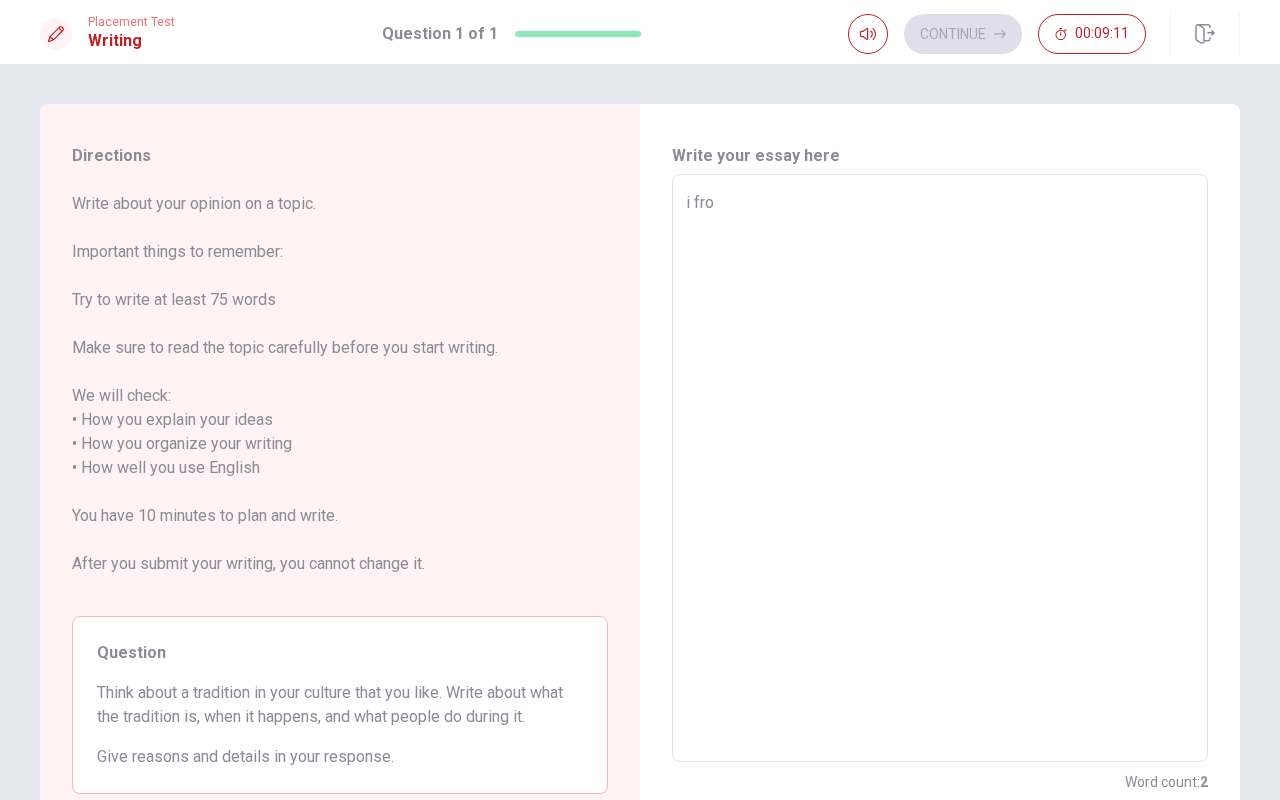 type on "i from" 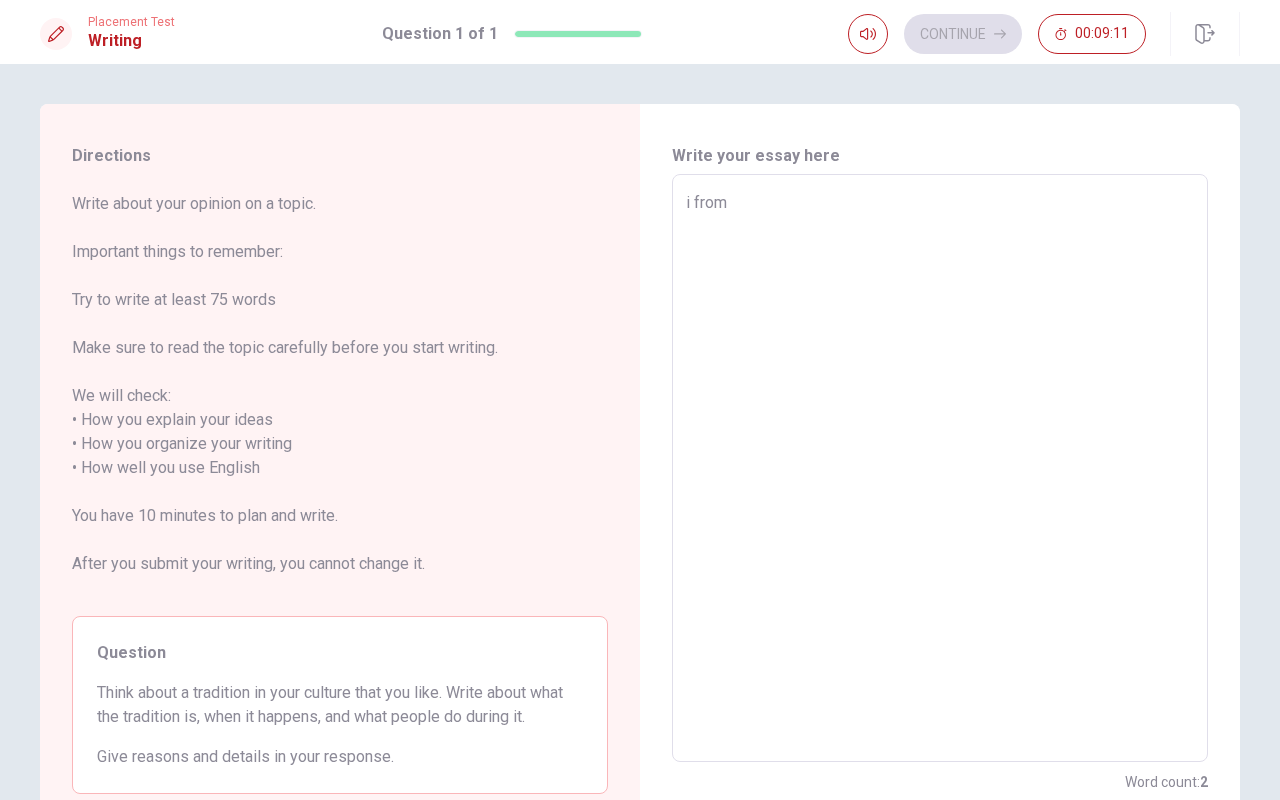 type on "x" 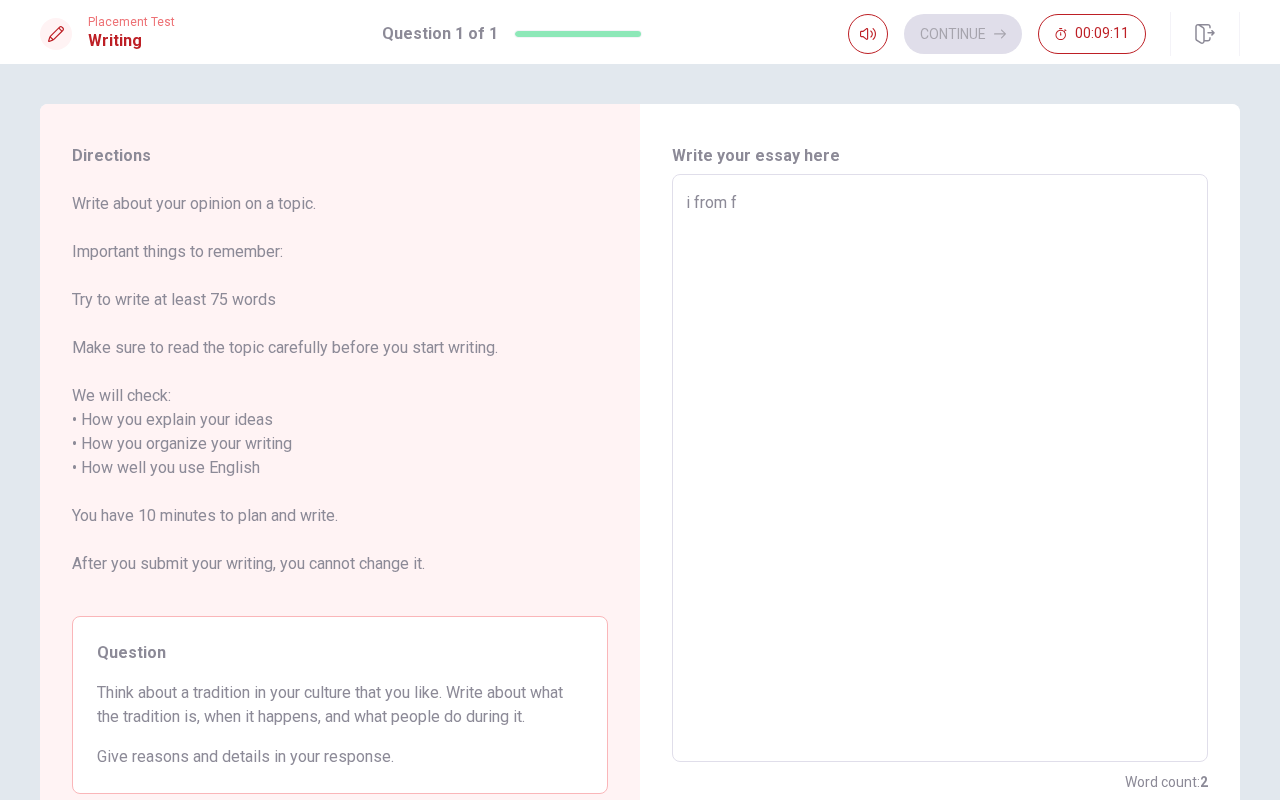 type on "x" 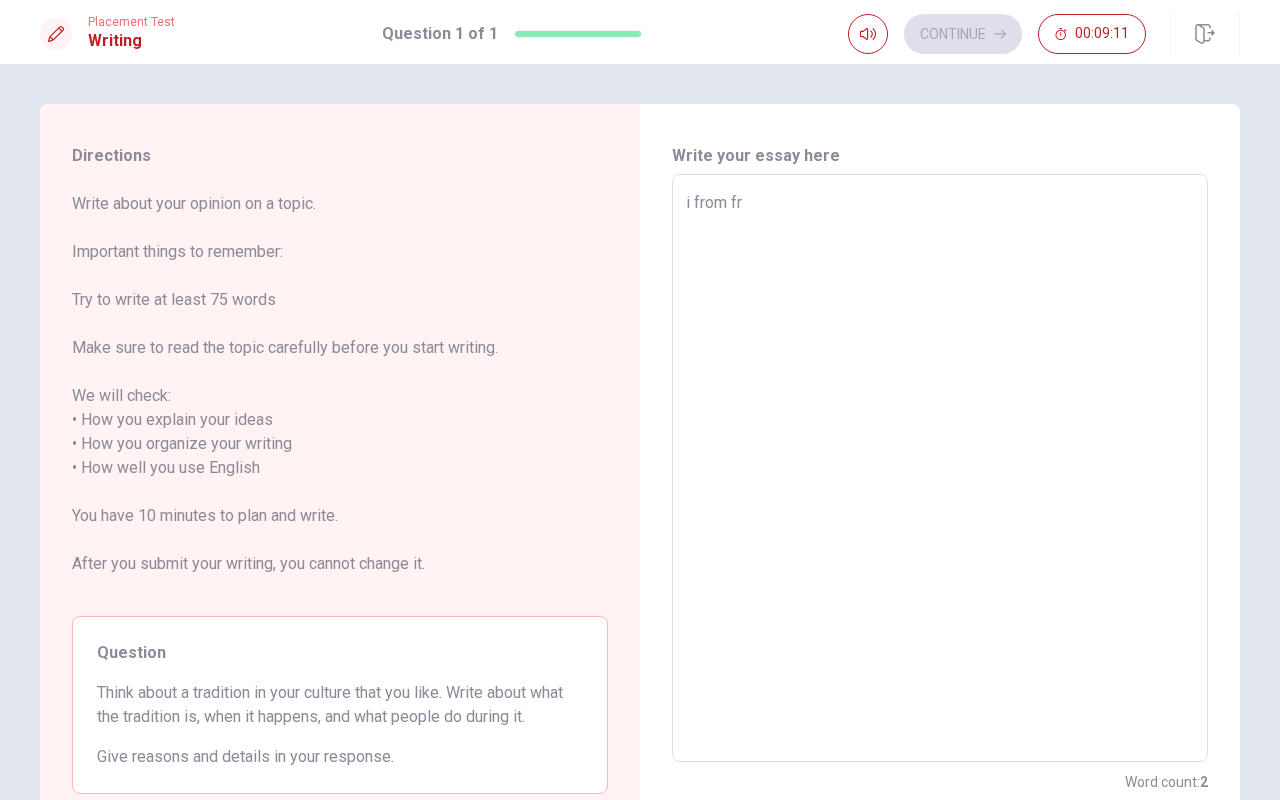 type on "x" 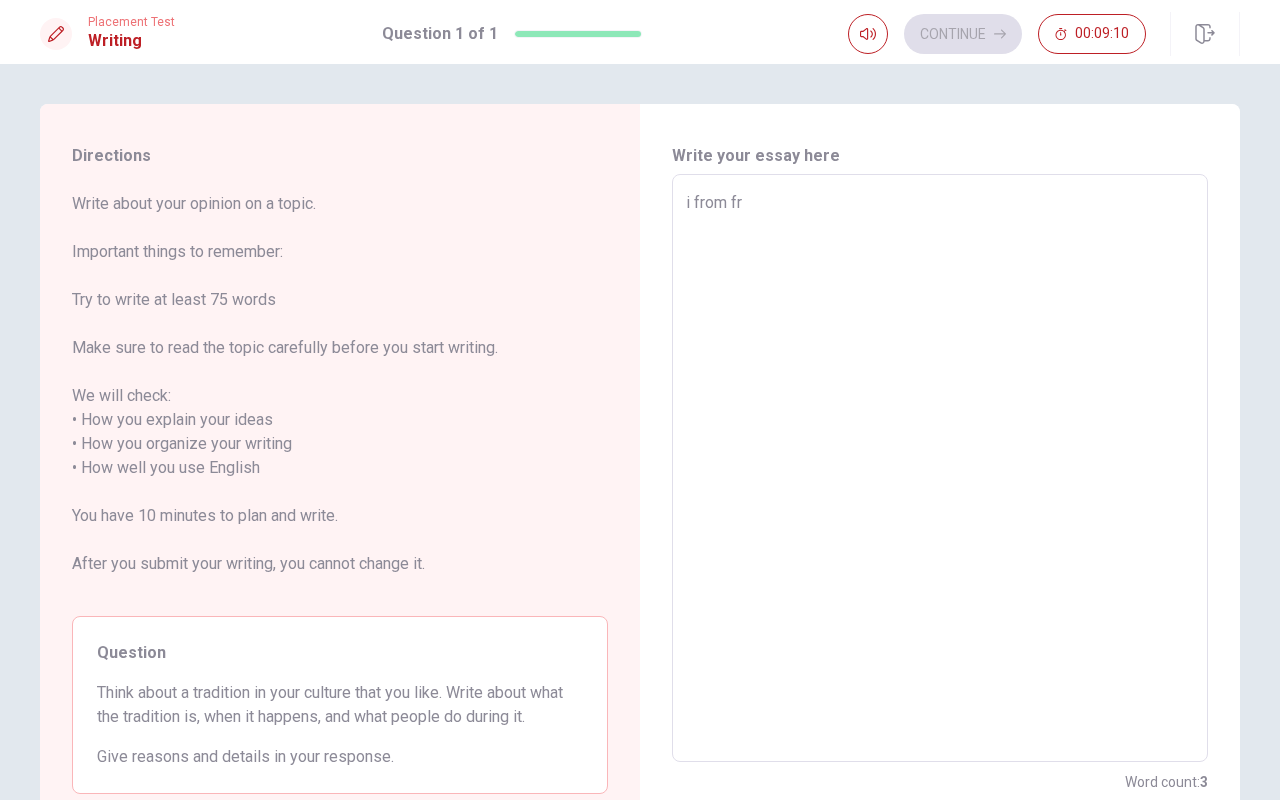 type on "i from fra" 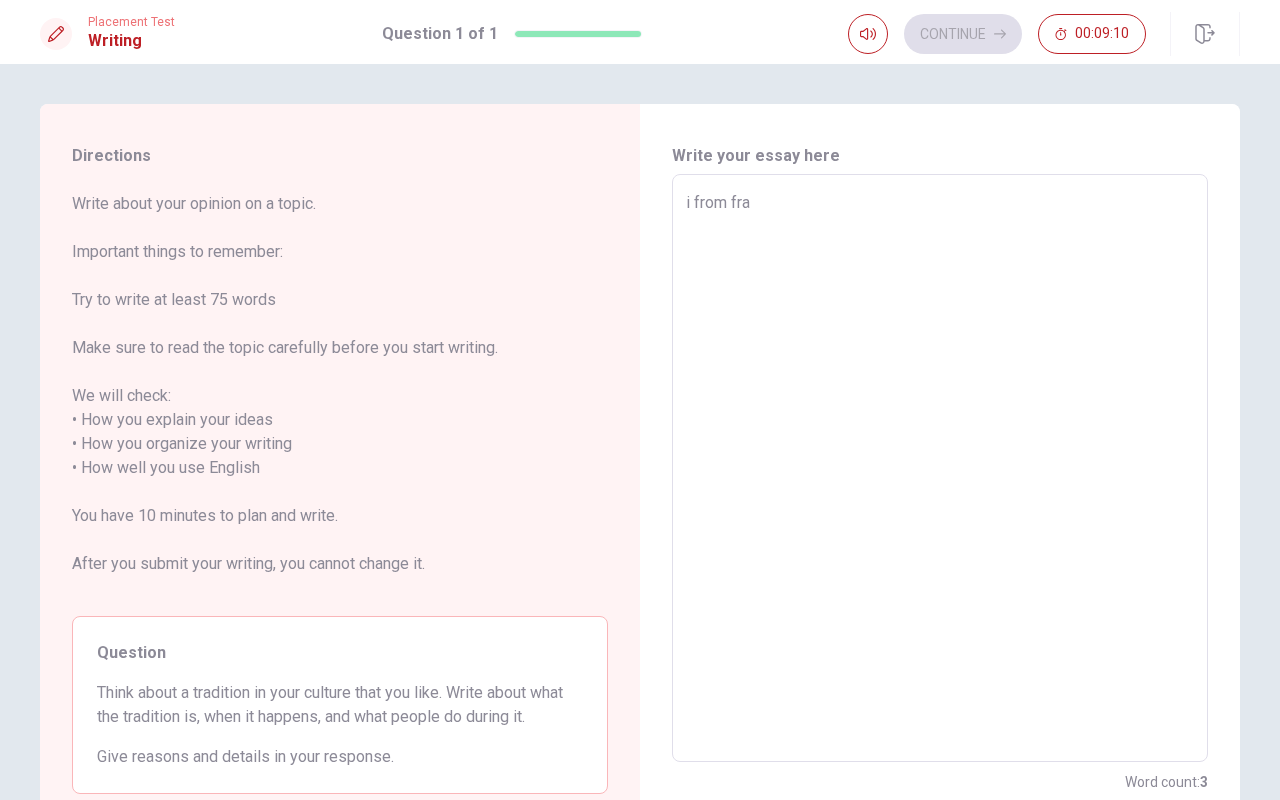 type on "x" 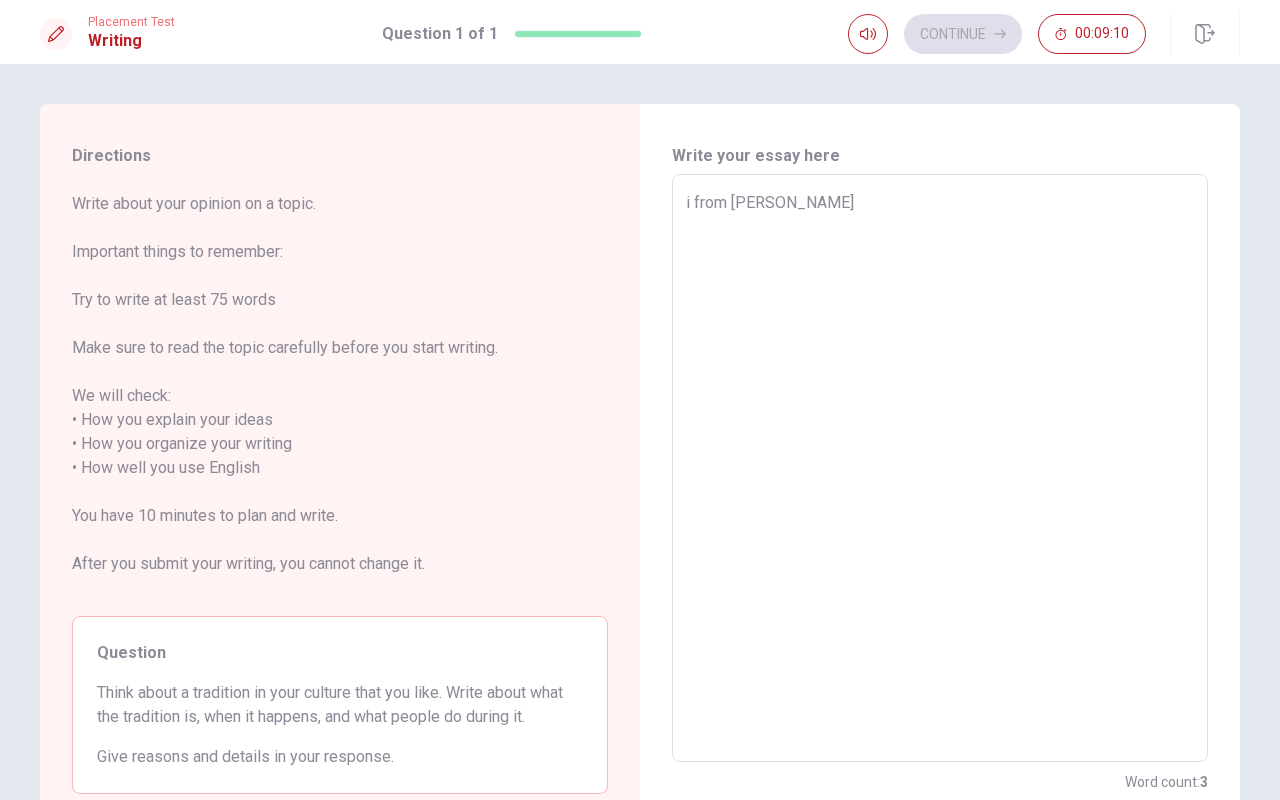 type on "x" 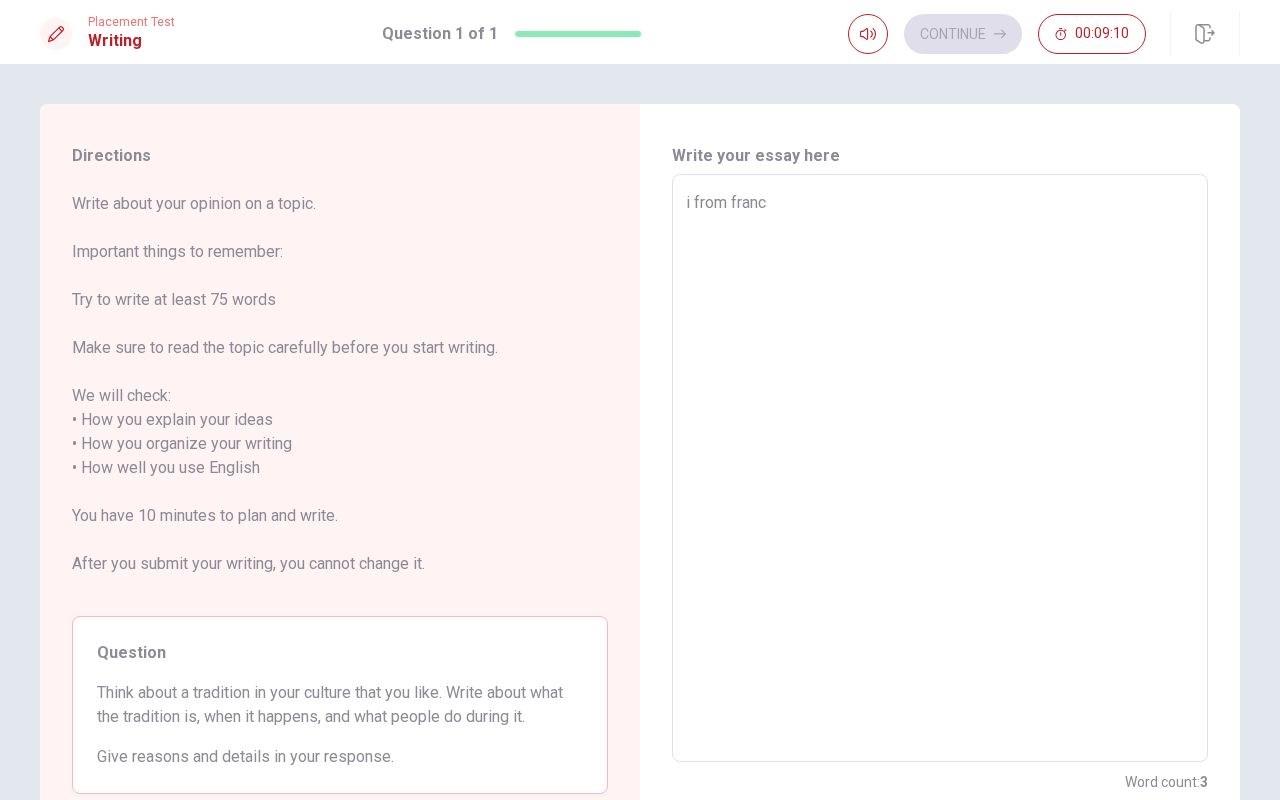 type on "x" 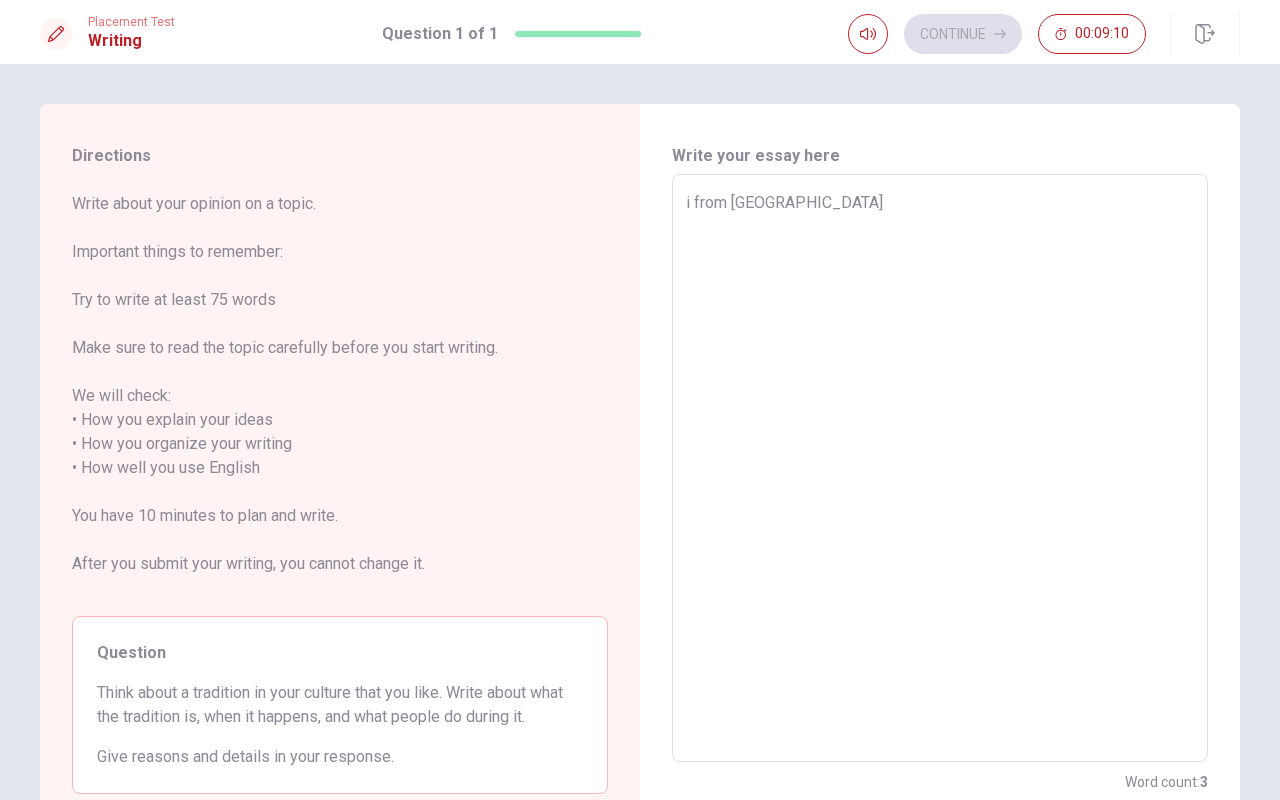 type on "x" 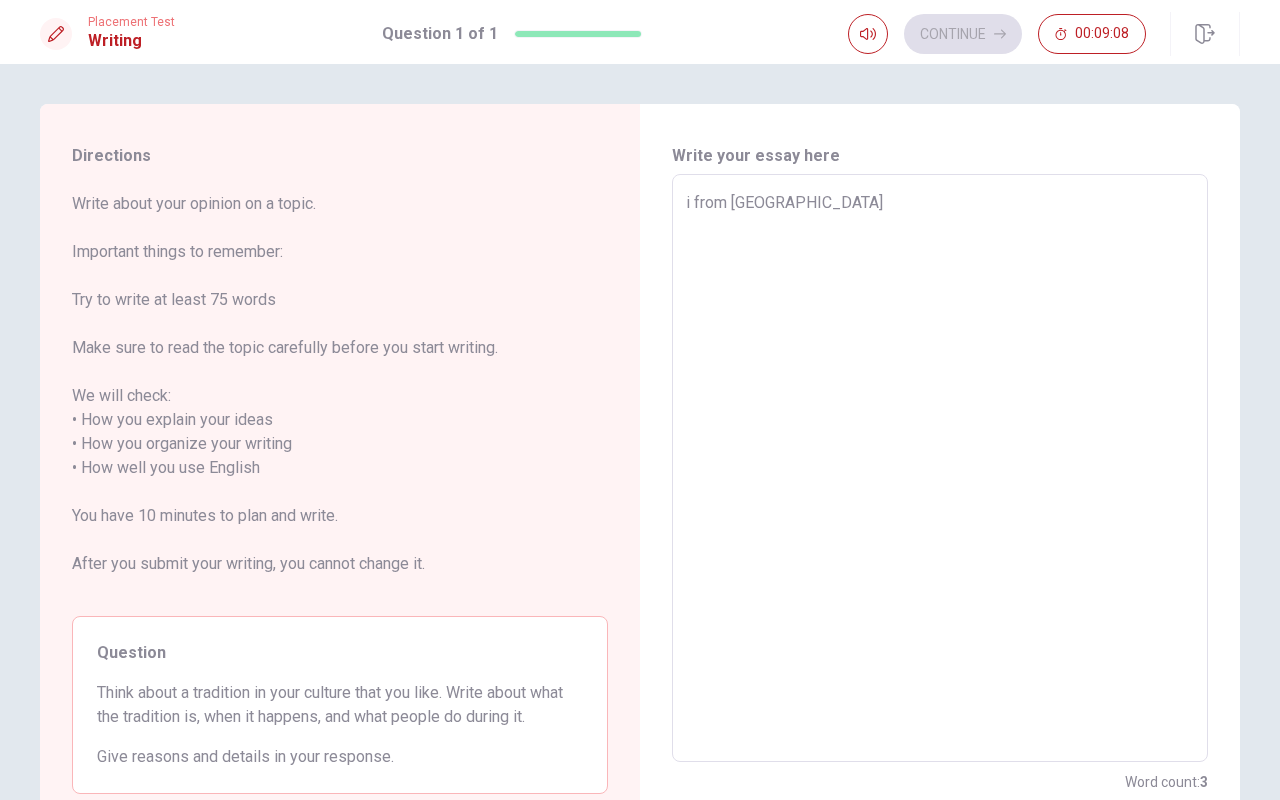 type on "x" 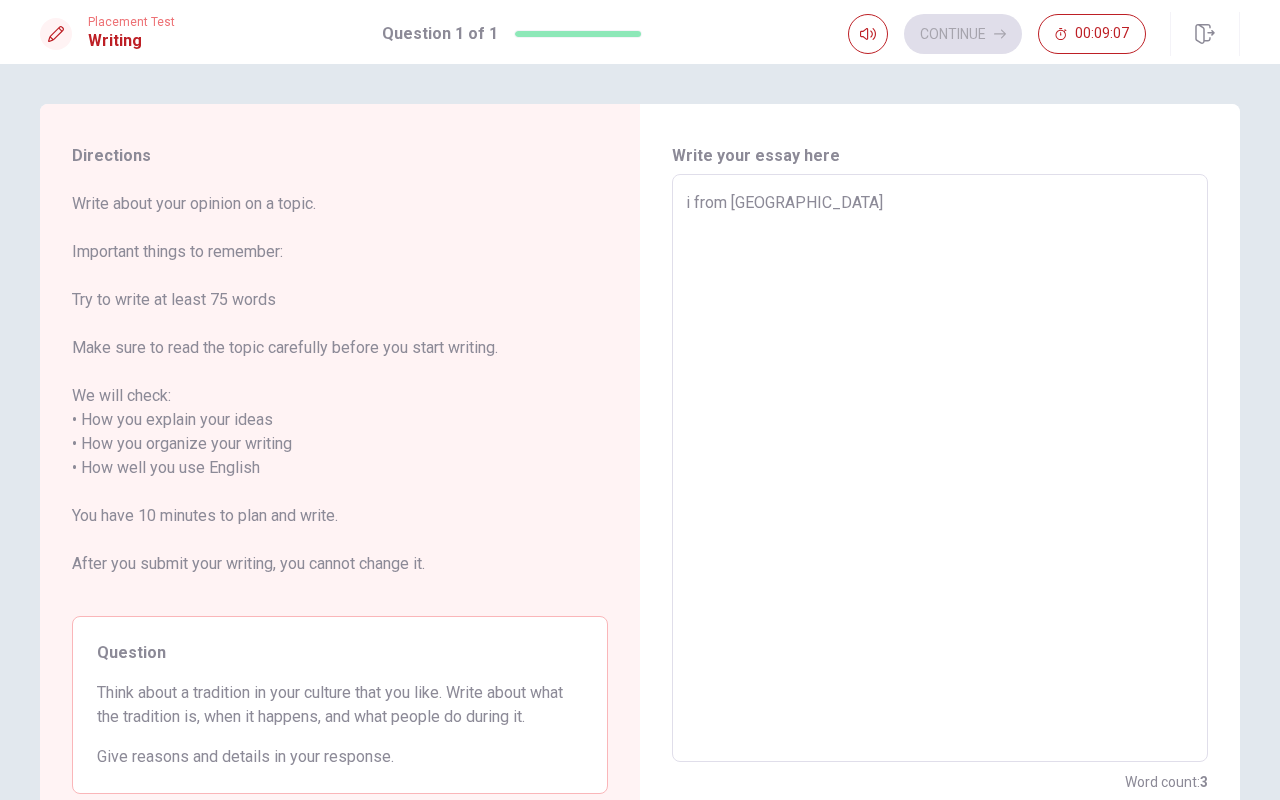 type on "i from [GEOGRAPHIC_DATA]" 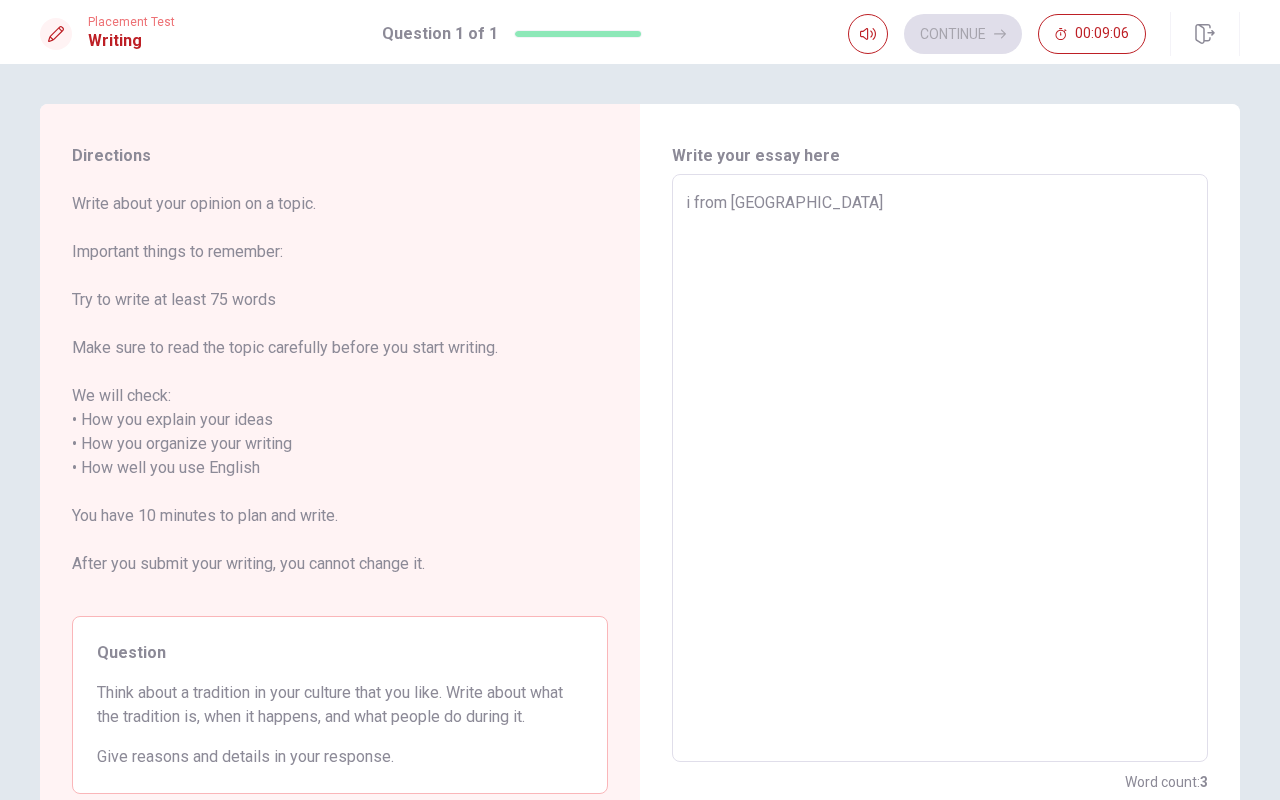 type on "i from [GEOGRAPHIC_DATA]," 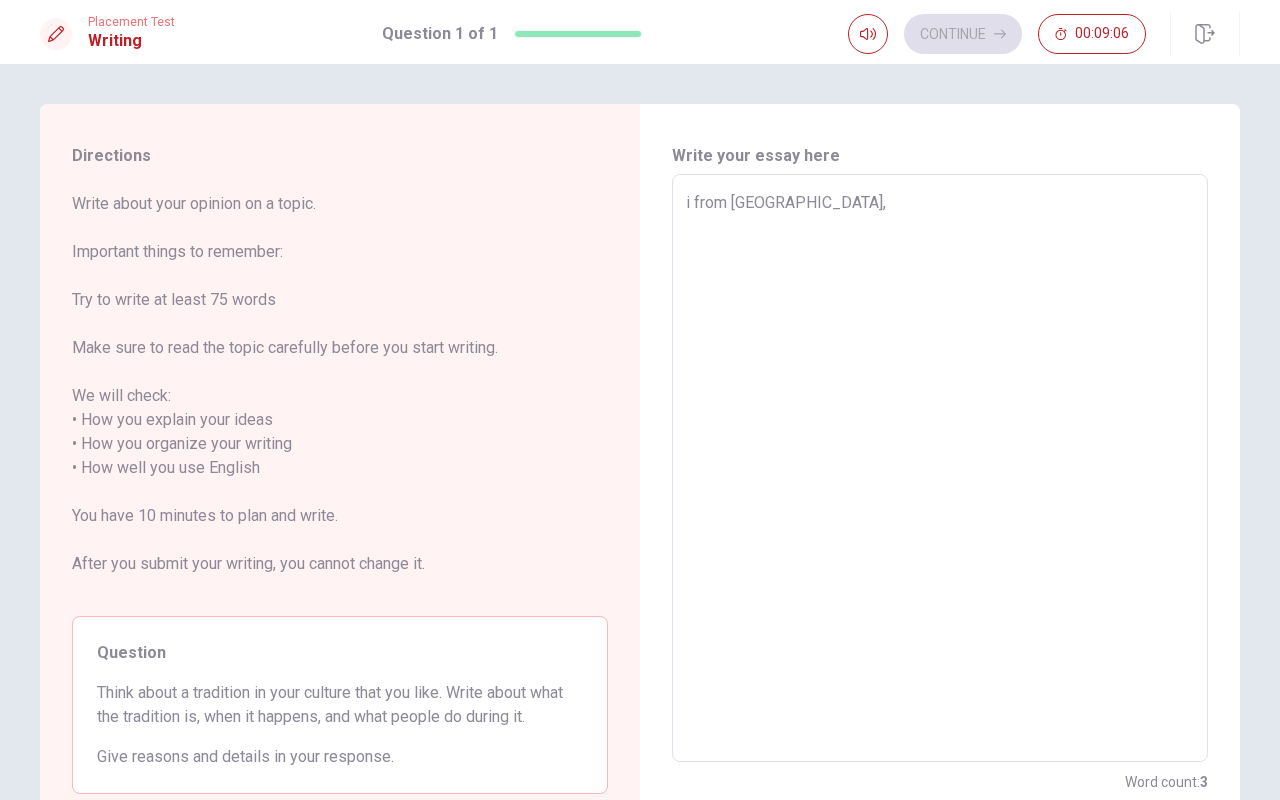 type on "x" 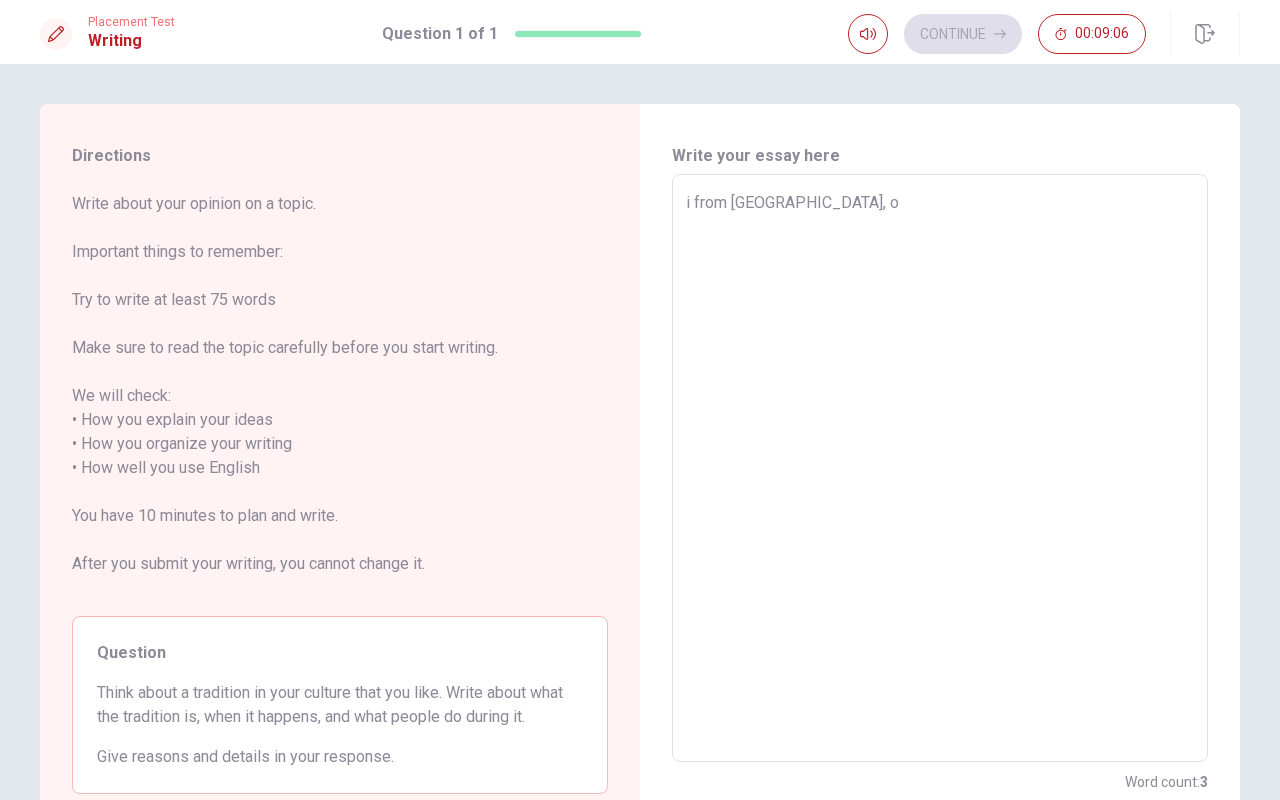 type on "x" 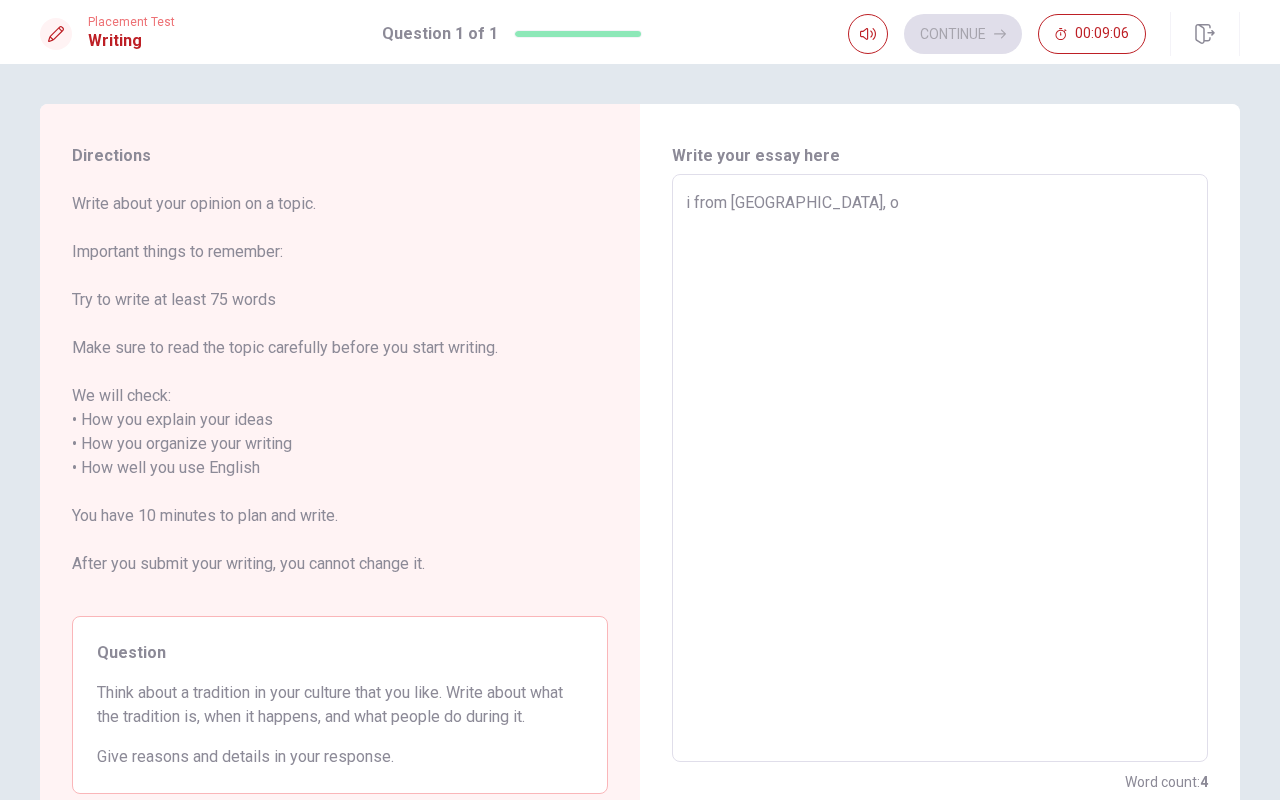 type on "i from [GEOGRAPHIC_DATA], ou" 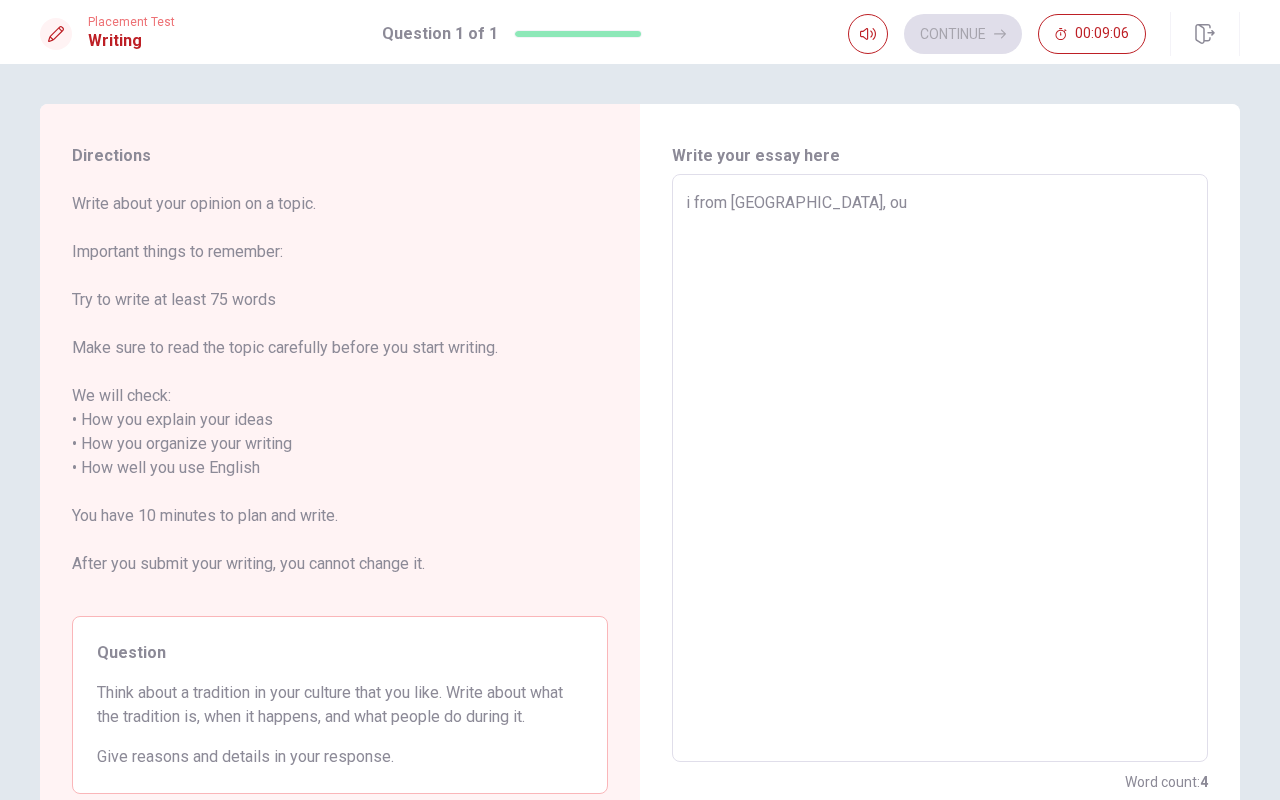 type on "x" 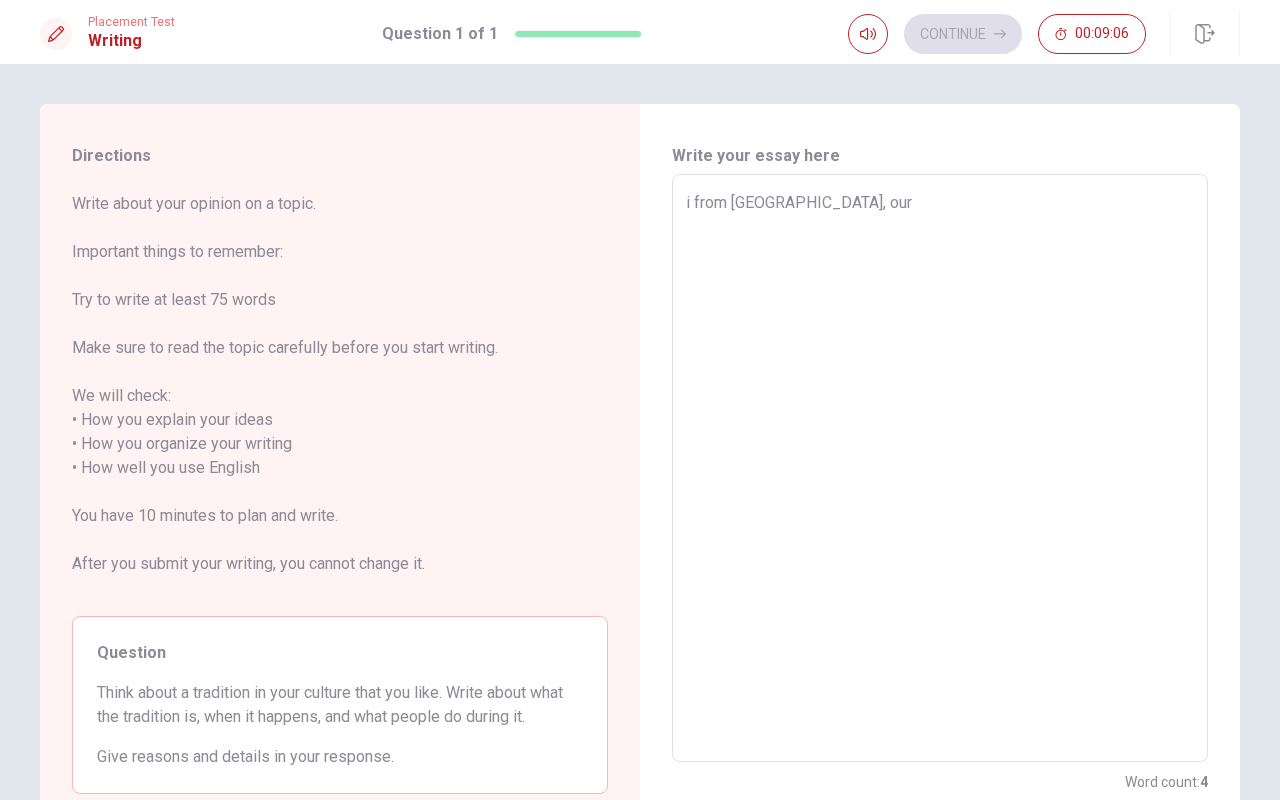 type on "x" 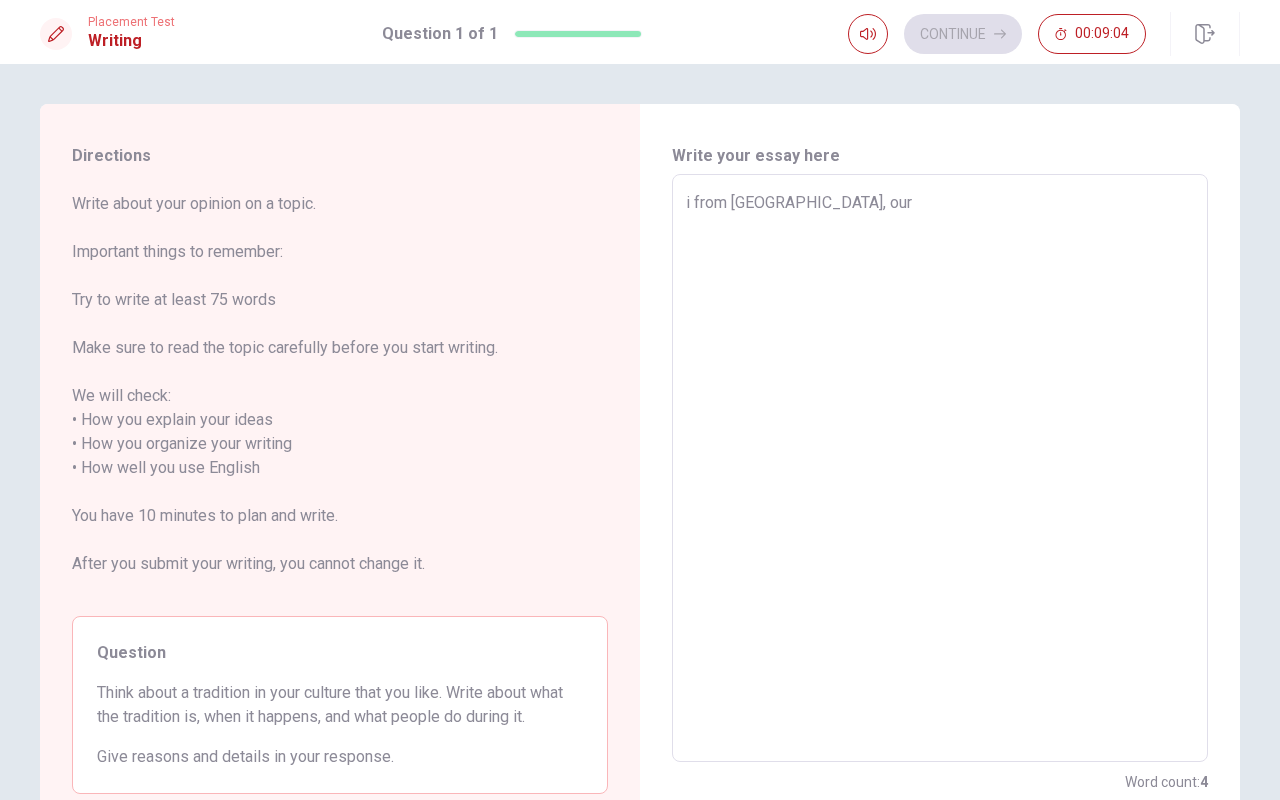 type on "i from [GEOGRAPHIC_DATA], our" 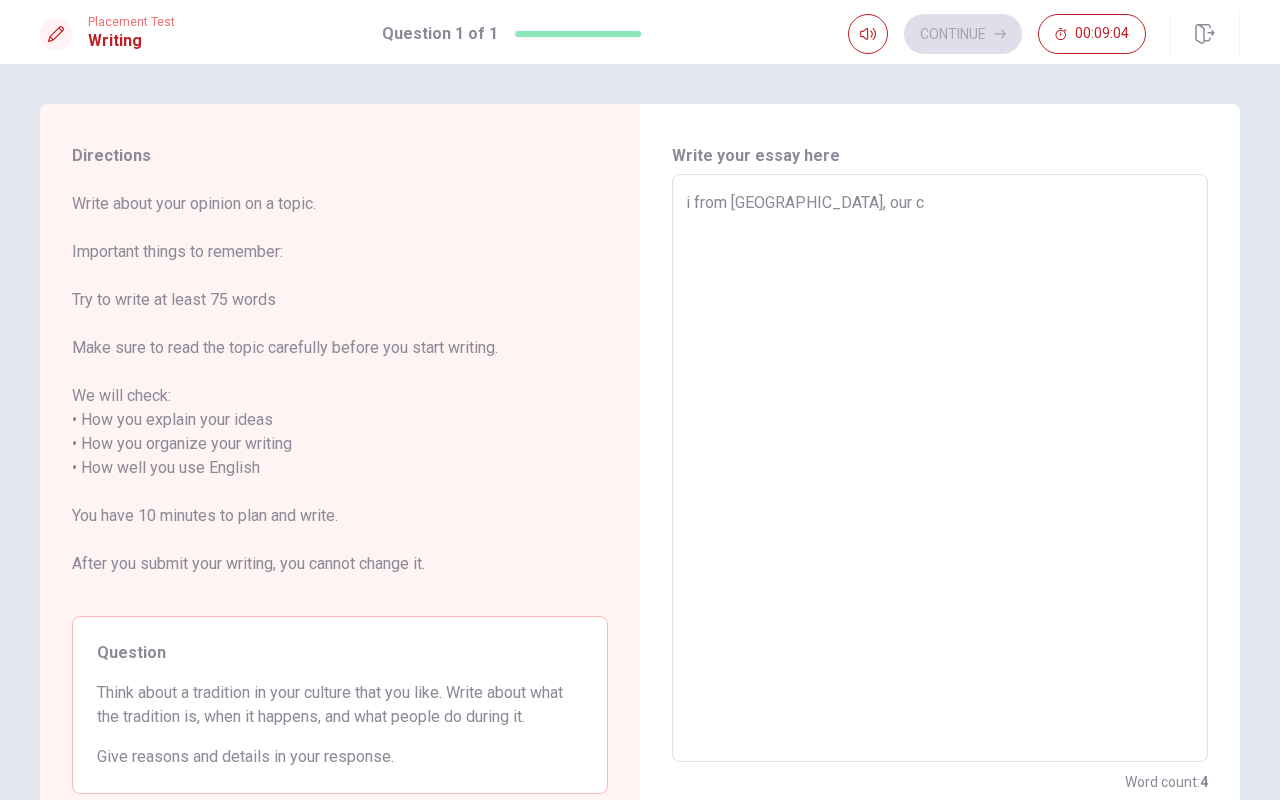 type on "x" 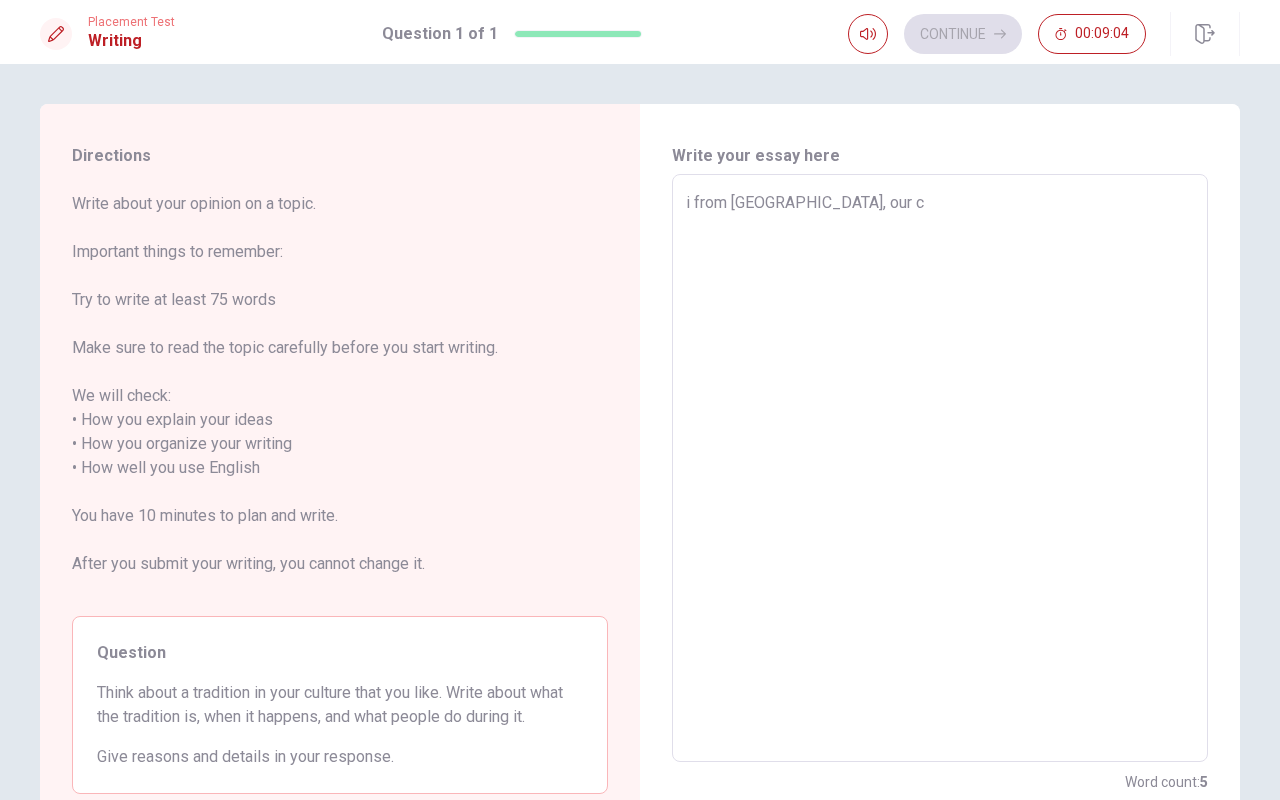 type on "i from [GEOGRAPHIC_DATA], our cu" 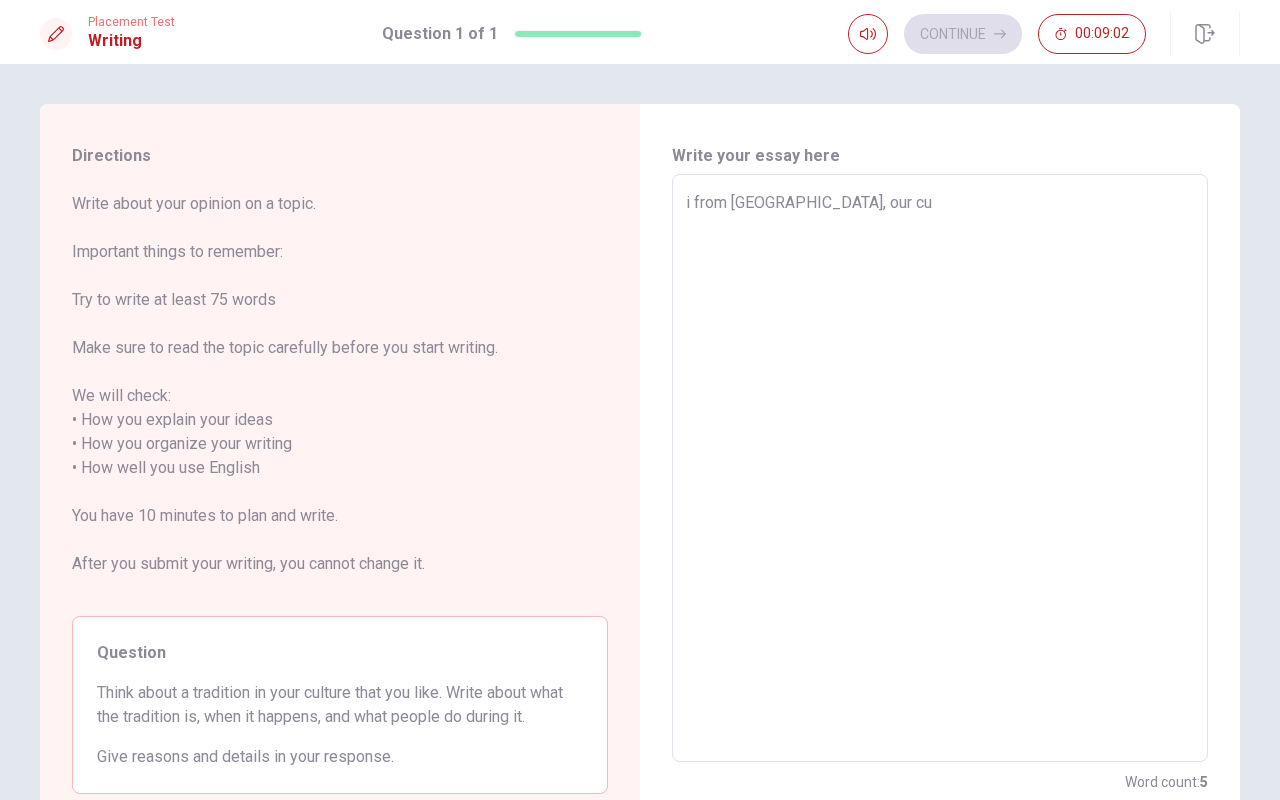 type on "x" 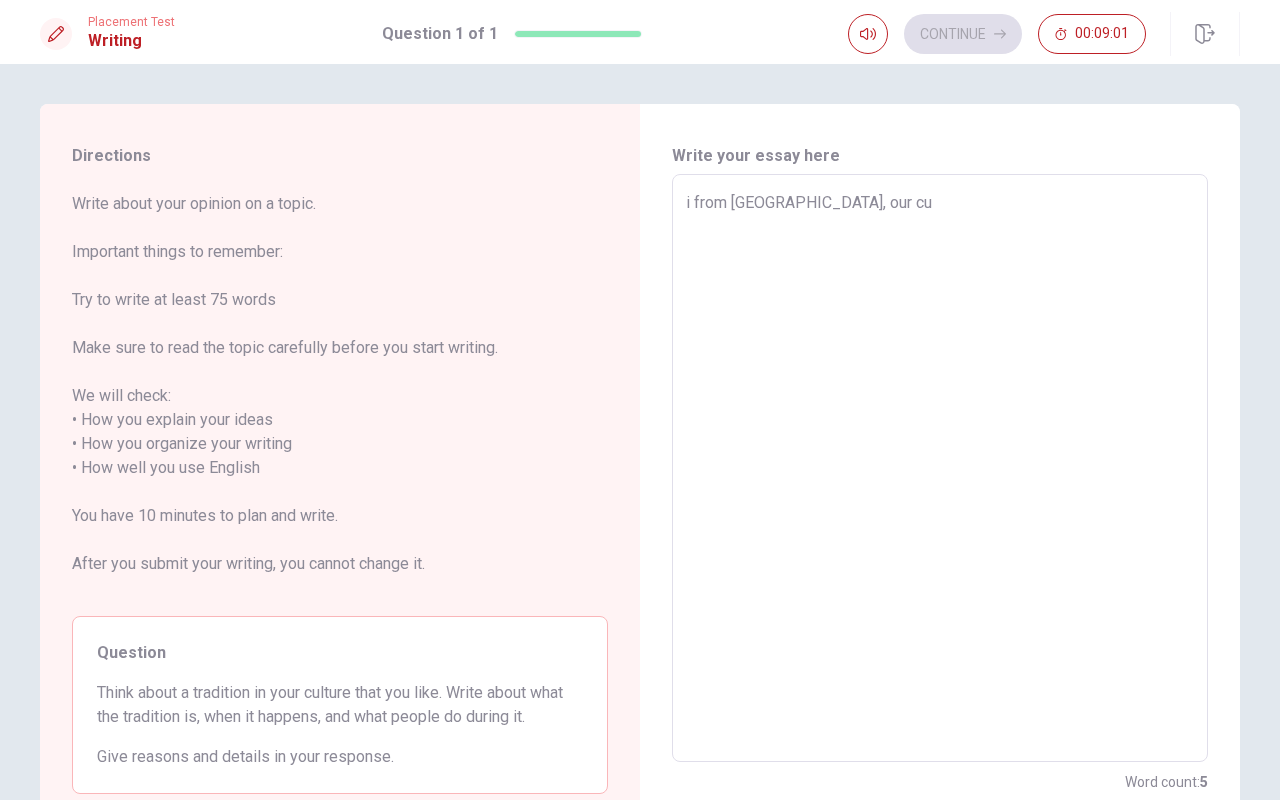 type on "i from [GEOGRAPHIC_DATA], our cuu" 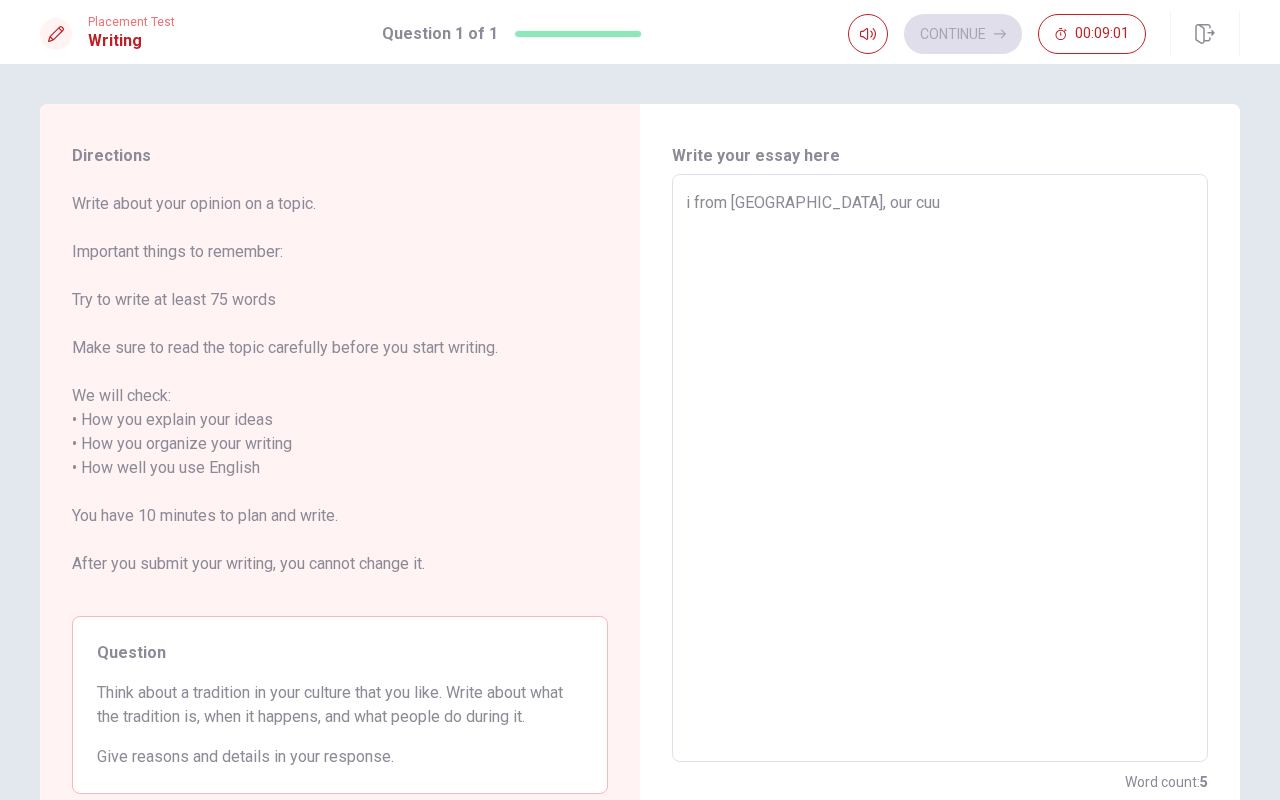 type on "x" 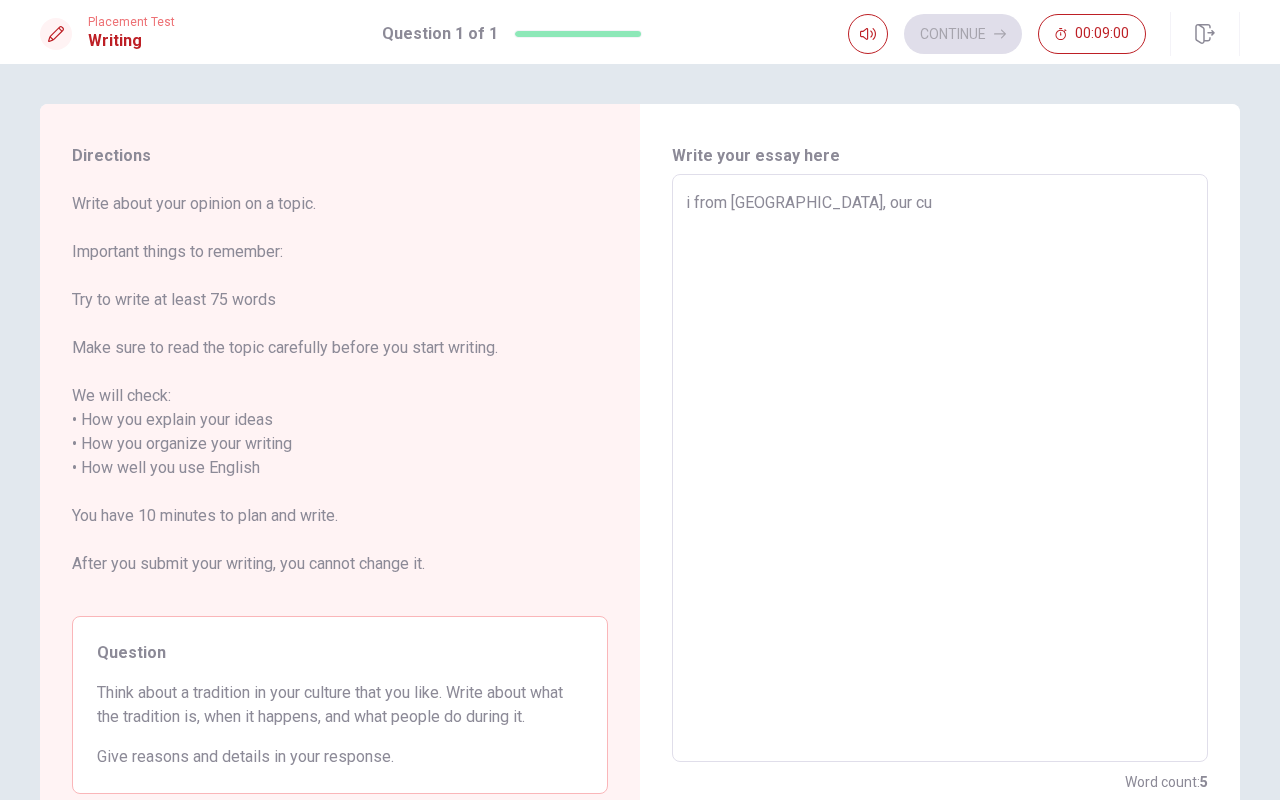 type on "x" 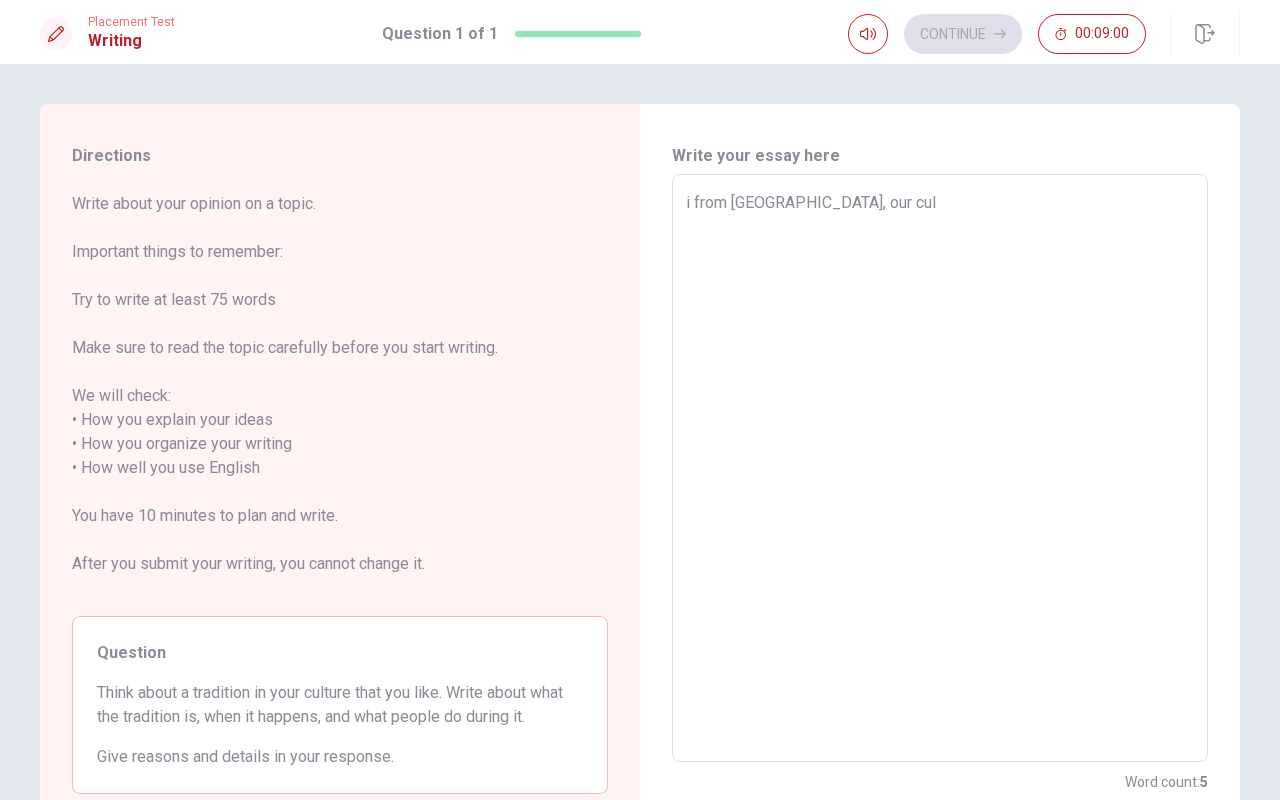 type on "x" 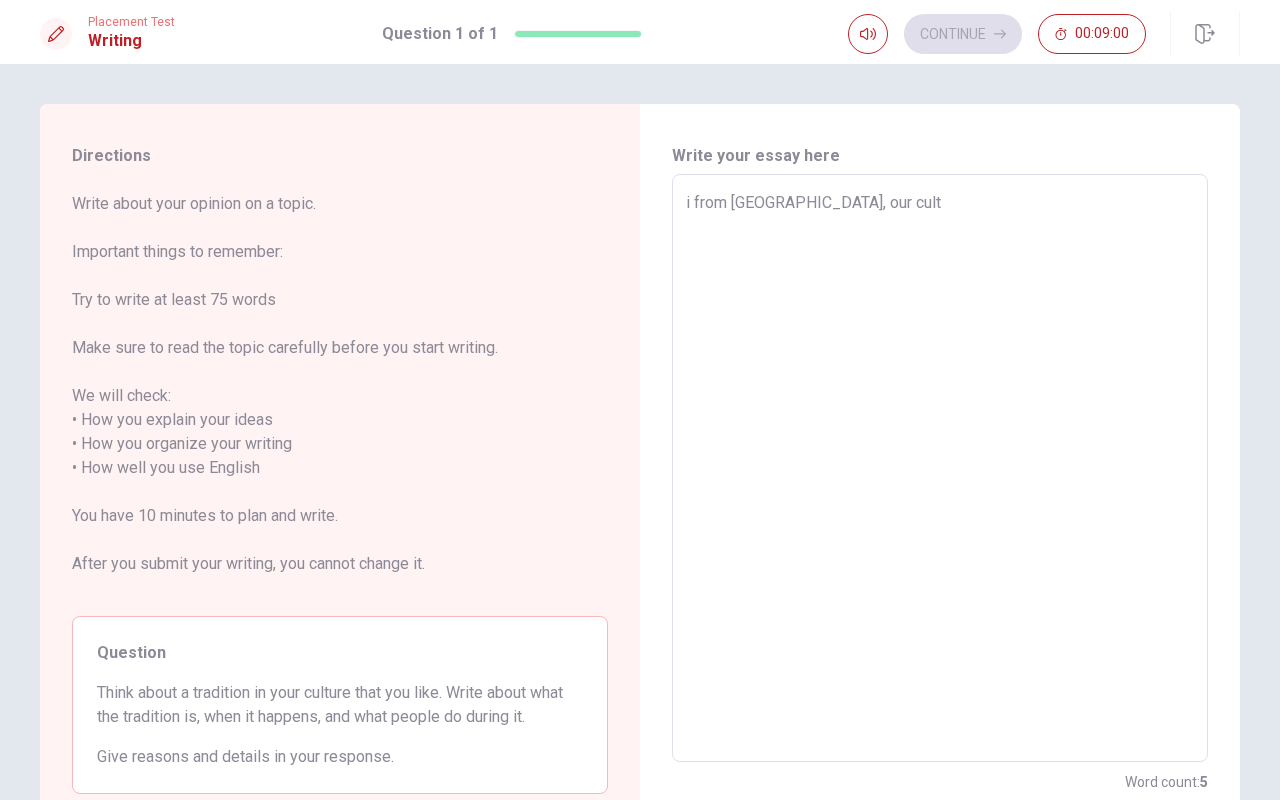 type on "x" 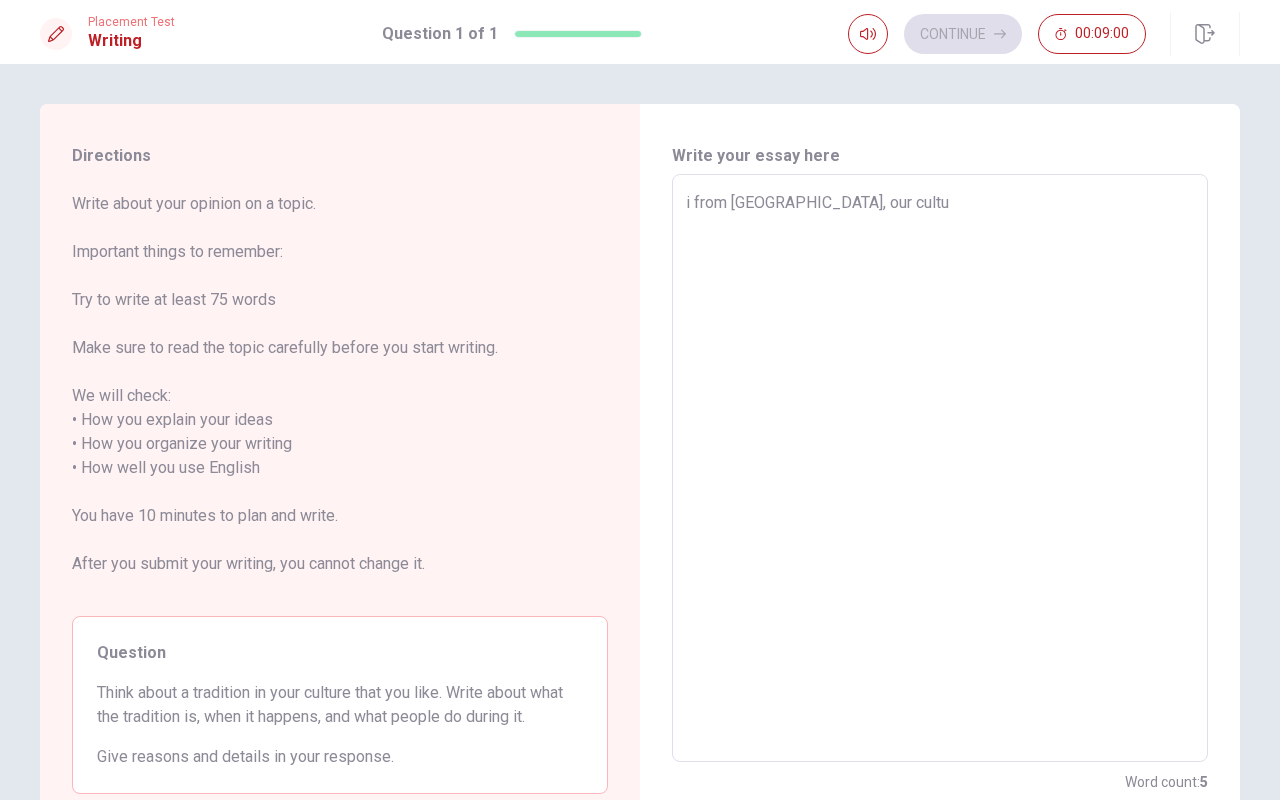 type on "x" 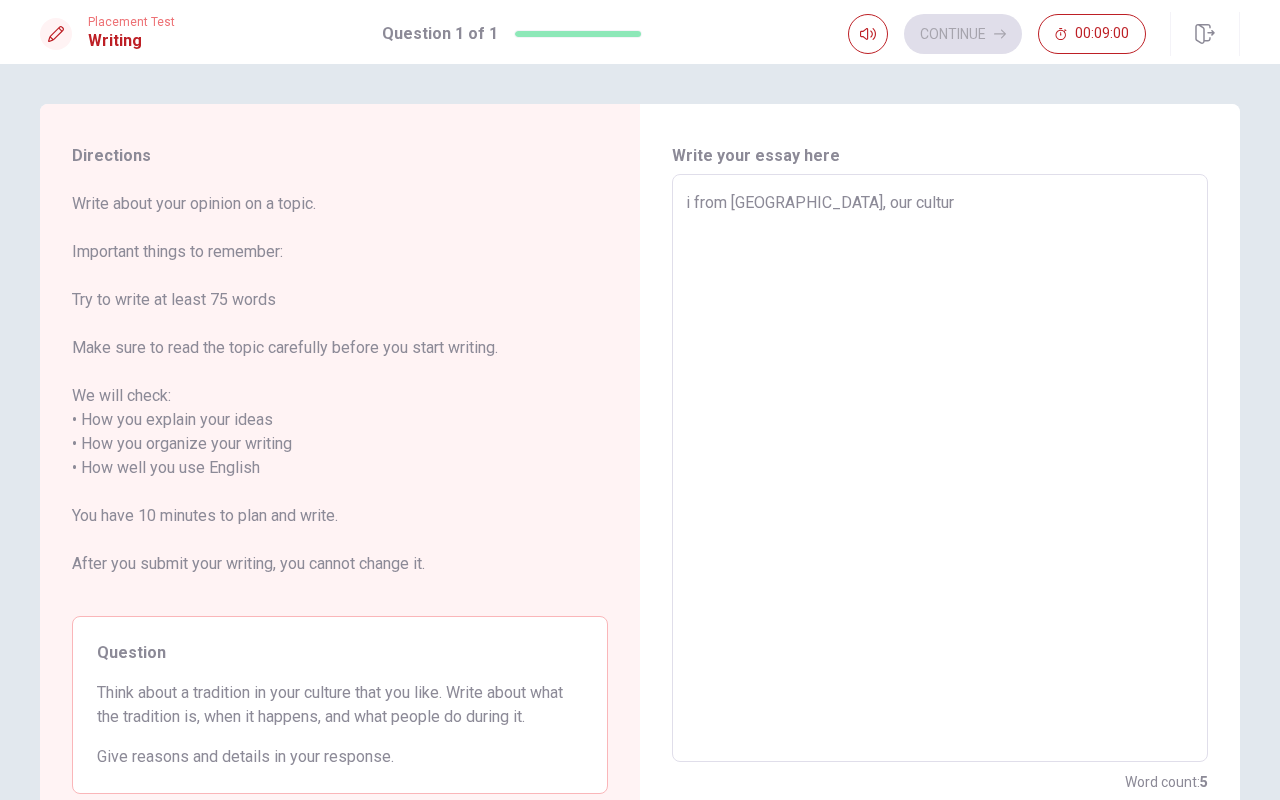 type on "x" 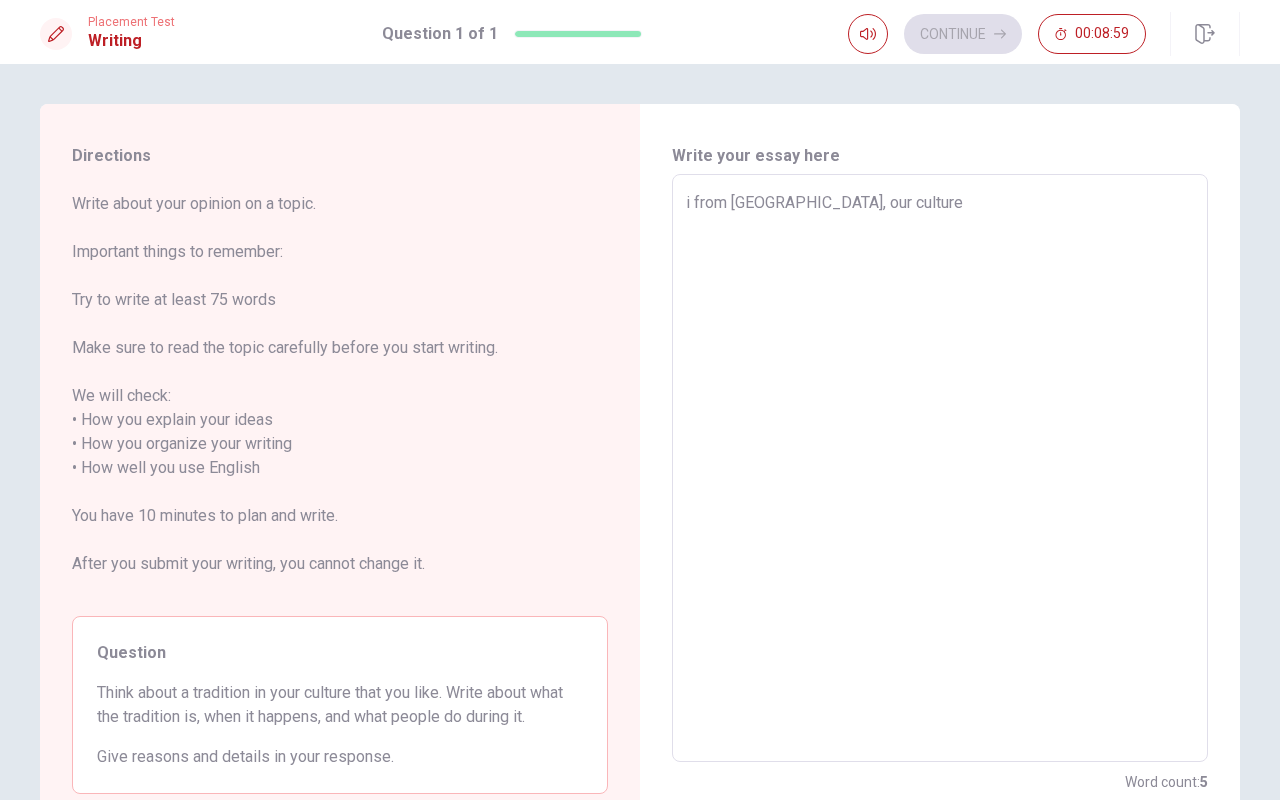 type on "x" 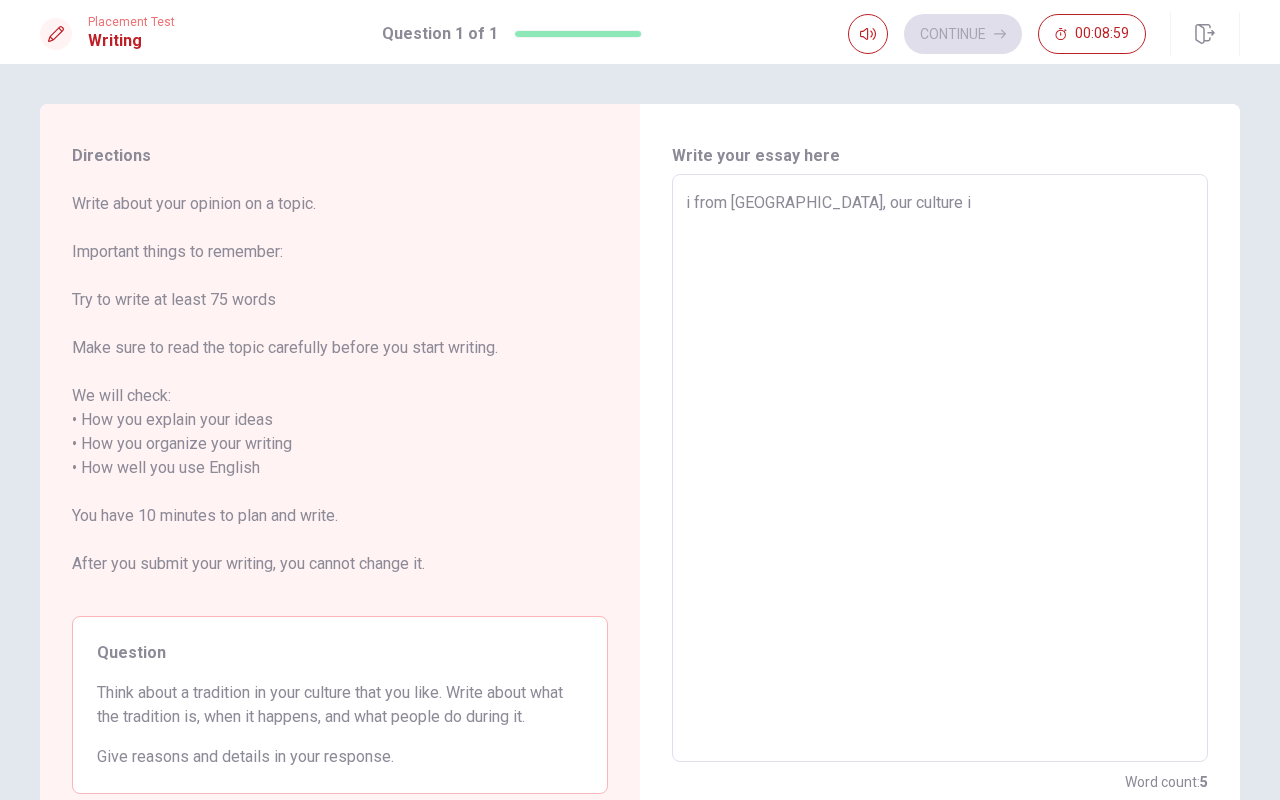 type on "x" 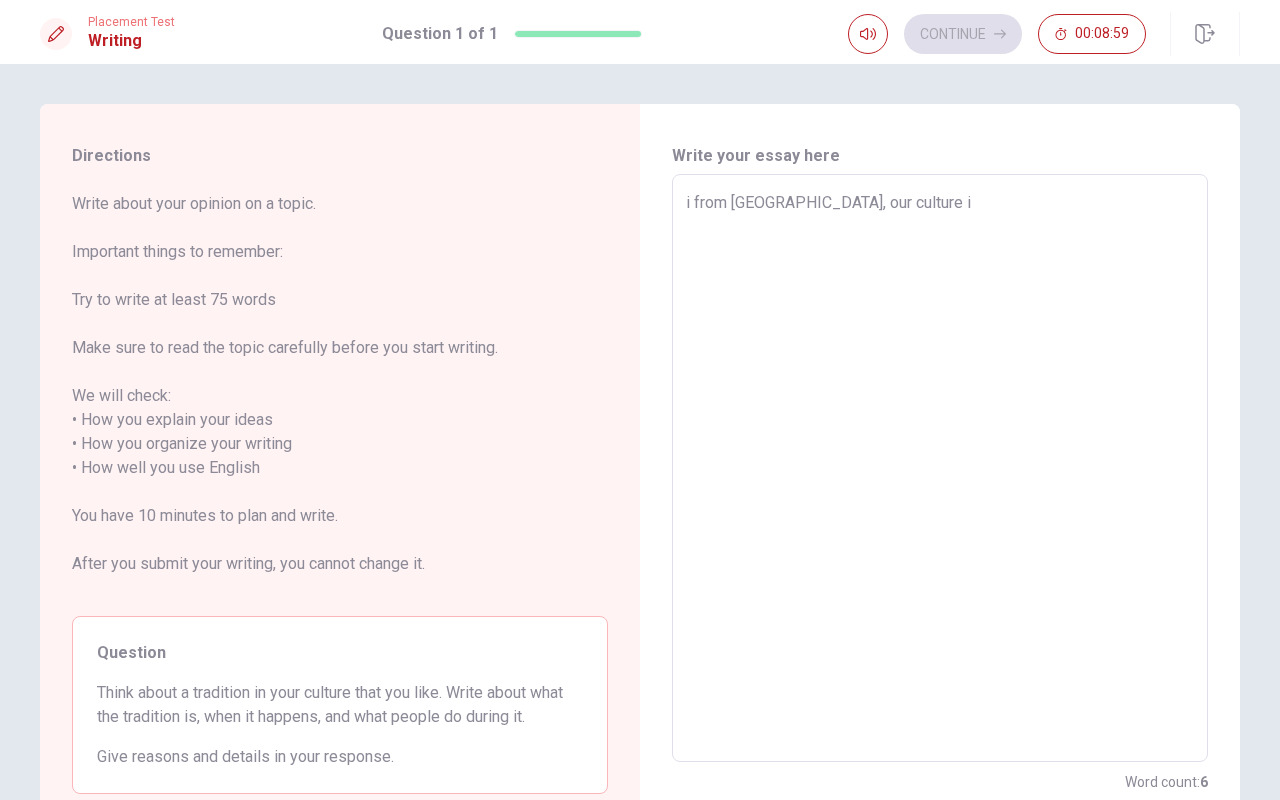 type on "i from [GEOGRAPHIC_DATA], our culture it" 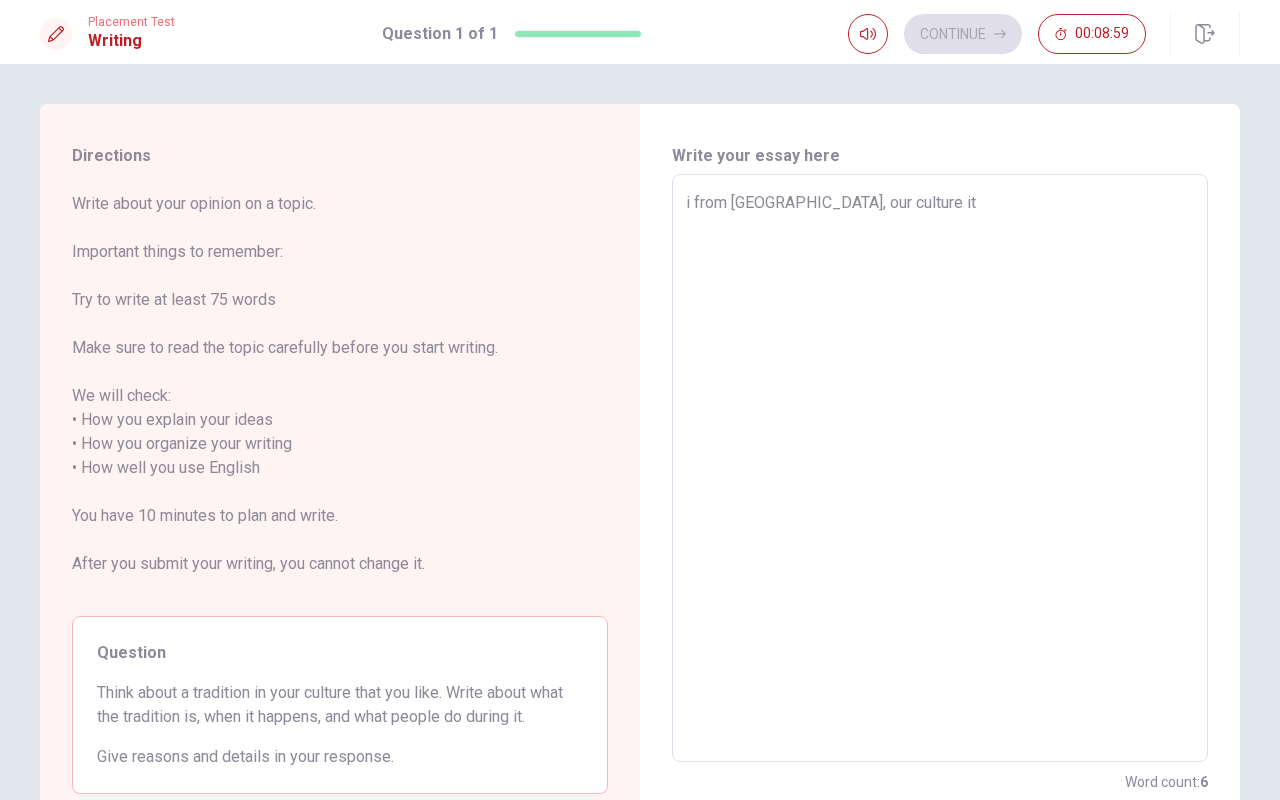 type on "x" 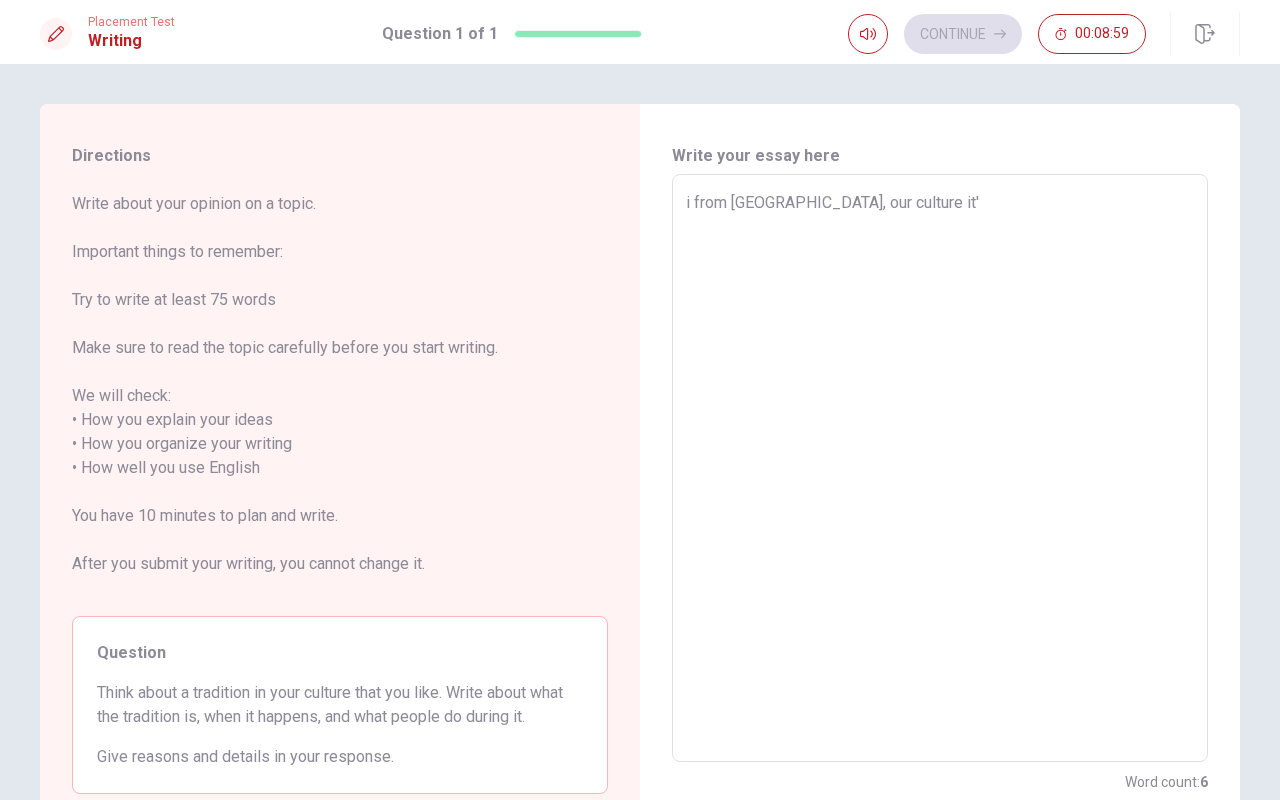 type on "x" 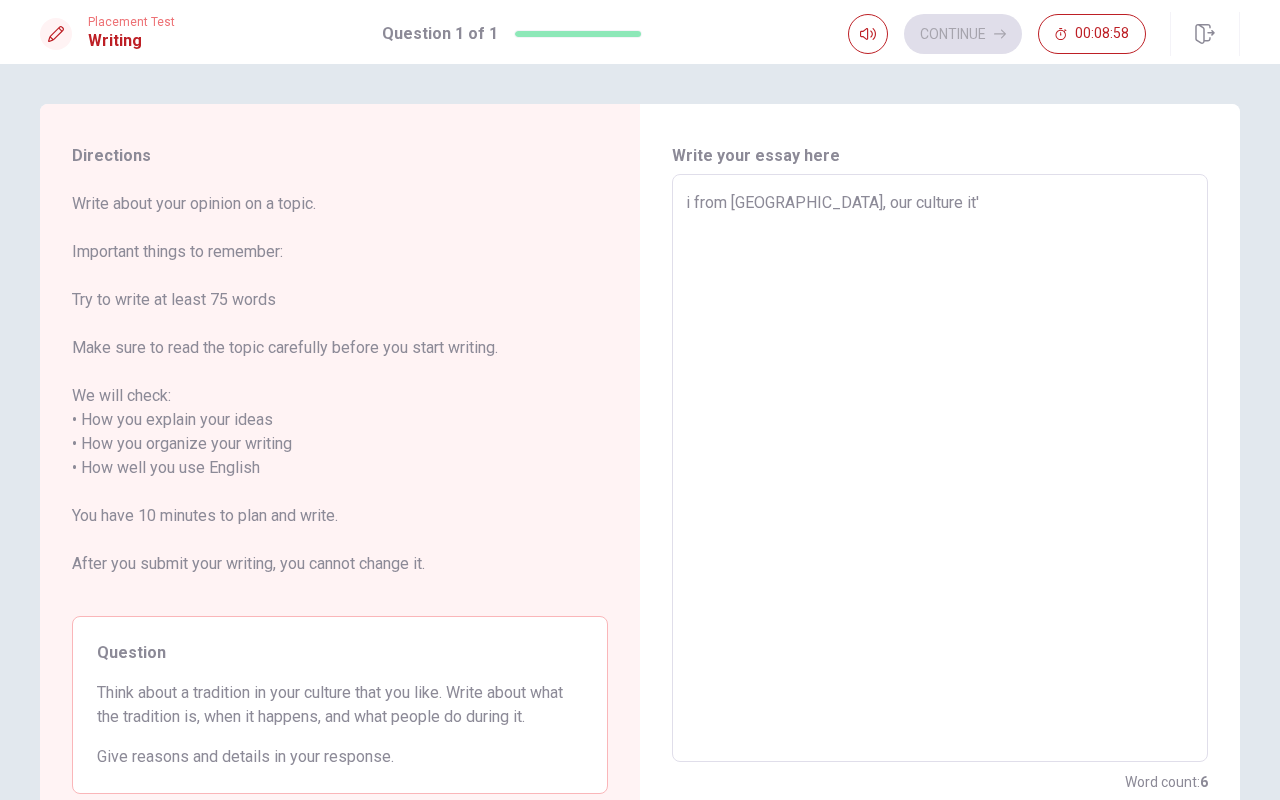type on "i from [GEOGRAPHIC_DATA], our culture it's" 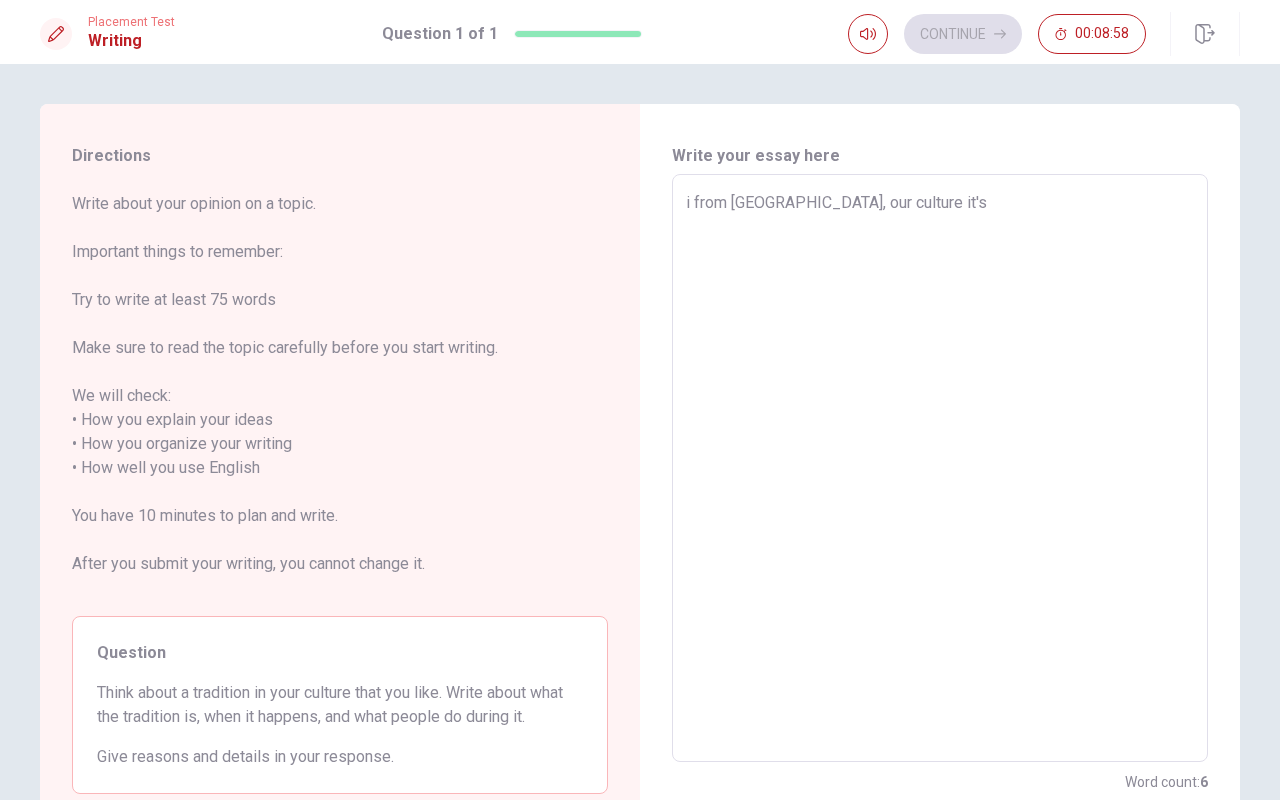 type on "x" 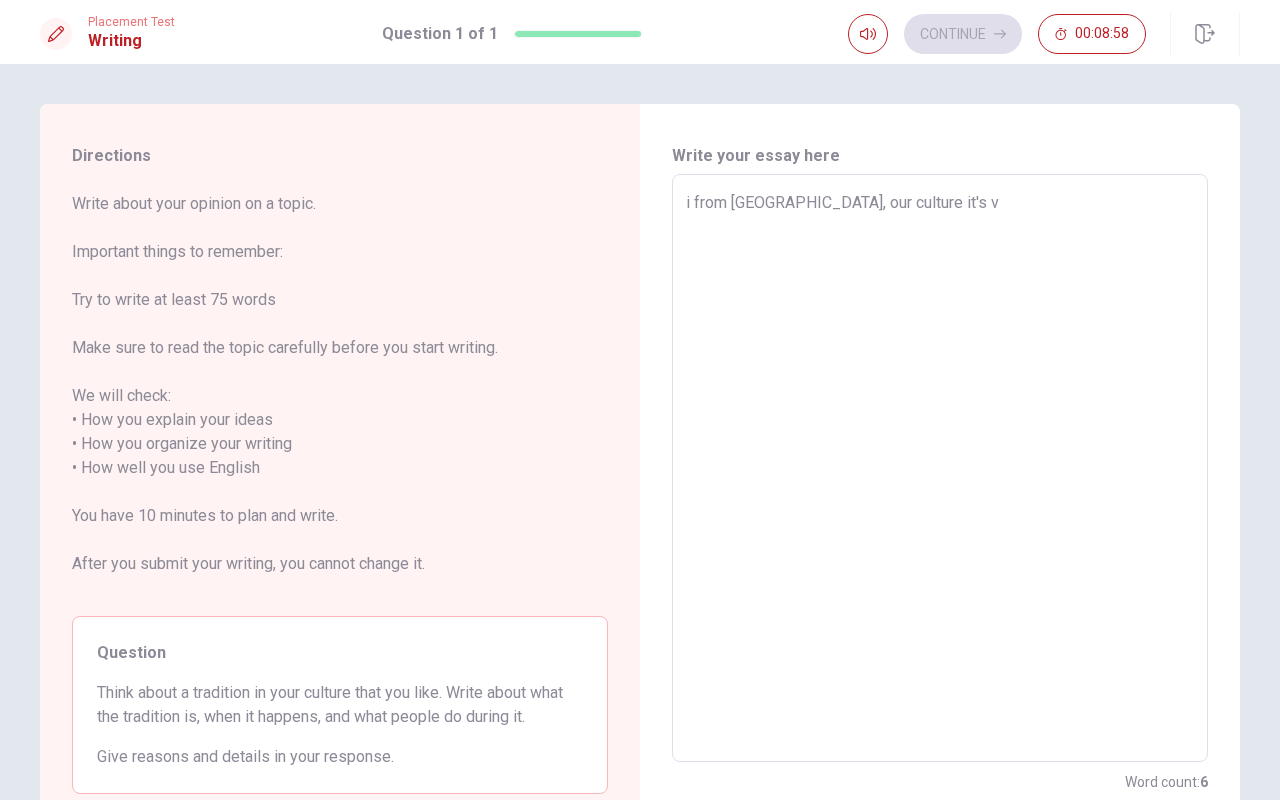 type on "x" 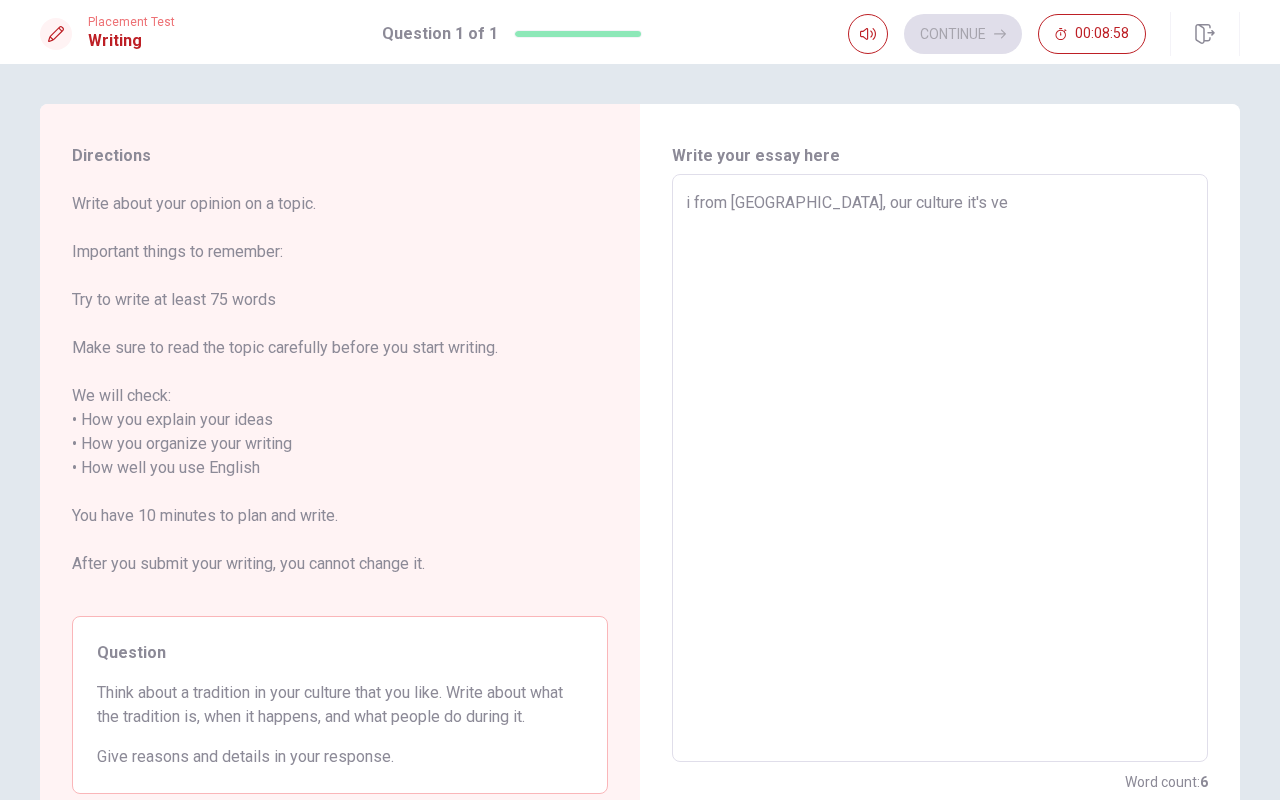 type on "x" 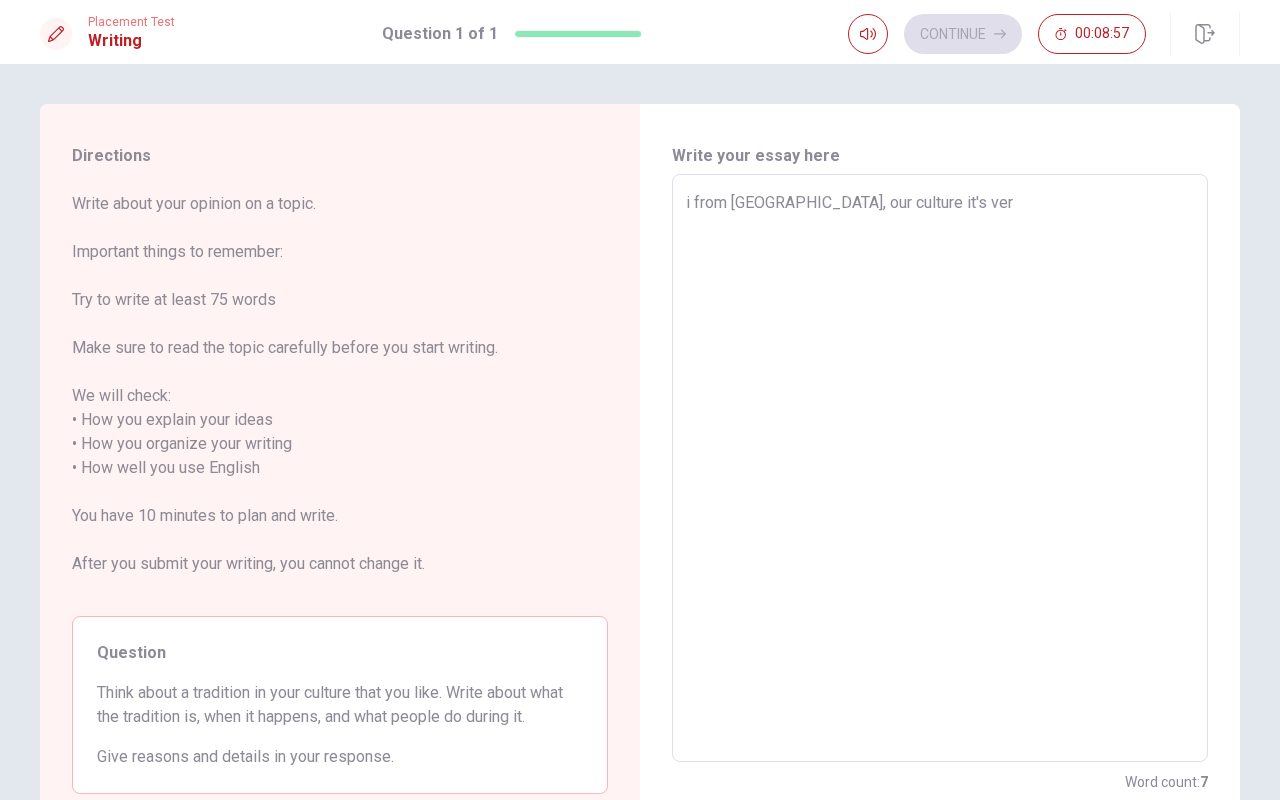 type on "x" 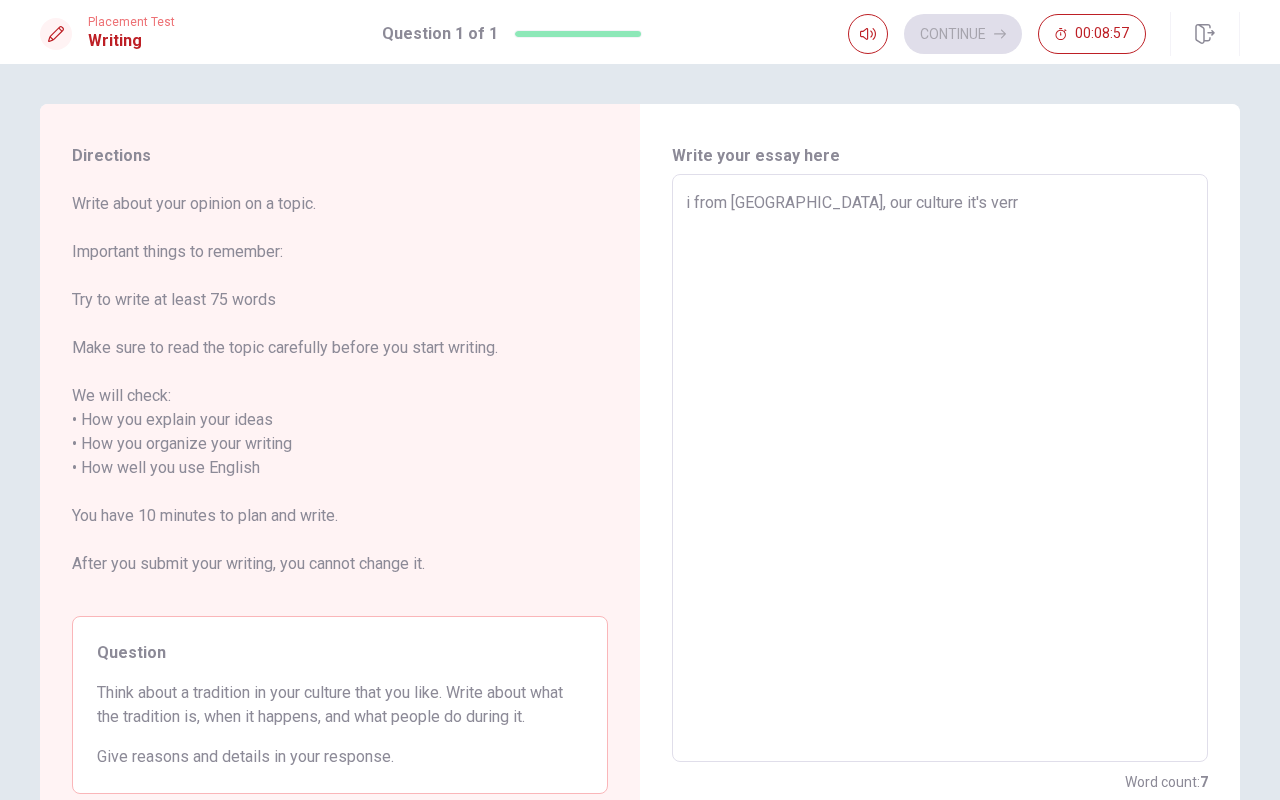type on "x" 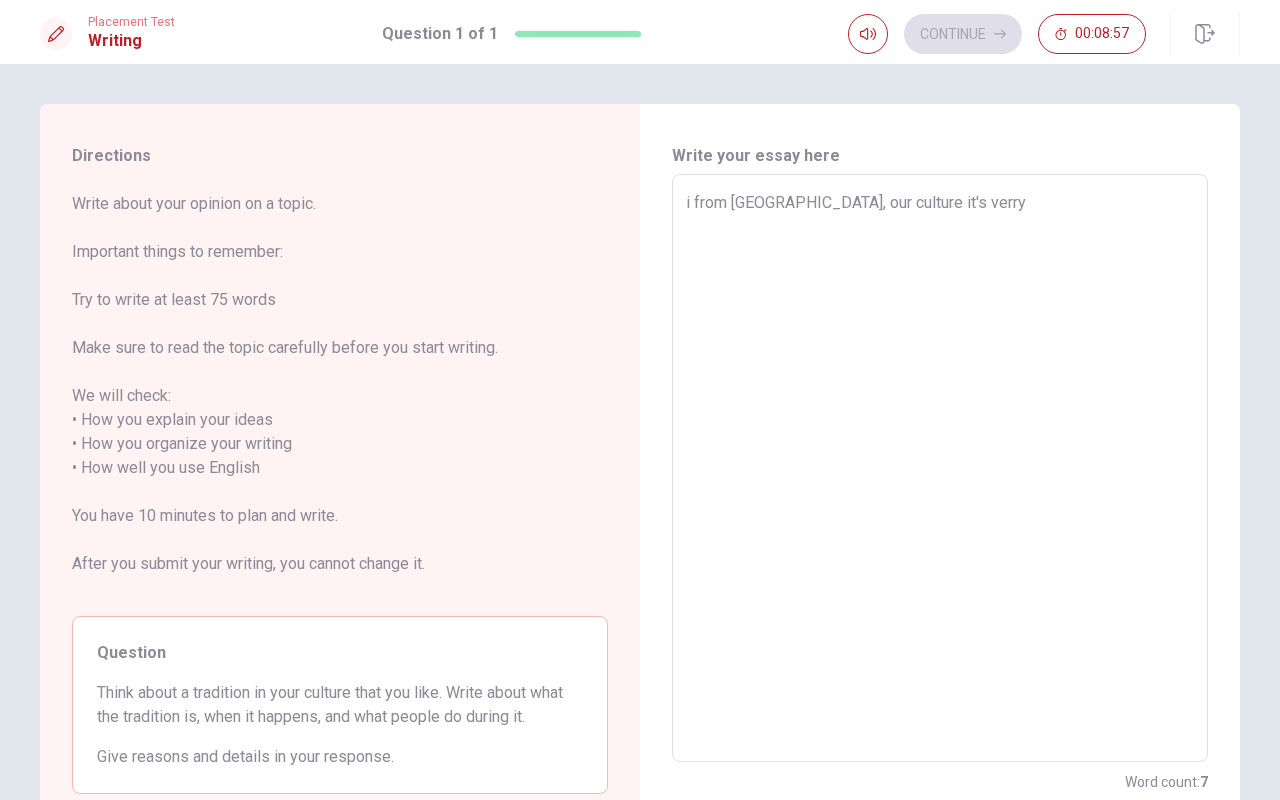 type on "x" 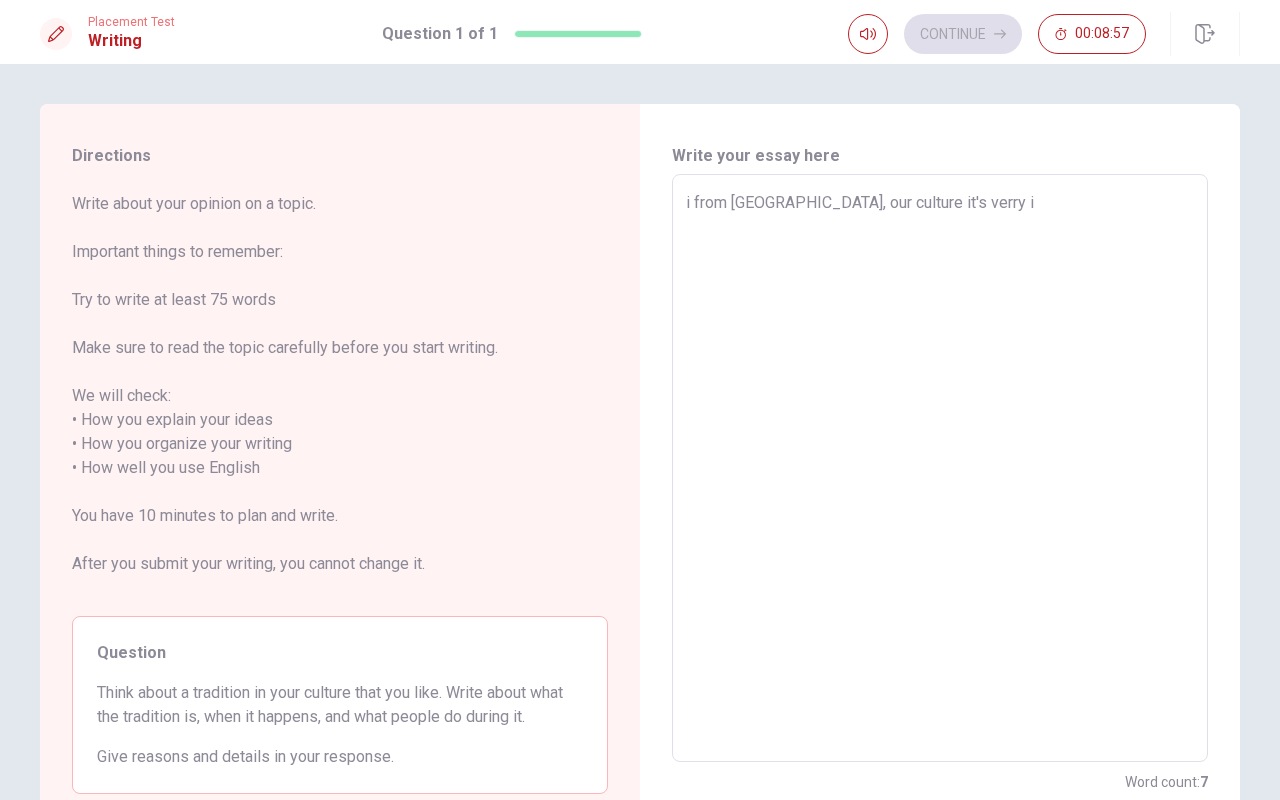 type on "x" 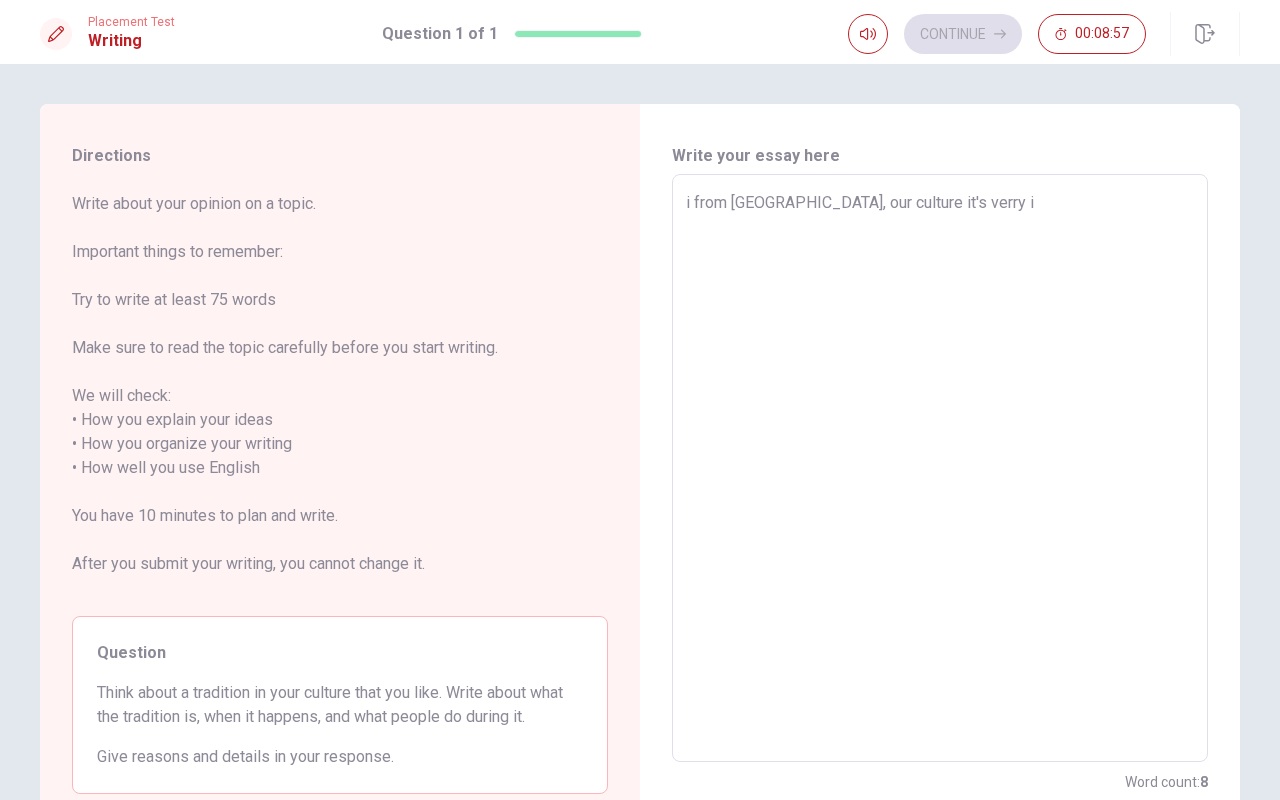 type on "i from [GEOGRAPHIC_DATA], our culture it's verry in" 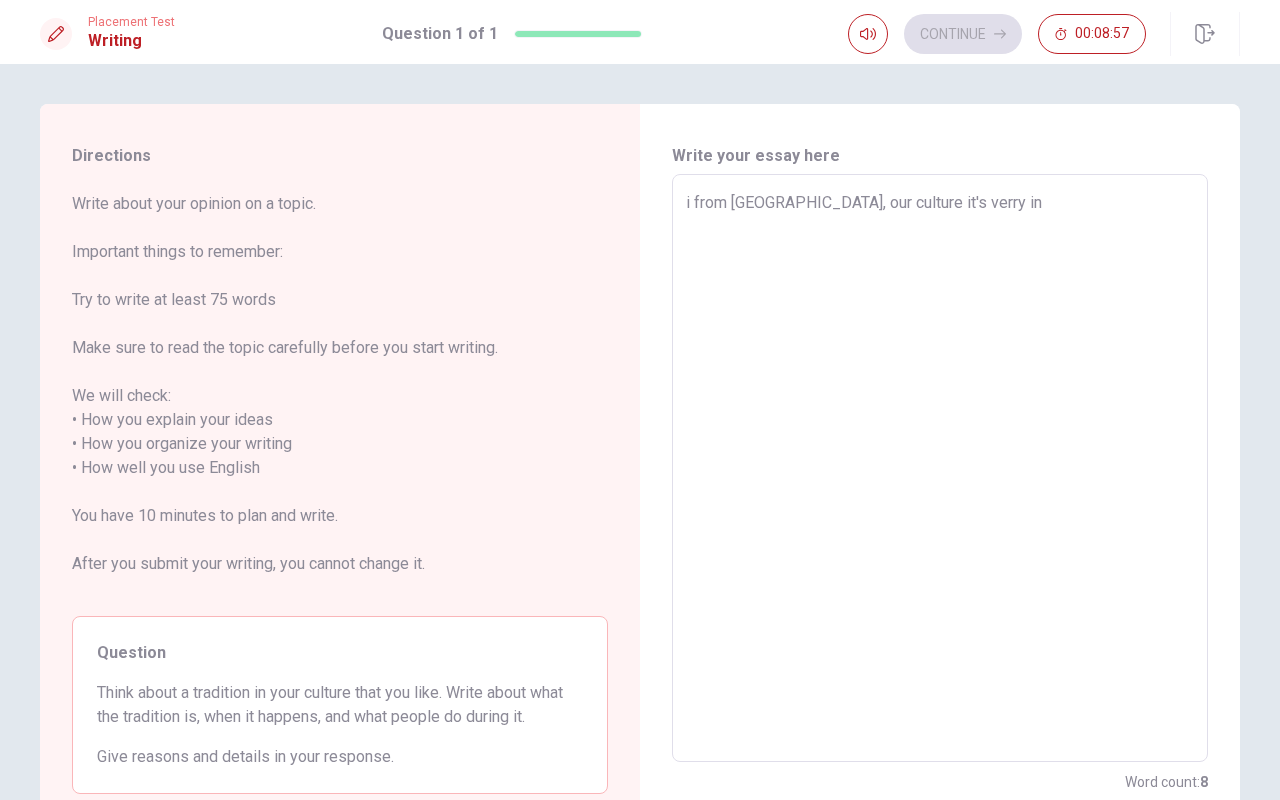 type on "x" 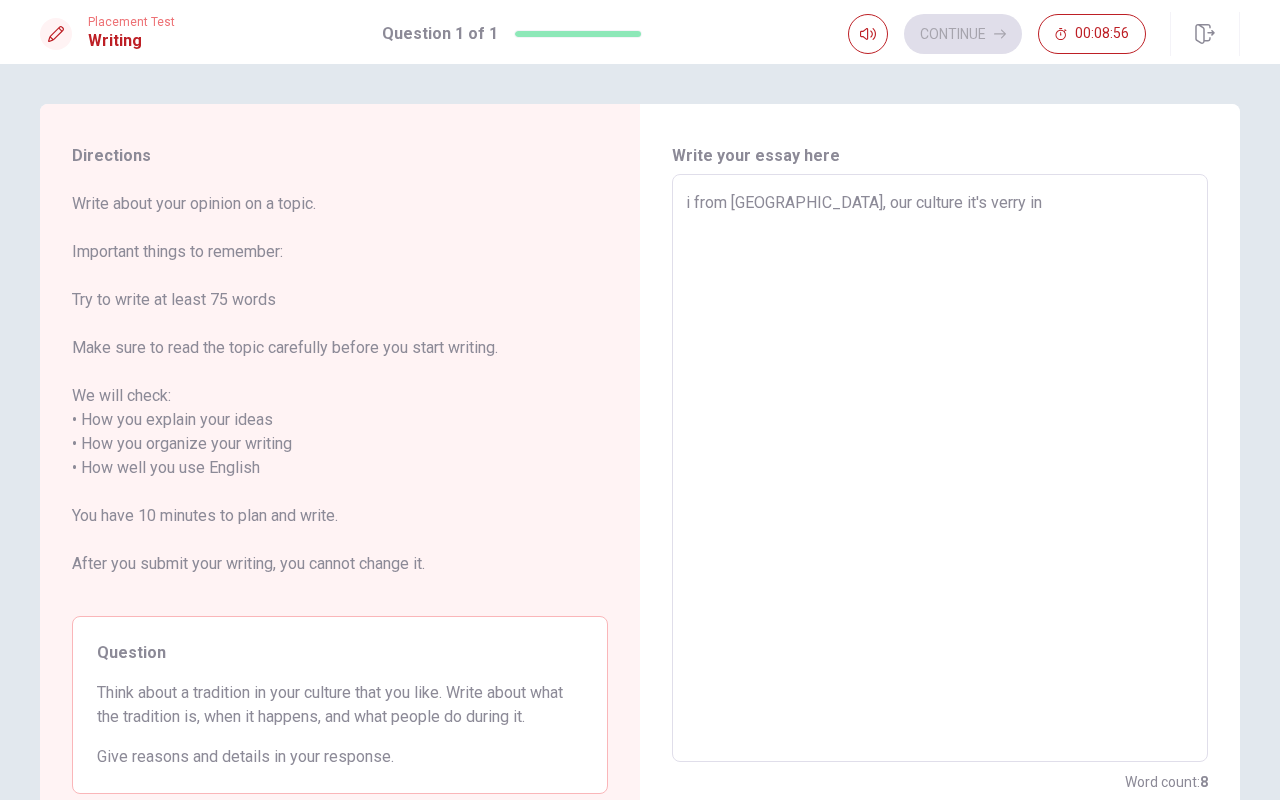 type on "i from [GEOGRAPHIC_DATA], our culture it's verry int" 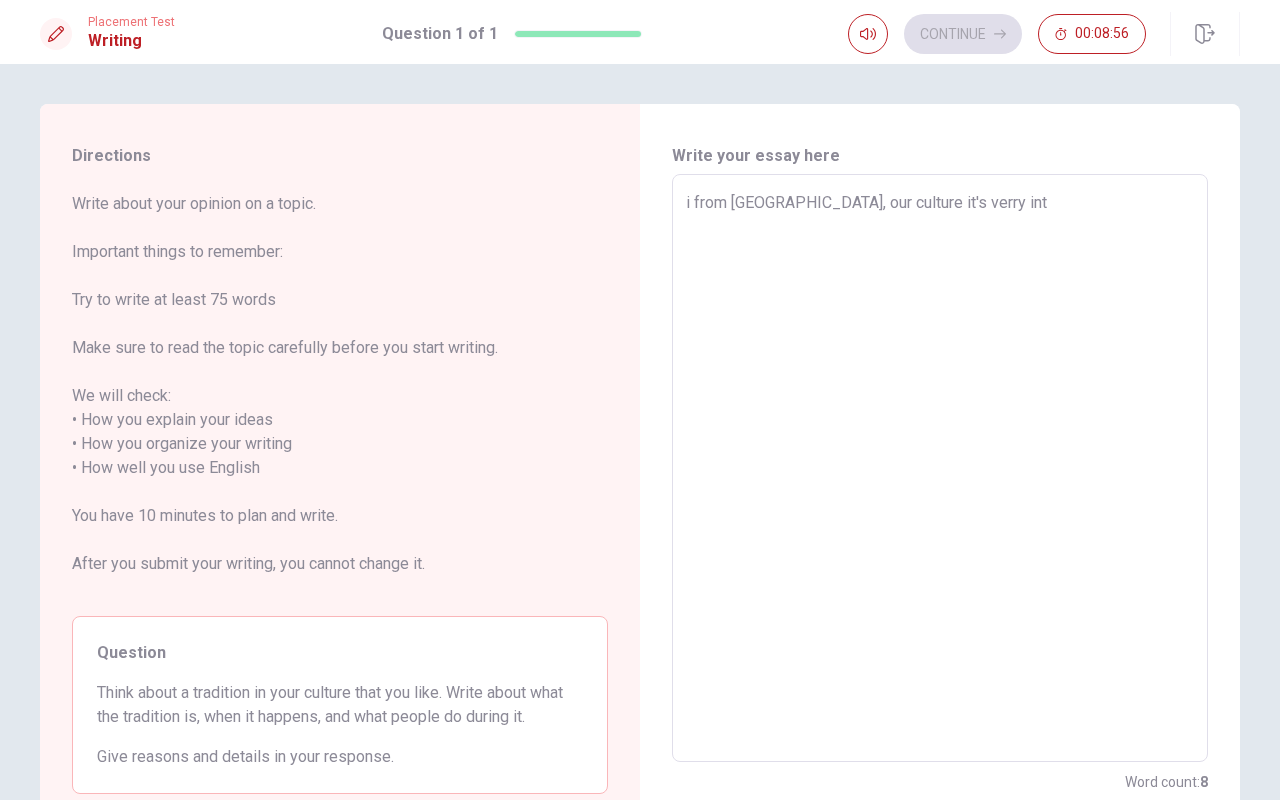 type on "x" 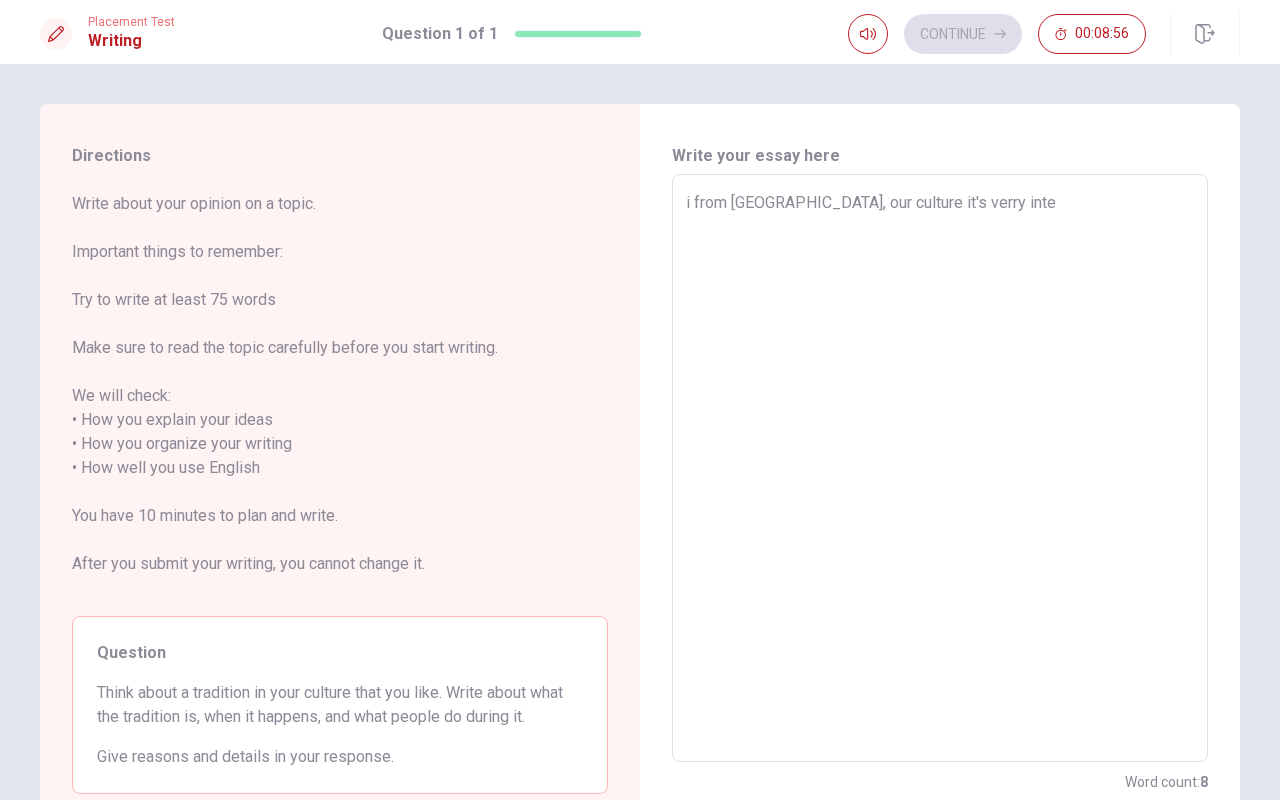 type on "x" 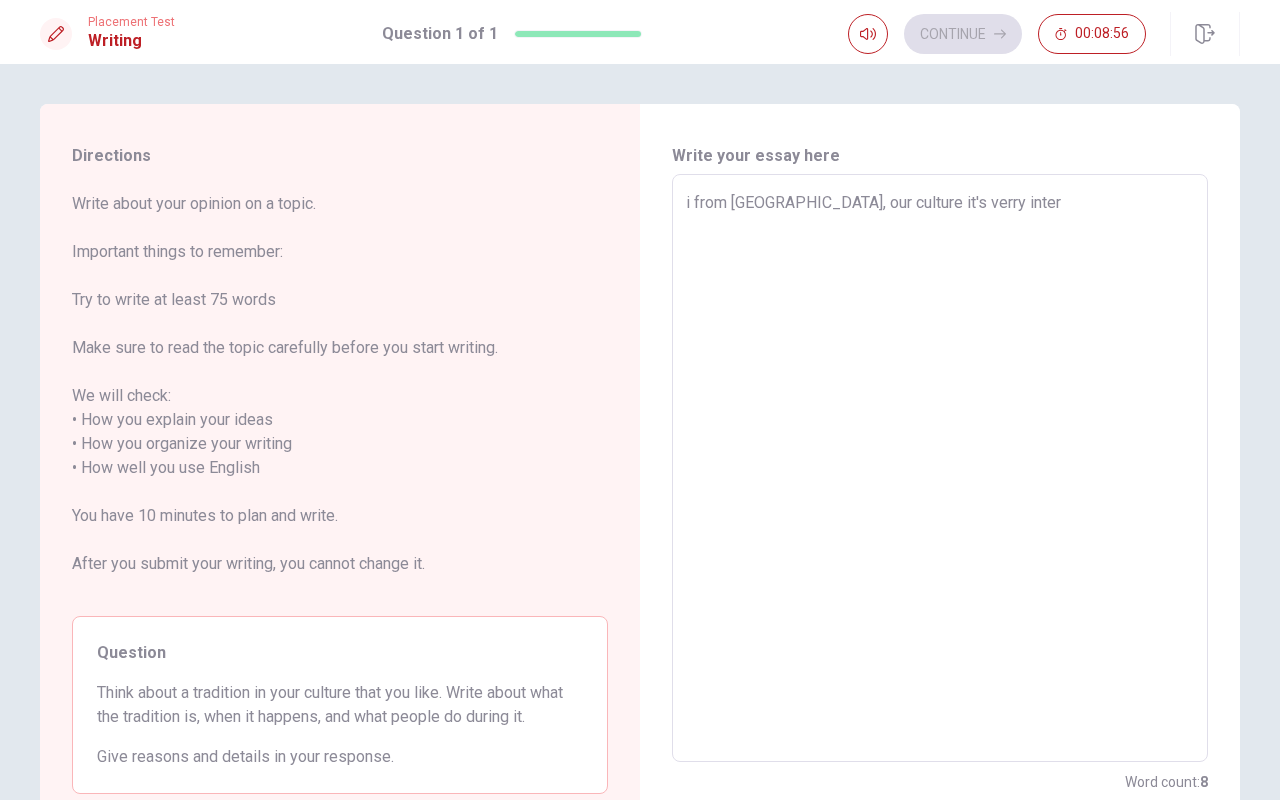 type on "x" 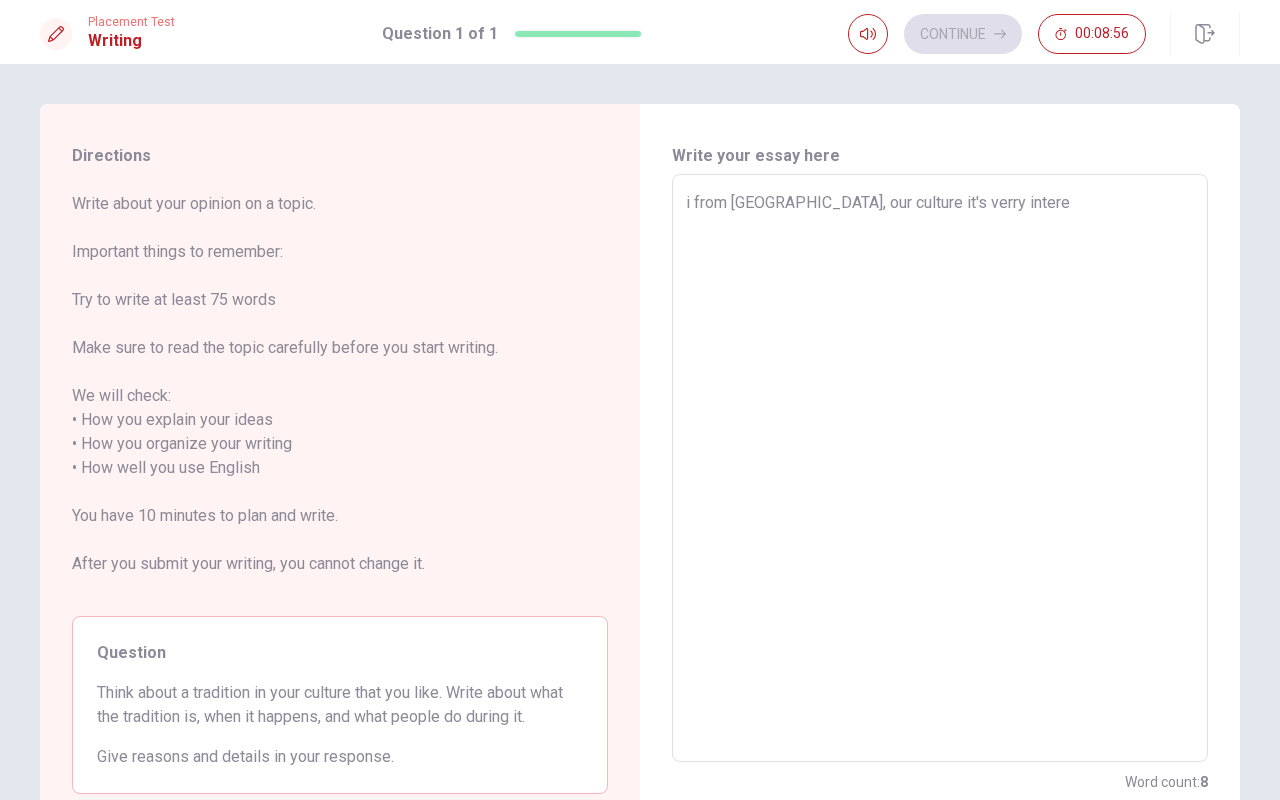 type on "x" 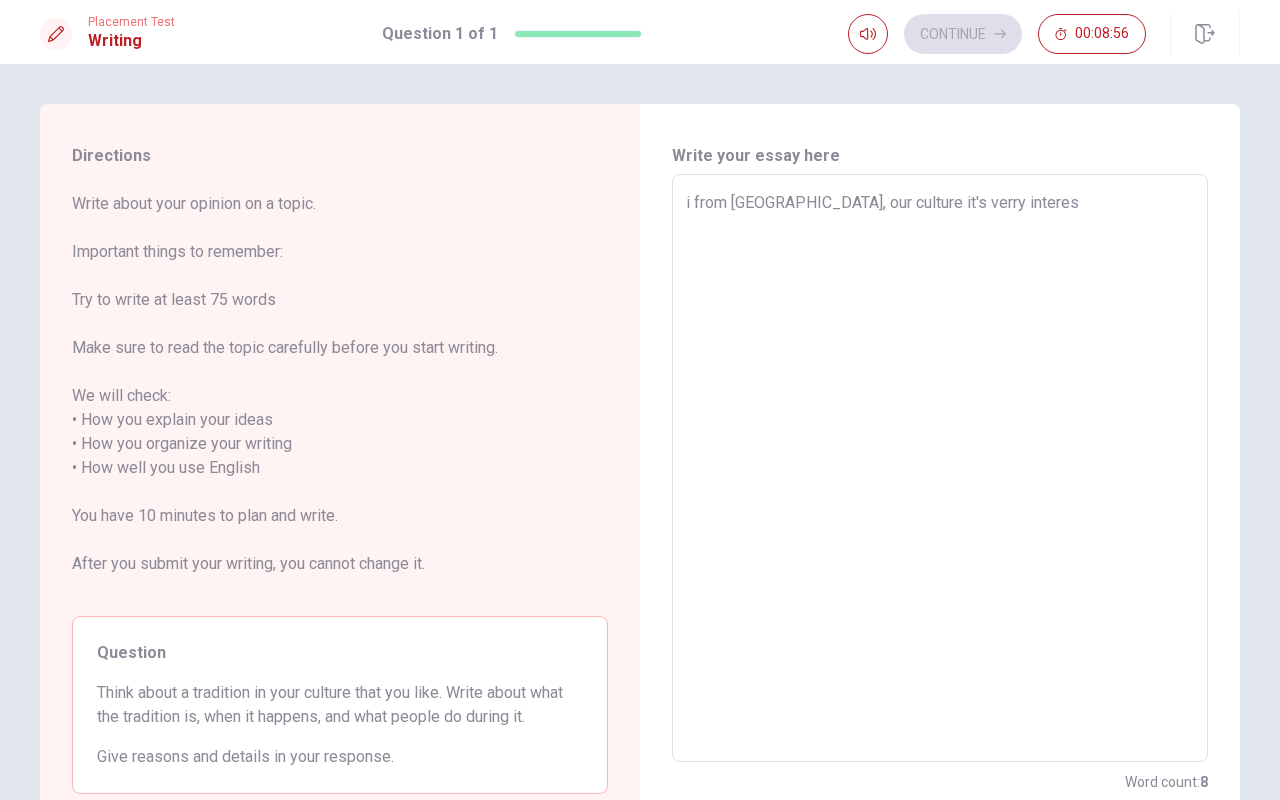 type on "x" 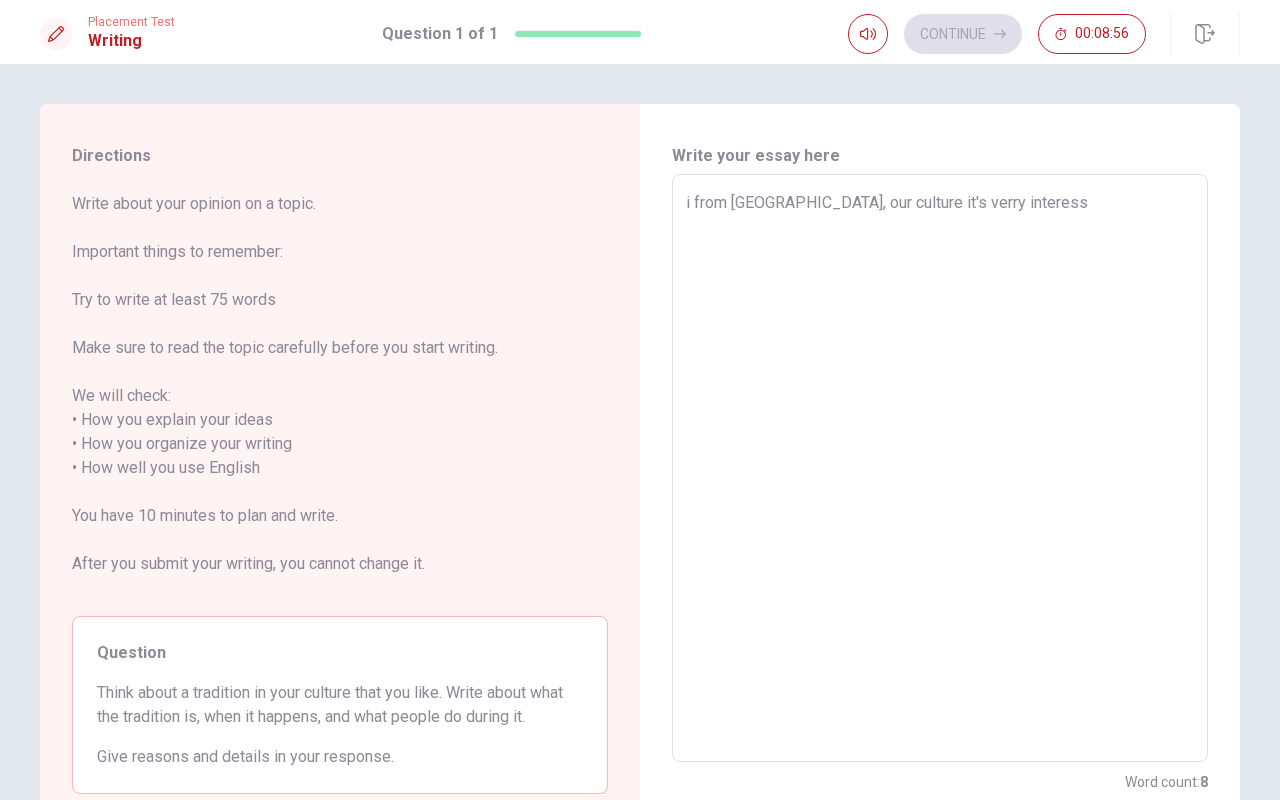 type on "x" 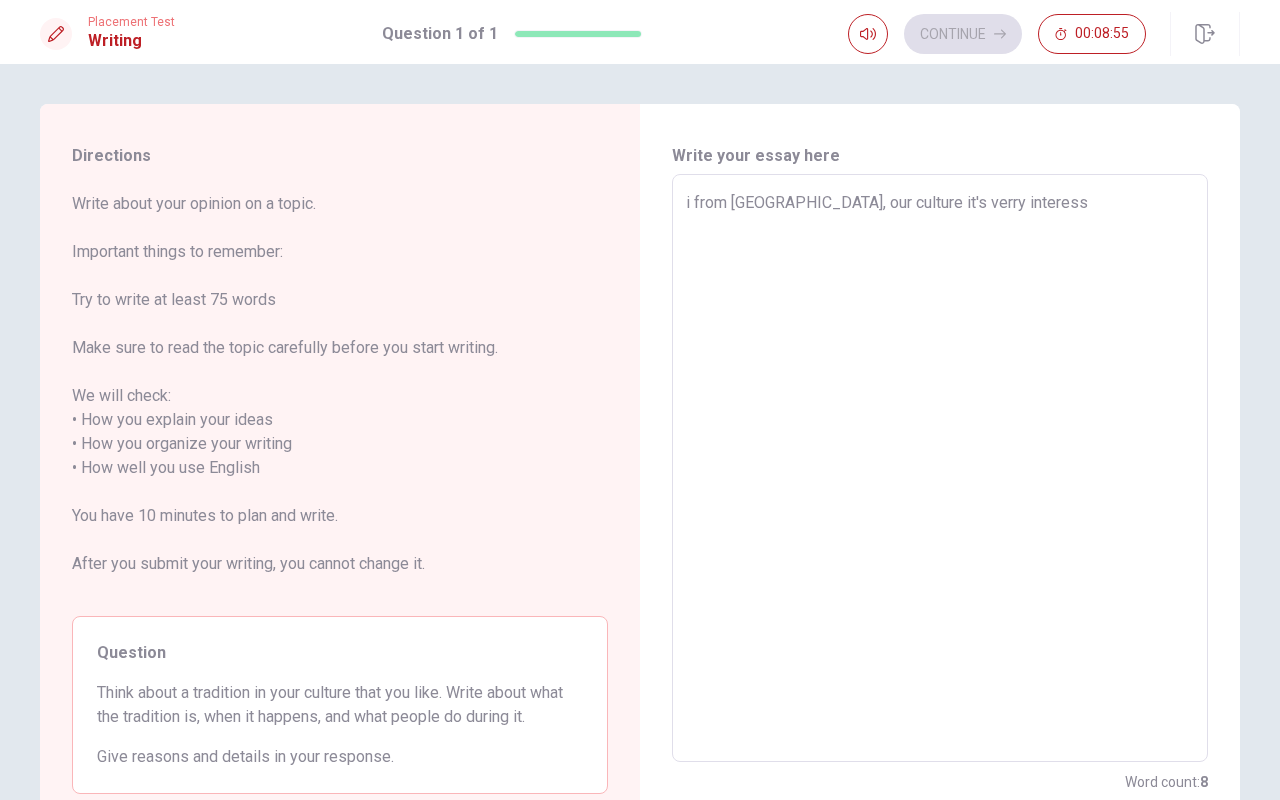type on "i from [GEOGRAPHIC_DATA], our culture it's verry interesse" 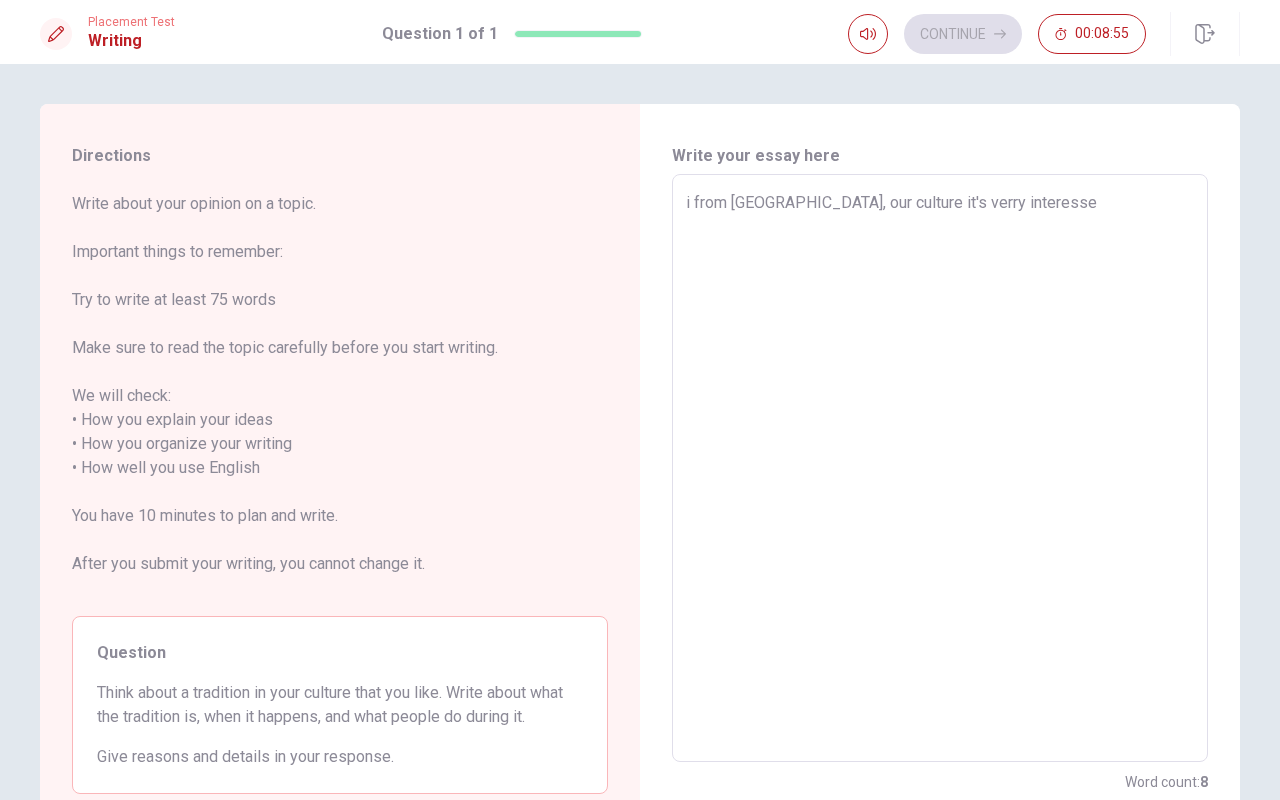 type on "x" 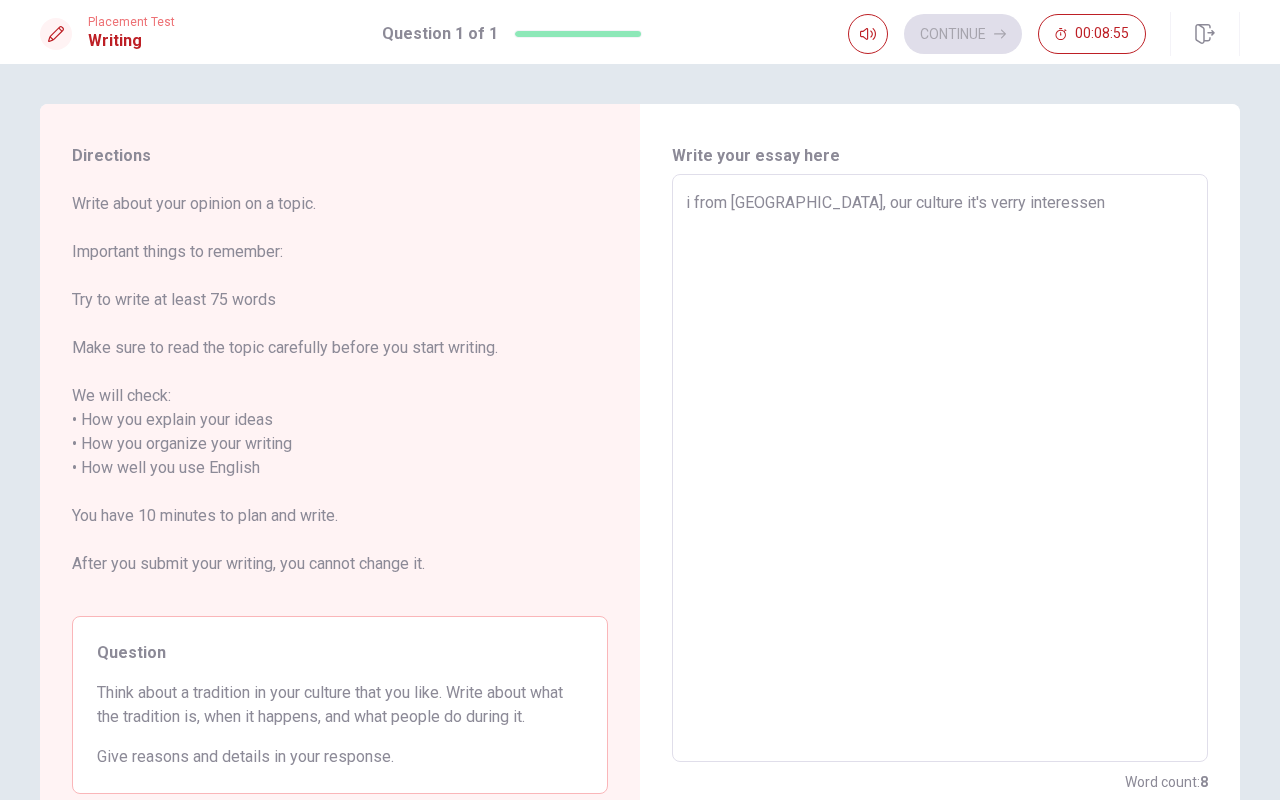 type on "x" 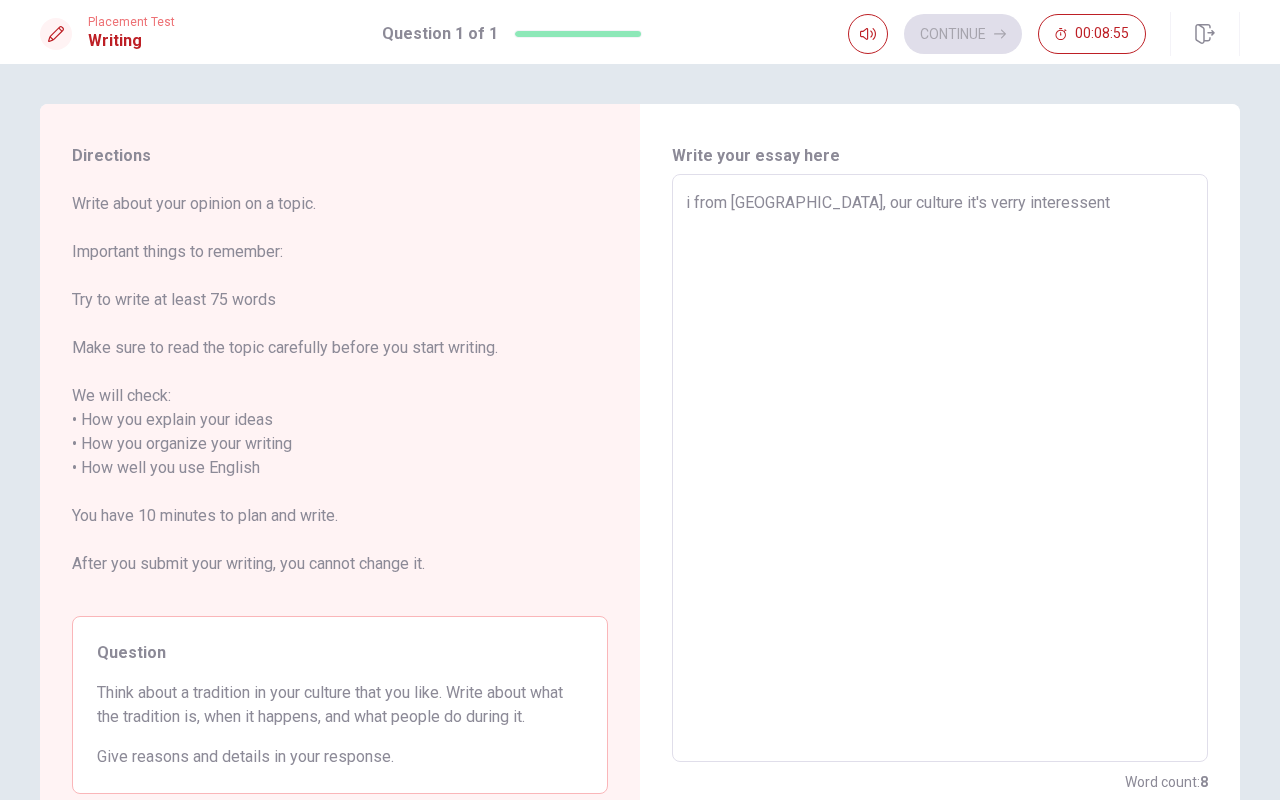 type on "x" 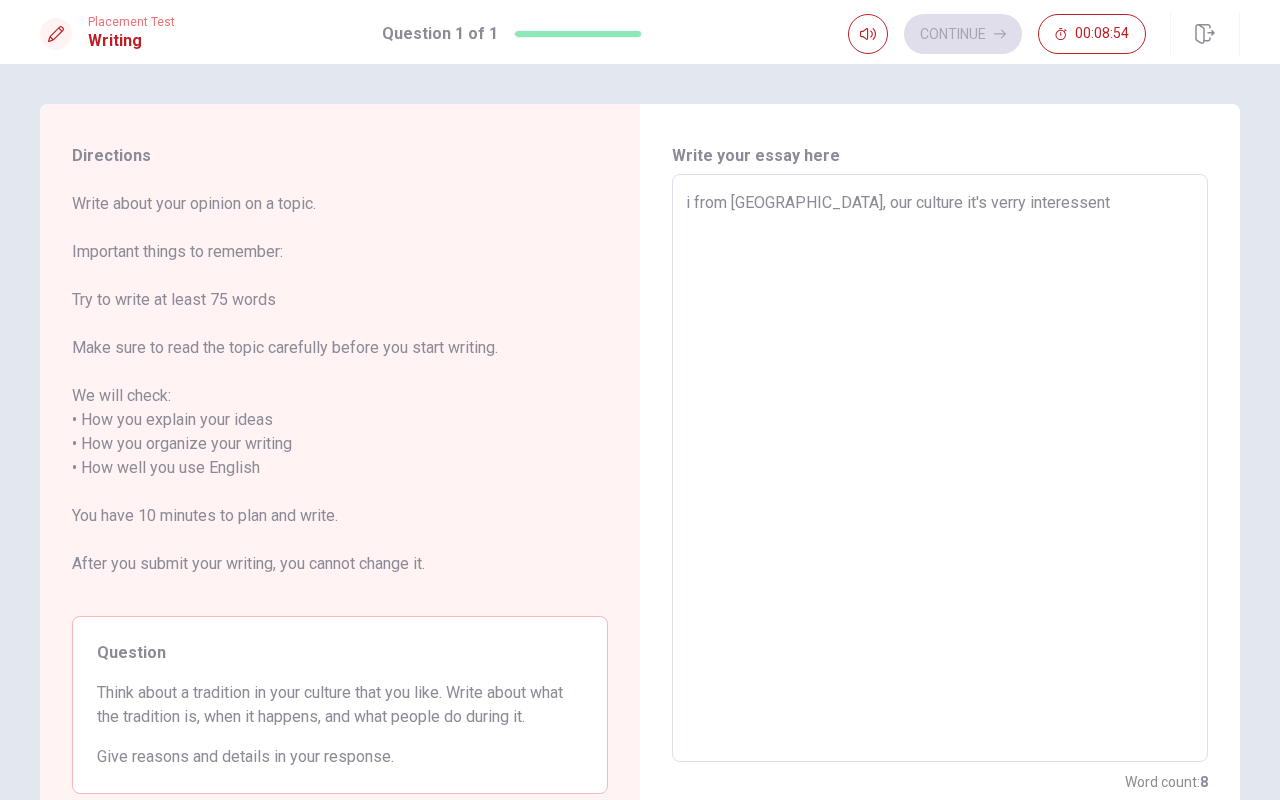 type on "i from [GEOGRAPHIC_DATA], our culture it's verry interessent f" 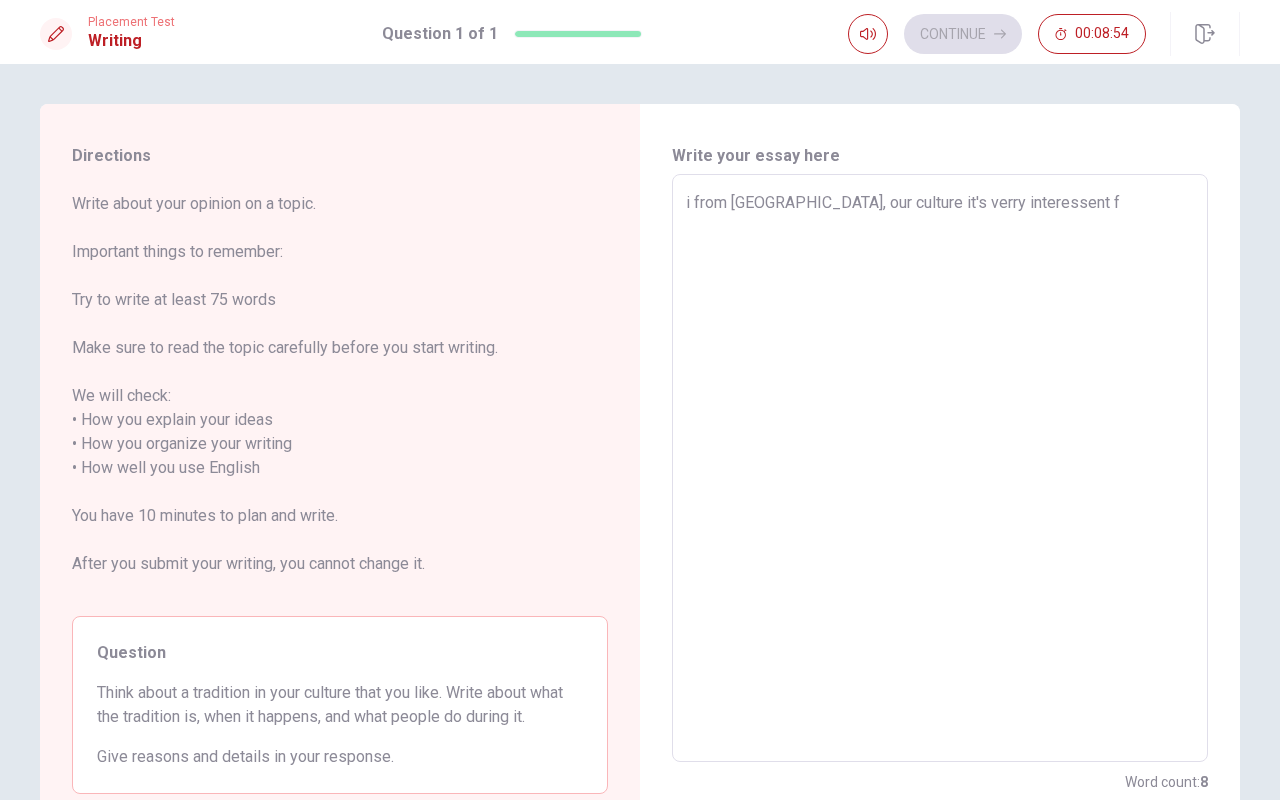type on "x" 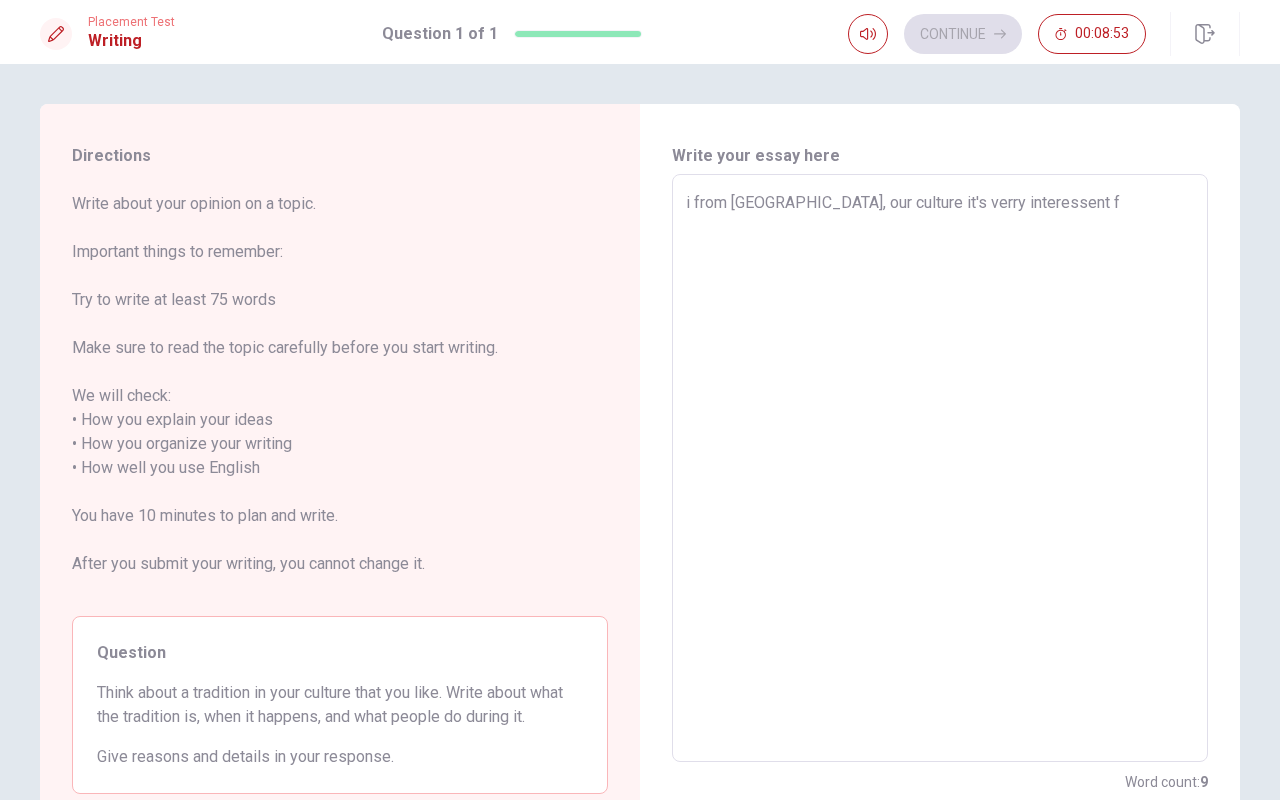 type on "i from [GEOGRAPHIC_DATA], our culture it's verry interessent fo" 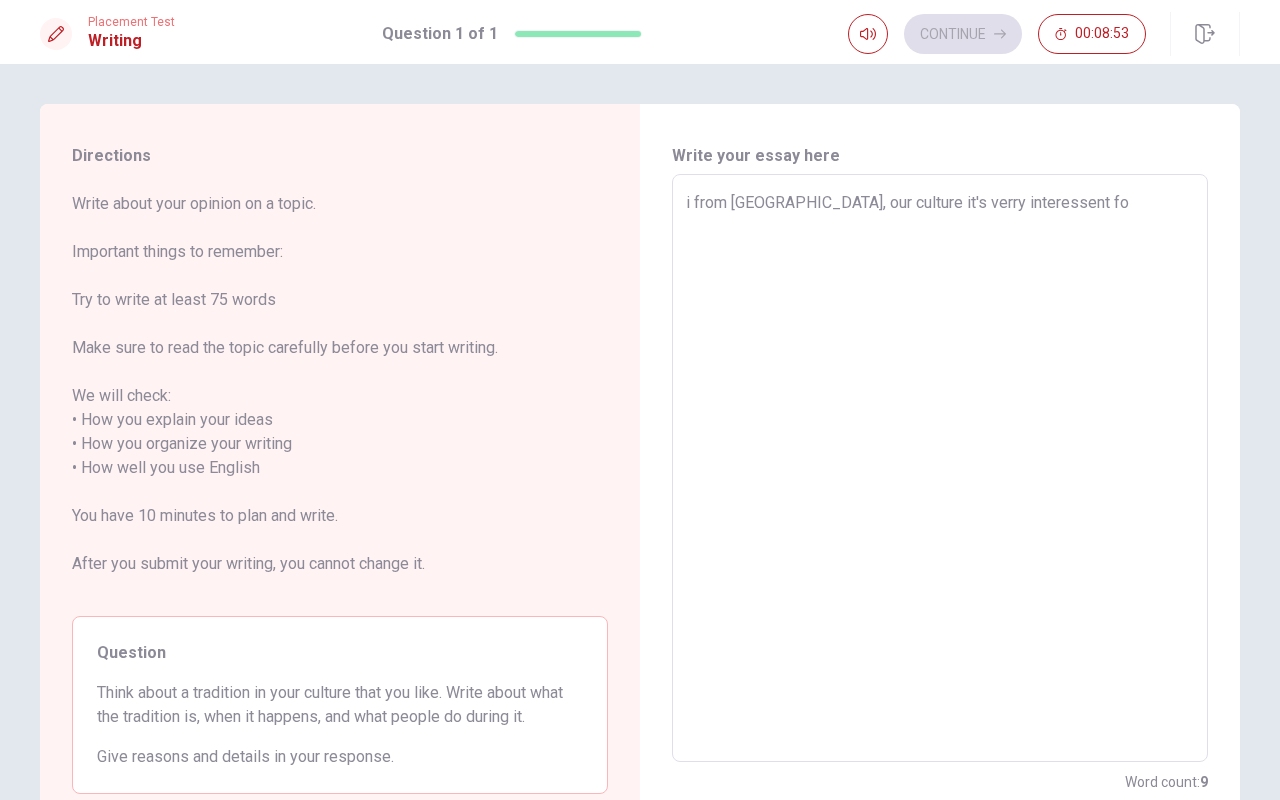 type on "x" 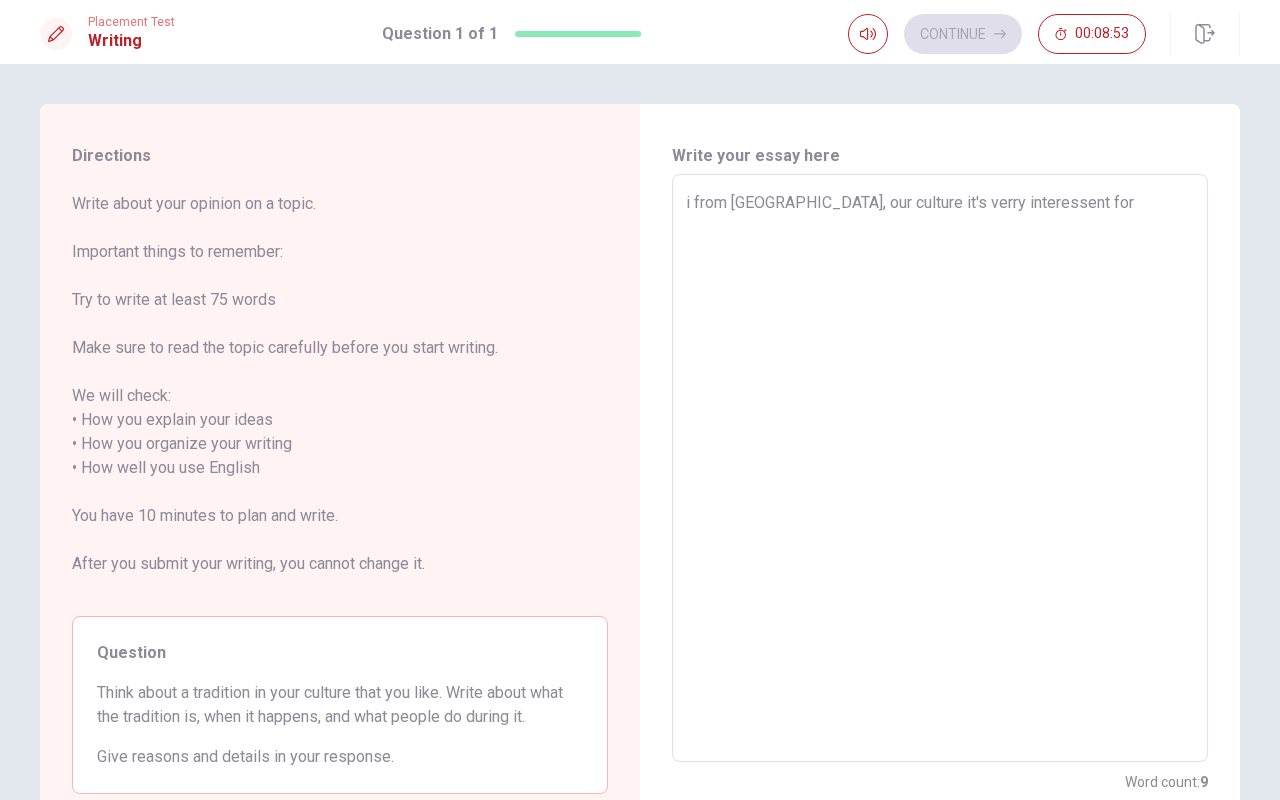 type on "x" 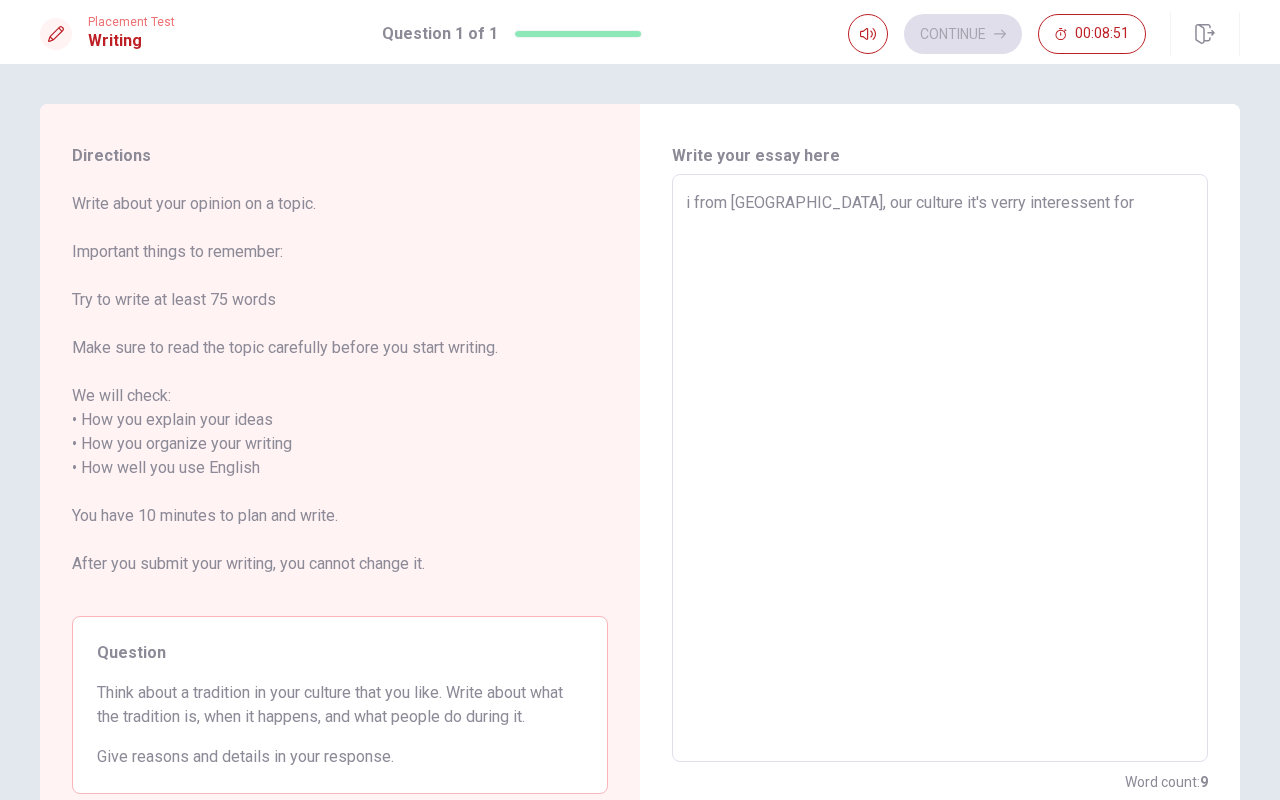 type on "x" 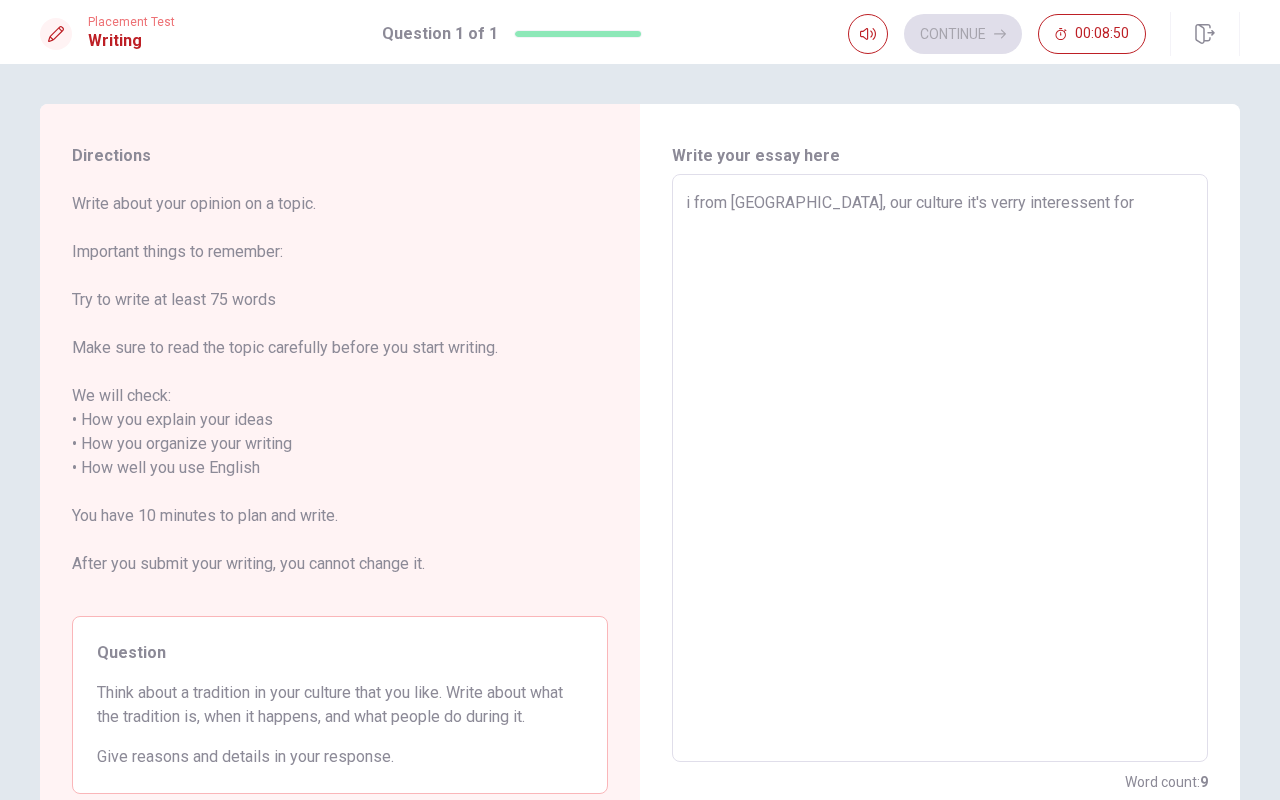 type on "i from [GEOGRAPHIC_DATA], our culture it's verry interessent for e" 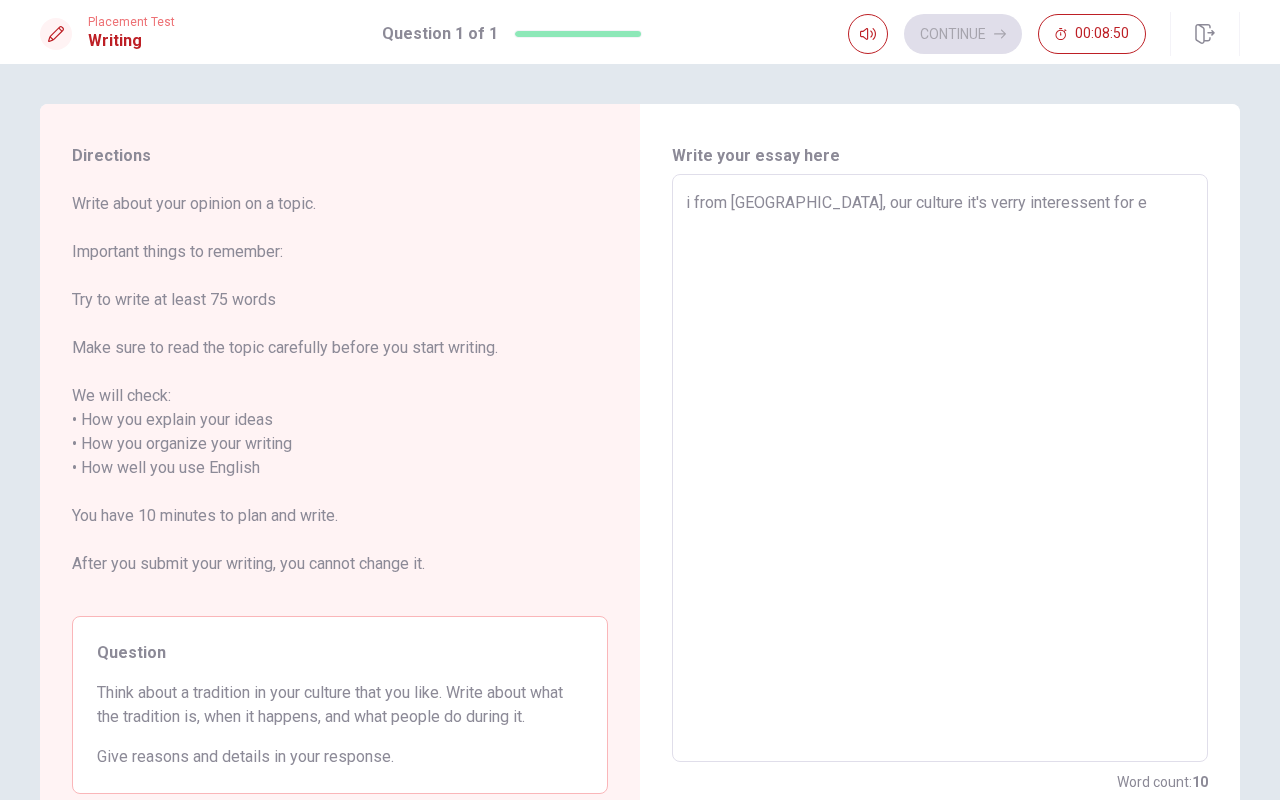 type on "x" 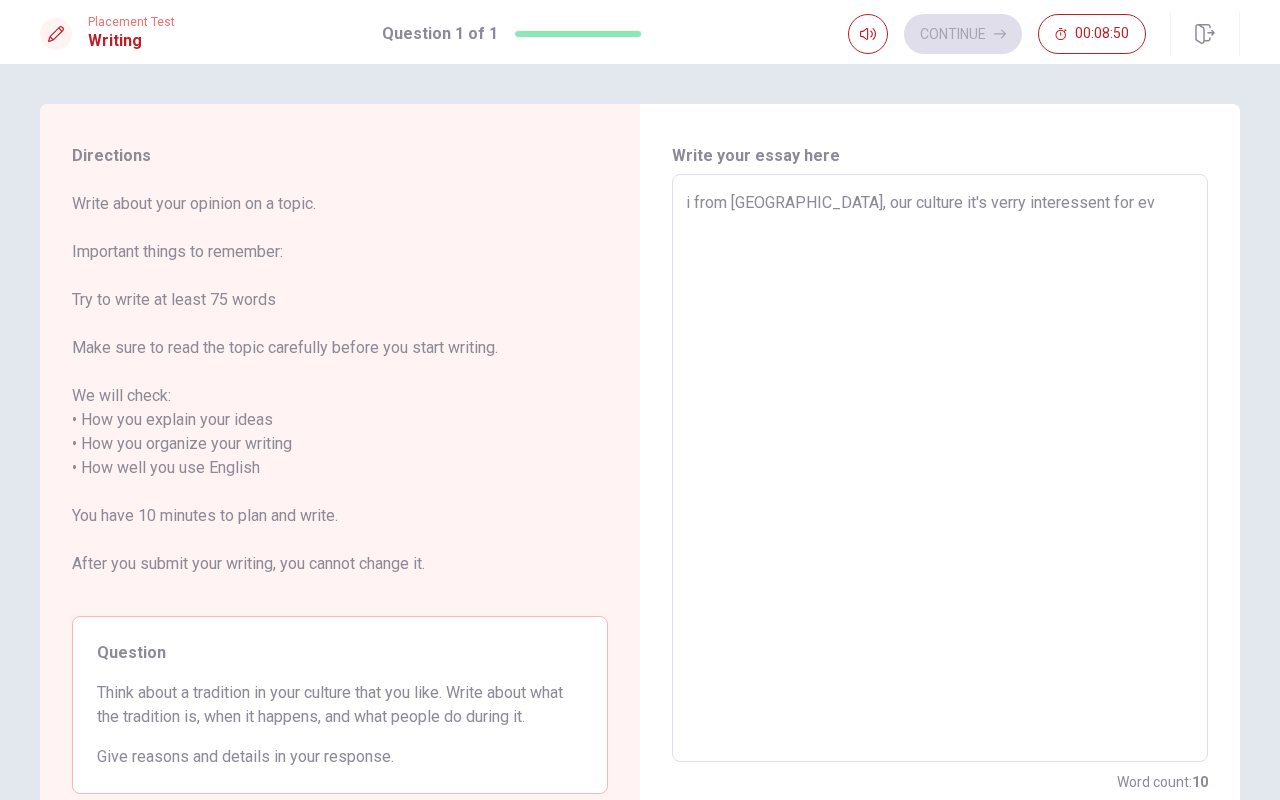 type on "x" 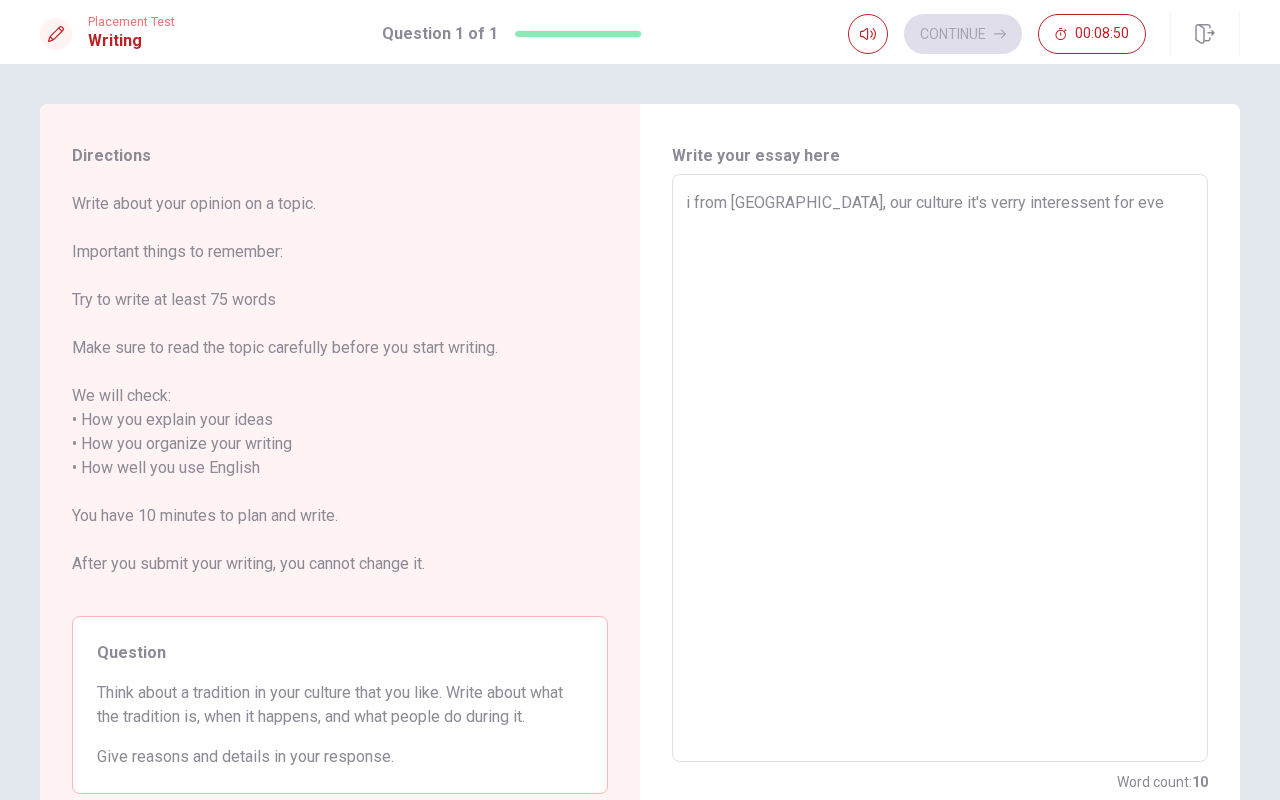 type on "x" 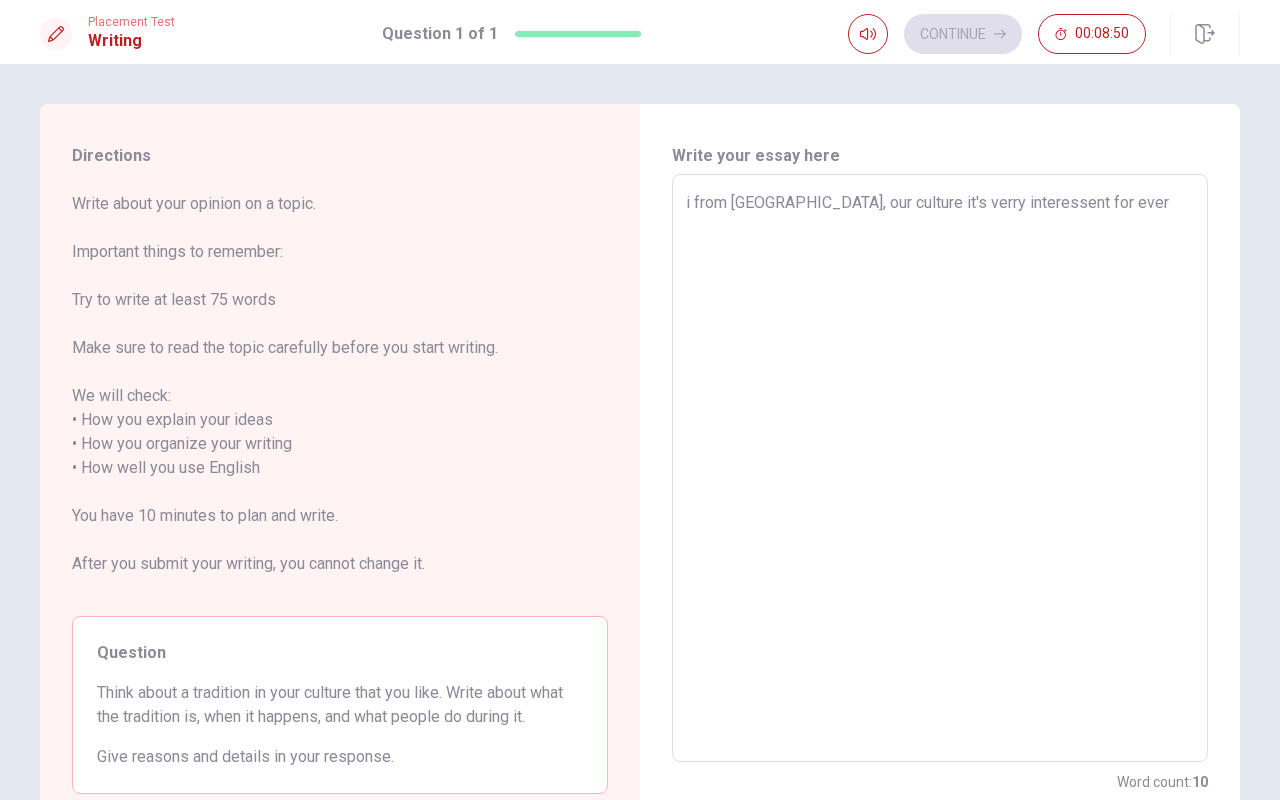type on "x" 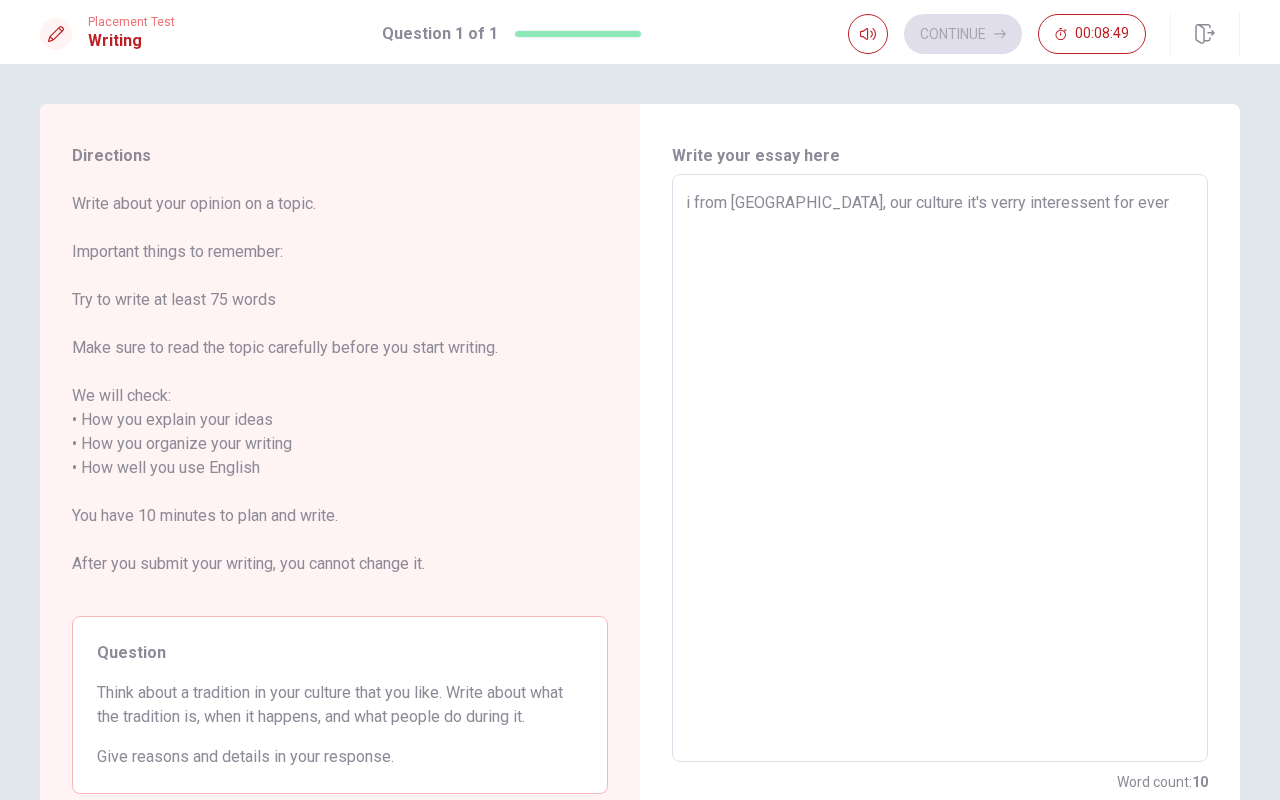 type on "i from [GEOGRAPHIC_DATA], our culture it's verry interessent for every" 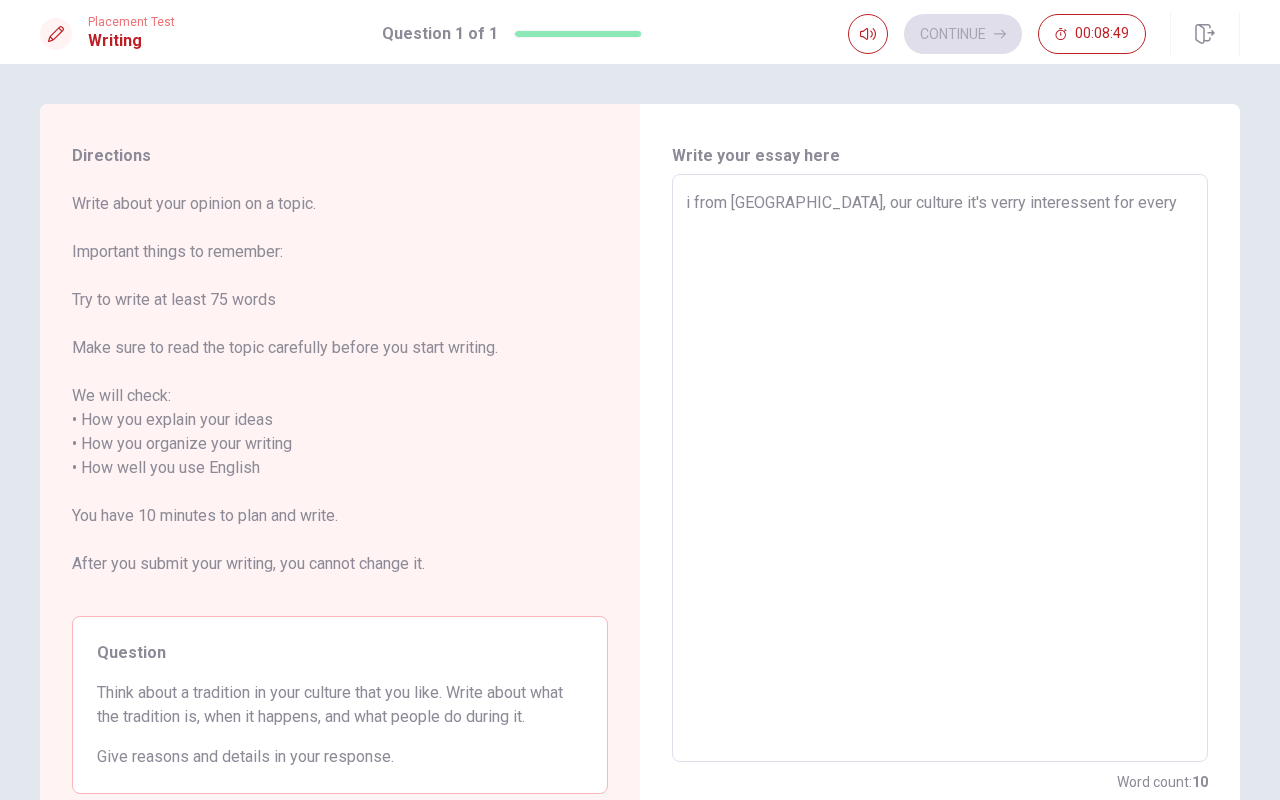 type on "x" 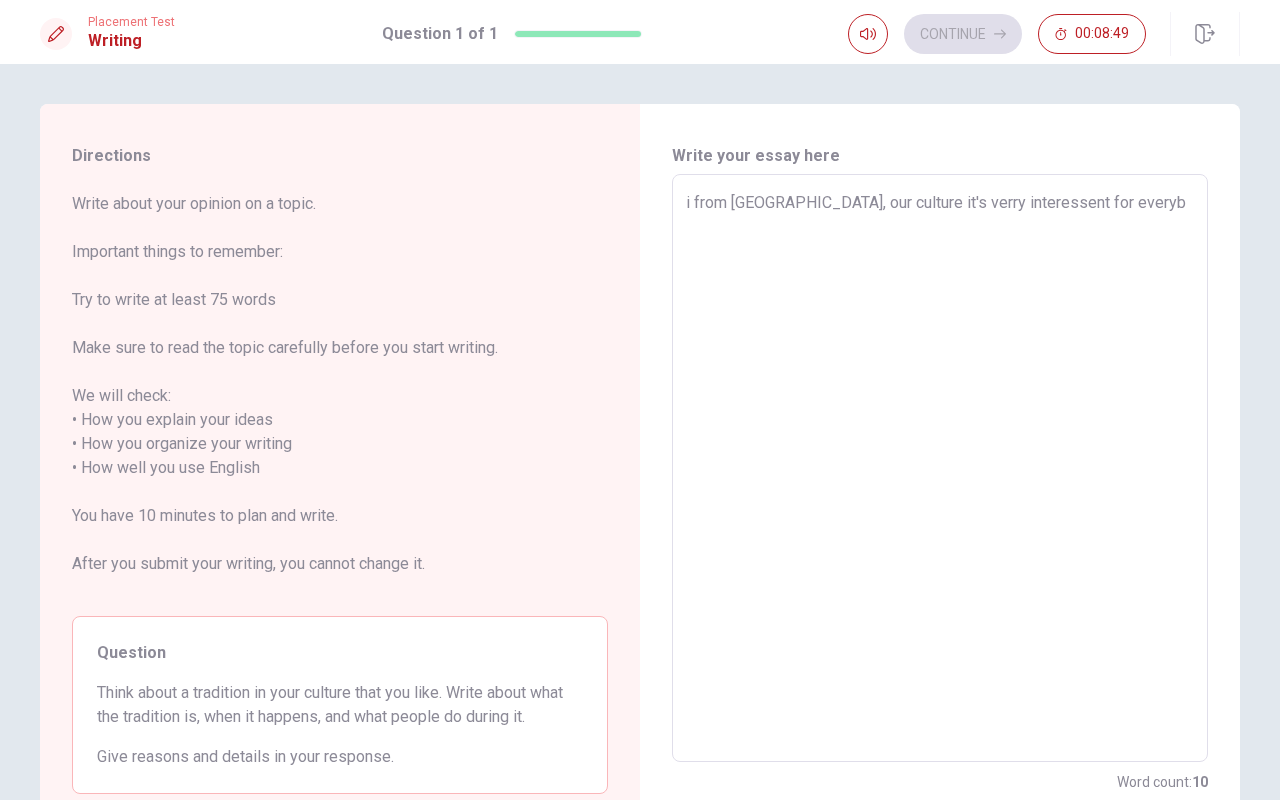 type on "x" 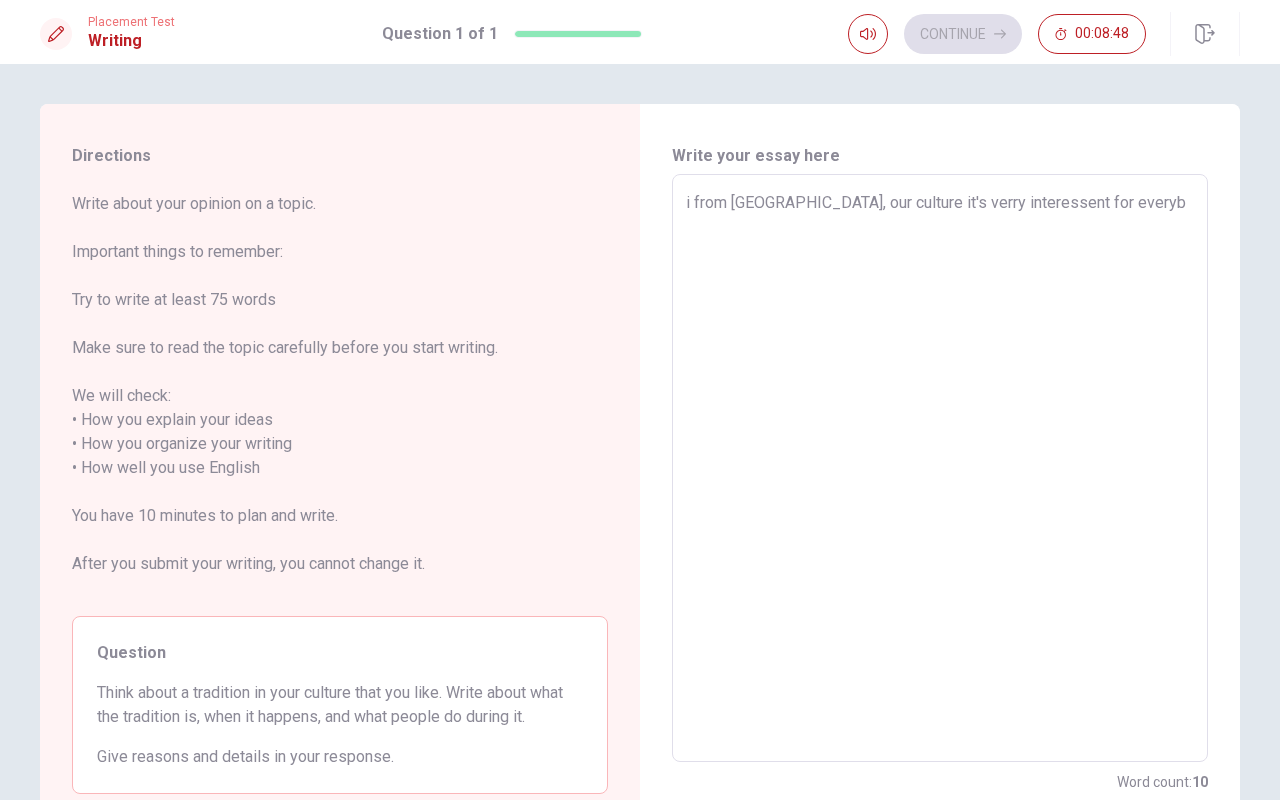type on "i from [GEOGRAPHIC_DATA], our culture it's verry interessent for everybo" 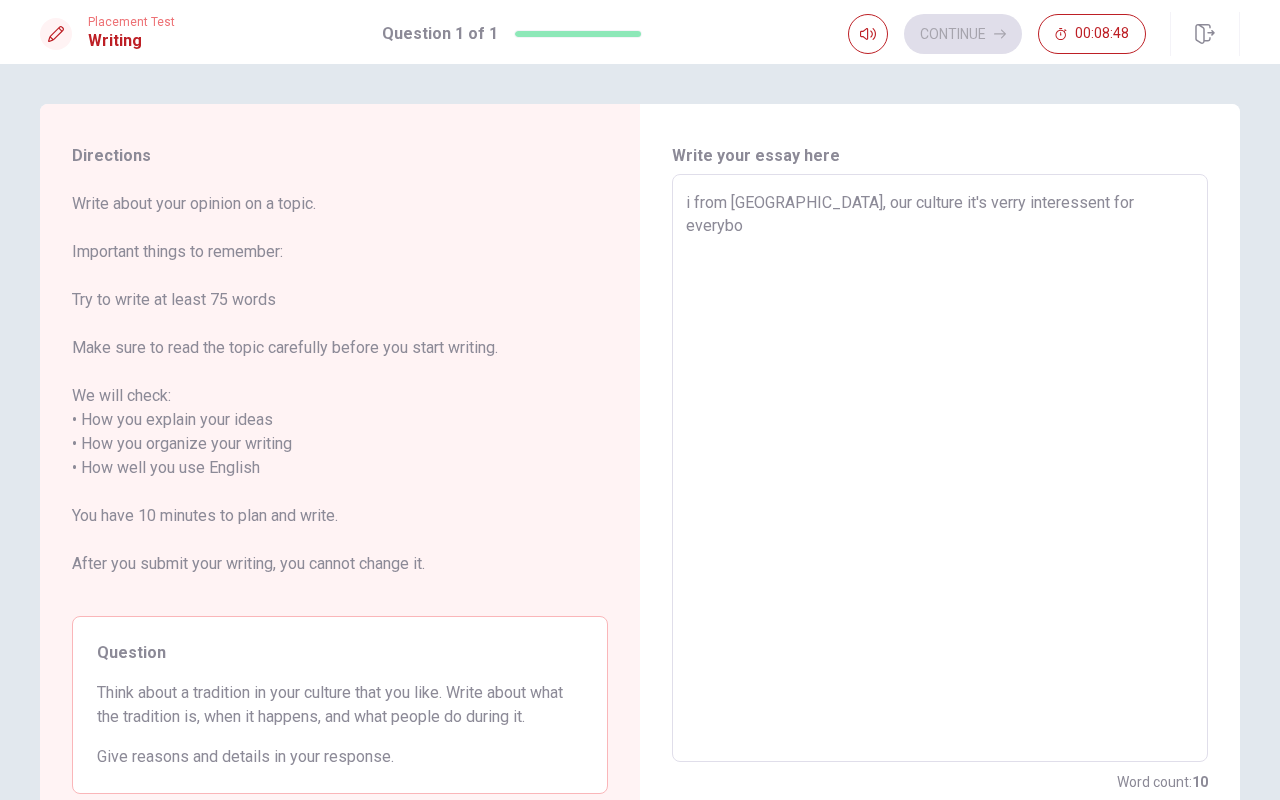 type on "x" 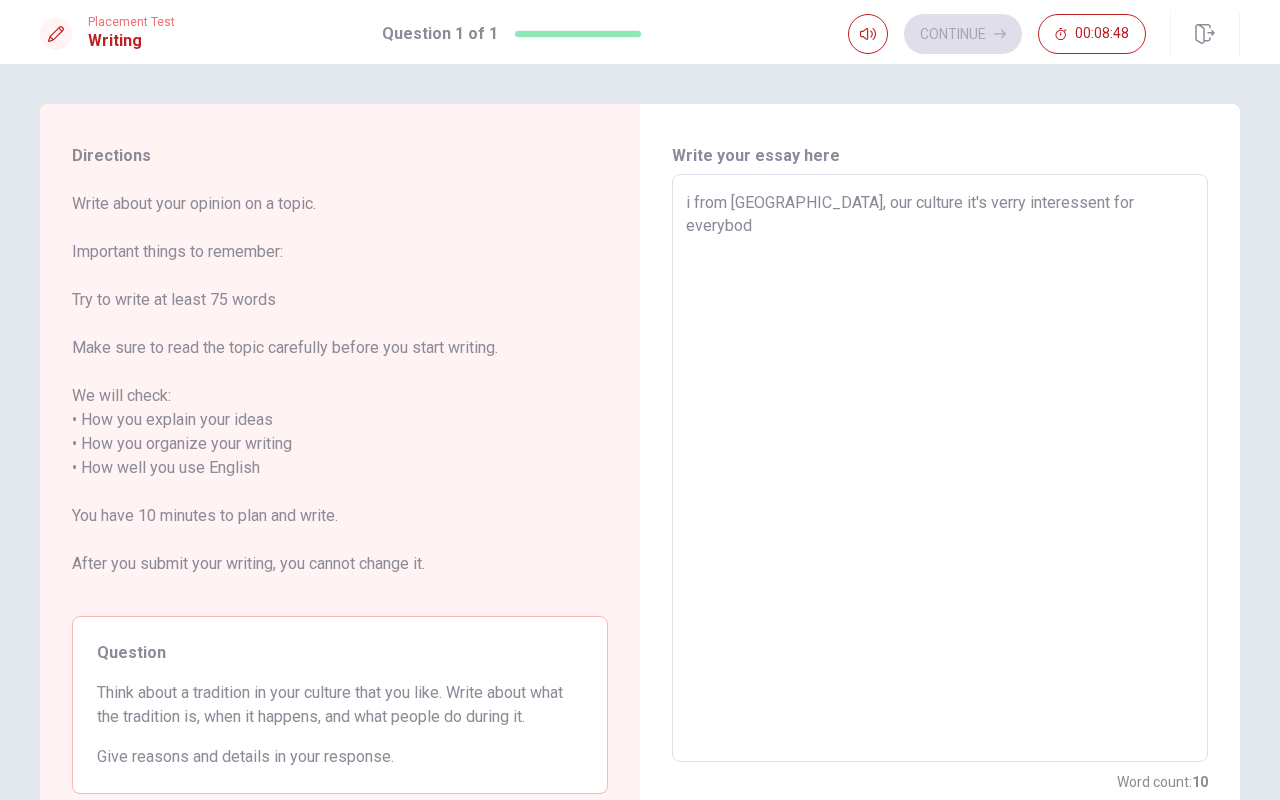 type on "x" 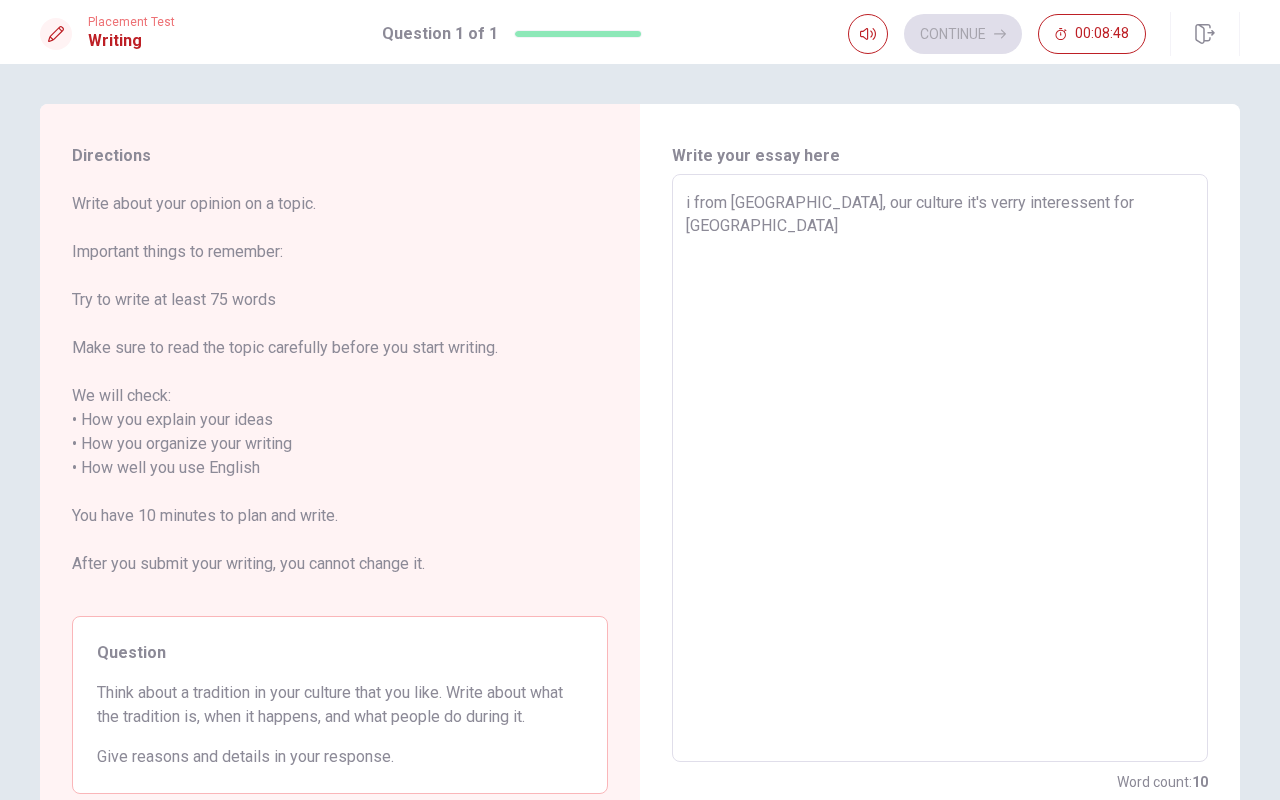 type on "x" 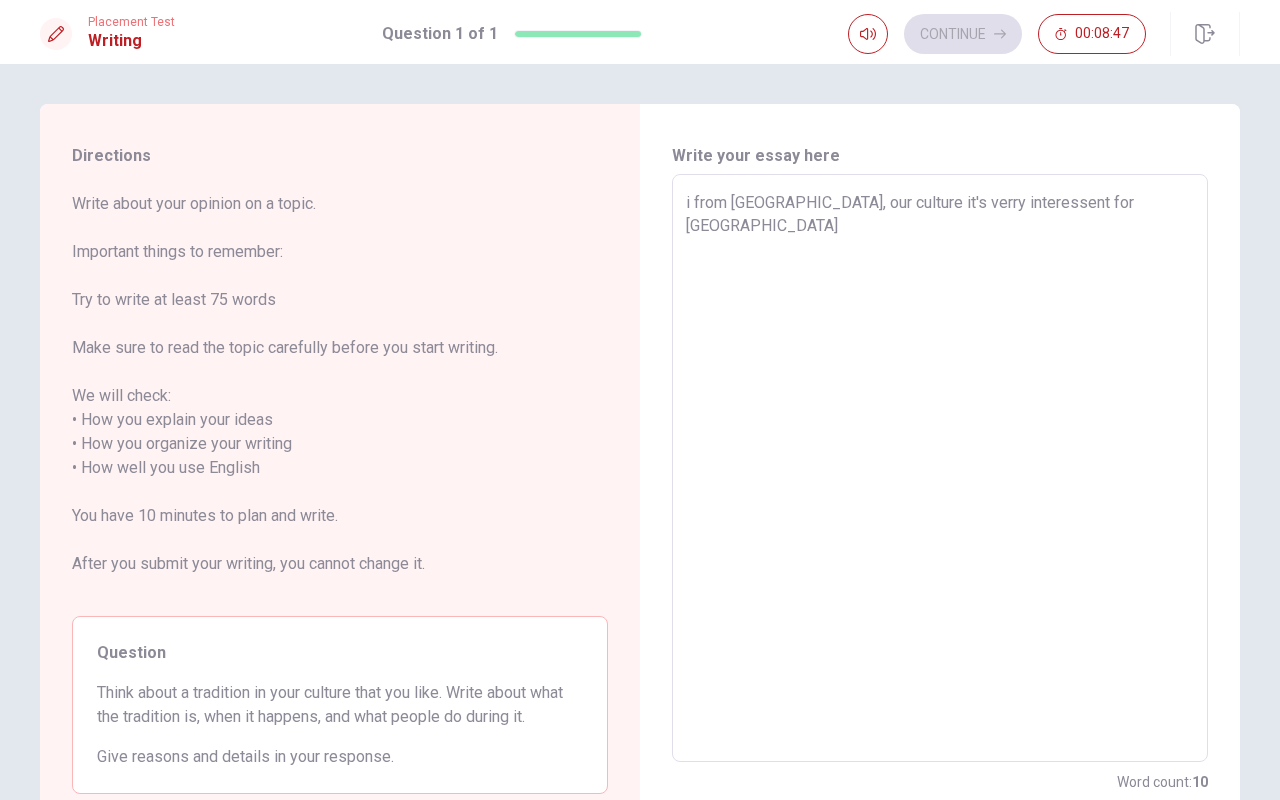 type on "i from [GEOGRAPHIC_DATA], our culture it's verry interessent for everybod" 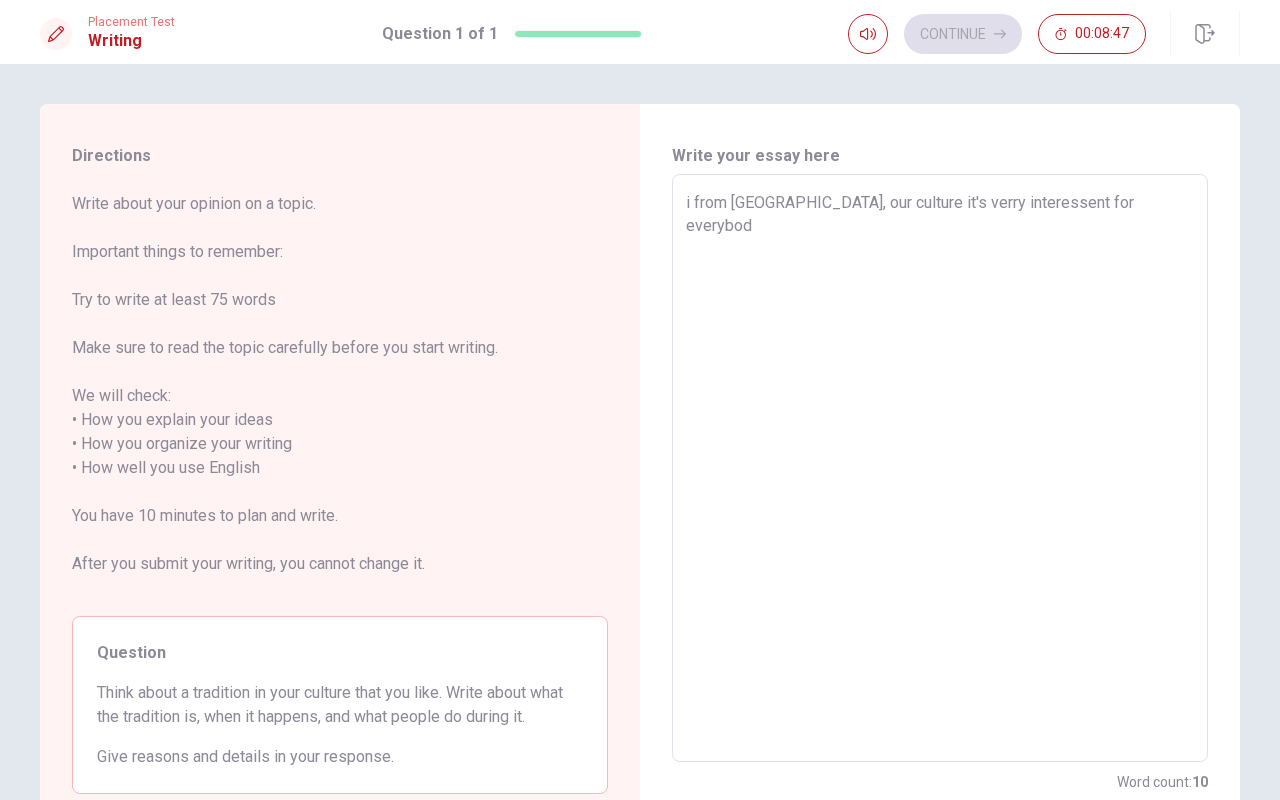 type on "x" 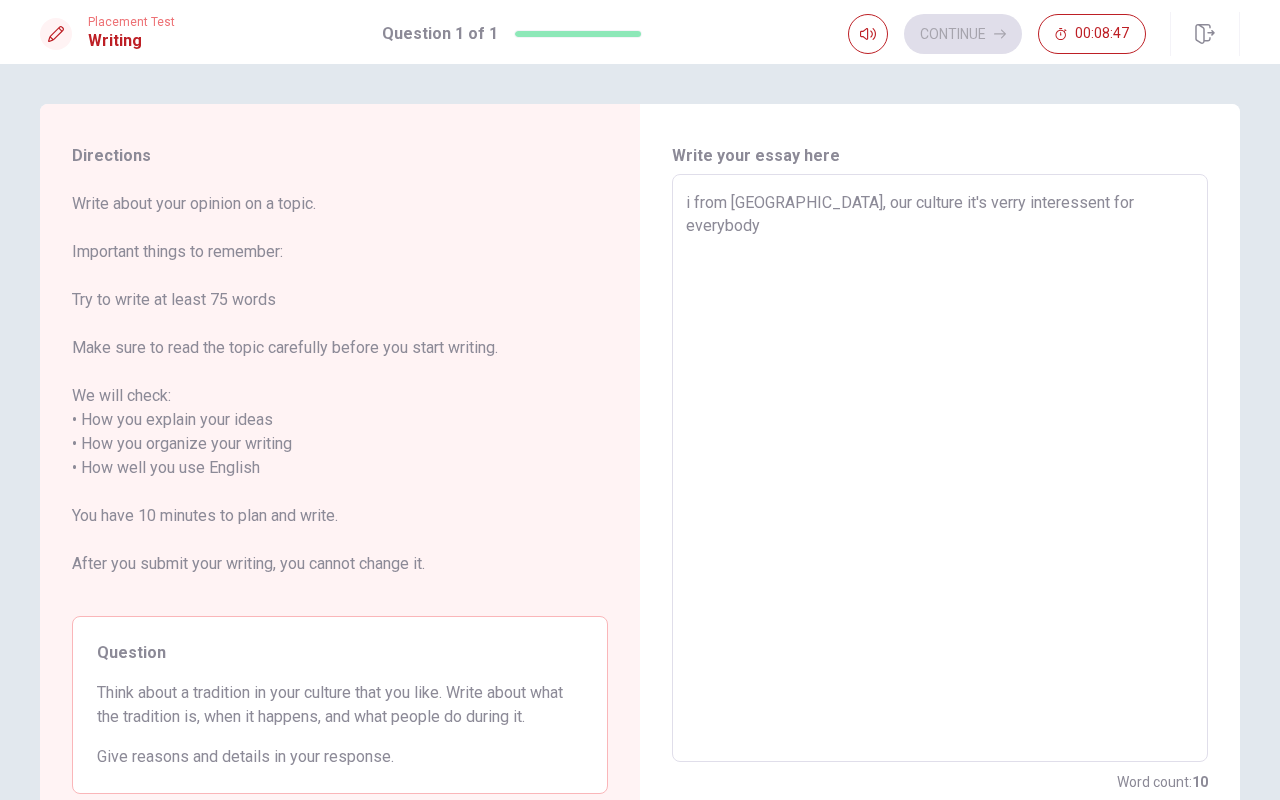 type on "x" 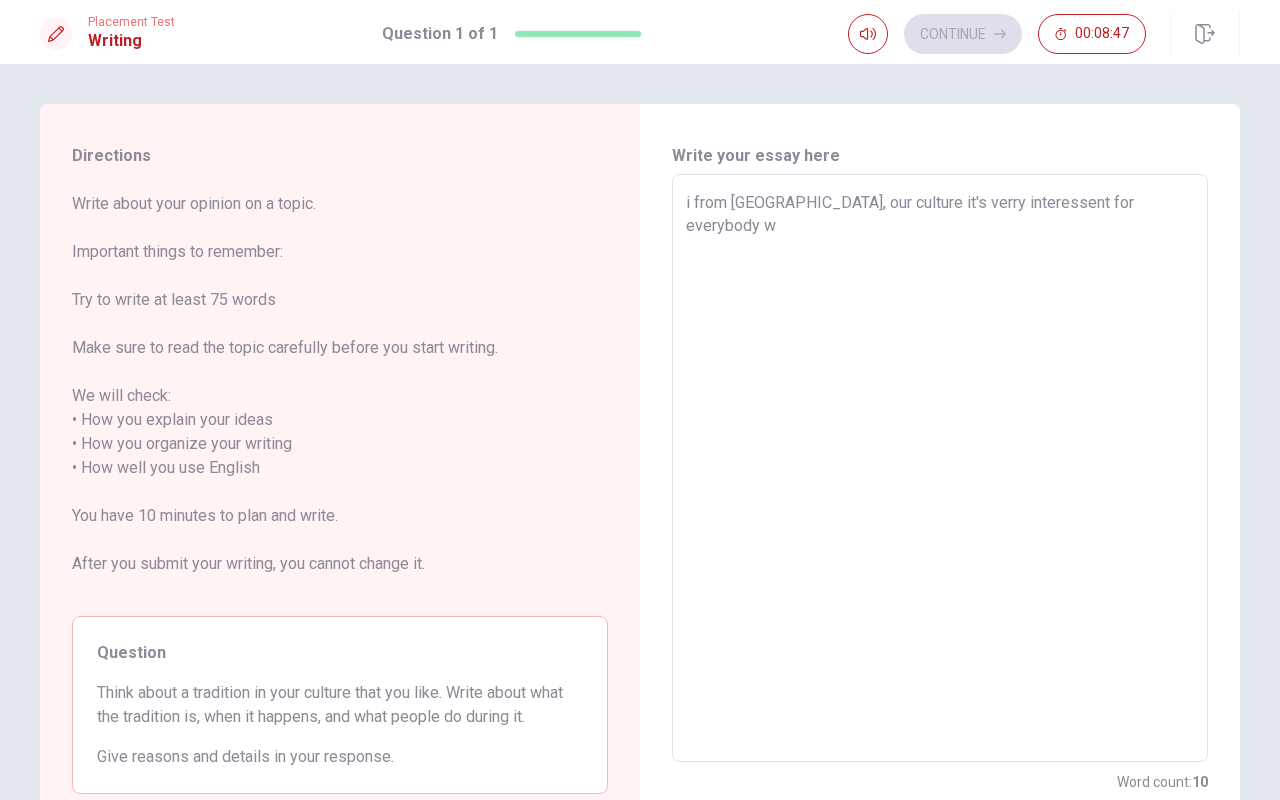 type on "x" 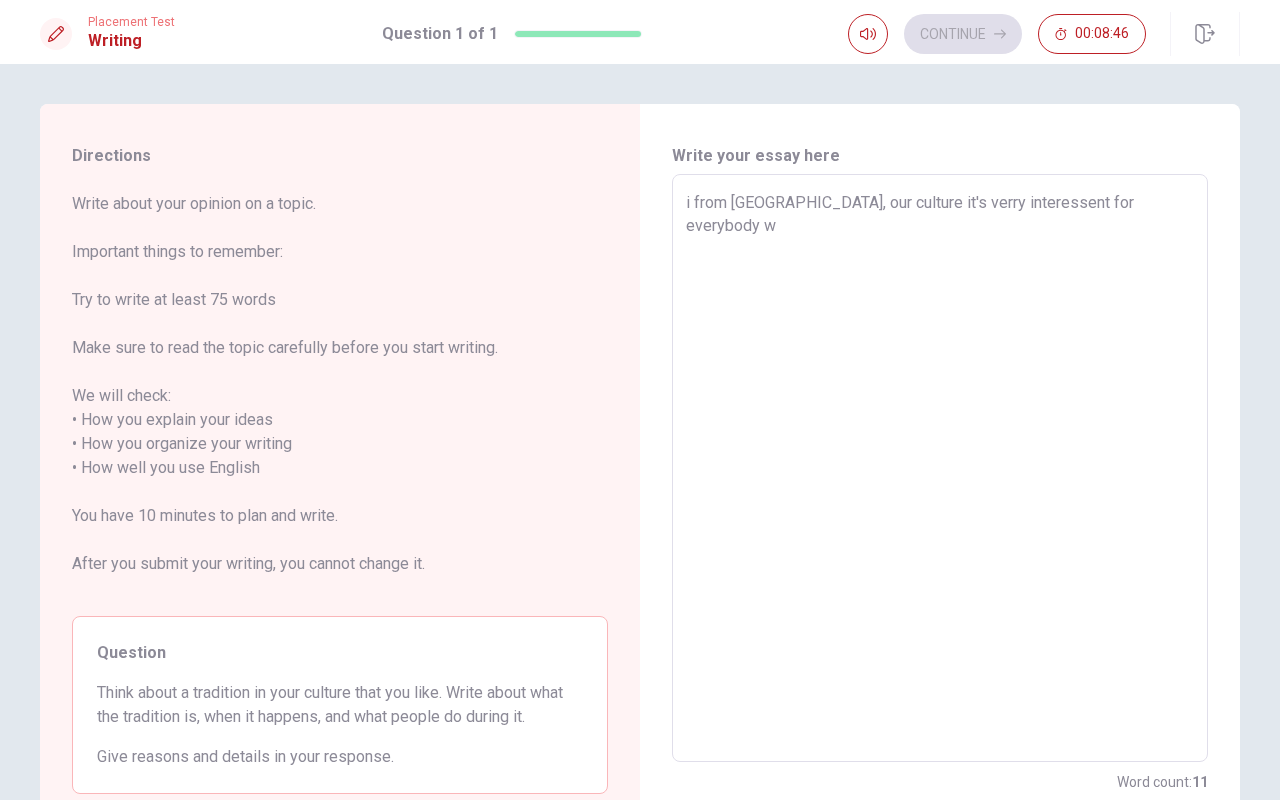 type on "i from [GEOGRAPHIC_DATA], our culture it's verry interessent for everybody wh" 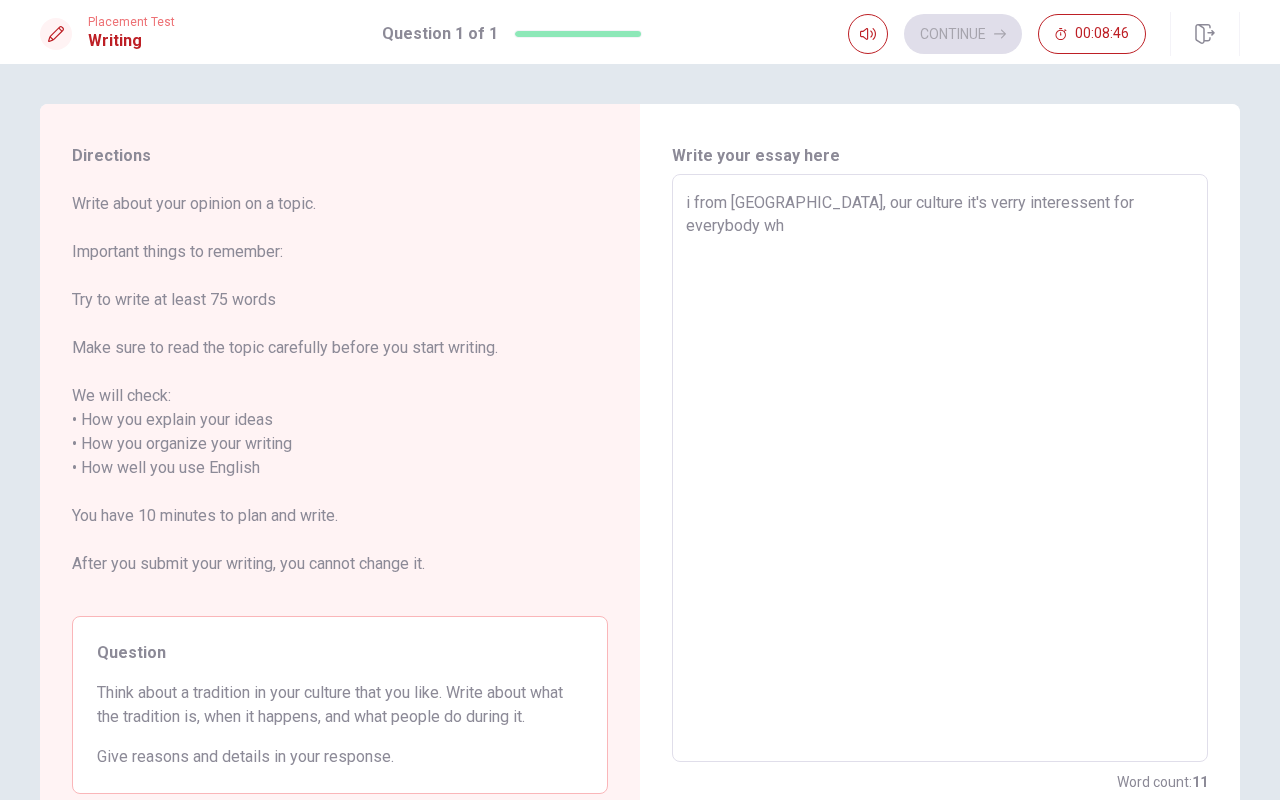 type on "x" 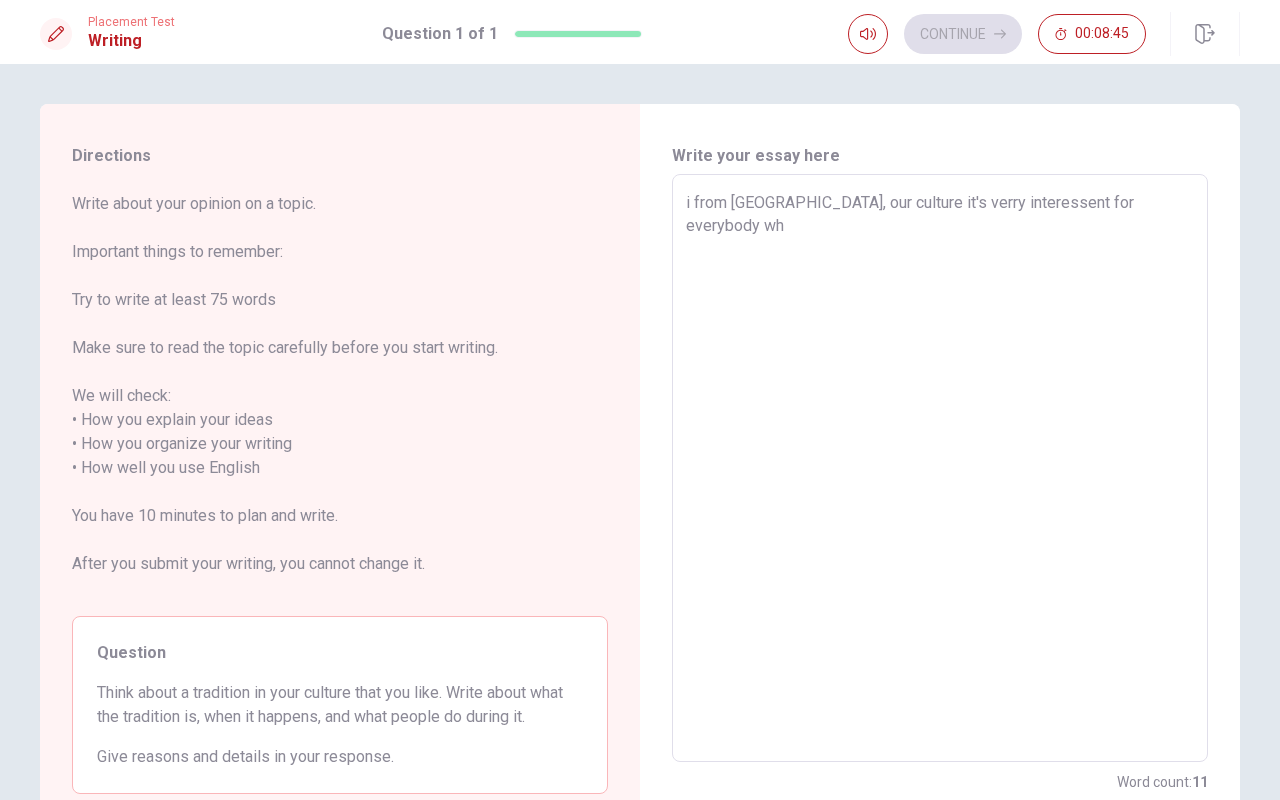 type on "i from [GEOGRAPHIC_DATA], our culture it's verry interessent for everybody whh" 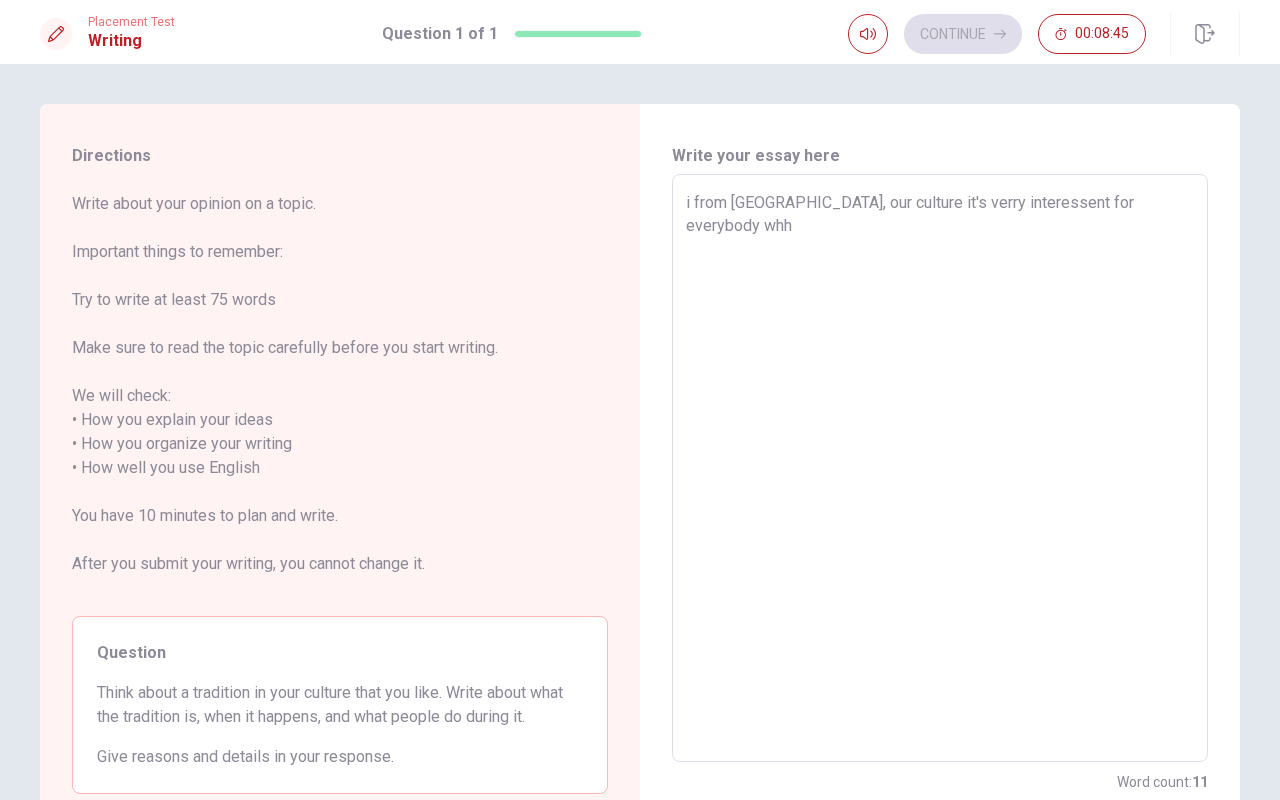 type on "x" 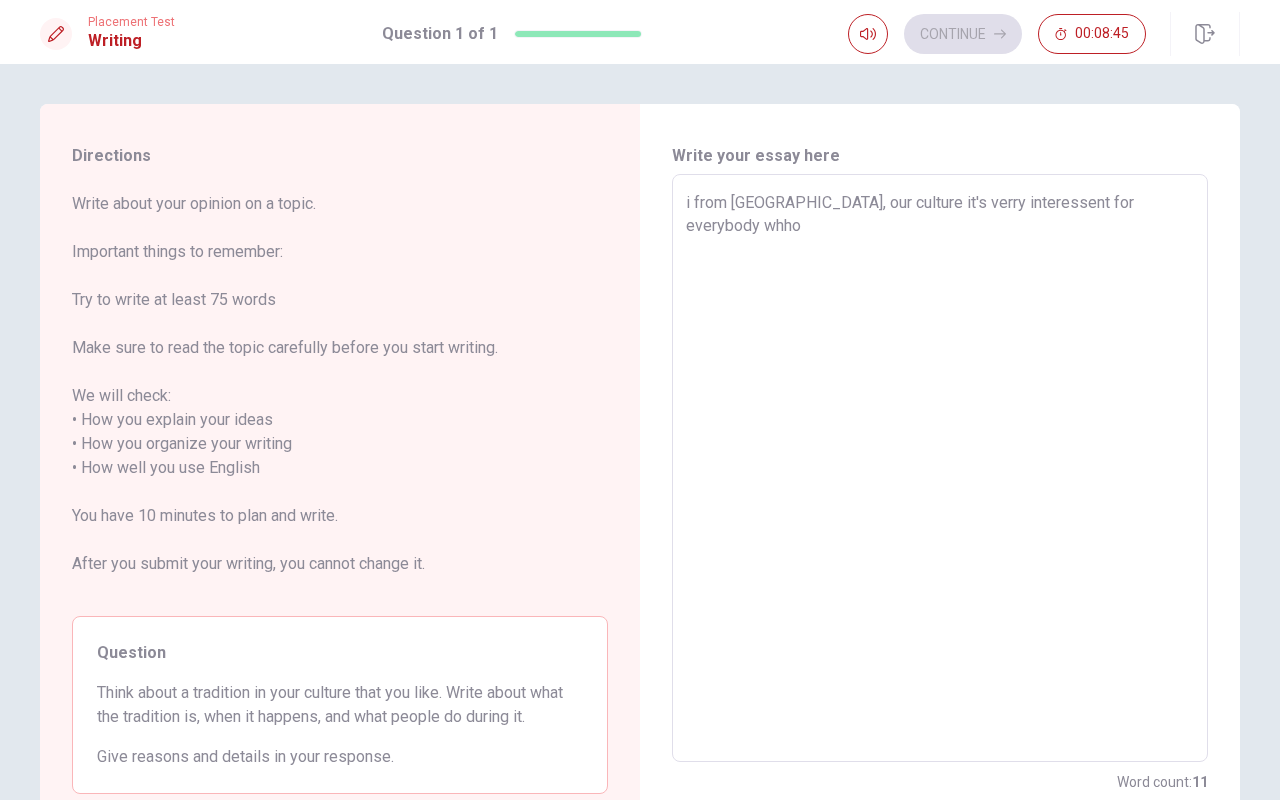 type on "x" 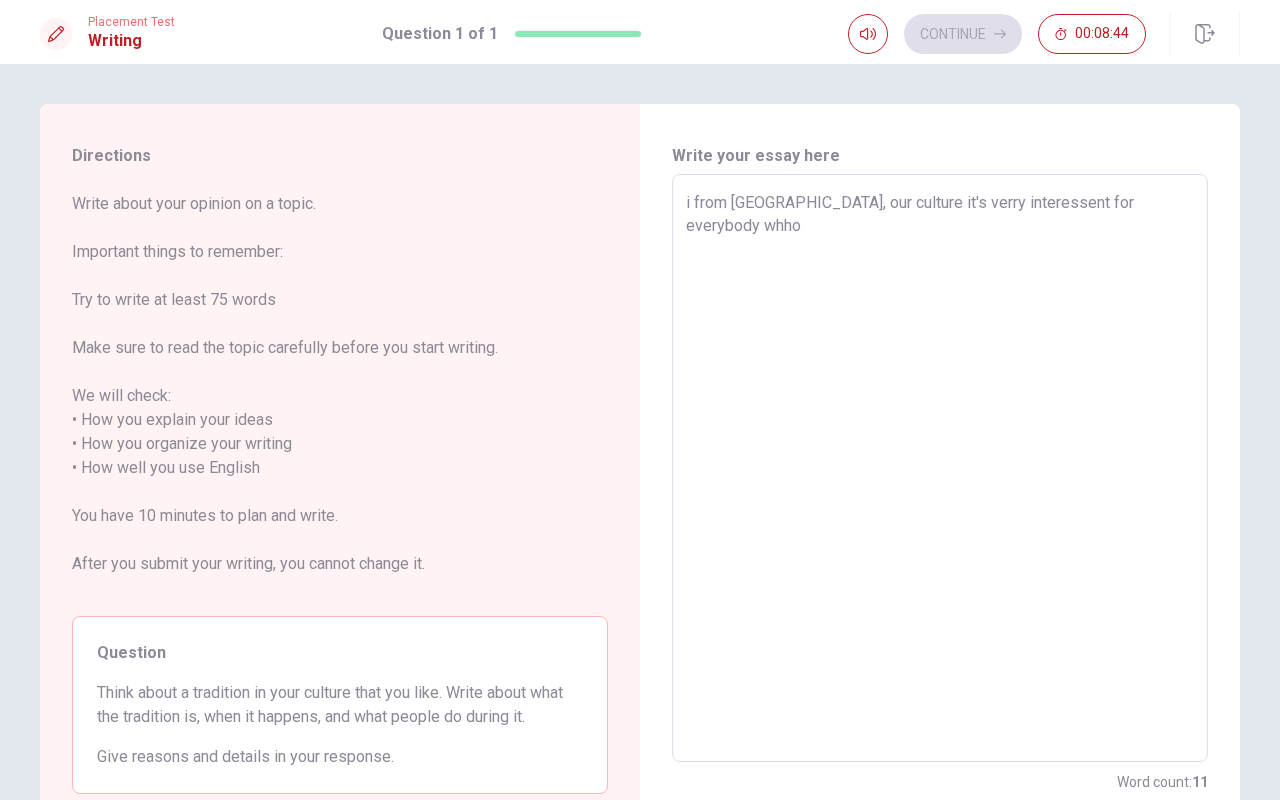 type on "i from [GEOGRAPHIC_DATA], our culture it's verry interessent for everybody whho f" 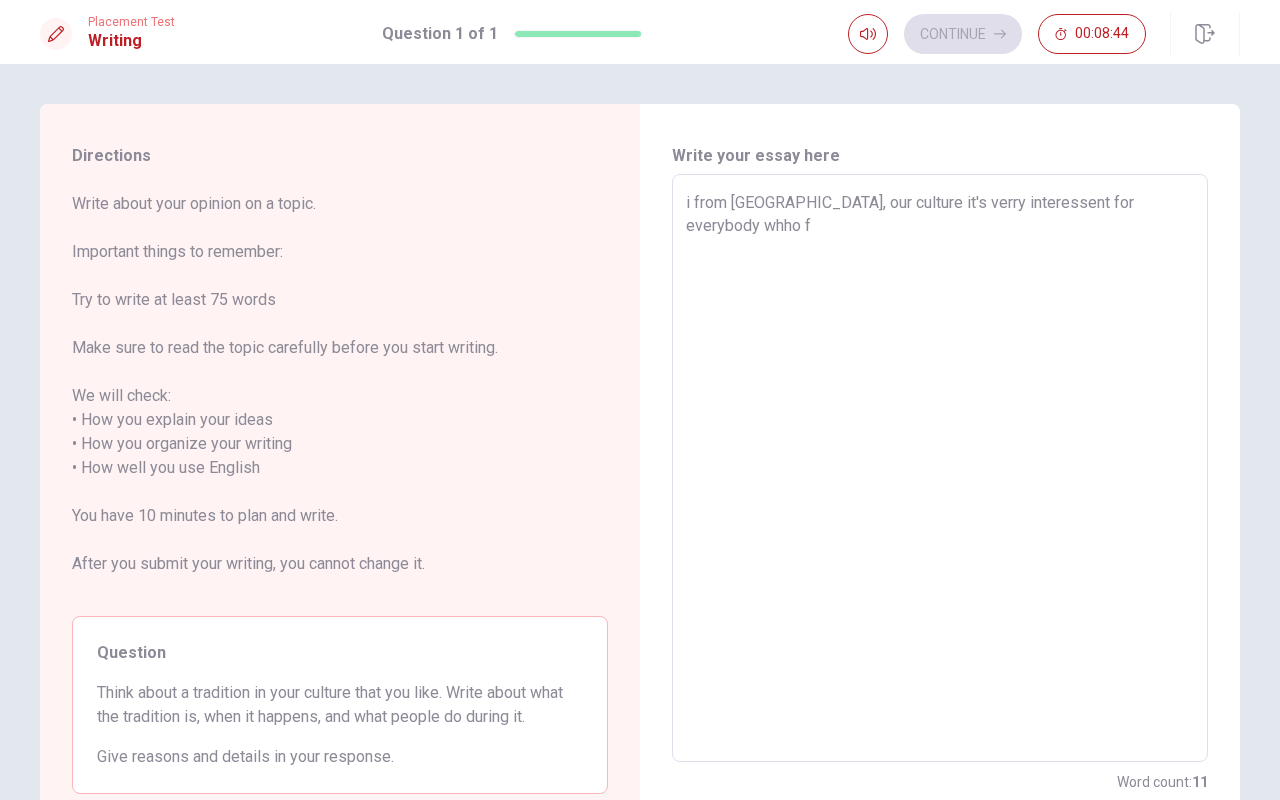 type on "x" 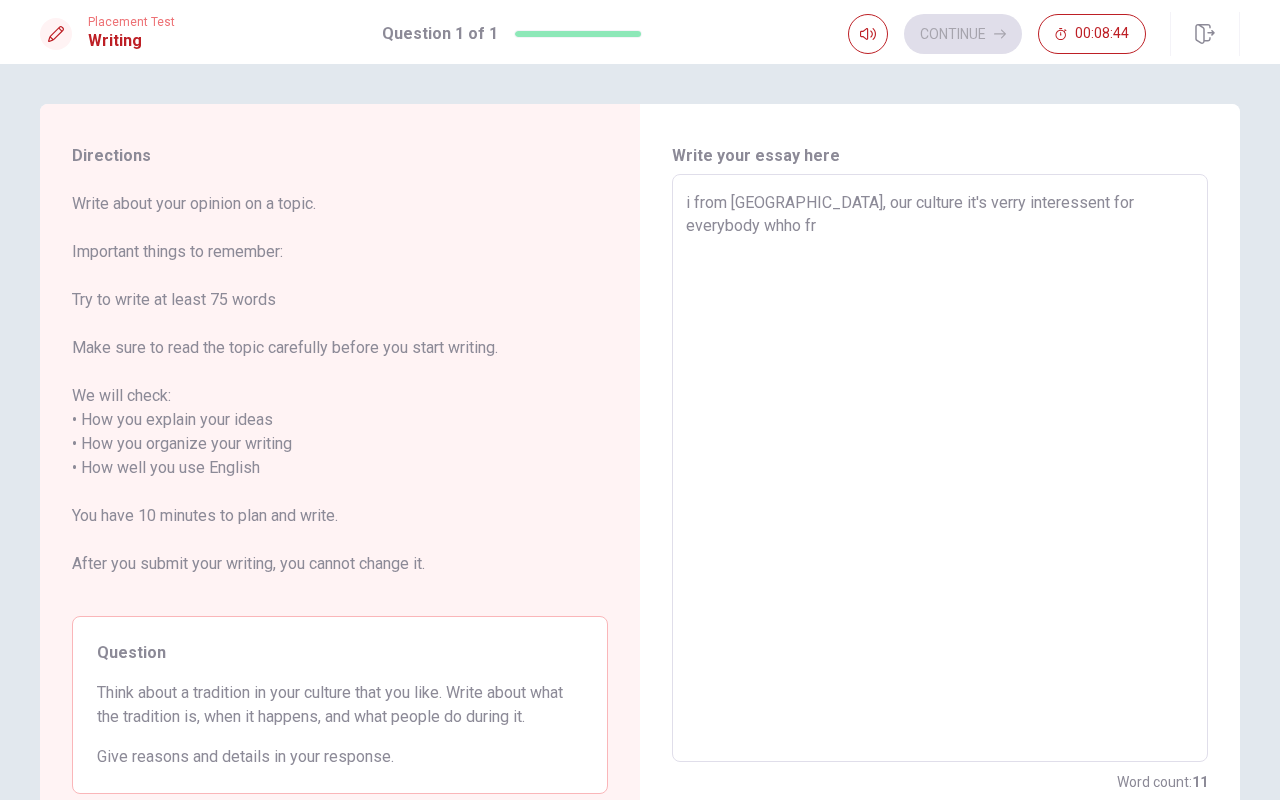 type on "x" 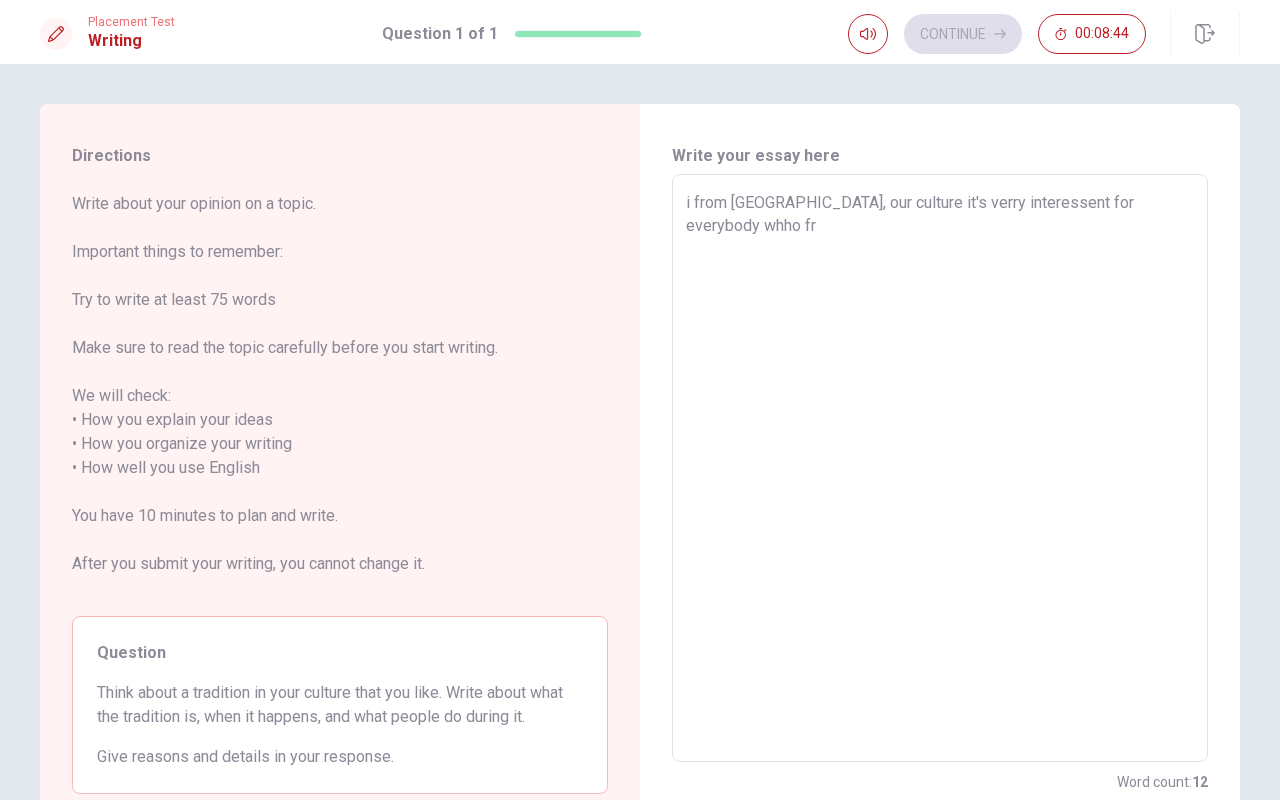 type on "i from [GEOGRAPHIC_DATA], our culture it's verry interessent for everybody whho fro" 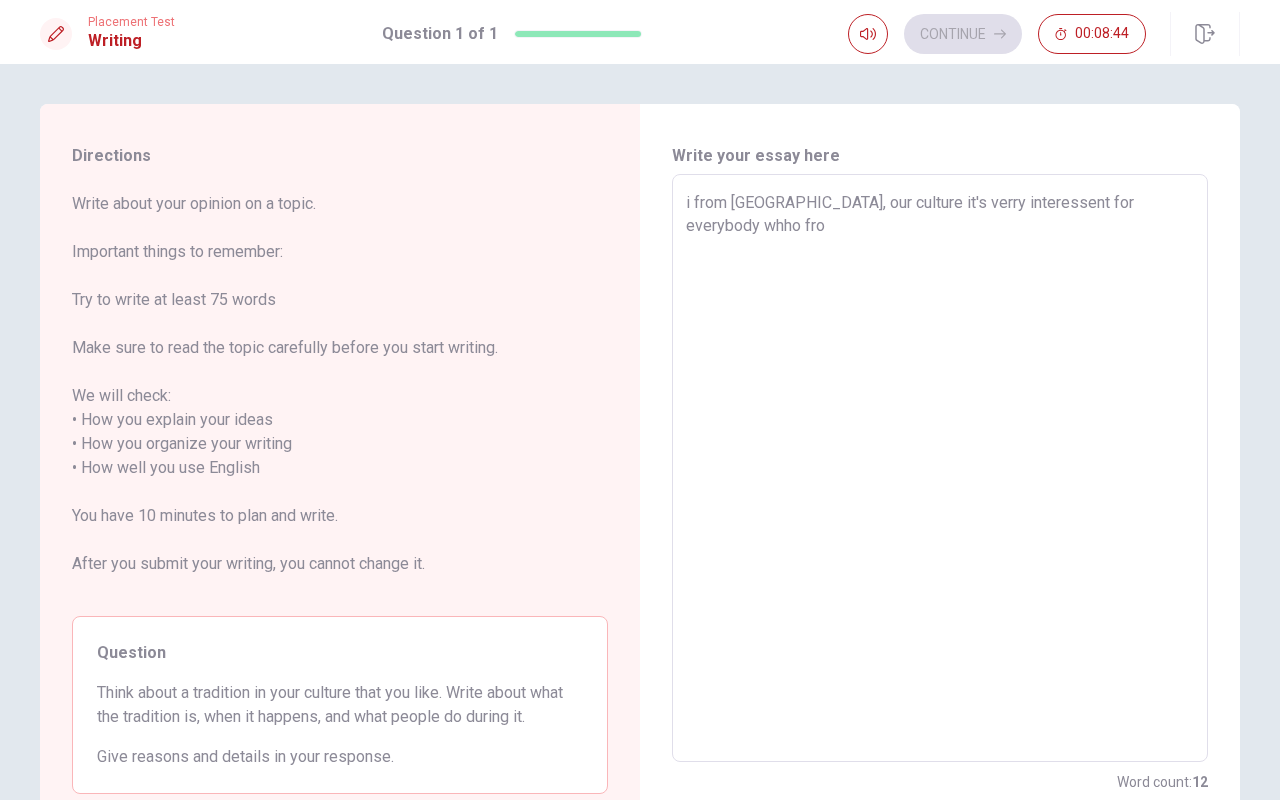 type on "x" 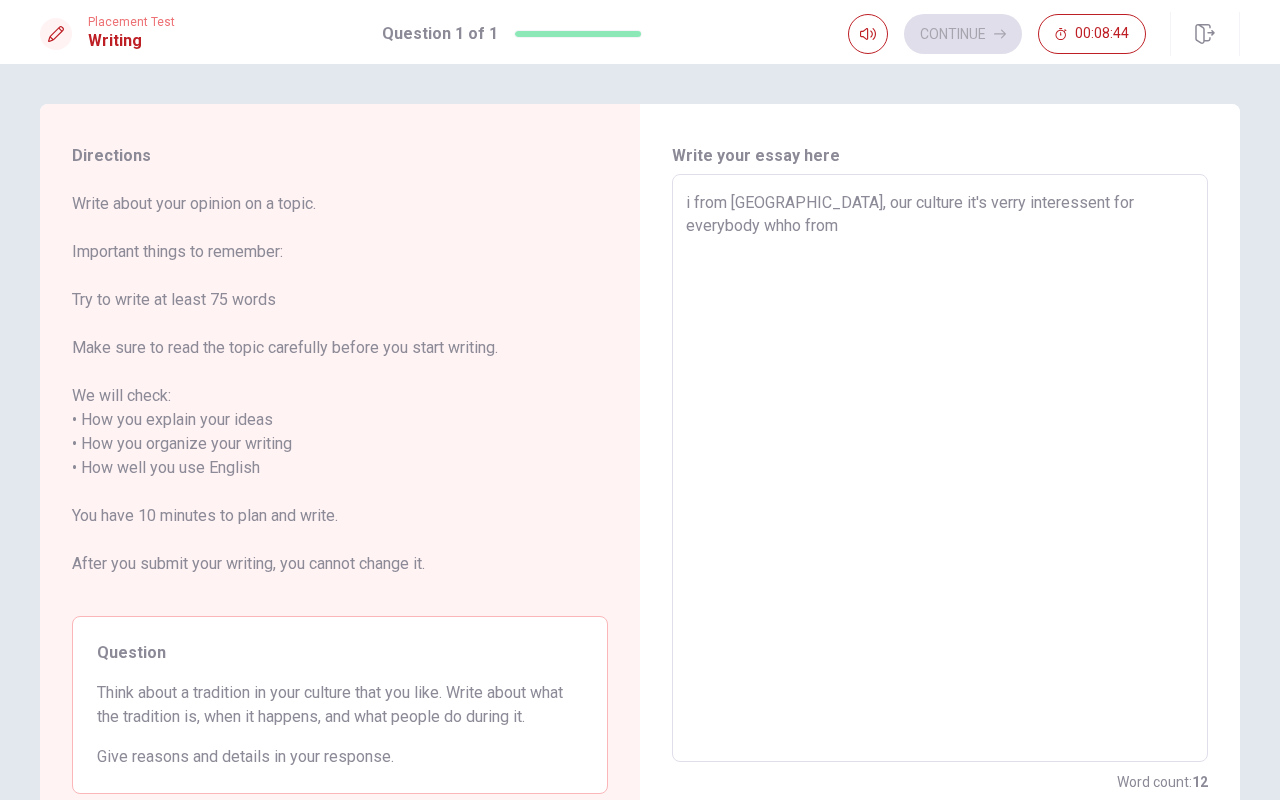 type on "x" 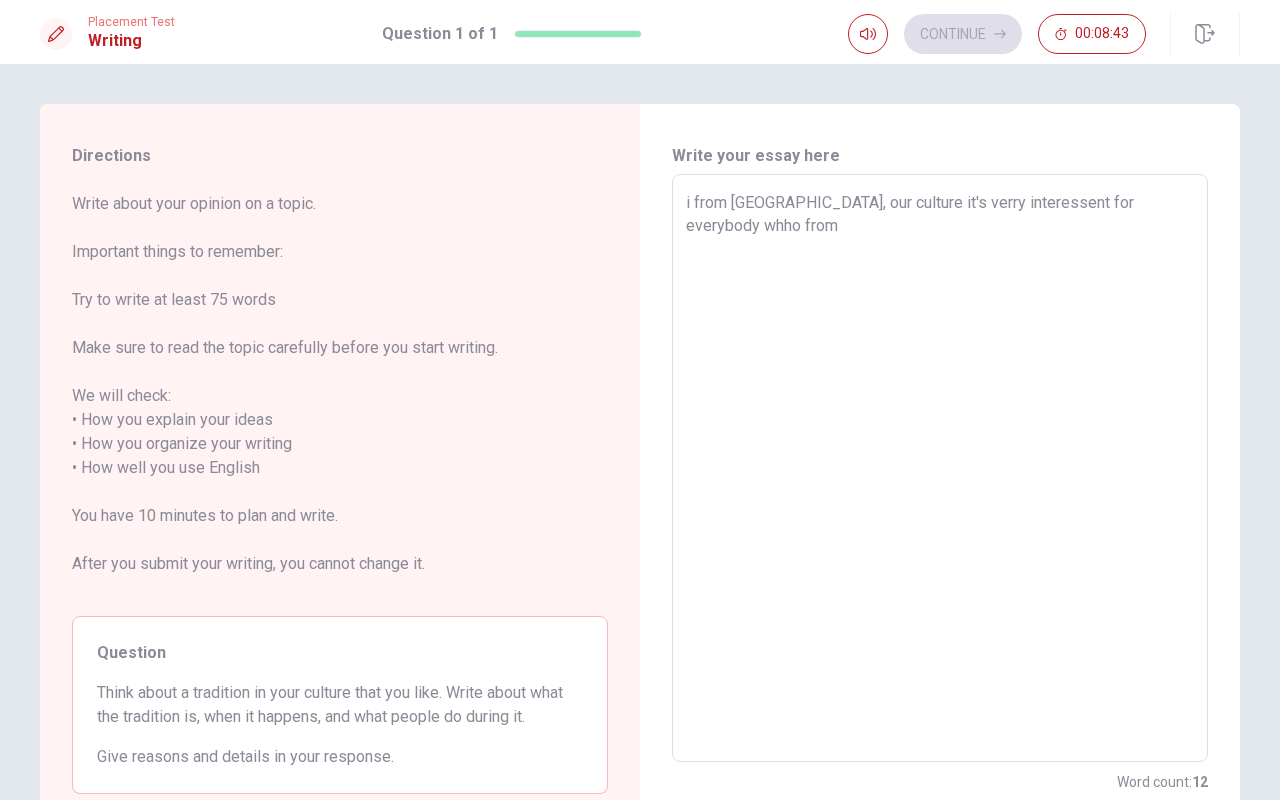 type on "i from [GEOGRAPHIC_DATA], our culture it's verry interessent for everybody whho from o" 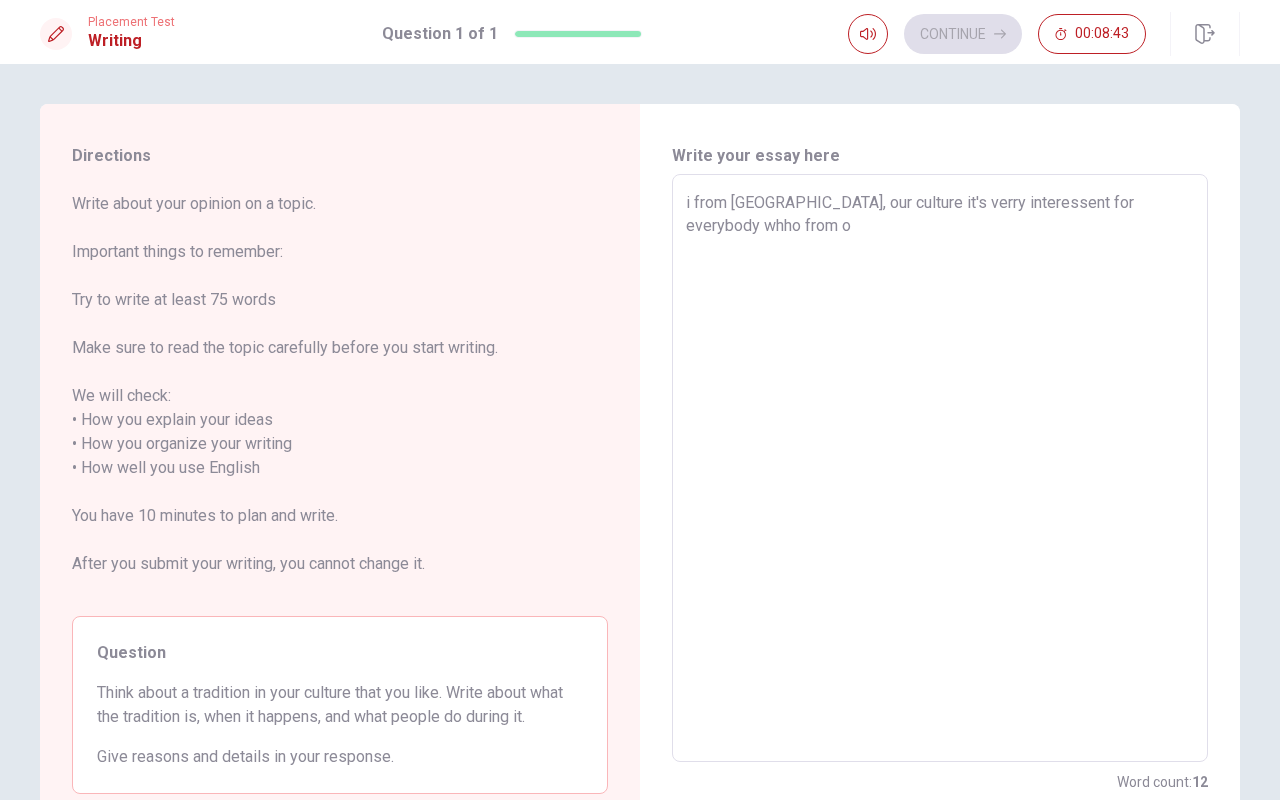 type on "x" 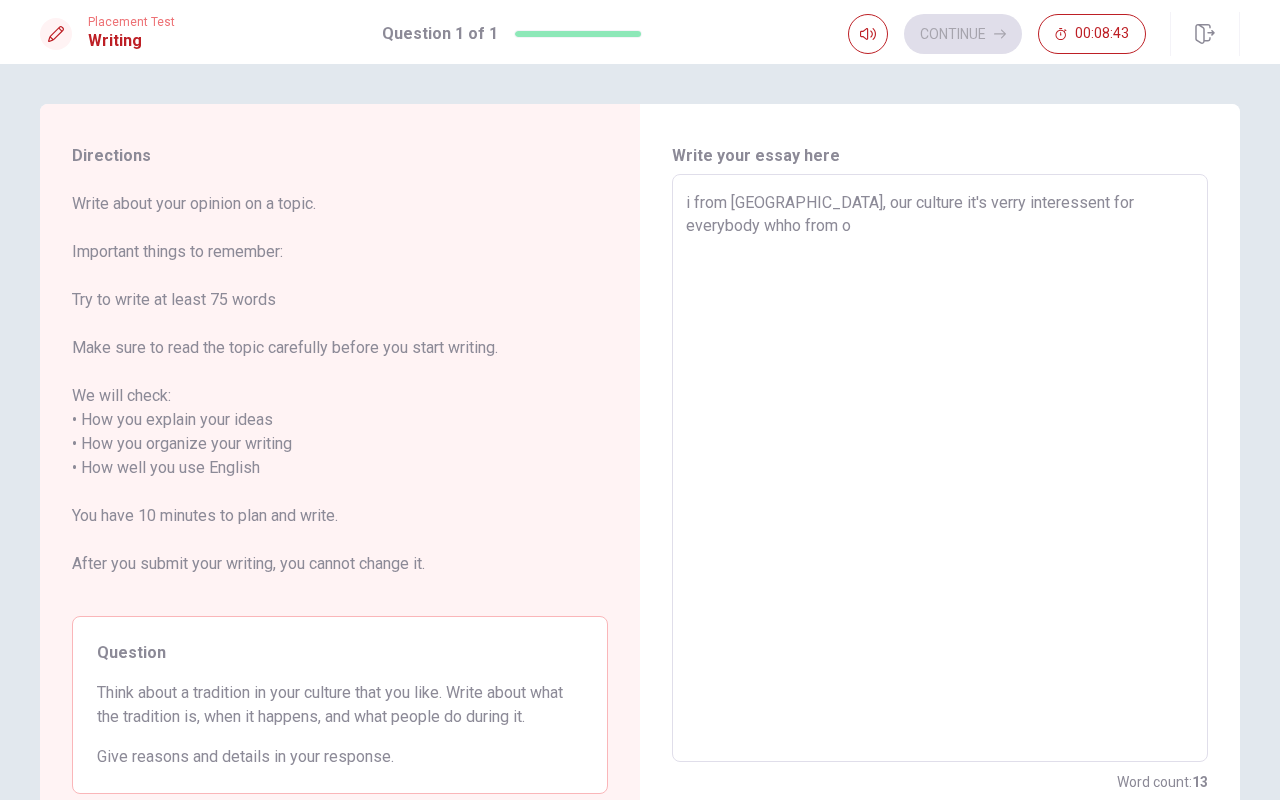 type on "i from [GEOGRAPHIC_DATA], our culture it's verry interessent for everybody whho from ot" 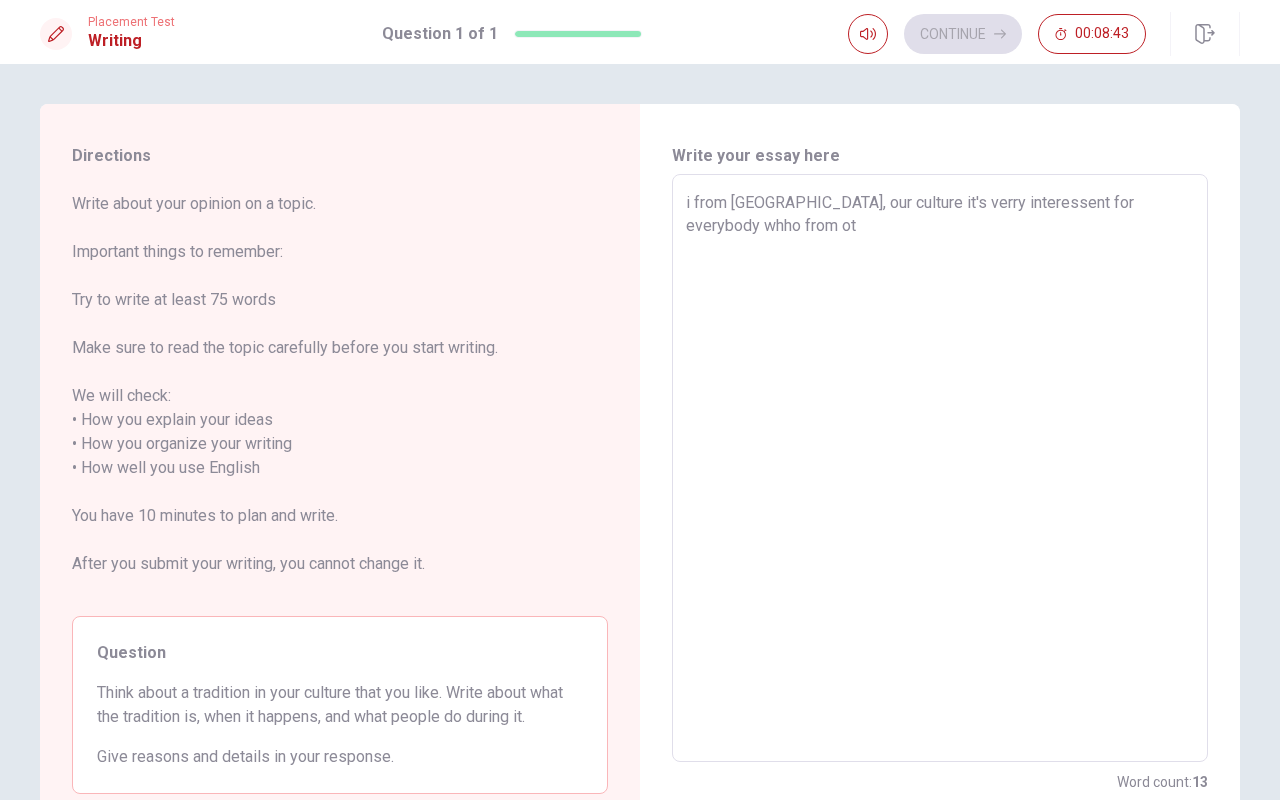 type on "x" 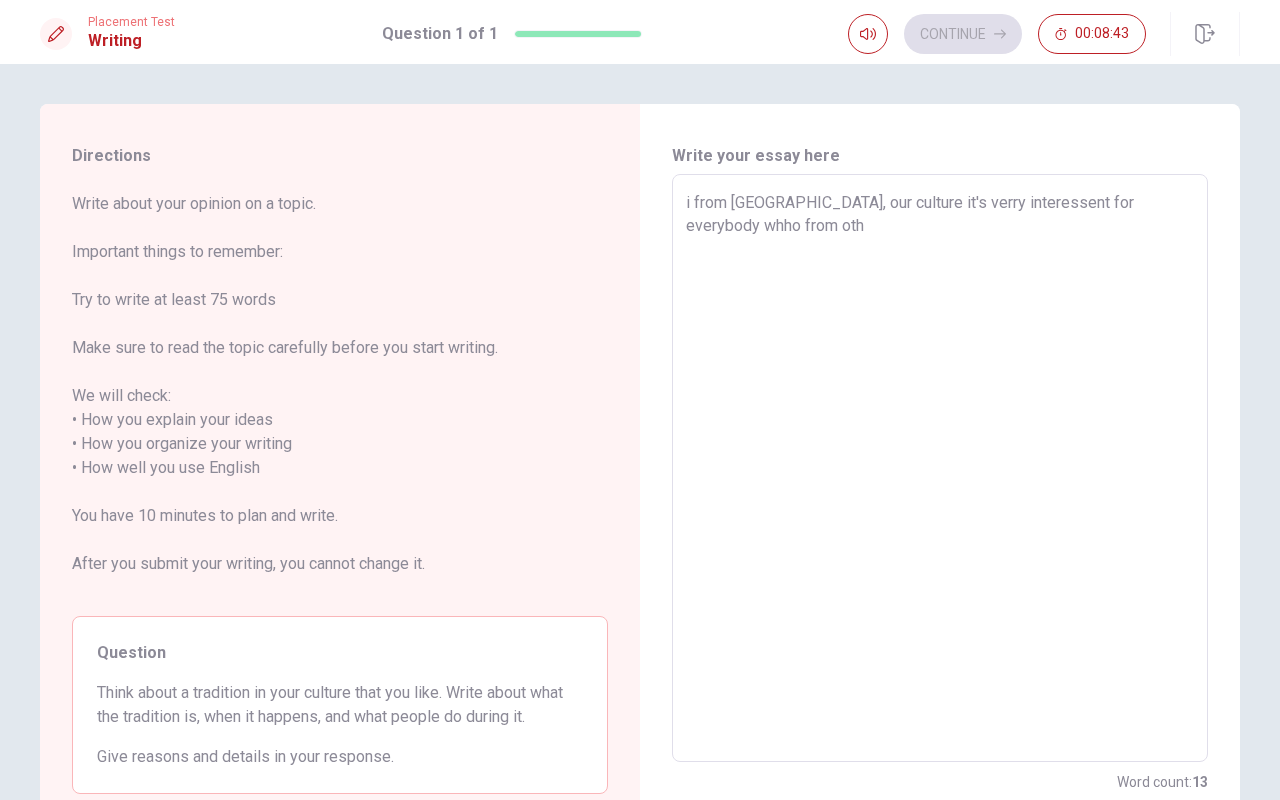 type on "x" 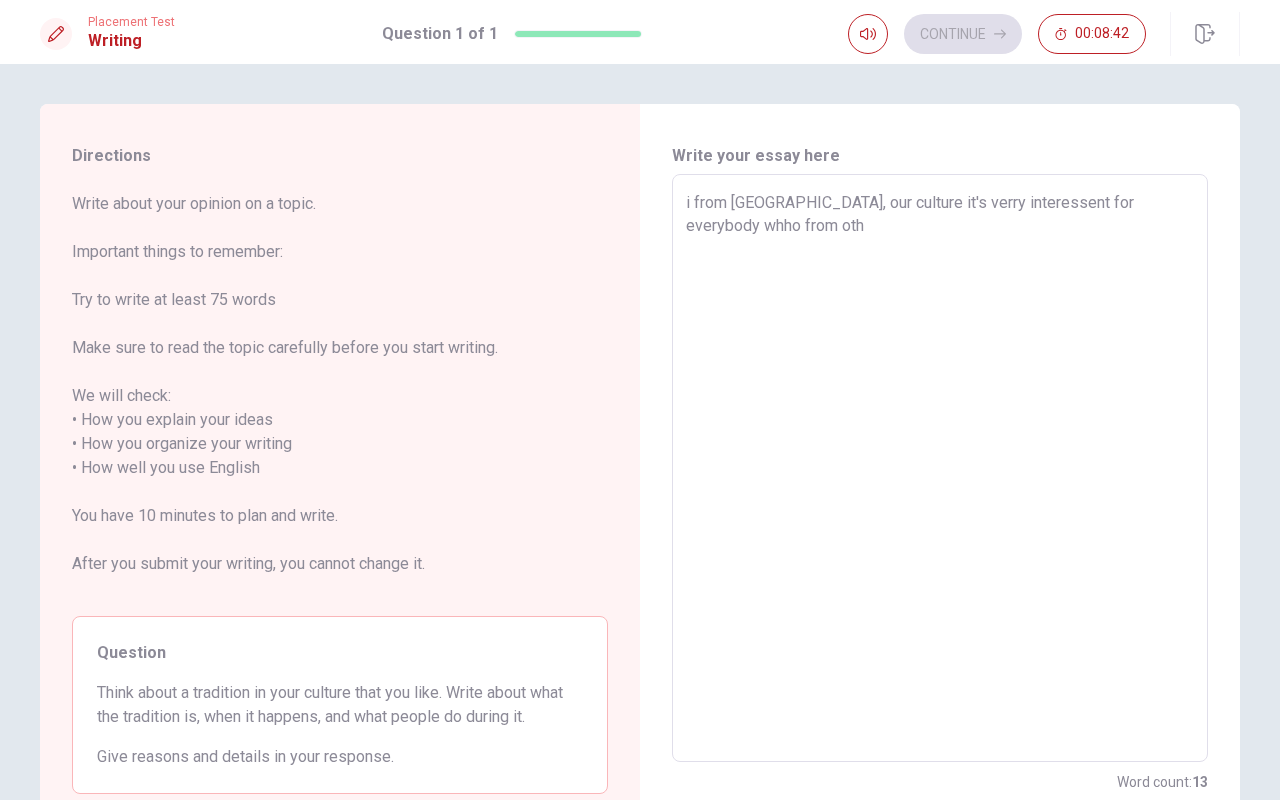 type on "i from [GEOGRAPHIC_DATA], our culture it's verry interessent for everybody whho from othe" 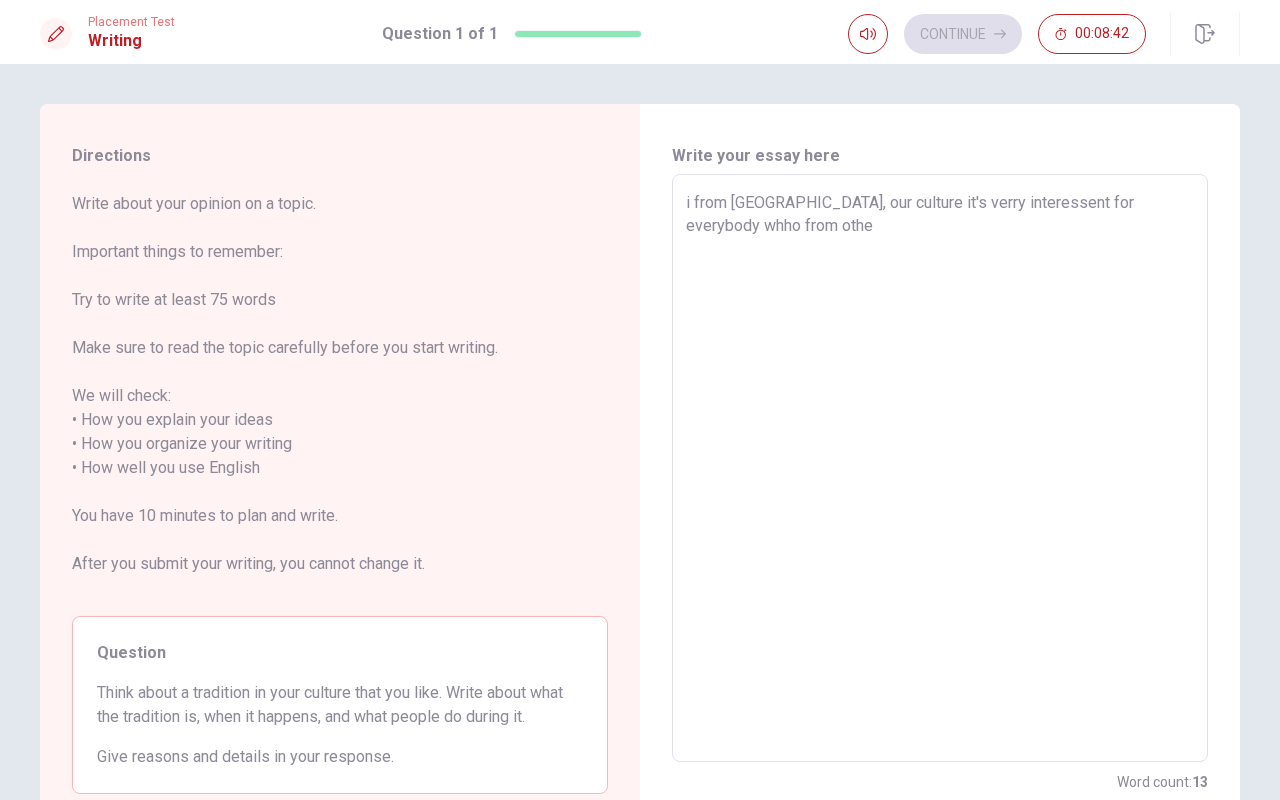 type on "x" 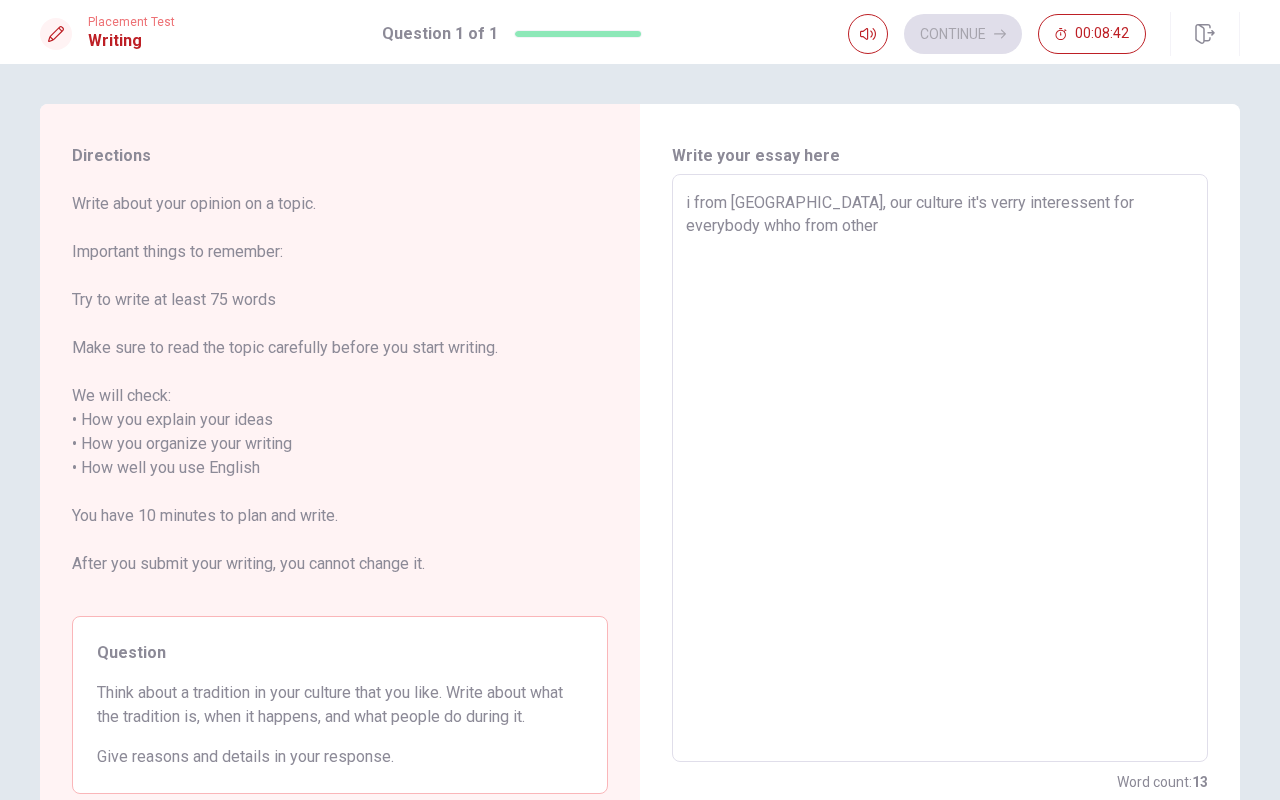 type on "x" 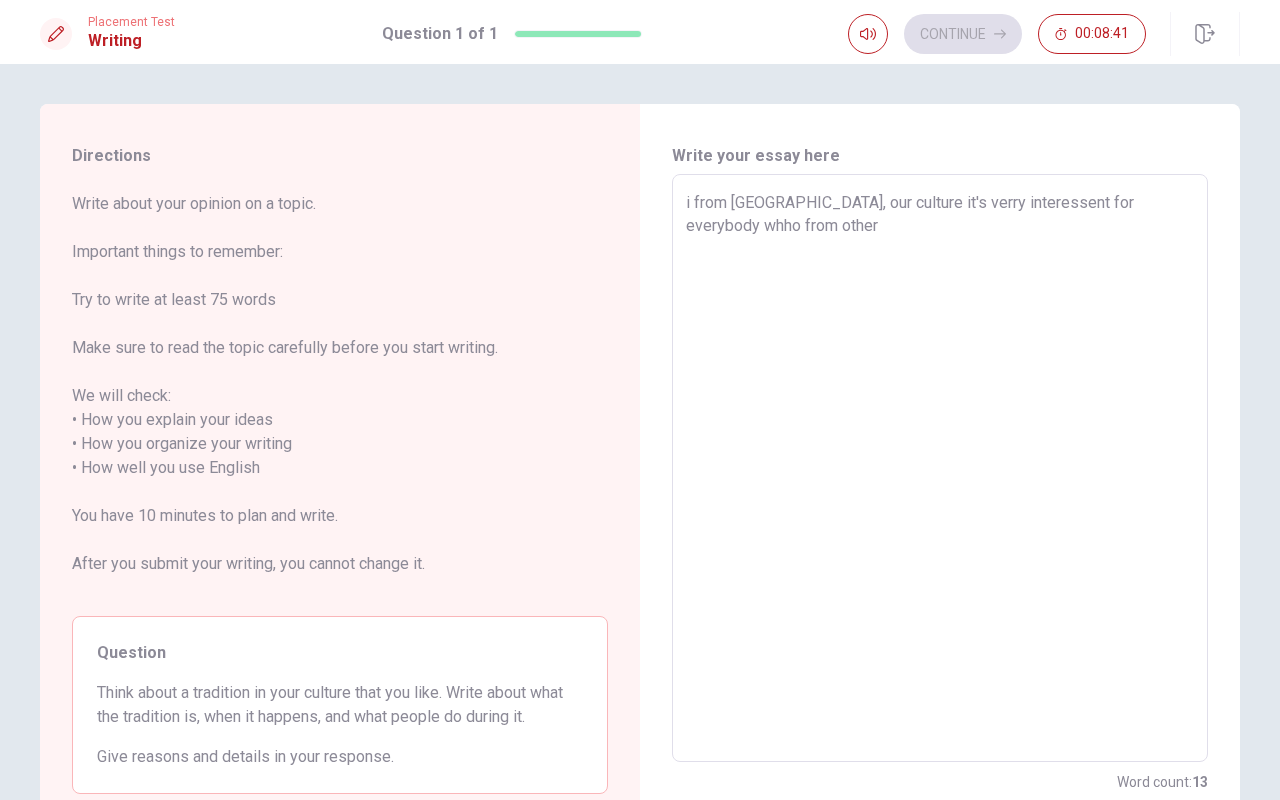 type on "i from [GEOGRAPHIC_DATA], our culture it's verry interessent for everybody whho from other c" 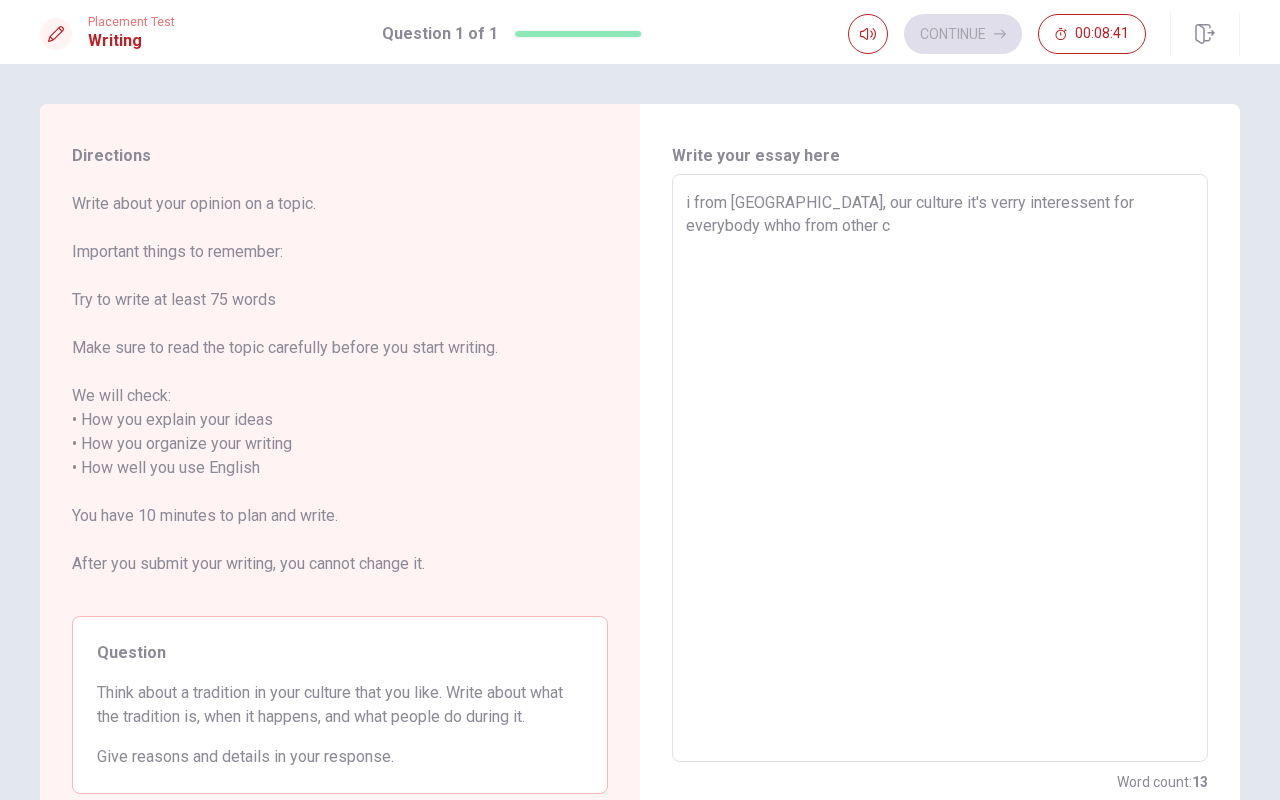 type on "x" 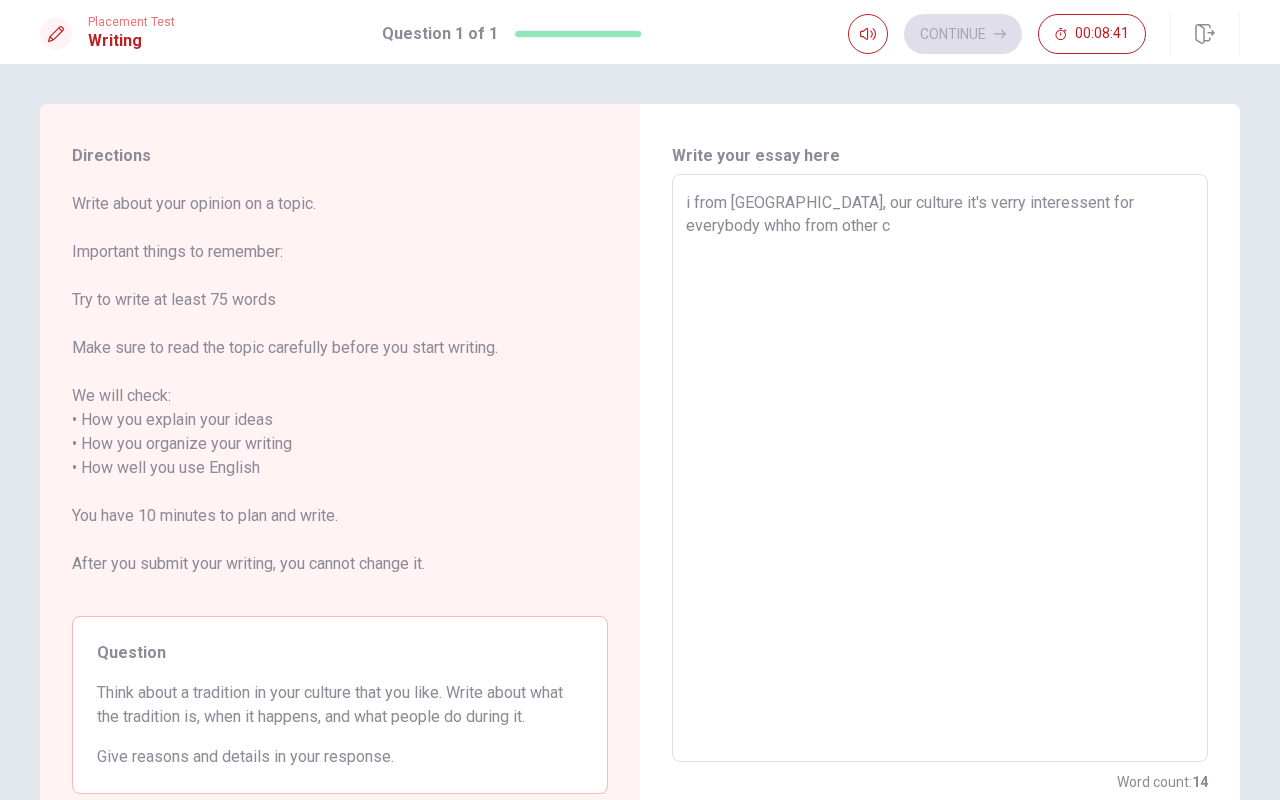 type on "i from [GEOGRAPHIC_DATA], our culture it's verry interessent for everybody whho from other co" 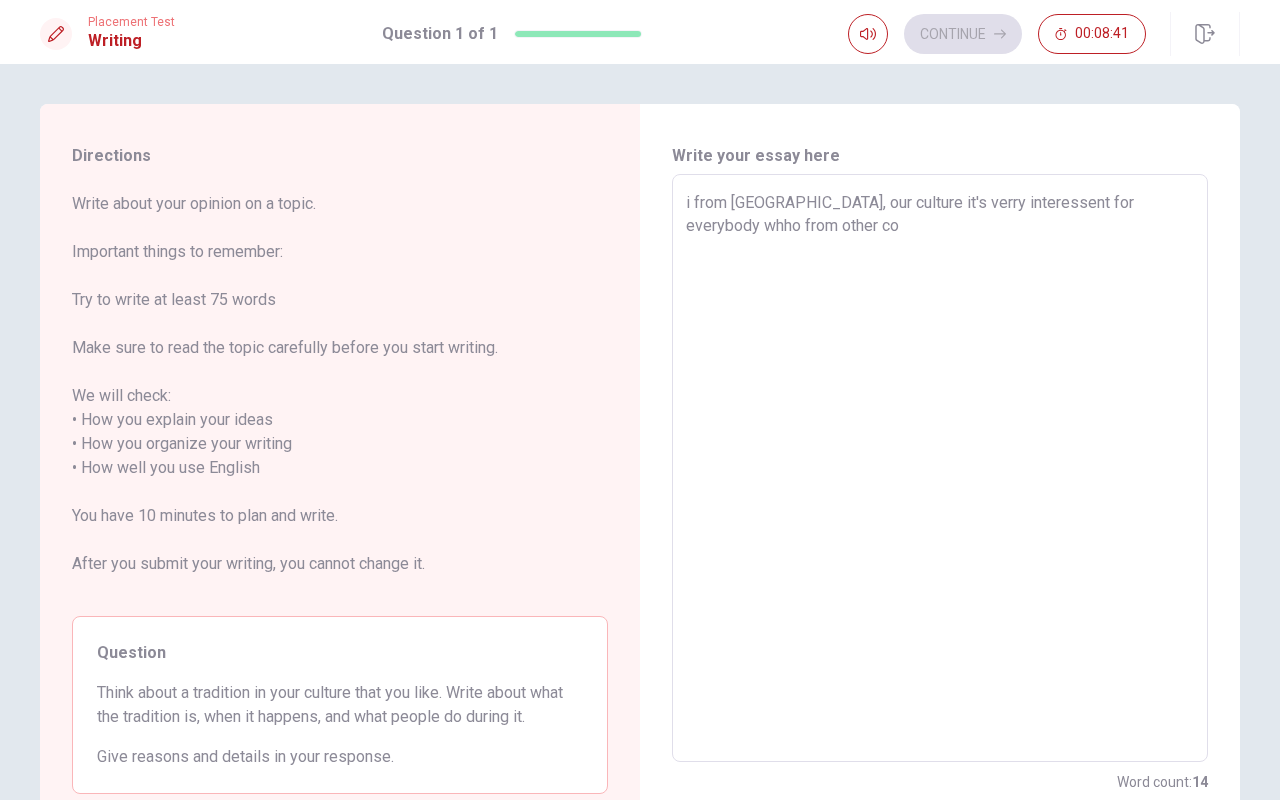 type on "x" 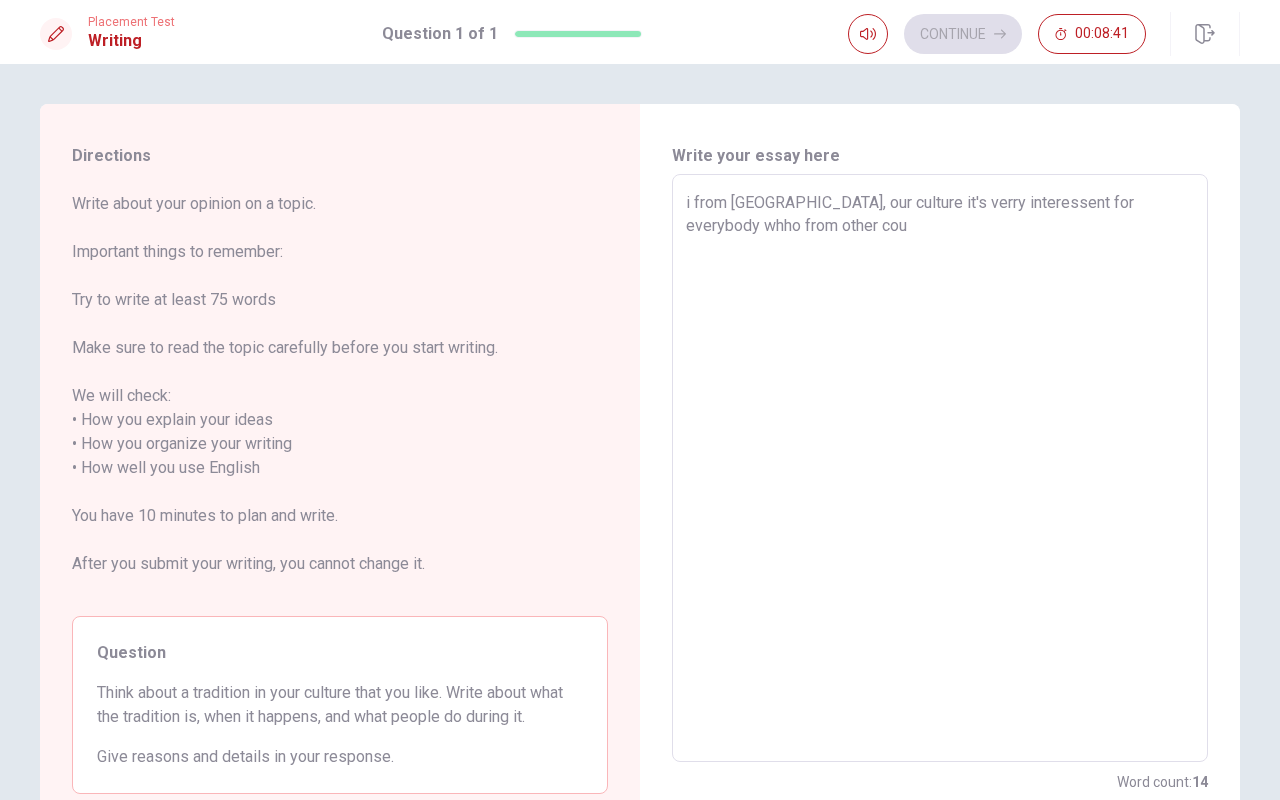 type on "x" 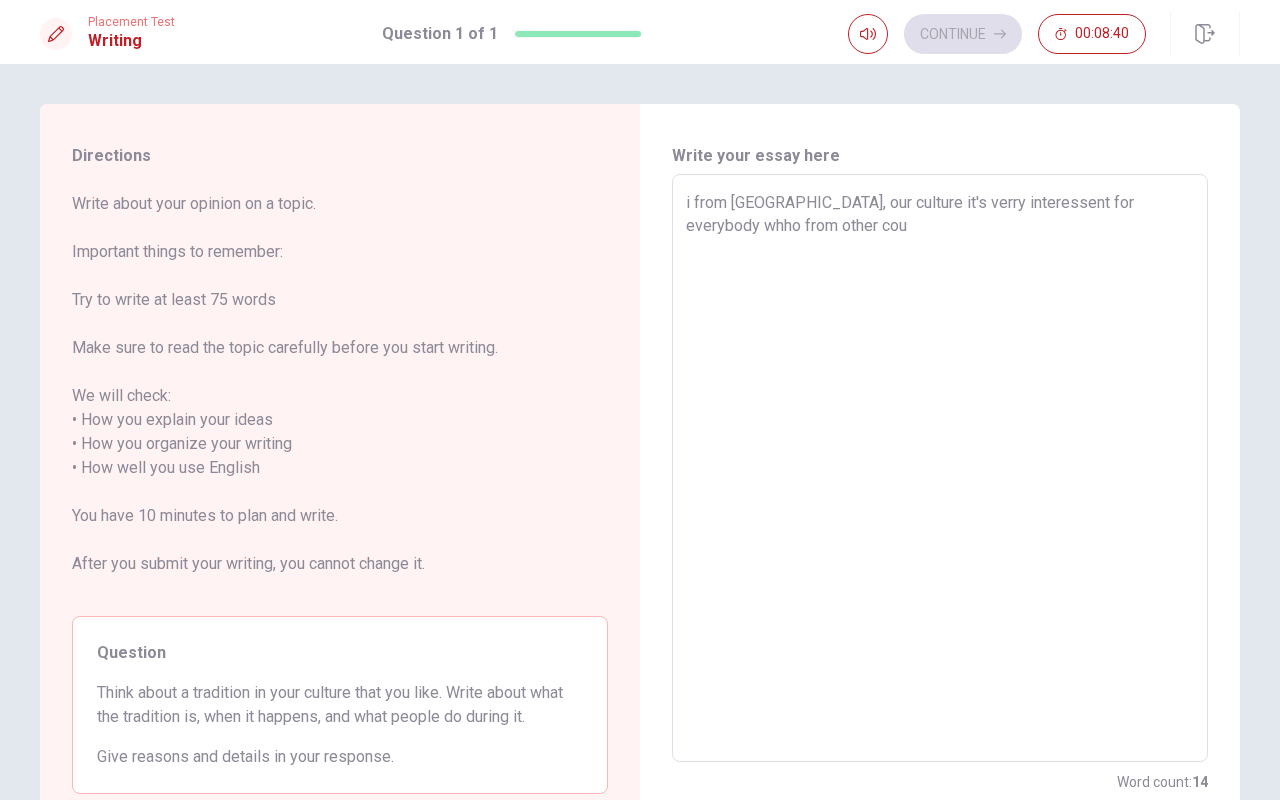 type on "i from [GEOGRAPHIC_DATA], our culture it's verry interessent for everybody whho from other cout" 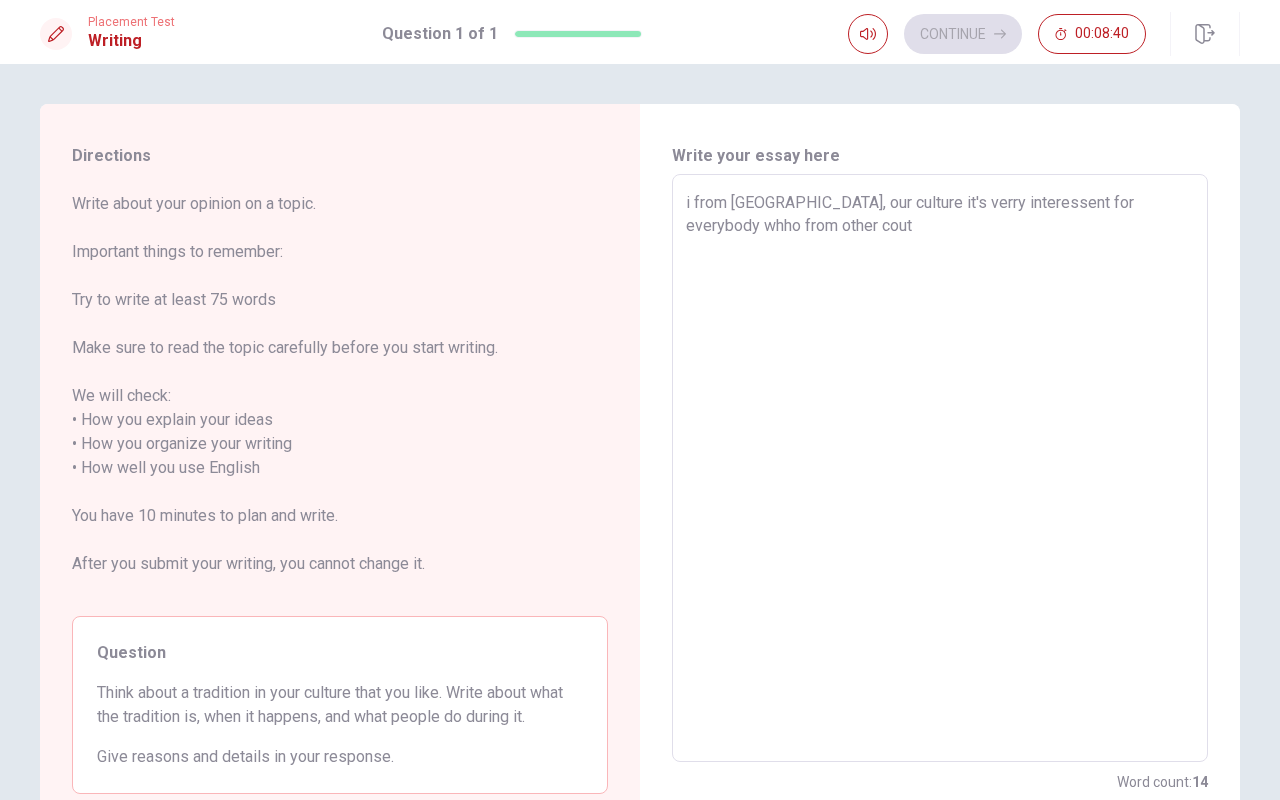 type on "x" 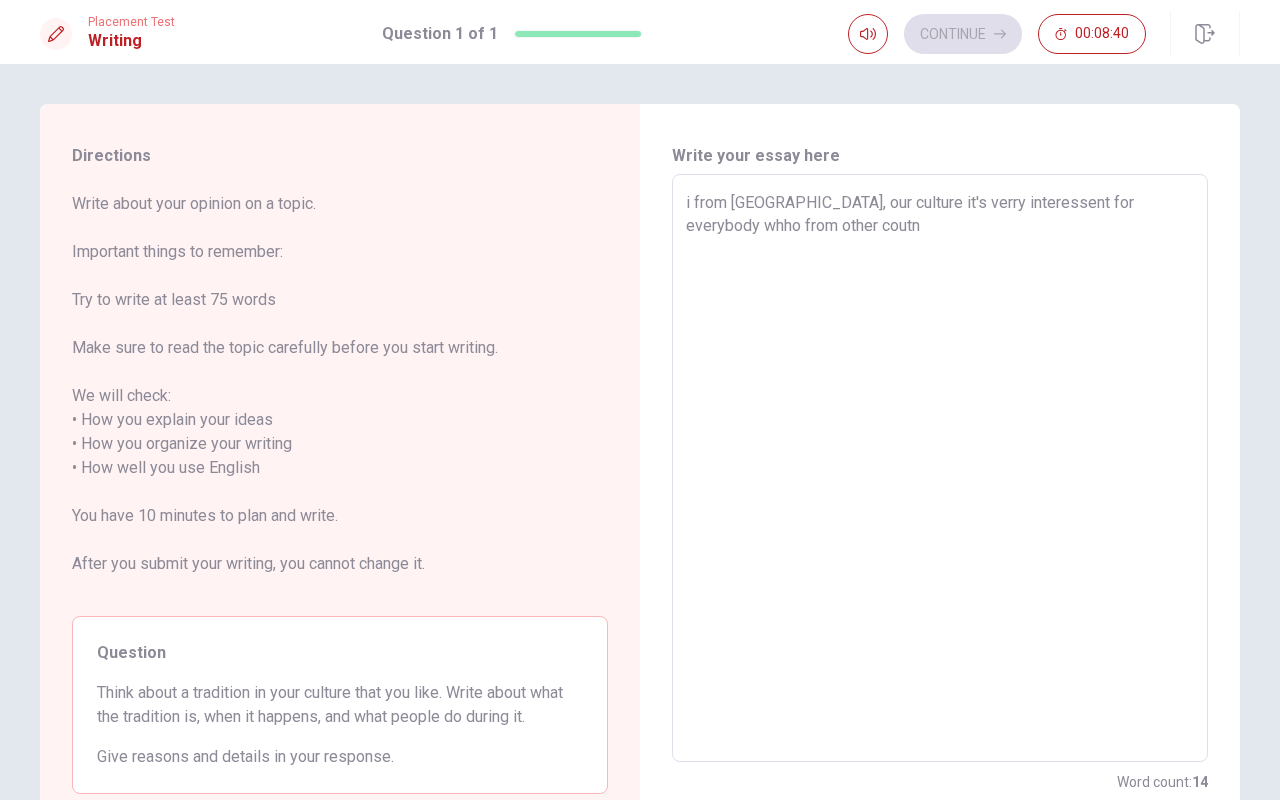 type on "x" 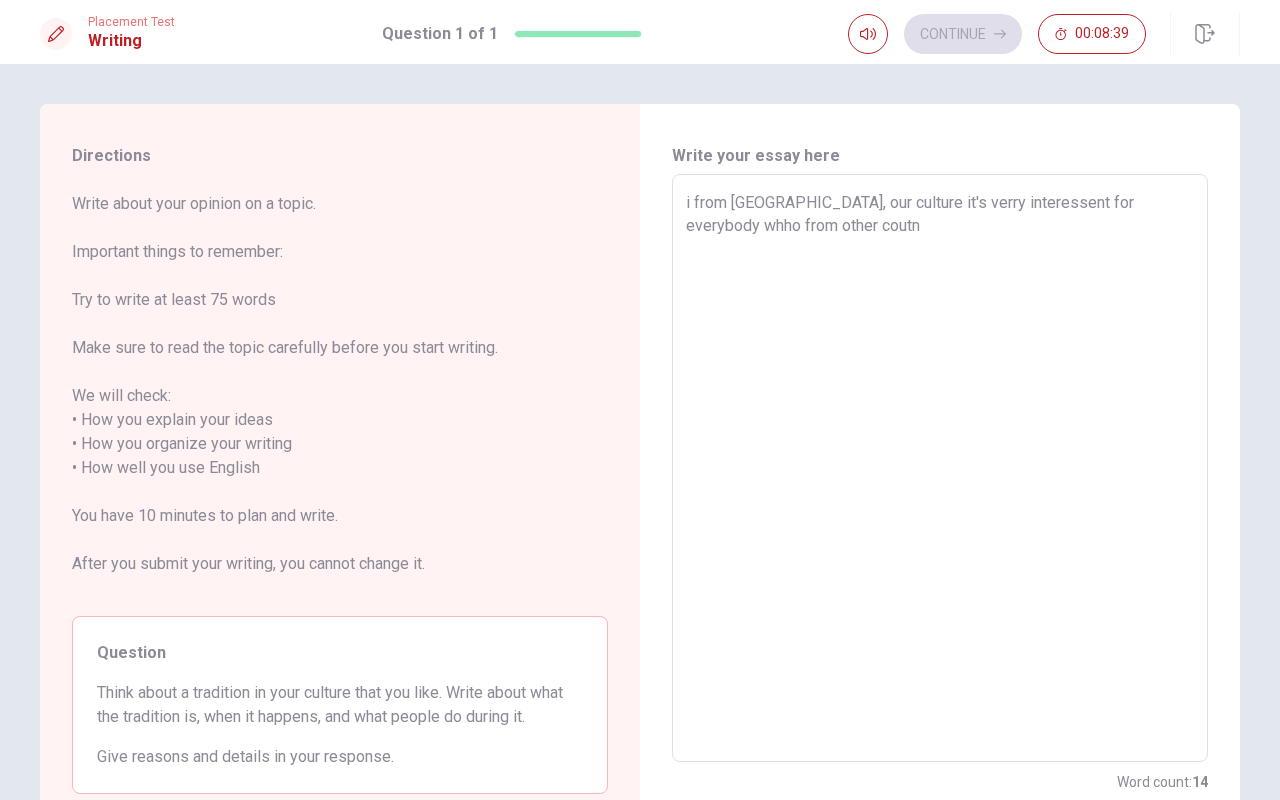 type on "i from [GEOGRAPHIC_DATA], our culture it's verry interessent for everybody whho from other coutnr" 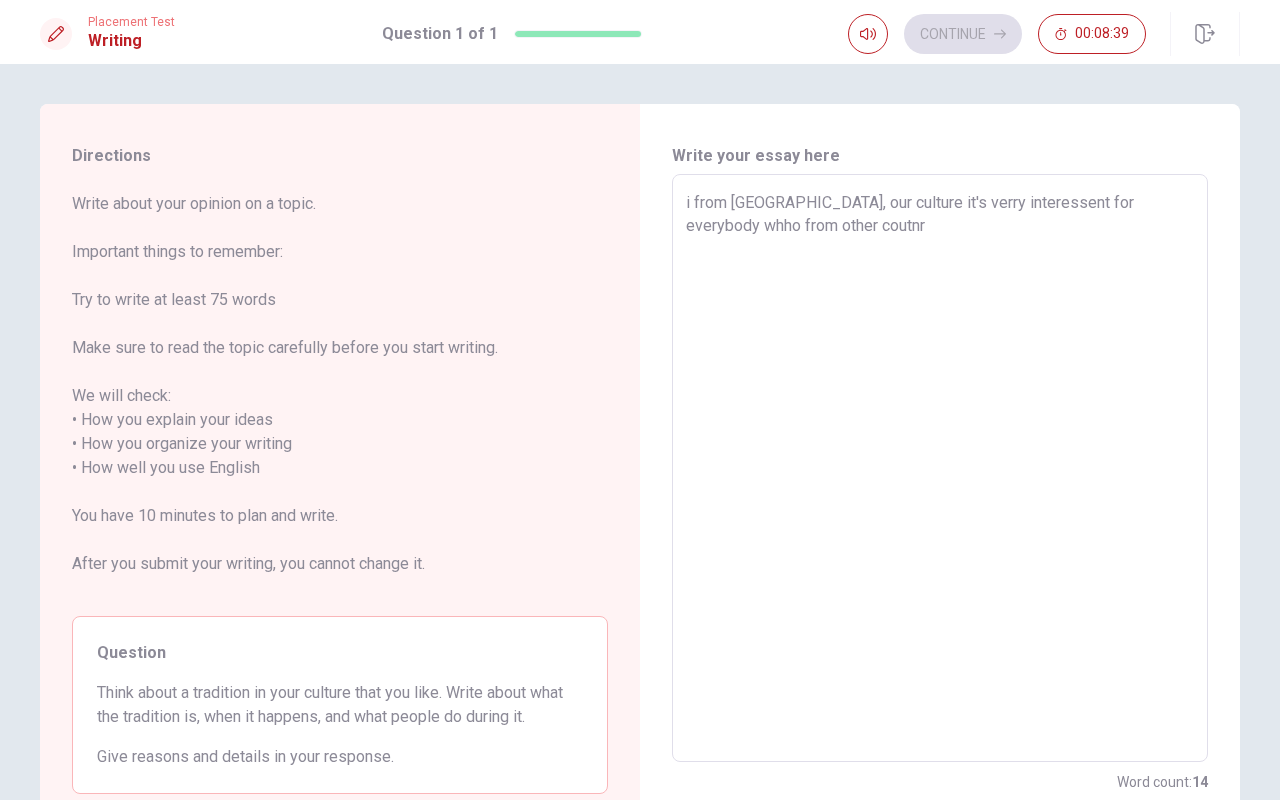 type on "x" 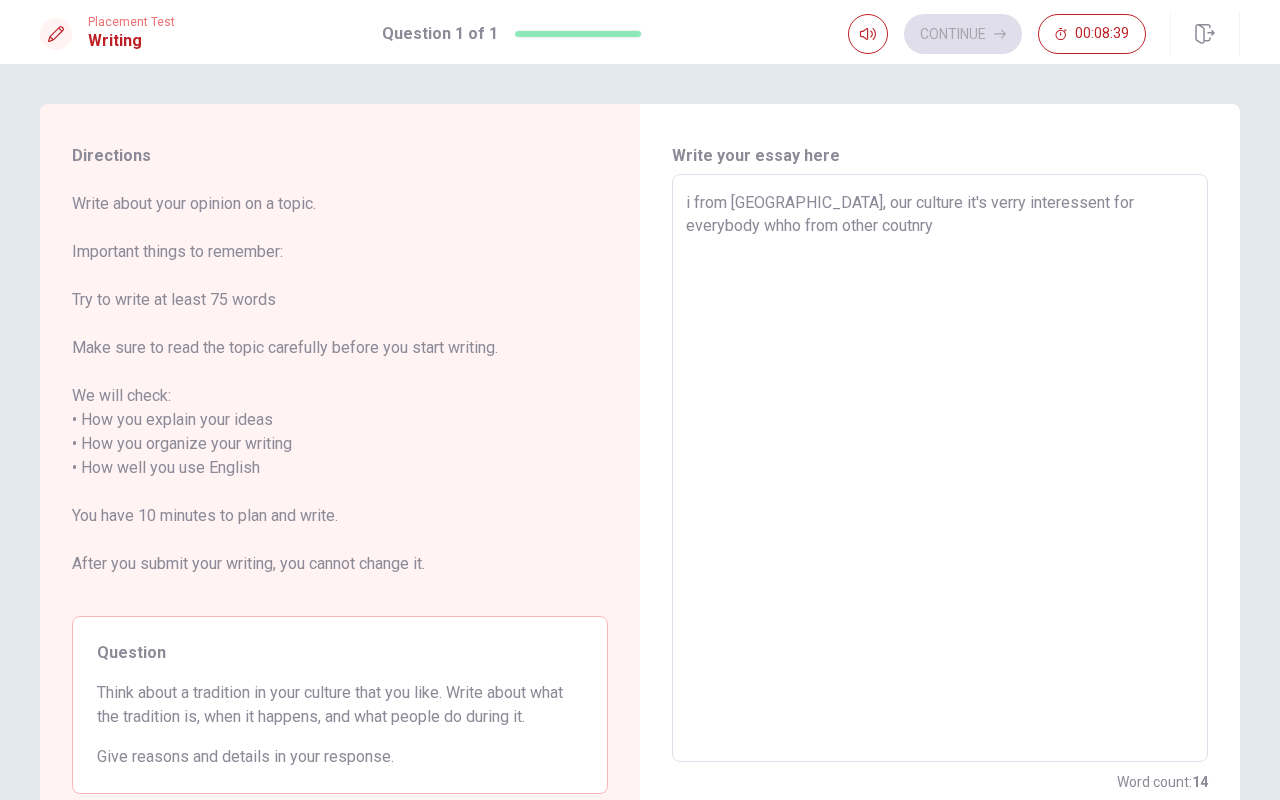 type on "x" 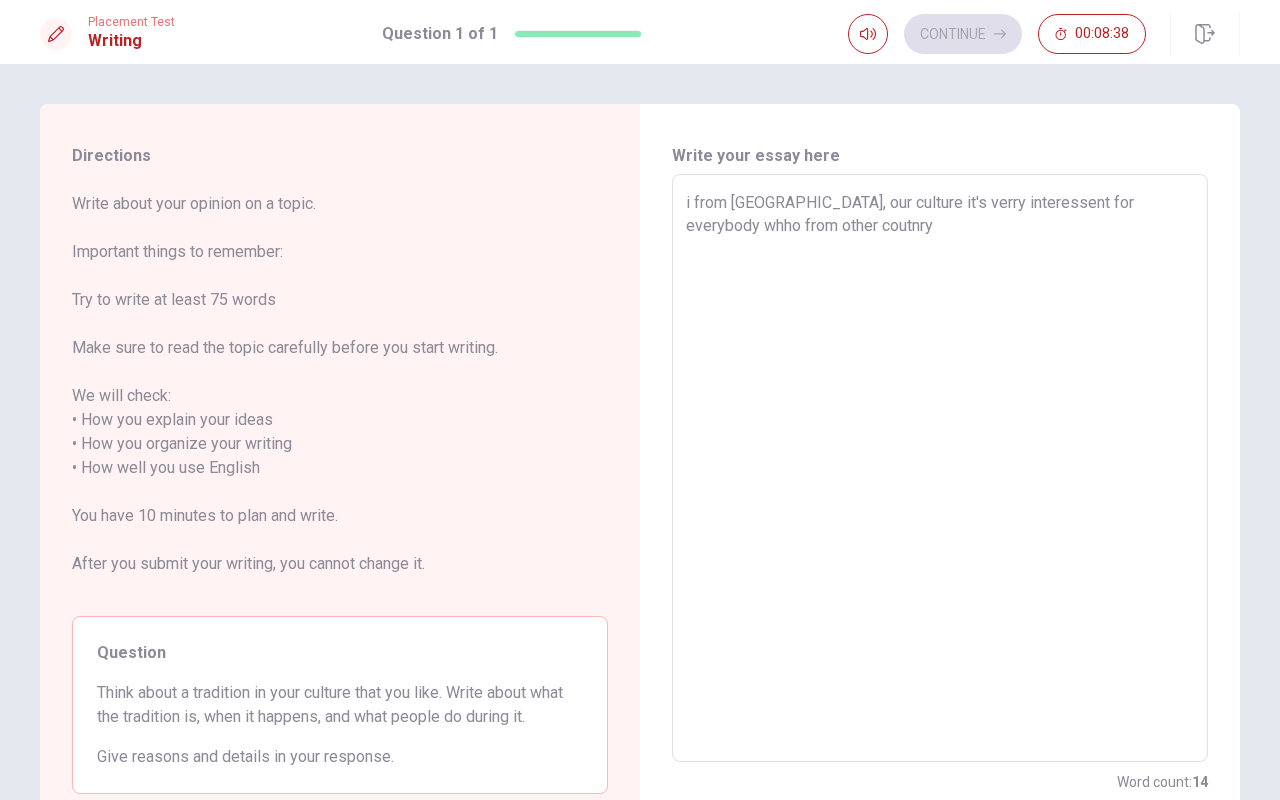 type on "i from [GEOGRAPHIC_DATA], our culture it's verry interessent for everybody whho from other coutnry" 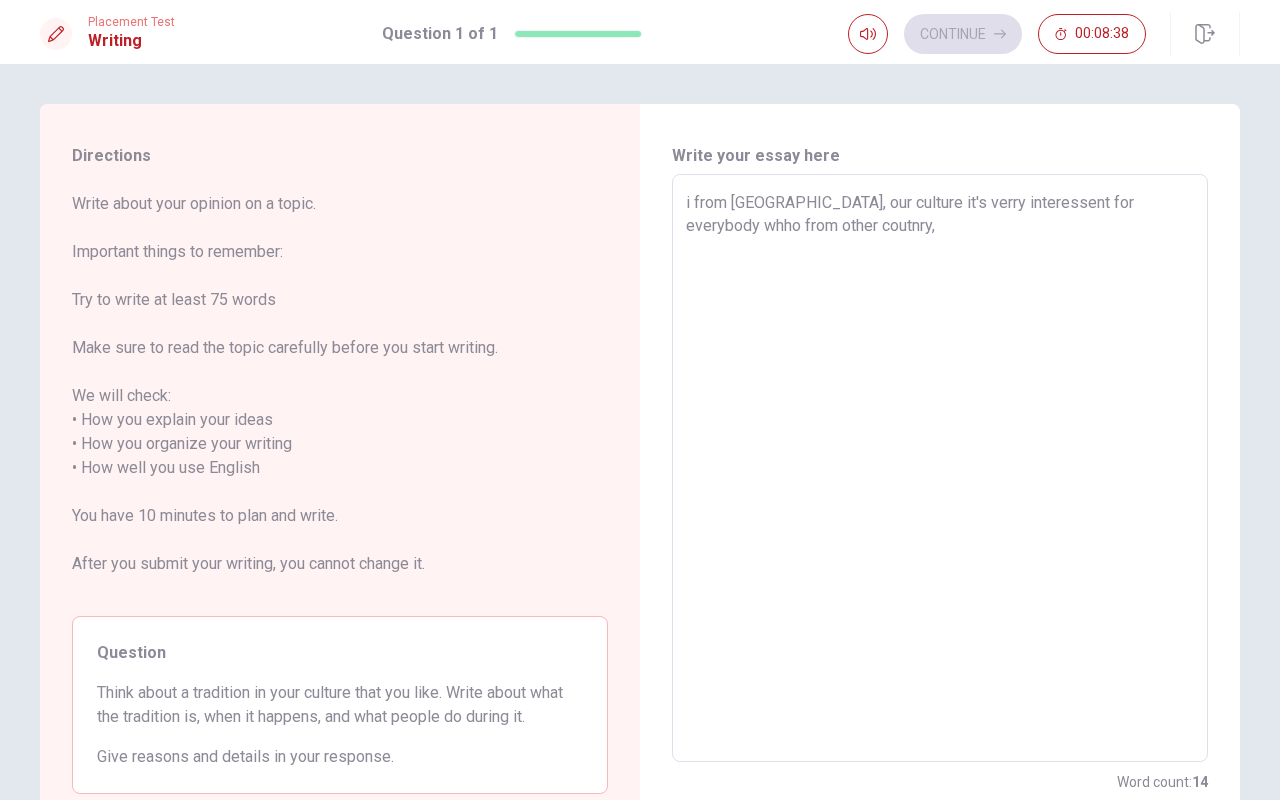 type 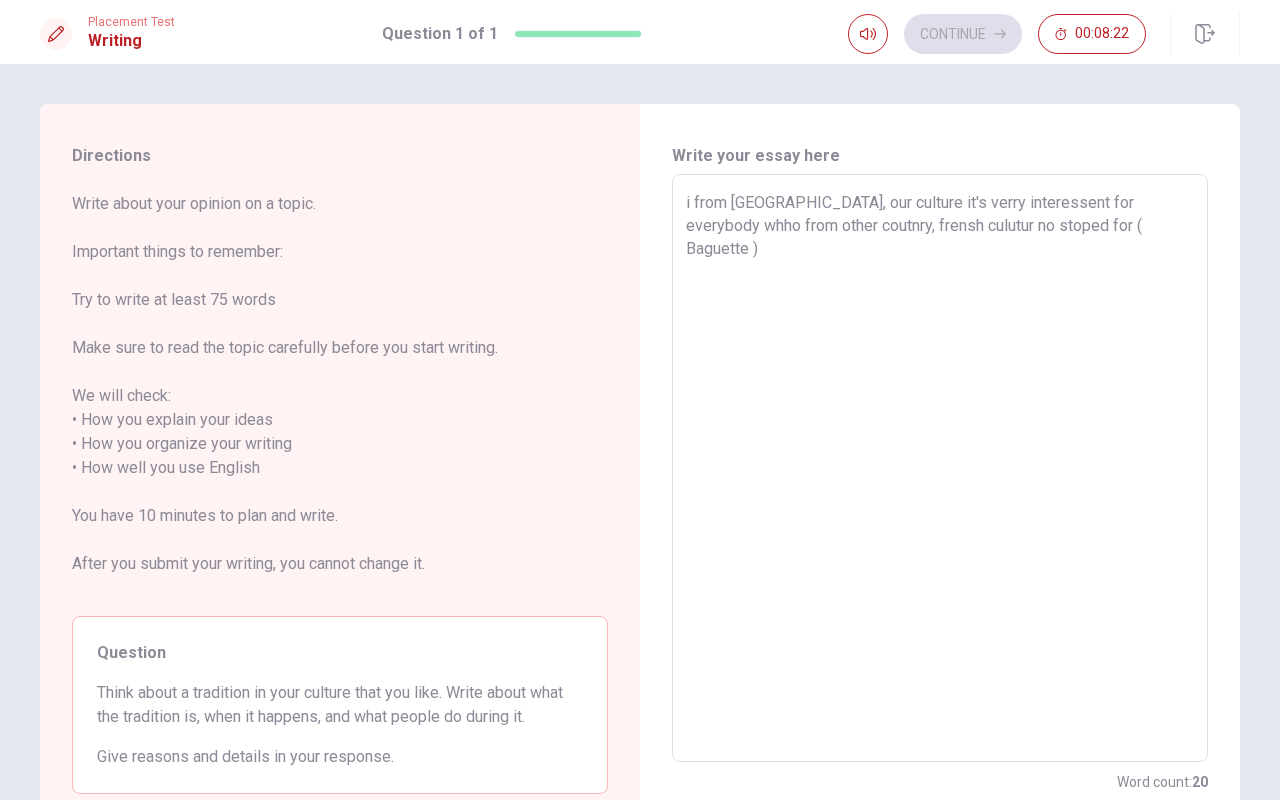 click on "i from [GEOGRAPHIC_DATA], our culture it's verry interessent for everybody whho from other coutnry, frensh culutur no stoped for ( Baguette )" at bounding box center [940, 468] 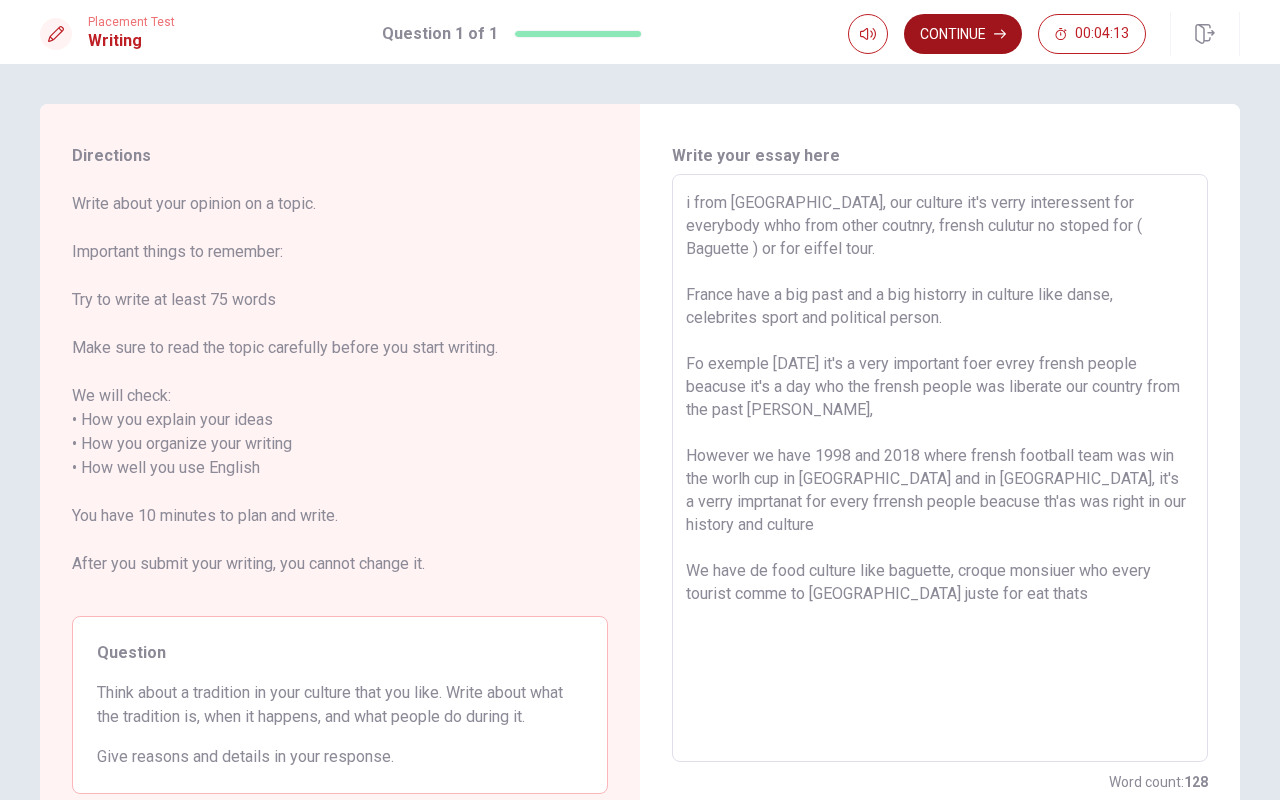 click on "Continue" at bounding box center (963, 34) 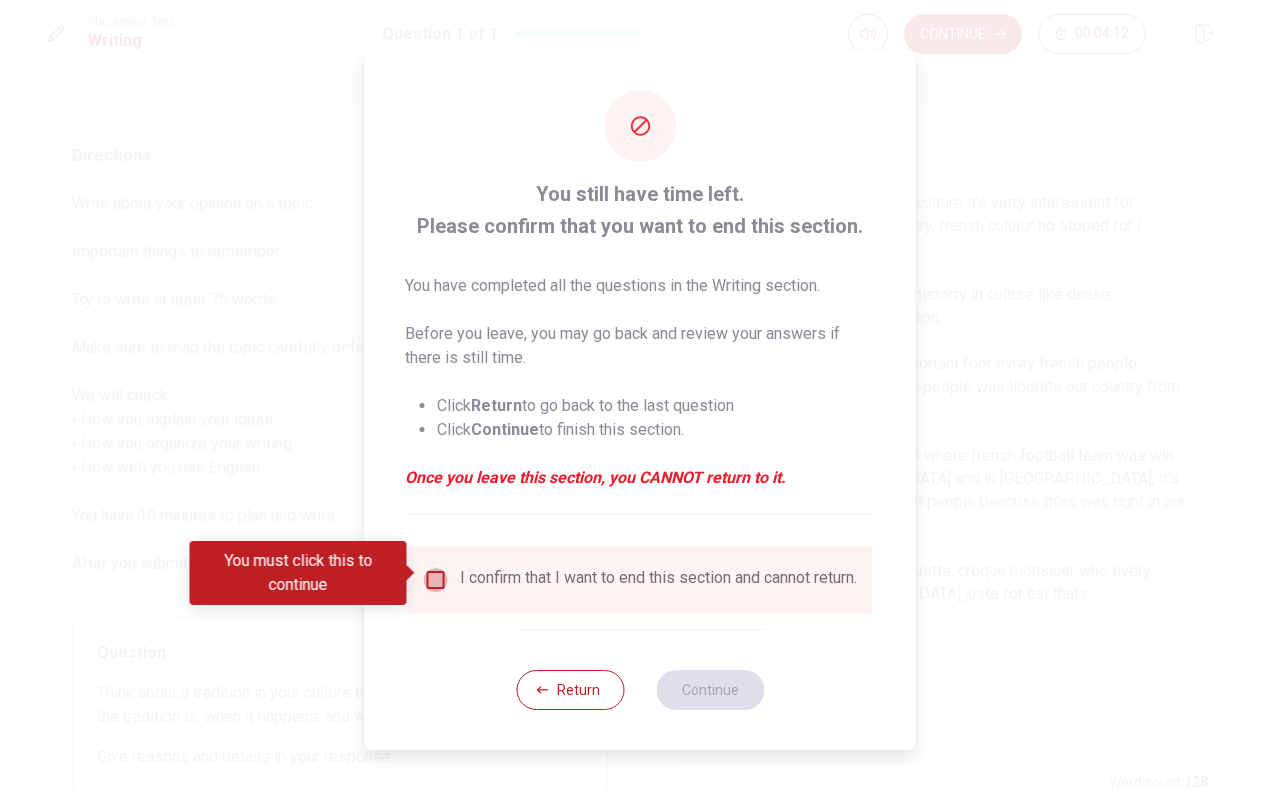 click at bounding box center [436, 580] 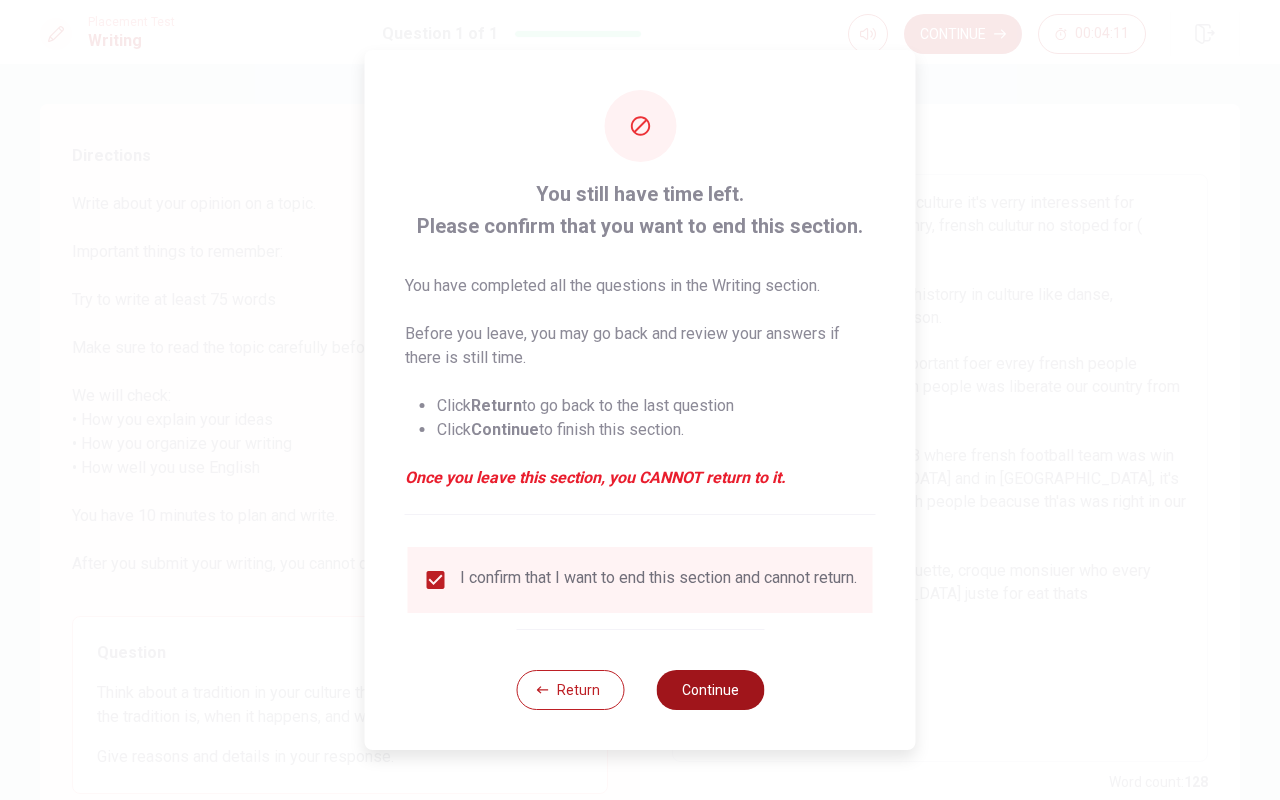 click on "Continue" at bounding box center (710, 690) 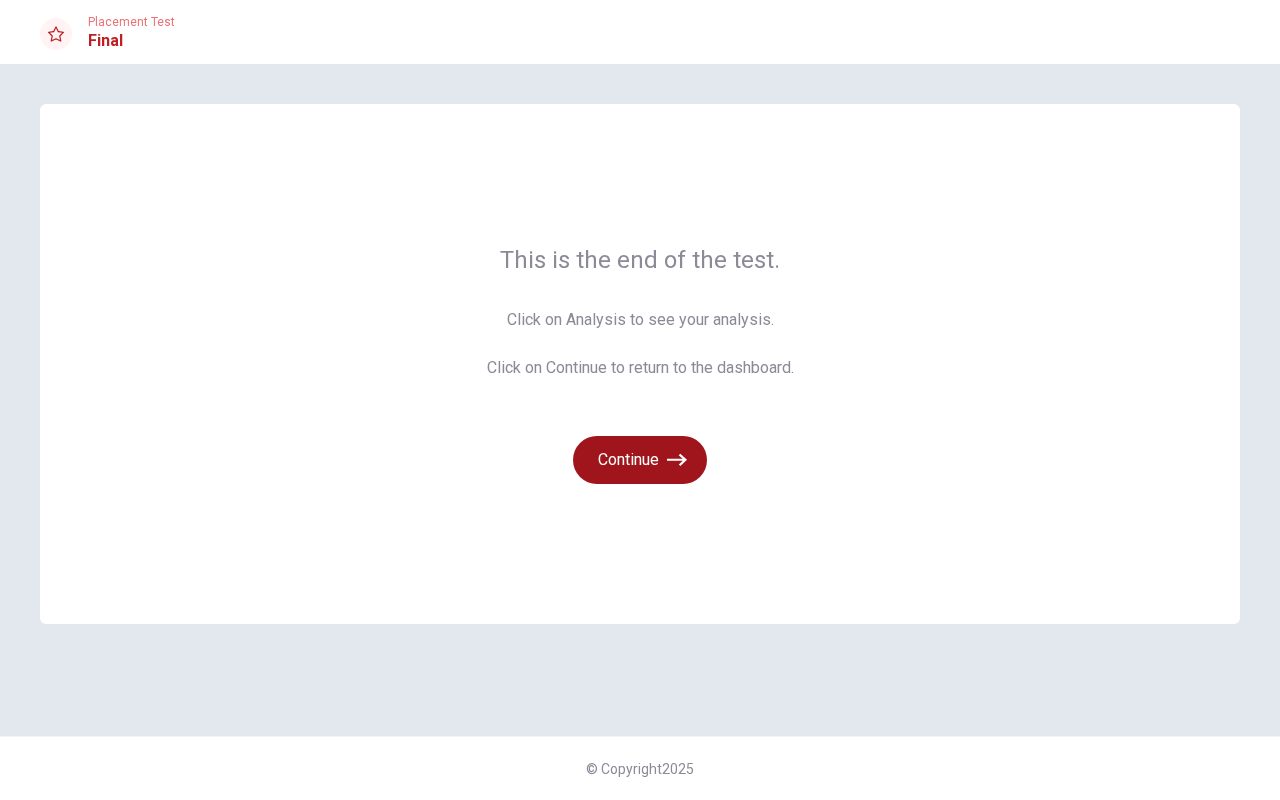 click on "Continue" at bounding box center (640, 460) 